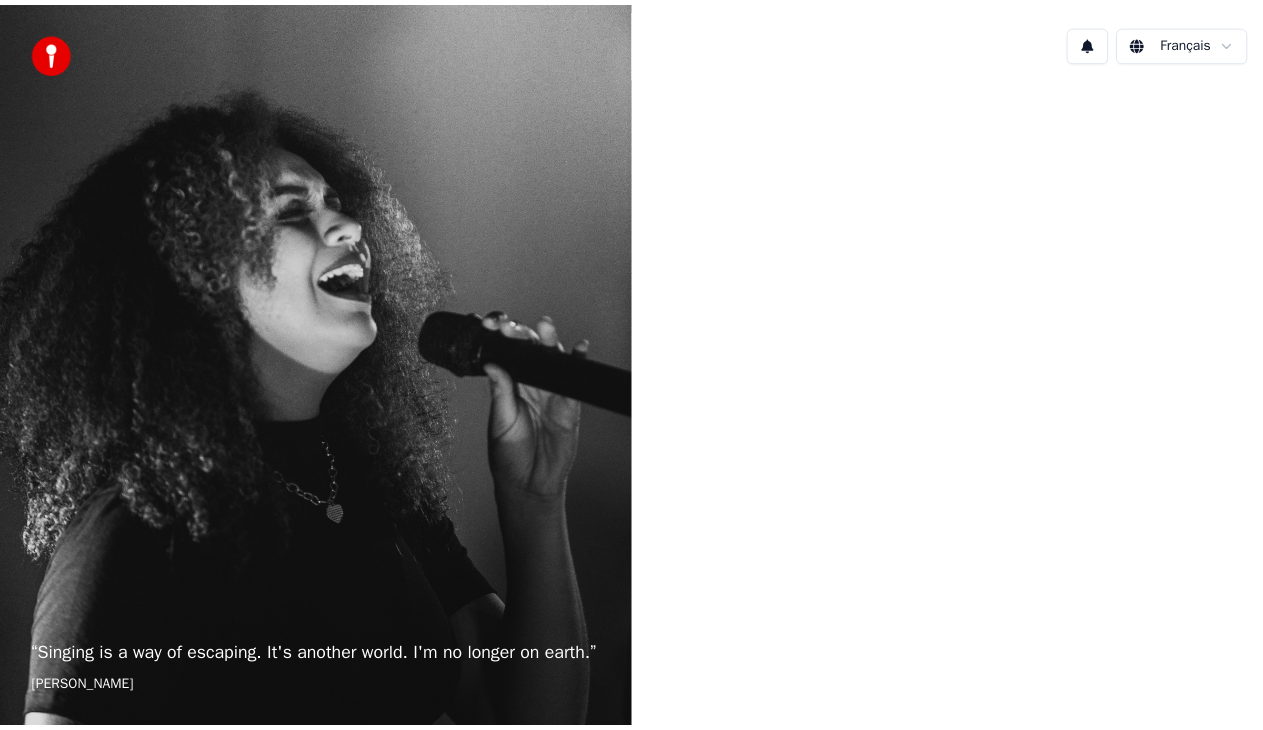 scroll, scrollTop: 0, scrollLeft: 0, axis: both 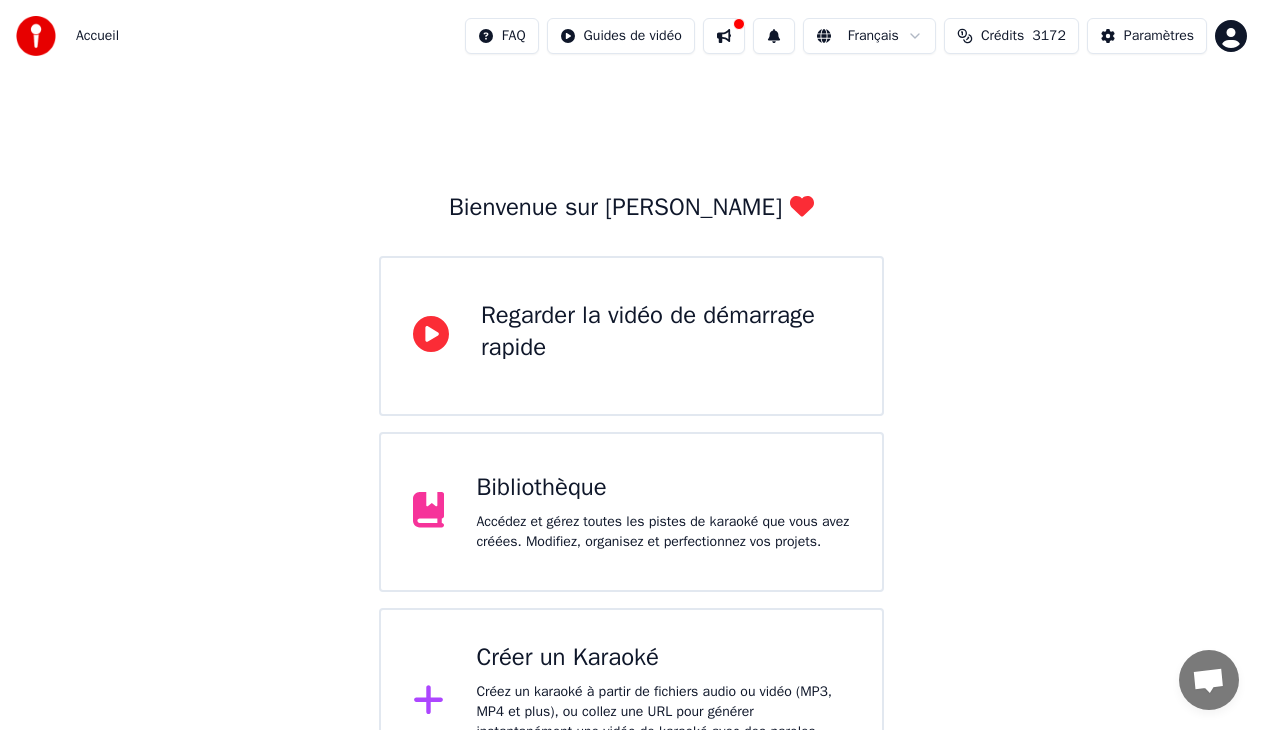 click on "Bibliothèque" at bounding box center (663, 488) 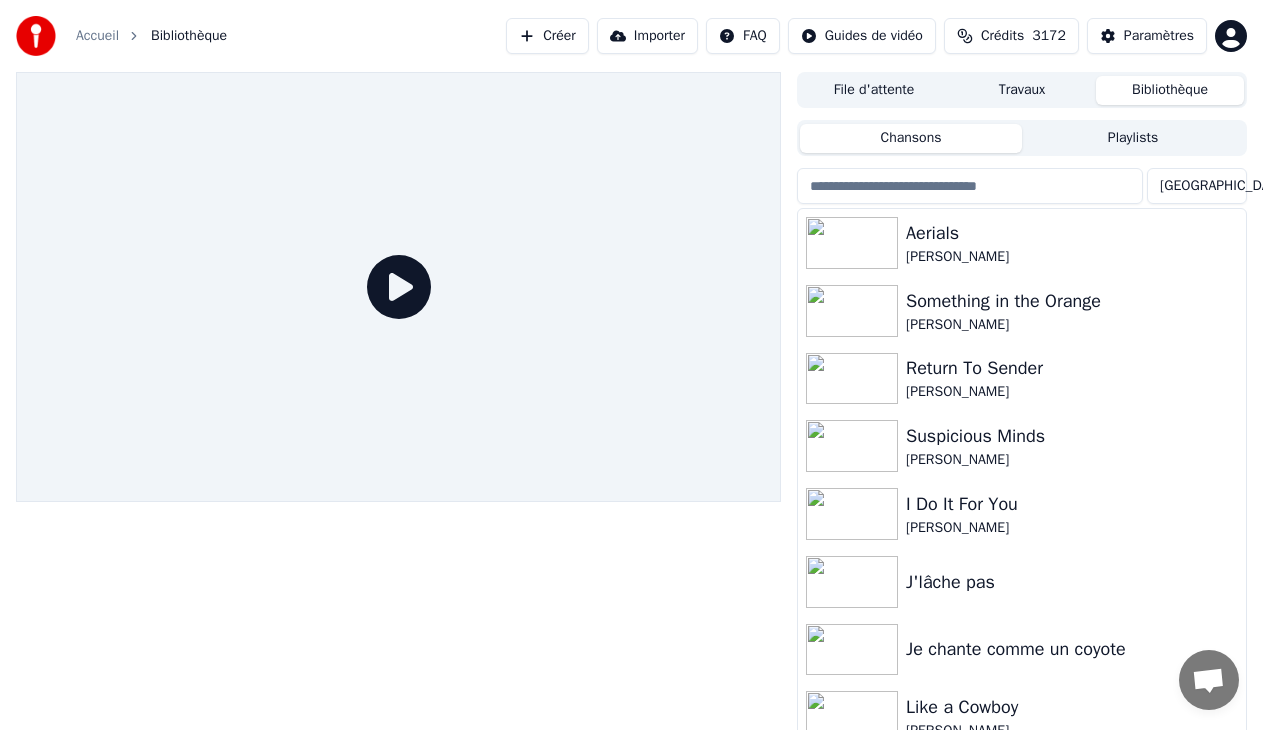 click on "Playlists" at bounding box center [1133, 138] 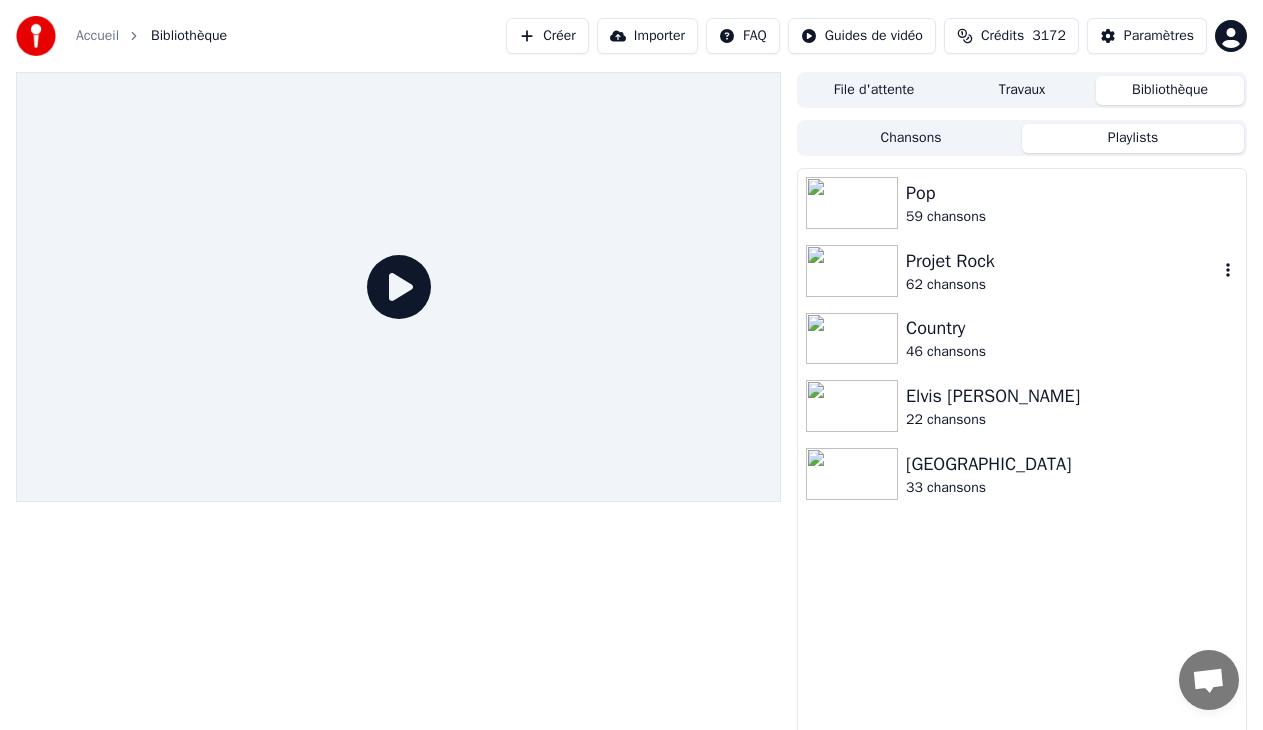 click at bounding box center [852, 271] 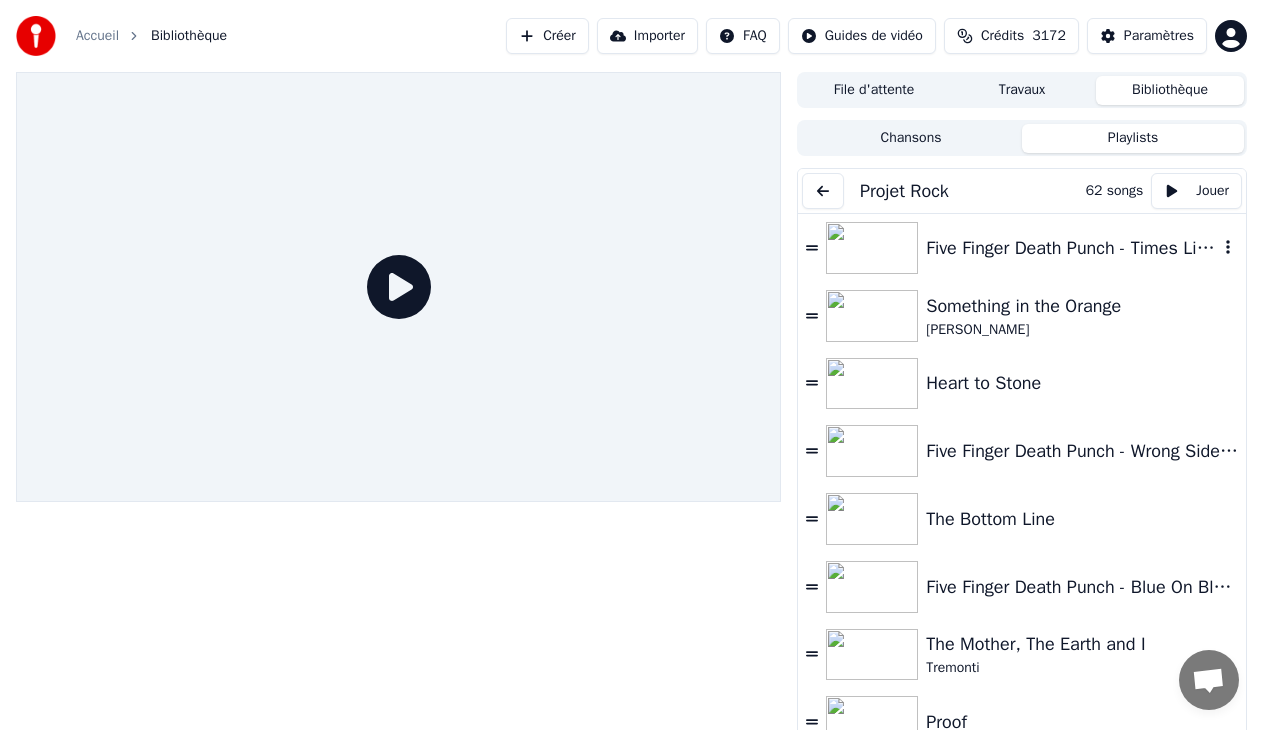click at bounding box center [872, 248] 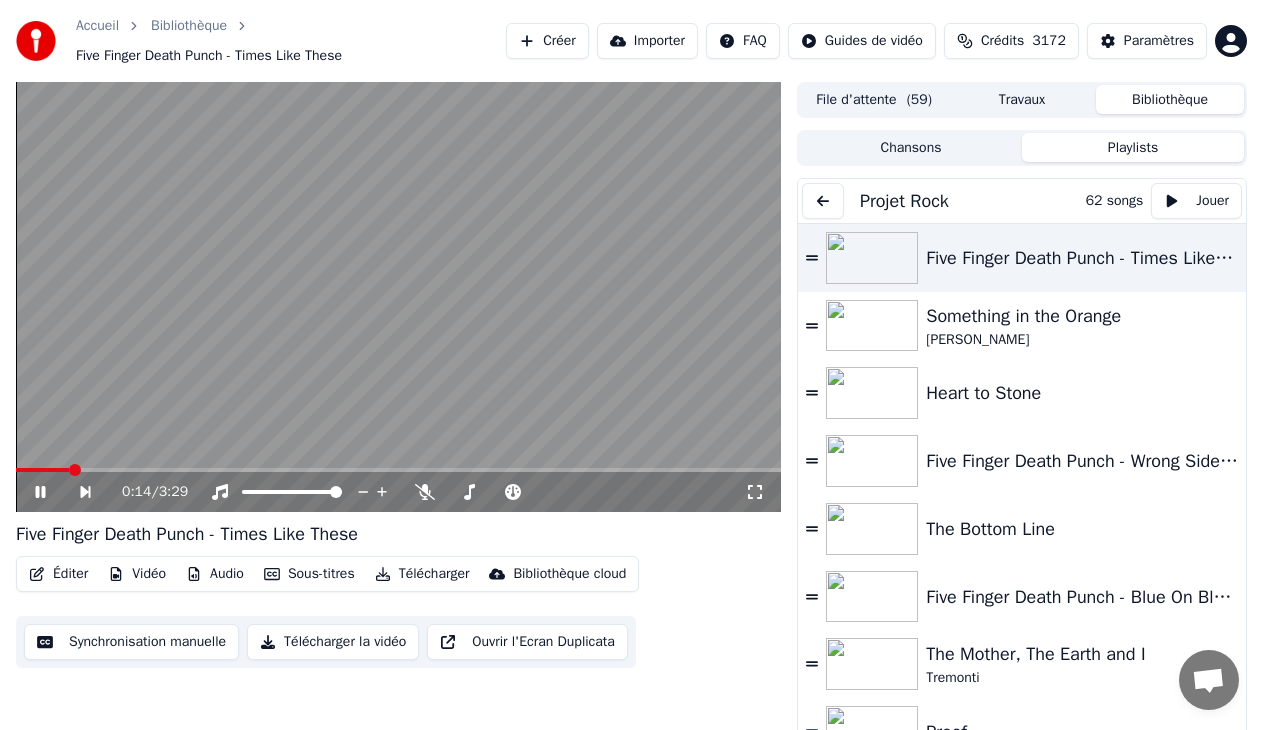 click 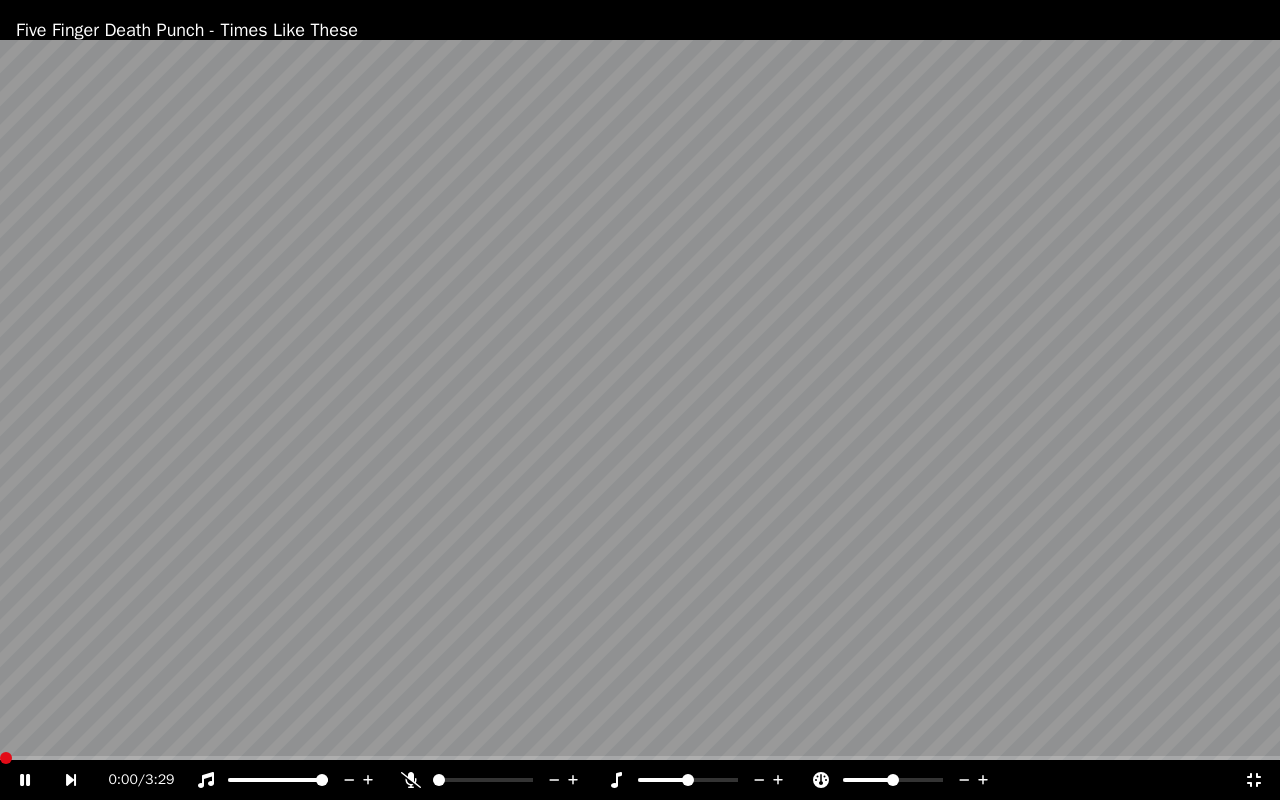 click at bounding box center [0, 758] 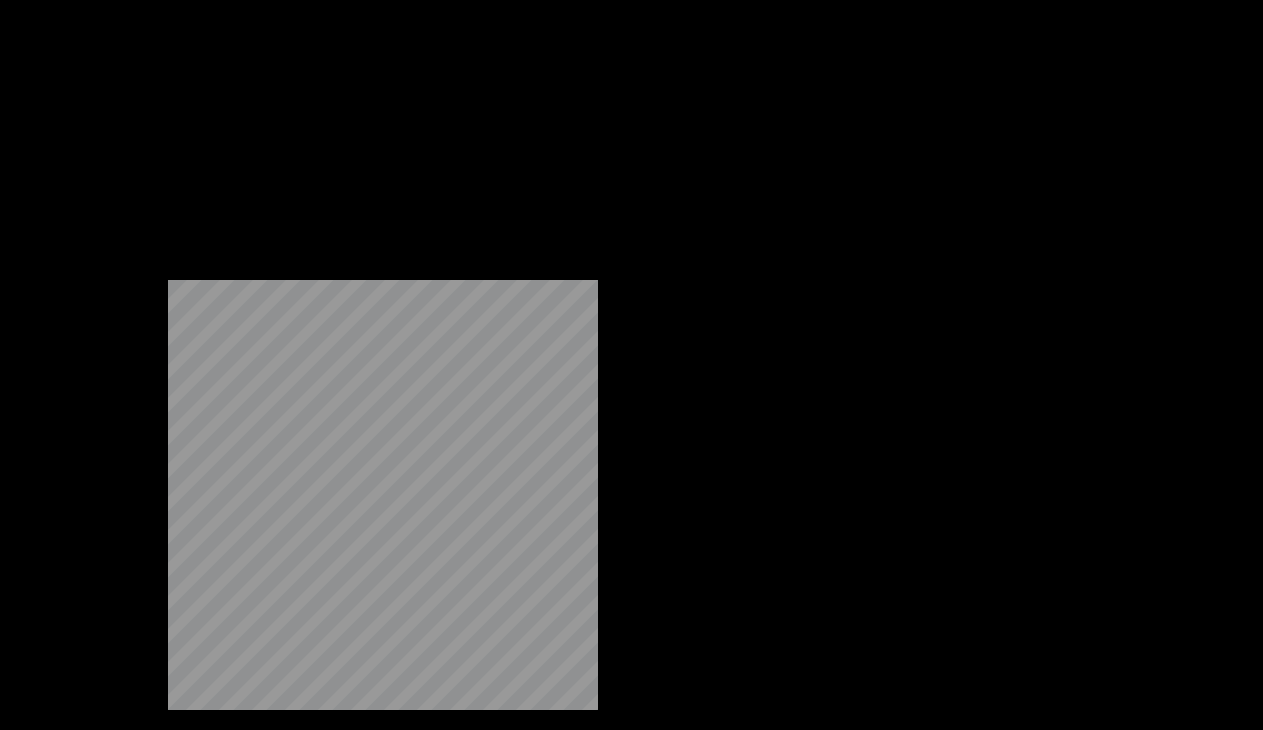 click on "Sous-titres" at bounding box center [309, 134] 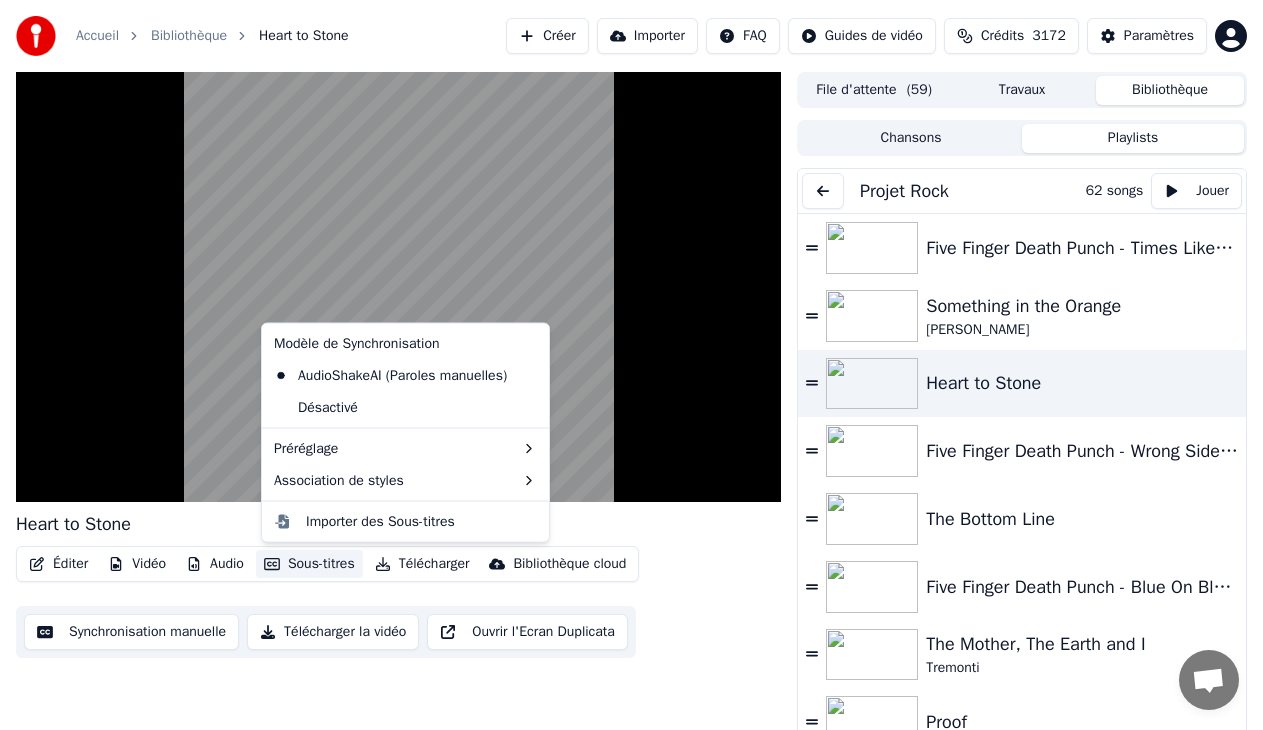 click on "Sous-titres" at bounding box center (309, 564) 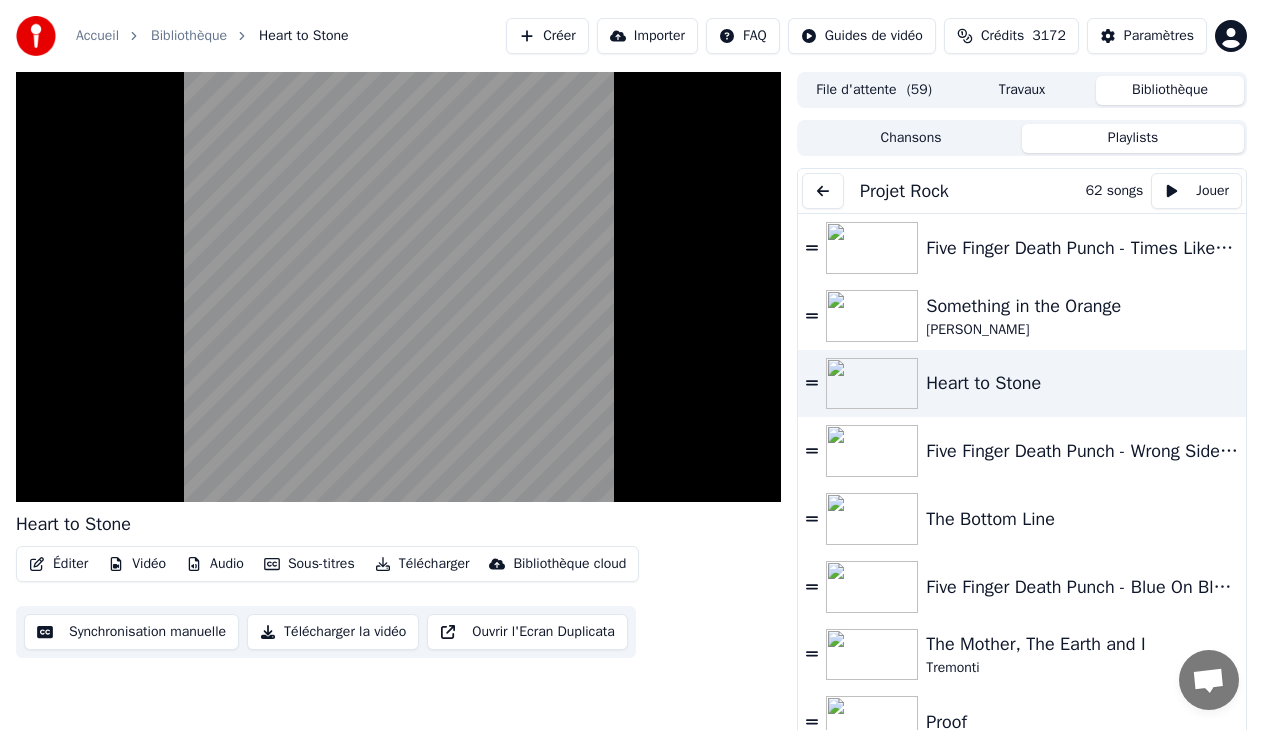 click on "Sous-titres" at bounding box center [309, 564] 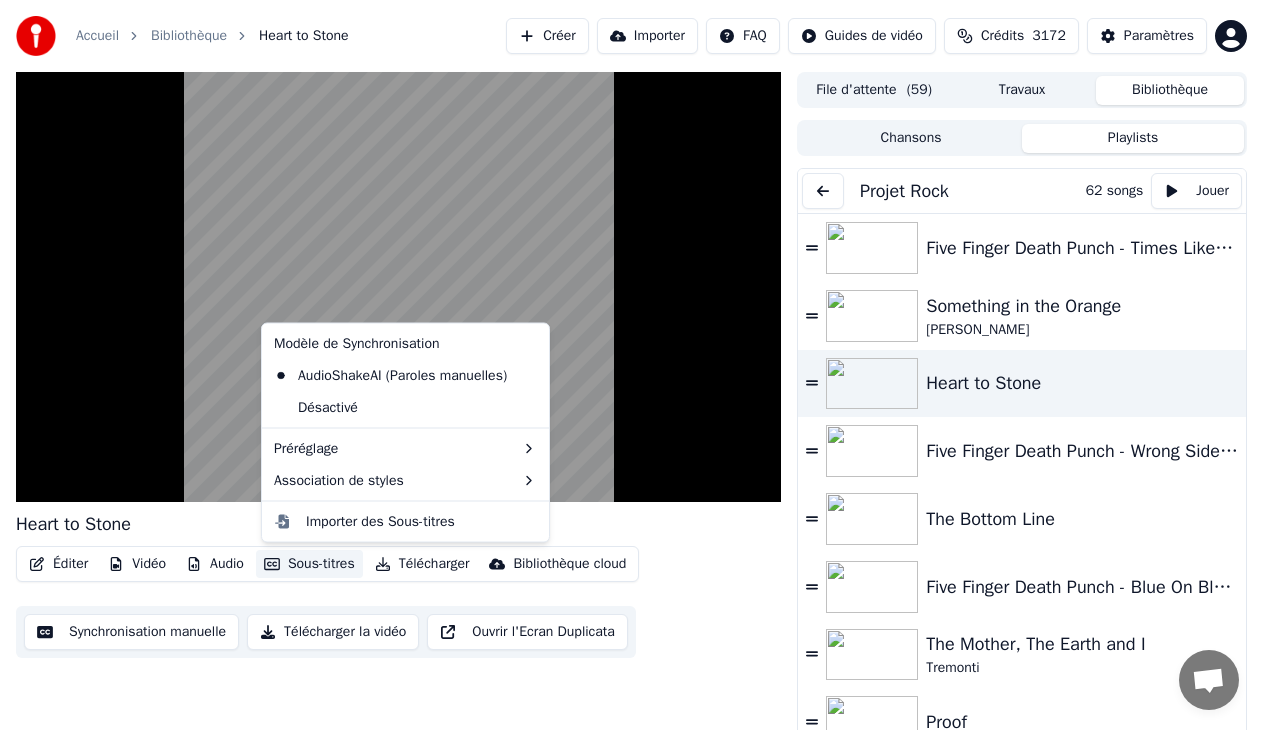 click on "Heart to Stone Éditer Vidéo Audio Sous-titres Télécharger Bibliothèque cloud Synchronisation manuelle Télécharger la vidéo Ouvrir l'Ecran Duplicata" at bounding box center (398, 412) 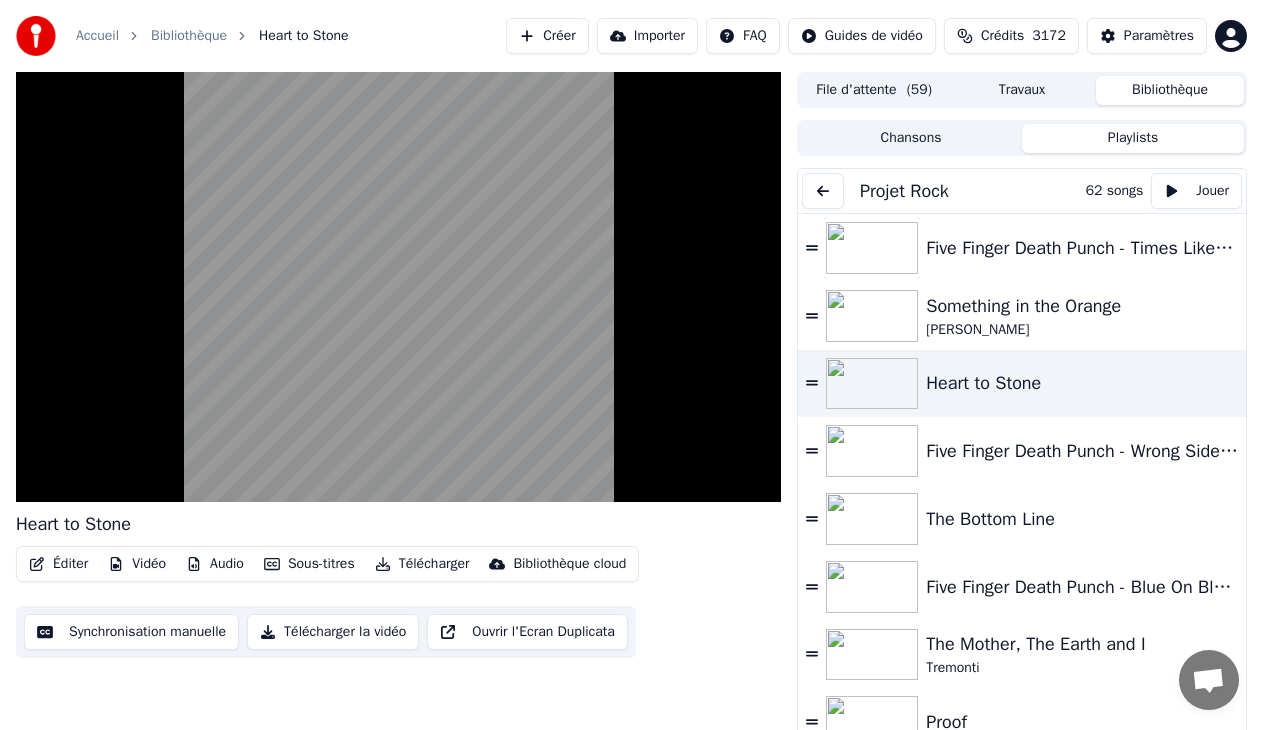 click on "Synchronisation manuelle" at bounding box center [131, 632] 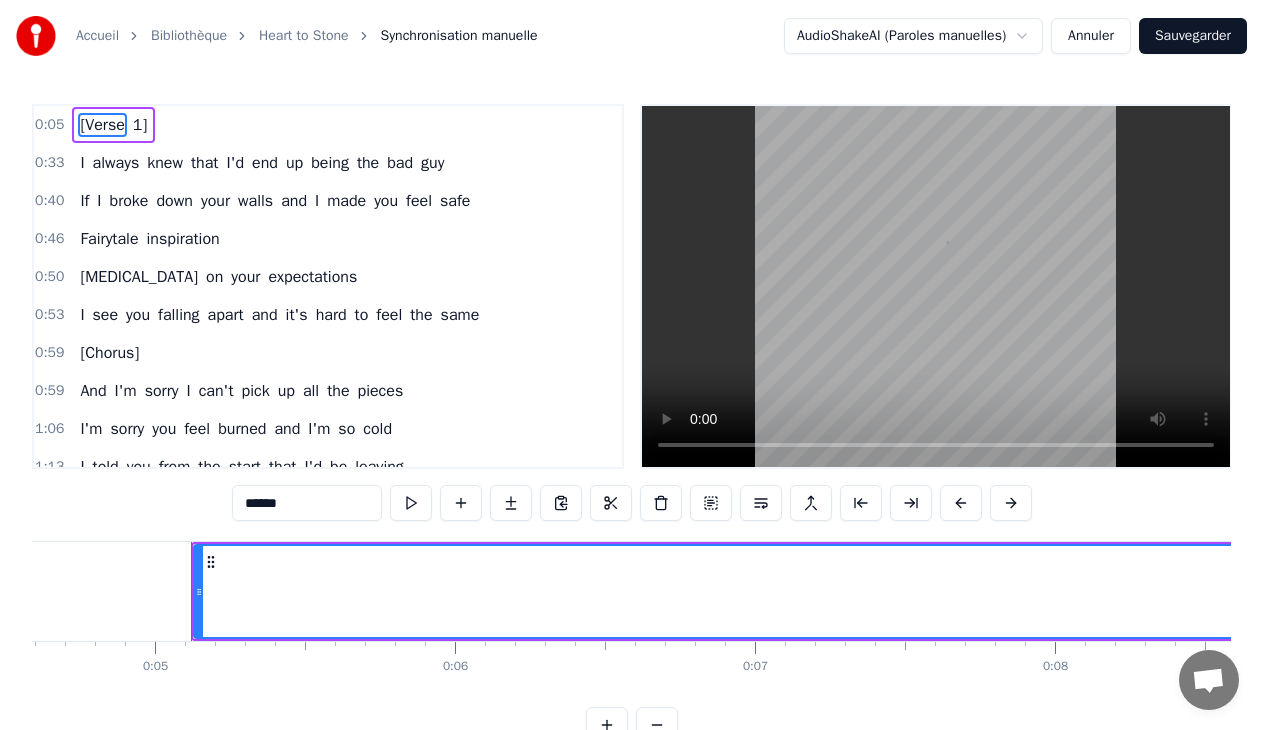 scroll, scrollTop: 0, scrollLeft: 1436, axis: horizontal 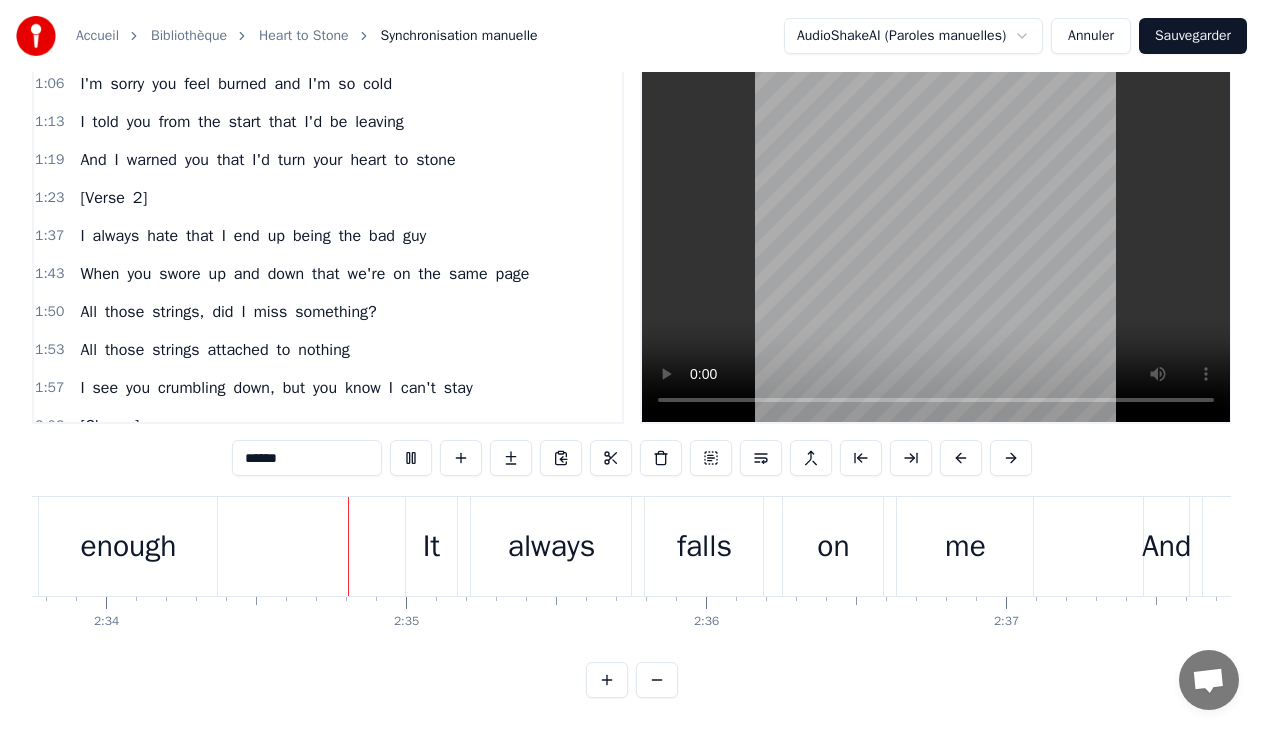type 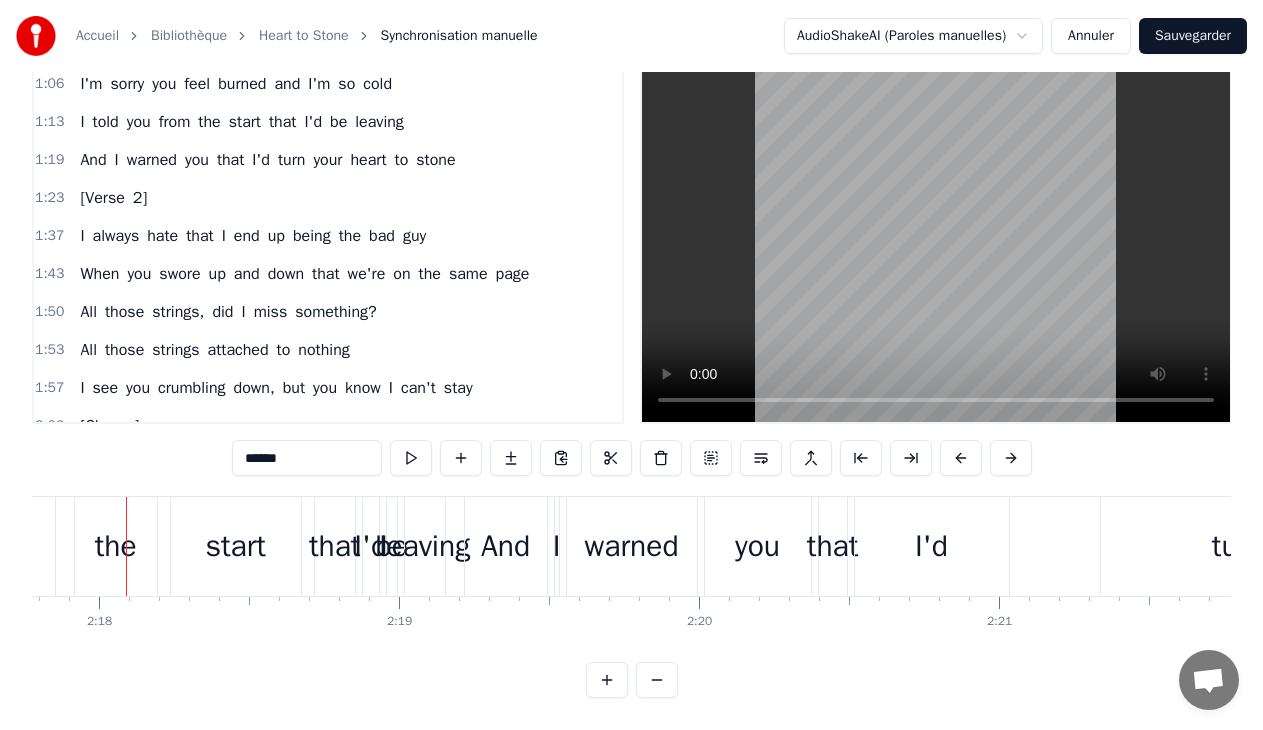 scroll, scrollTop: 0, scrollLeft: 41327, axis: horizontal 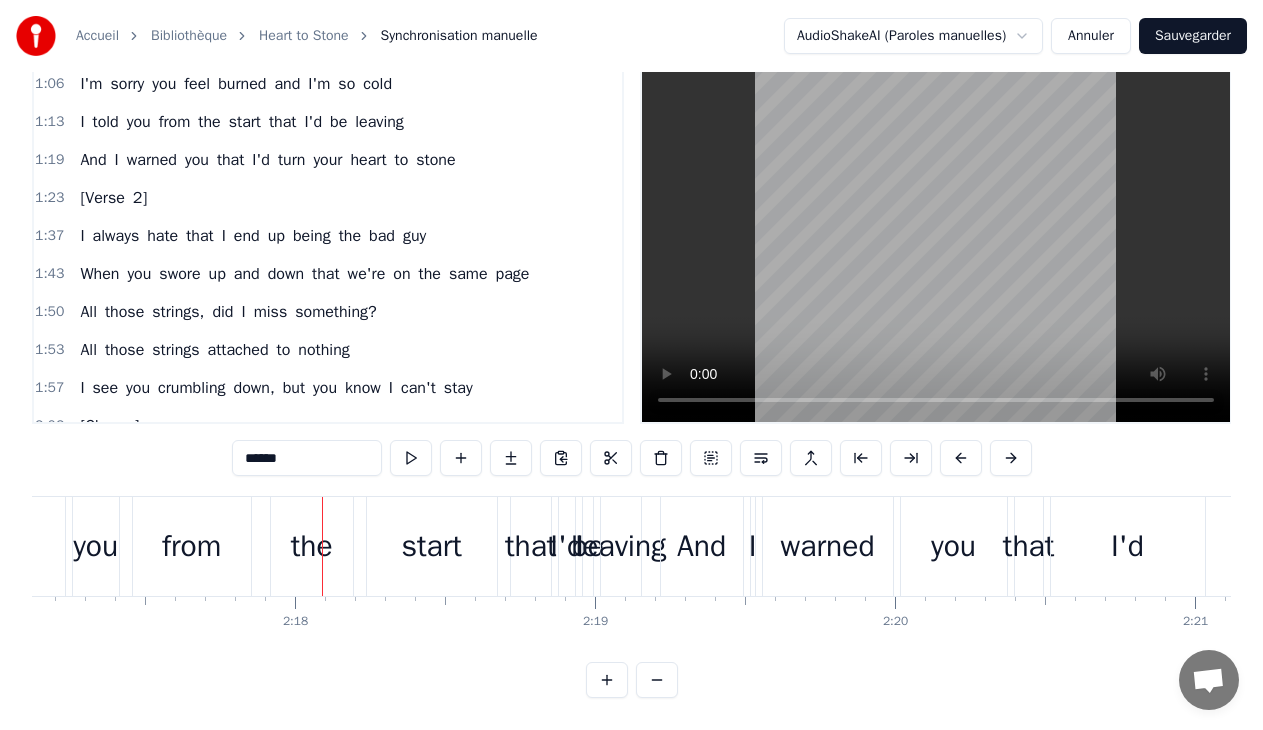 click on "that" at bounding box center [531, 546] 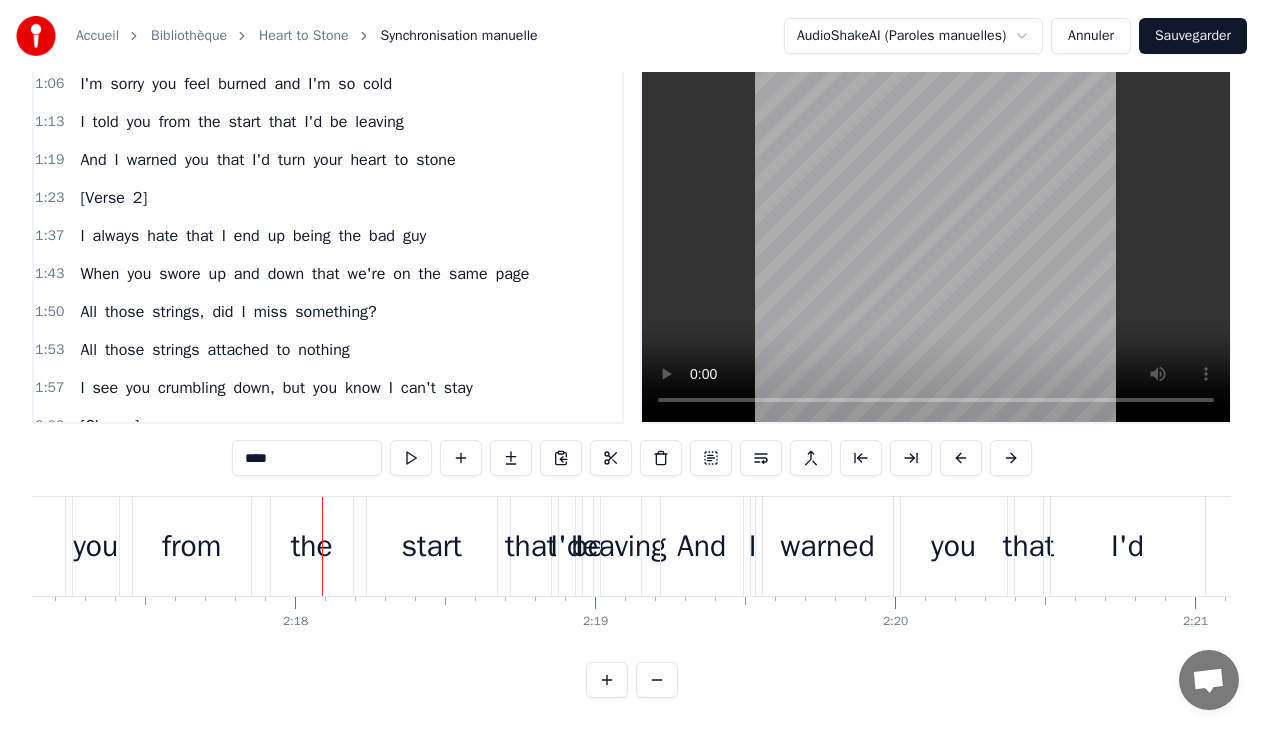scroll, scrollTop: 0, scrollLeft: 0, axis: both 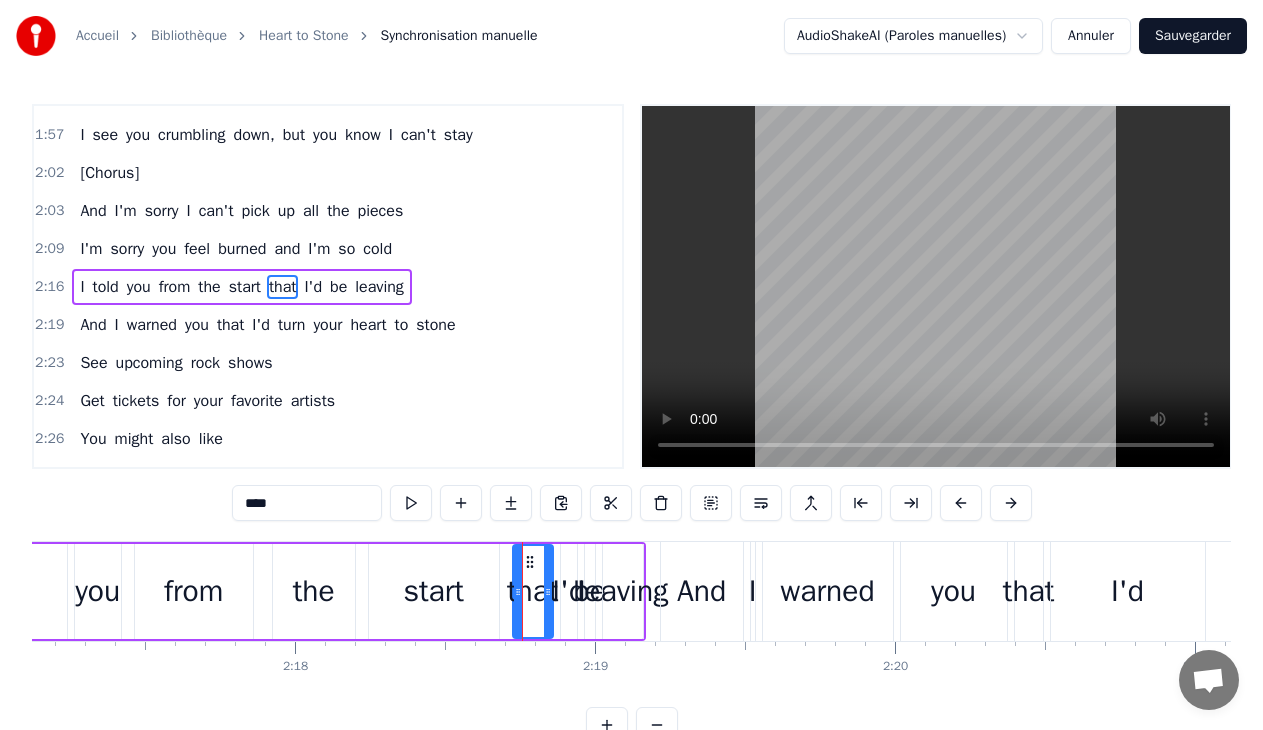 click on "And" at bounding box center (702, 591) 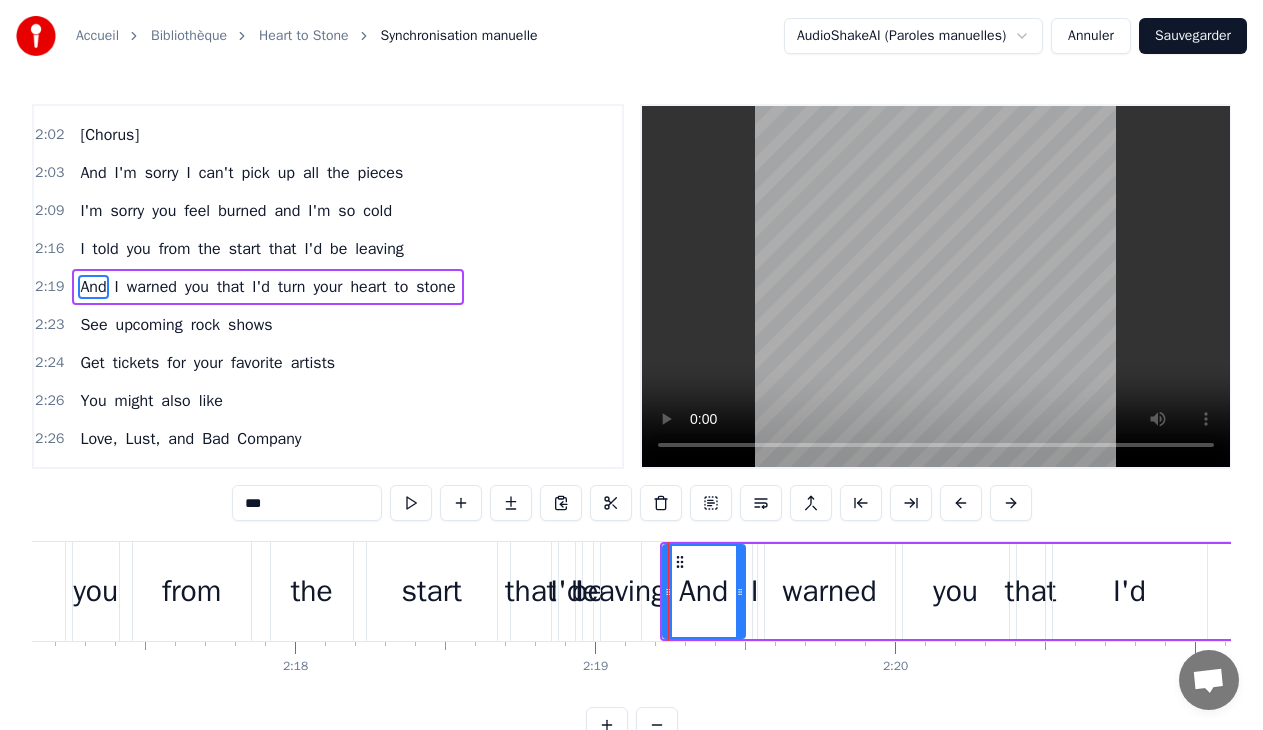 click on "leaving" at bounding box center [621, 591] 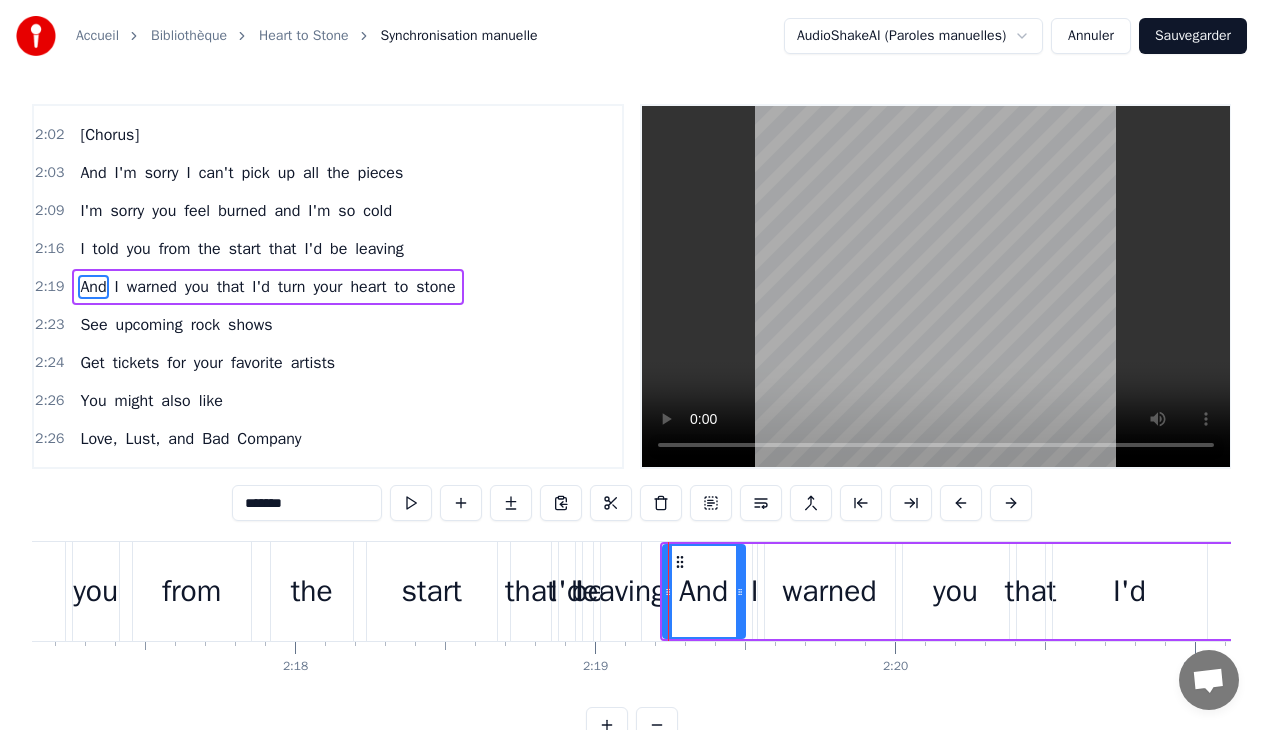 scroll, scrollTop: 598, scrollLeft: 0, axis: vertical 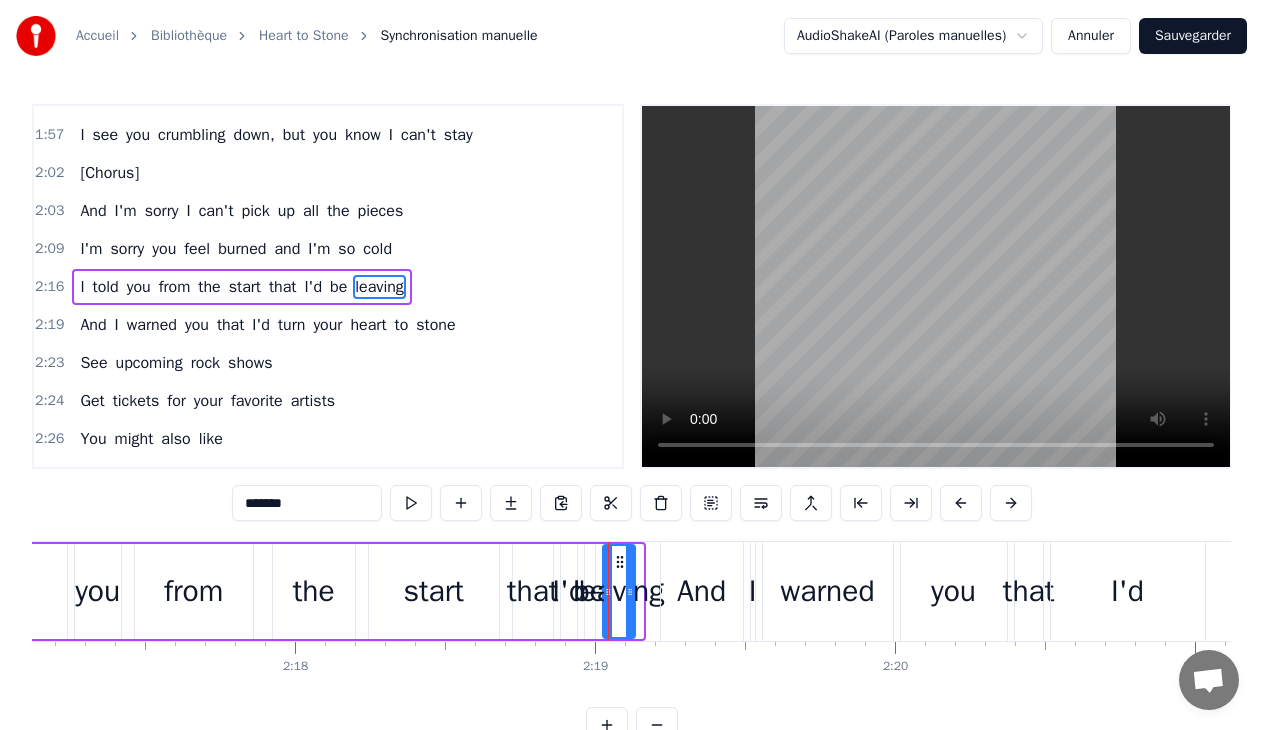 click at bounding box center (630, 591) 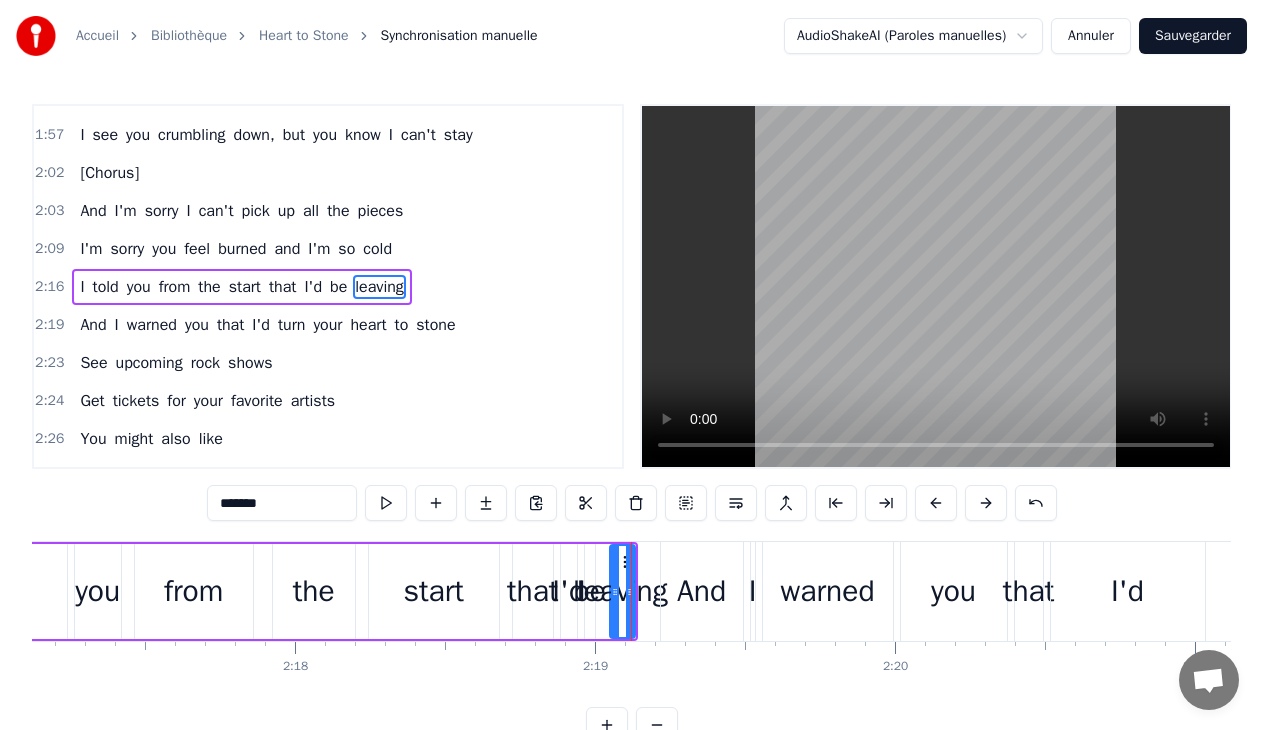 click at bounding box center (615, 591) 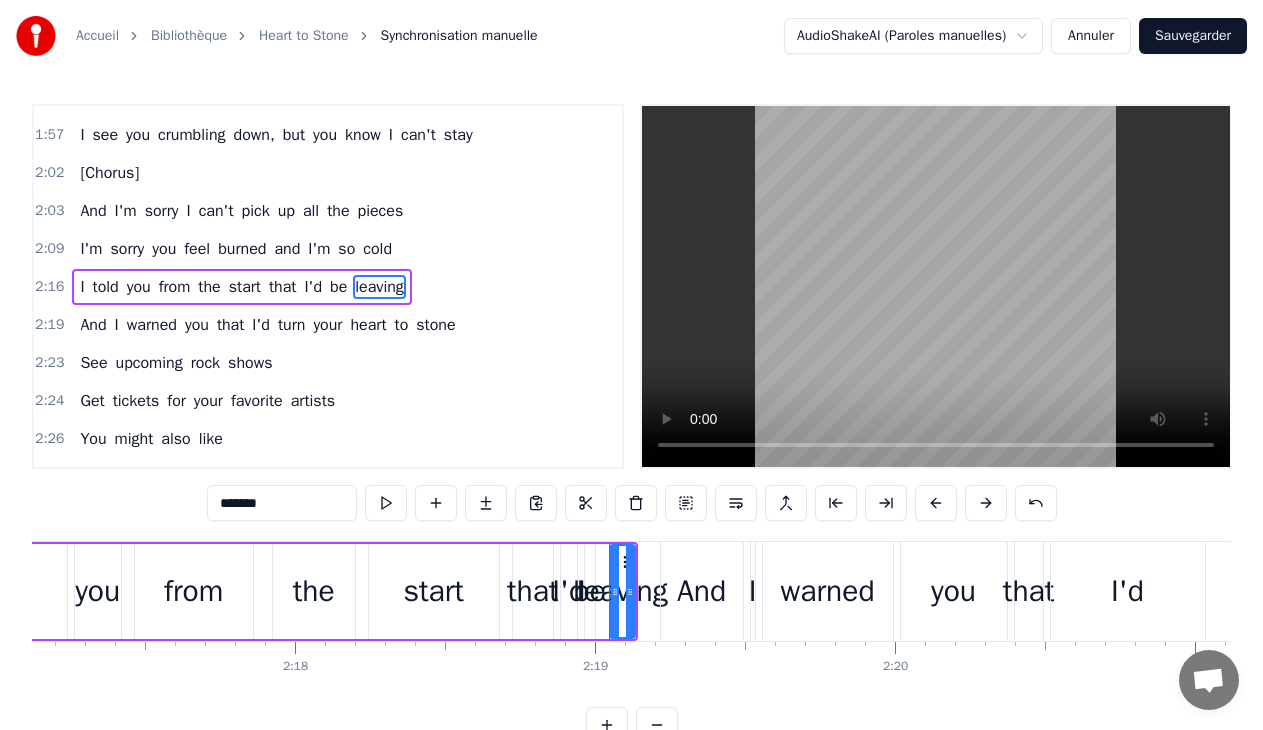 click on "leaving" at bounding box center (622, 591) 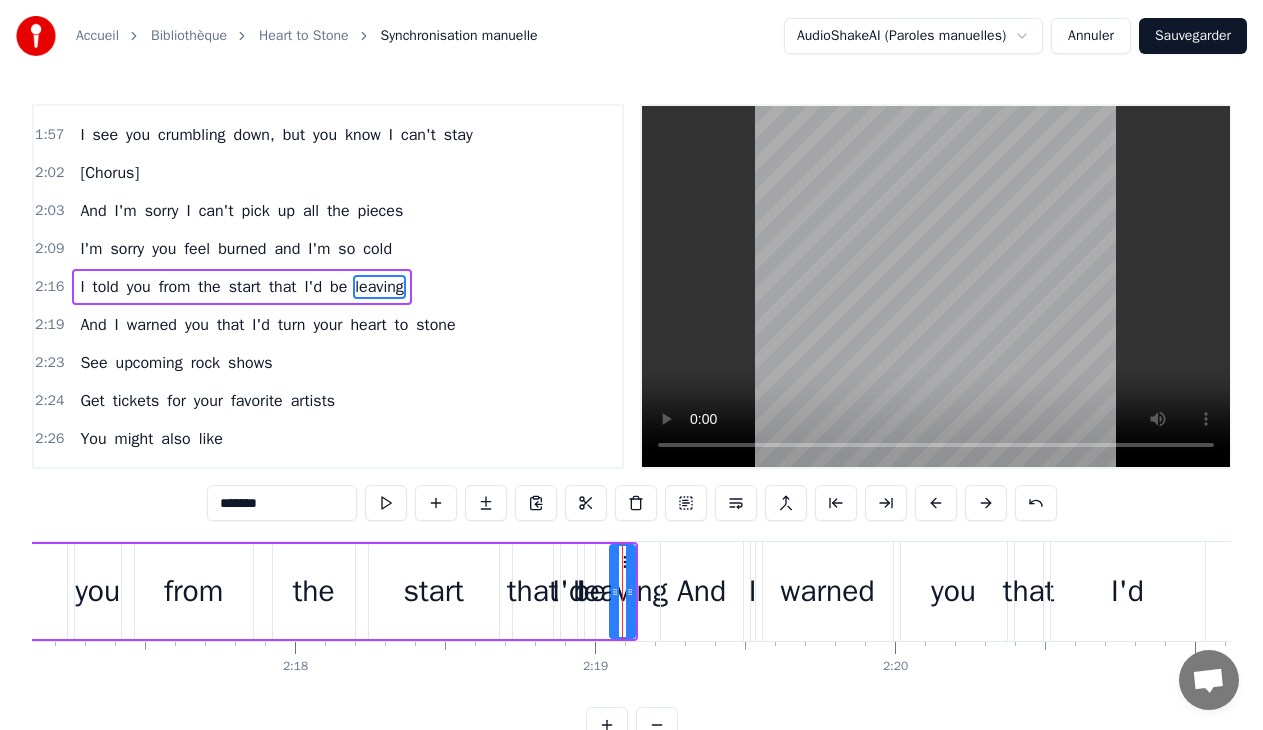 drag, startPoint x: 702, startPoint y: 565, endPoint x: 725, endPoint y: 576, distance: 25.495098 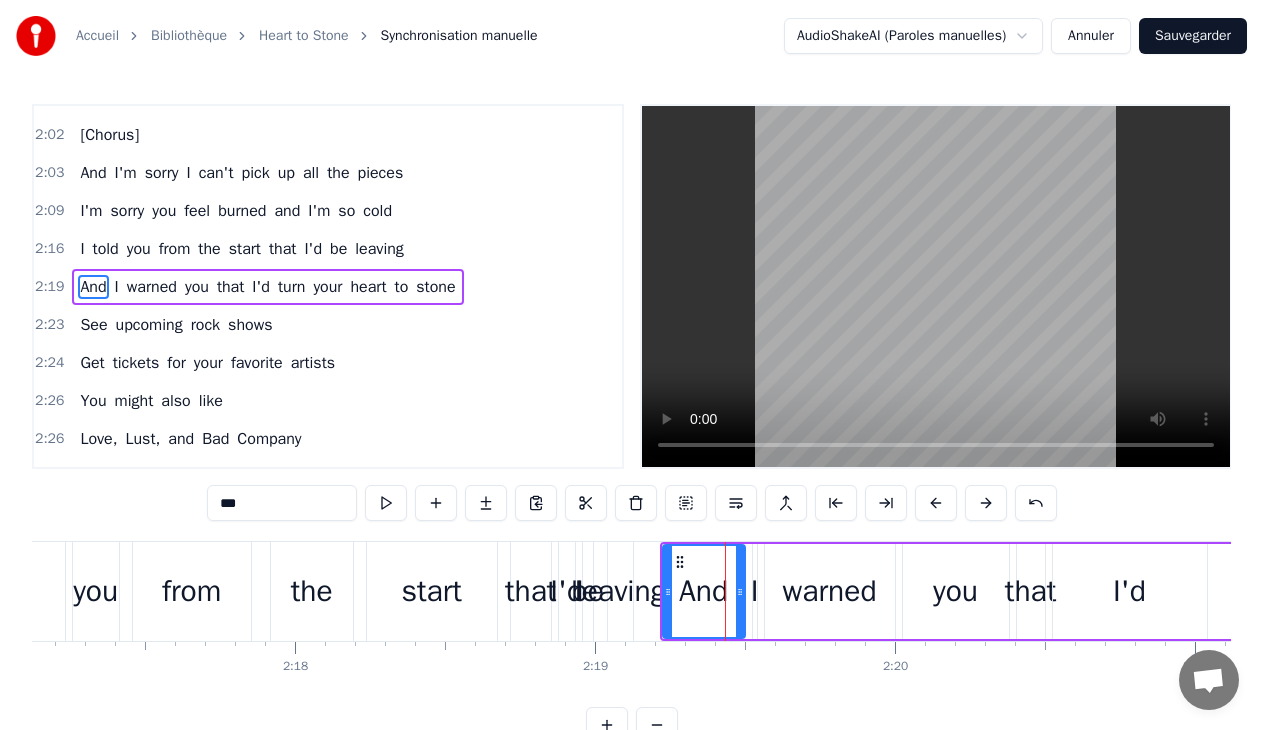 scroll, scrollTop: 636, scrollLeft: 0, axis: vertical 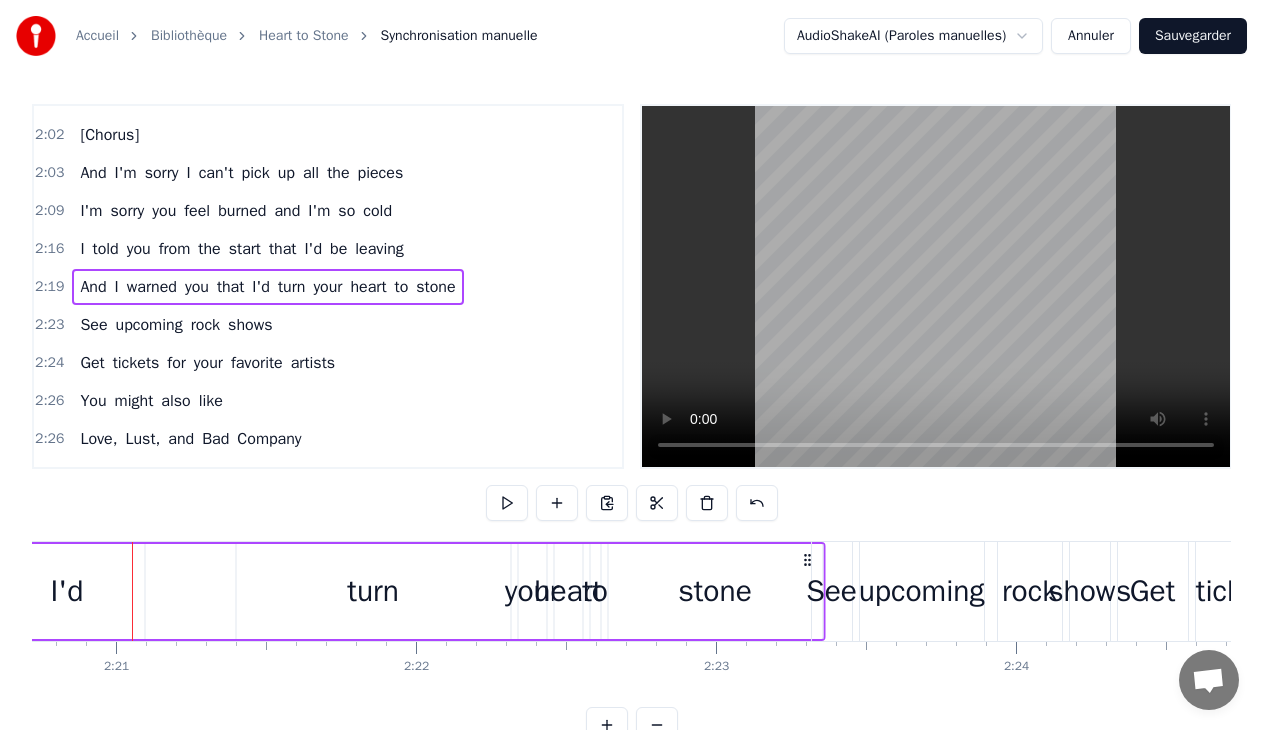 drag, startPoint x: 788, startPoint y: 561, endPoint x: 804, endPoint y: 563, distance: 16.124516 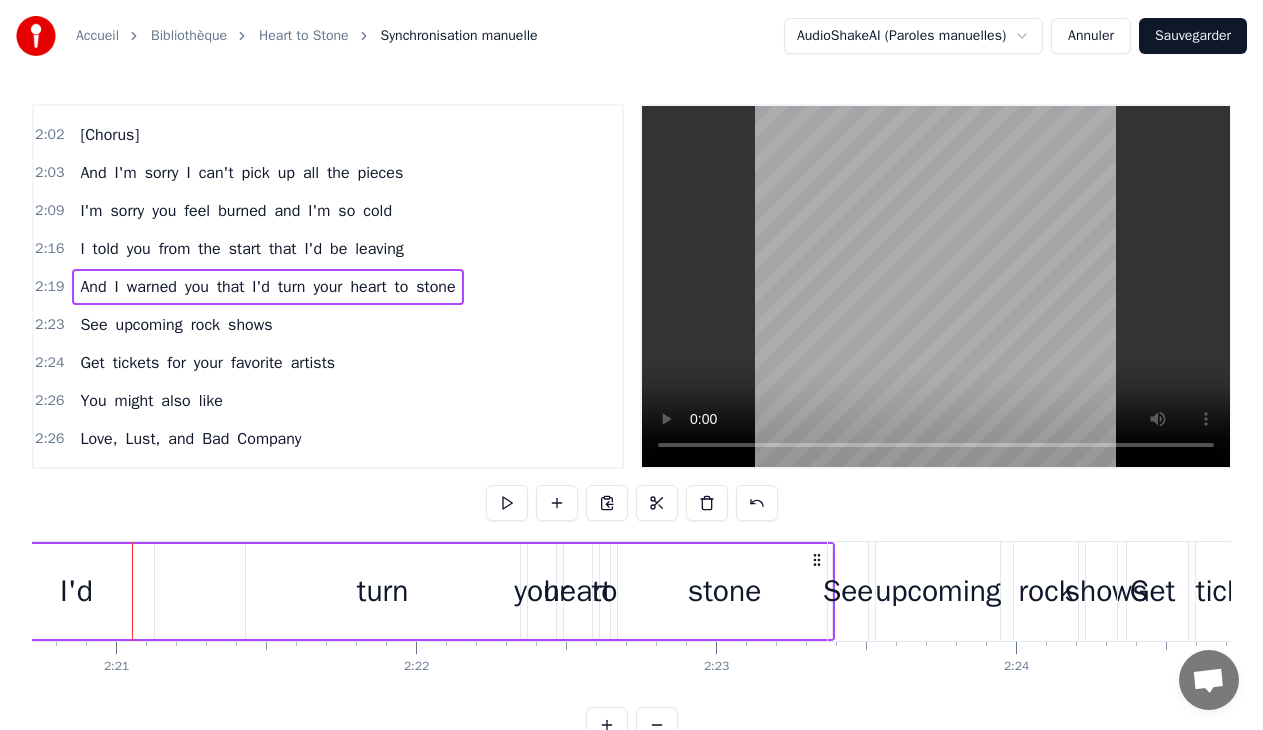 drag, startPoint x: 795, startPoint y: 563, endPoint x: 821, endPoint y: 566, distance: 26.172504 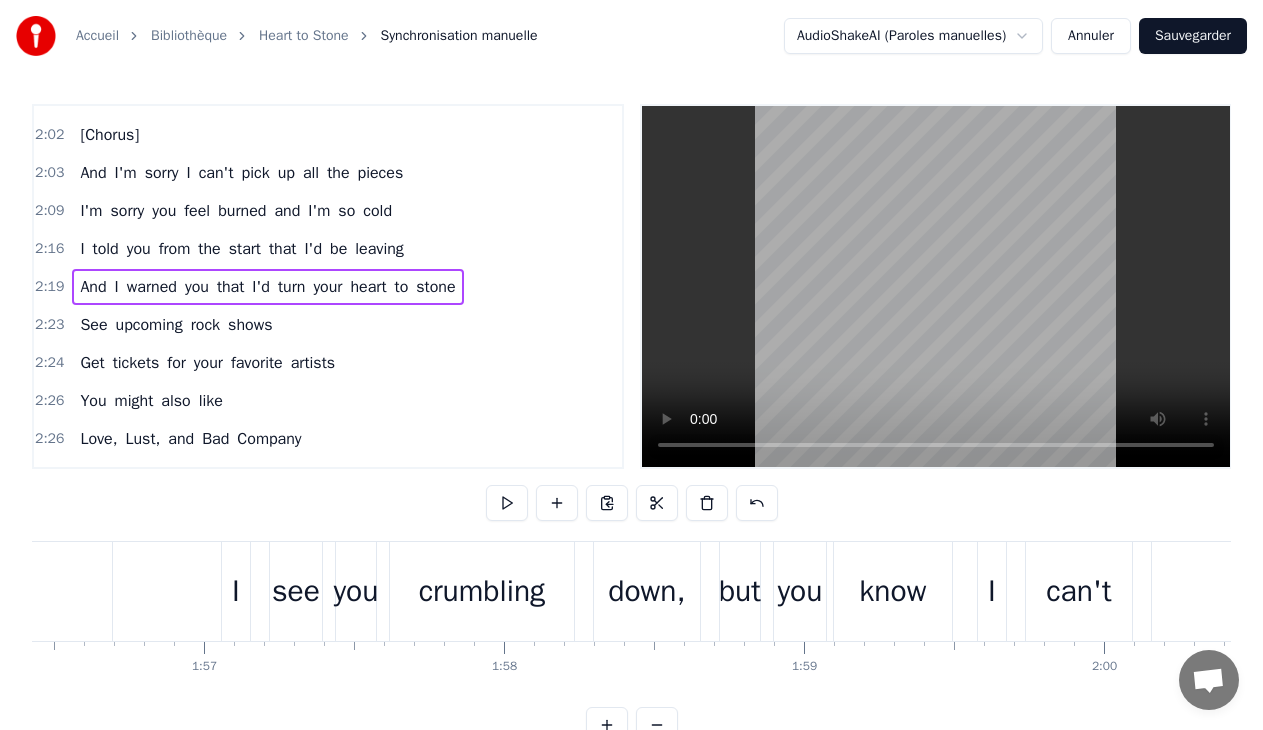 scroll, scrollTop: 0, scrollLeft: 34833, axis: horizontal 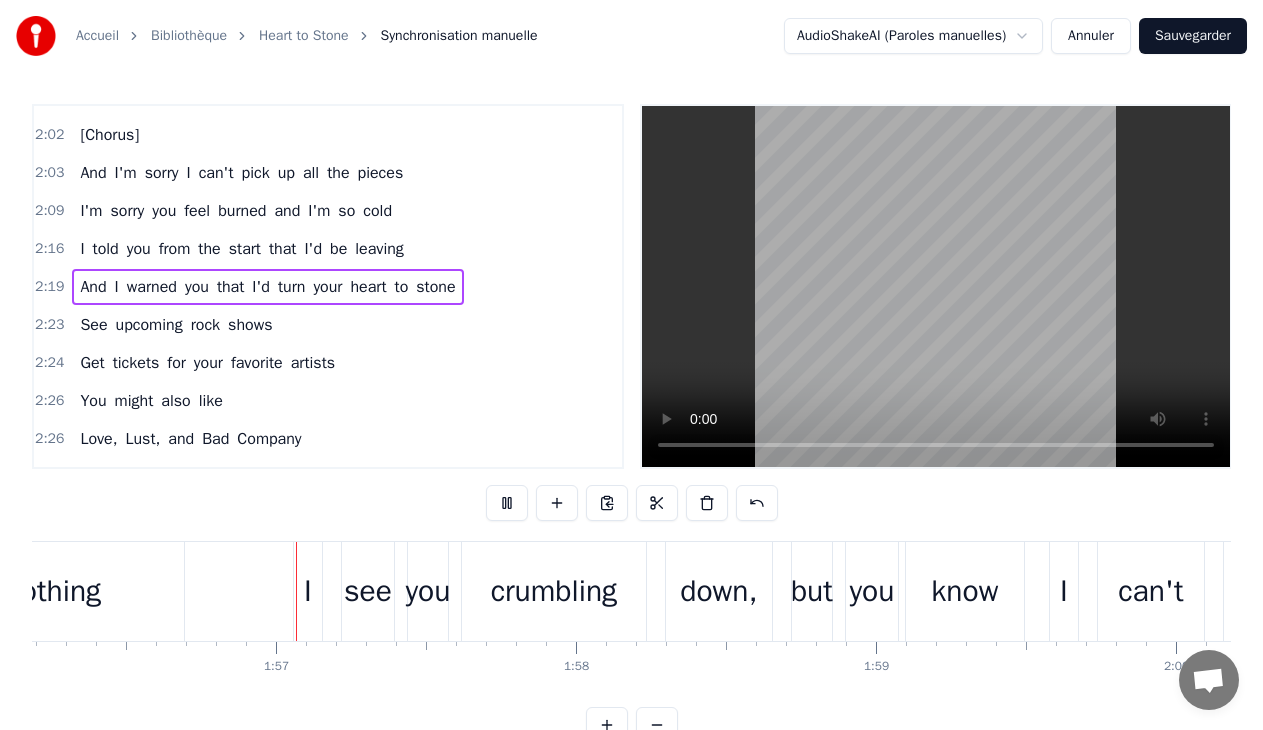 click on "Sauvegarder" at bounding box center [1193, 36] 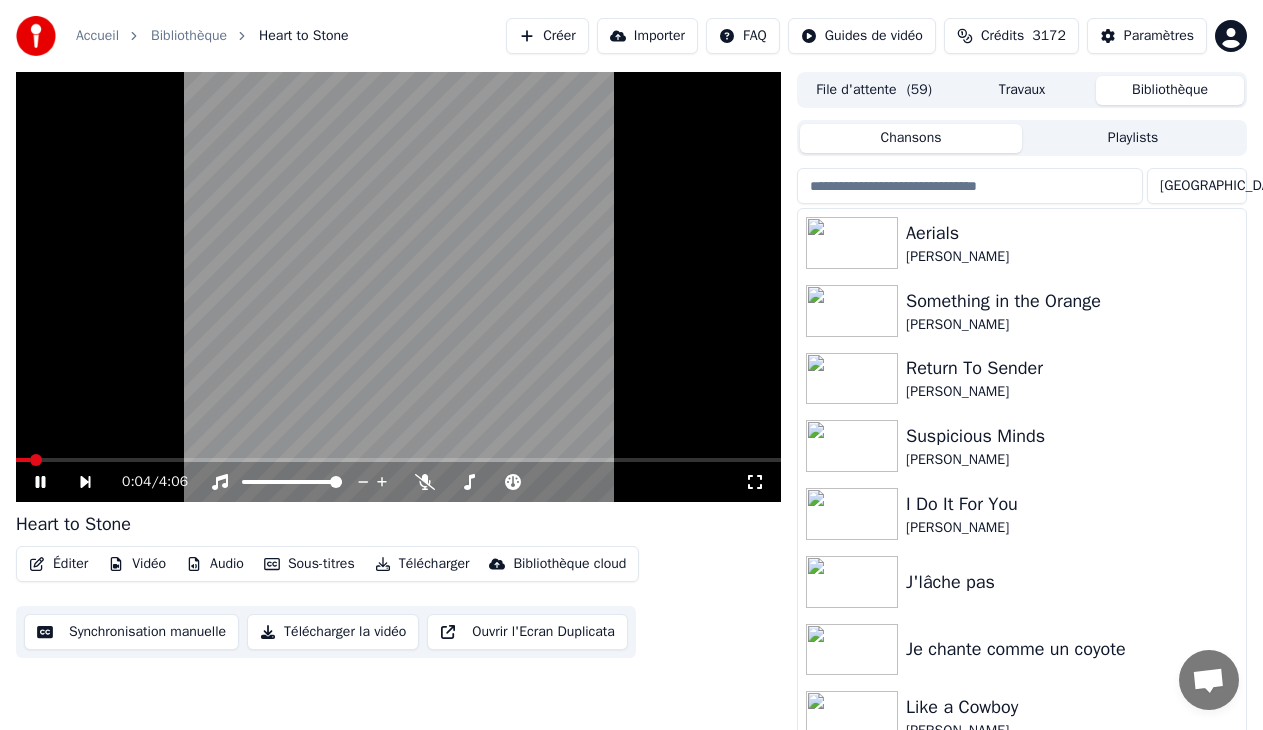click on "Synchronisation manuelle" at bounding box center (131, 632) 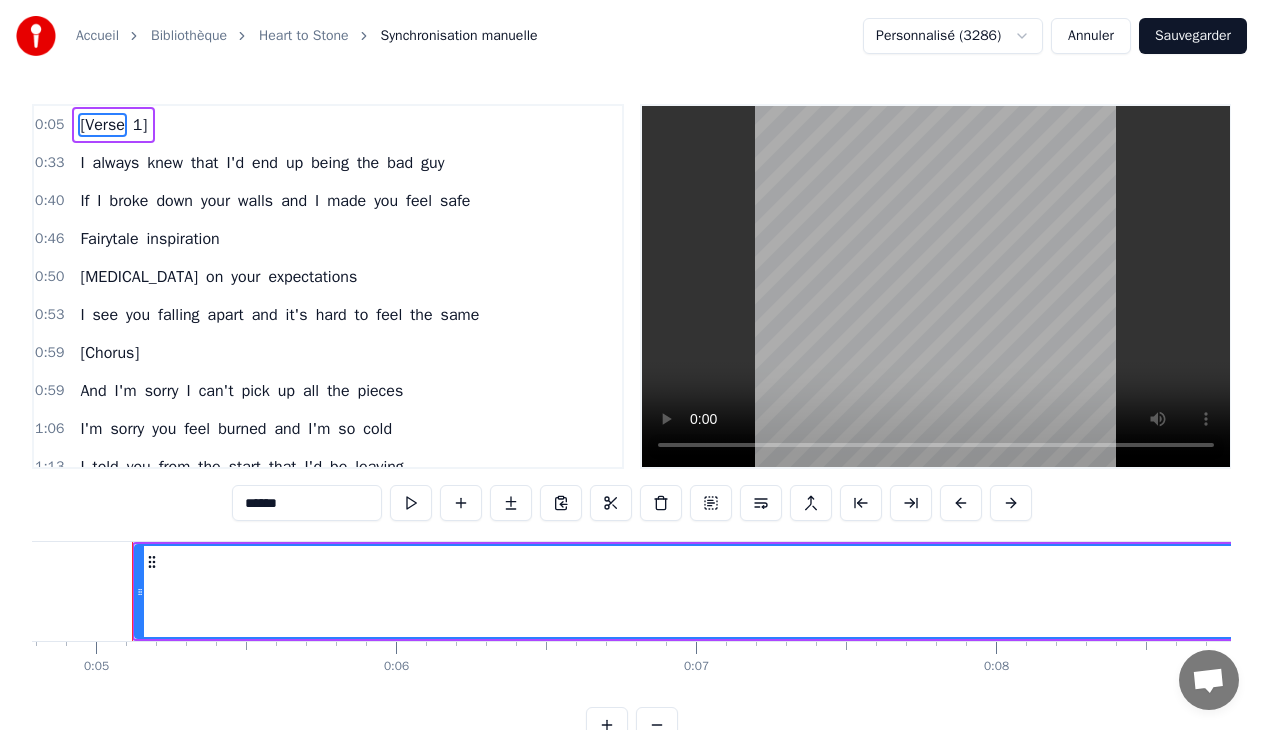 type 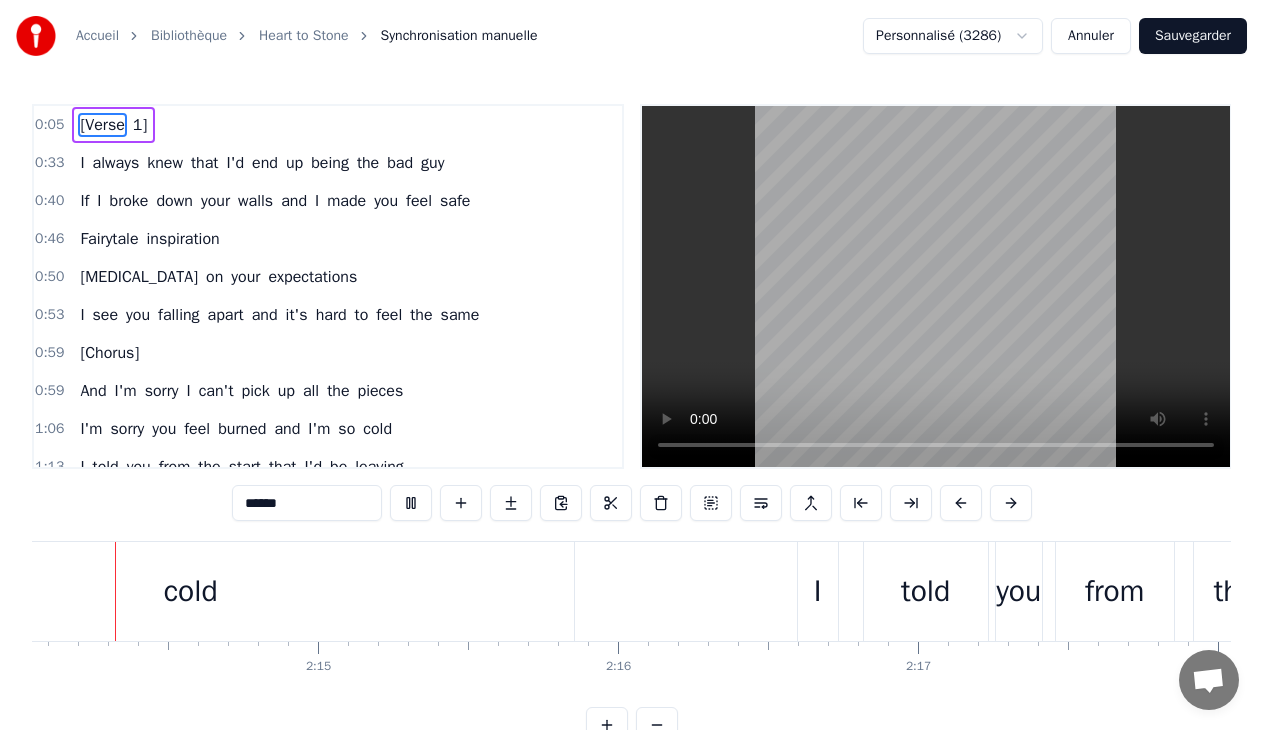 scroll, scrollTop: 0, scrollLeft: 40203, axis: horizontal 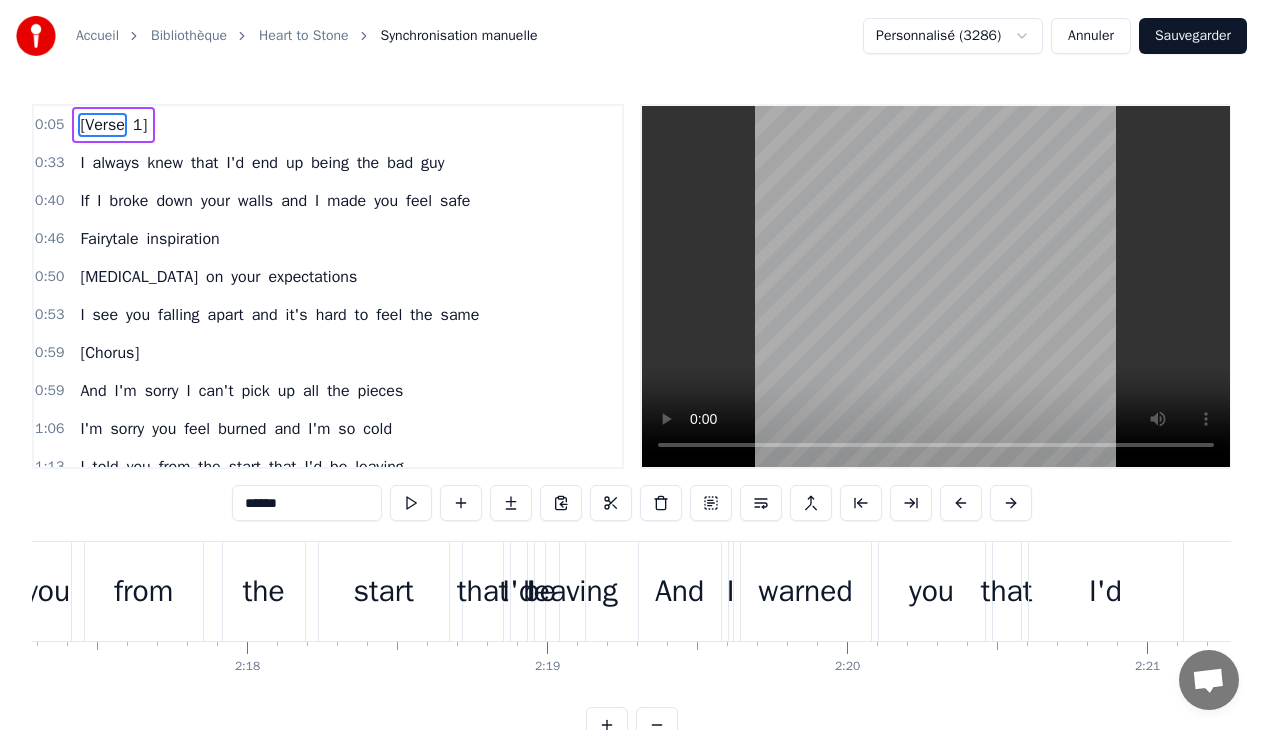 click on "leaving" at bounding box center [572, 591] 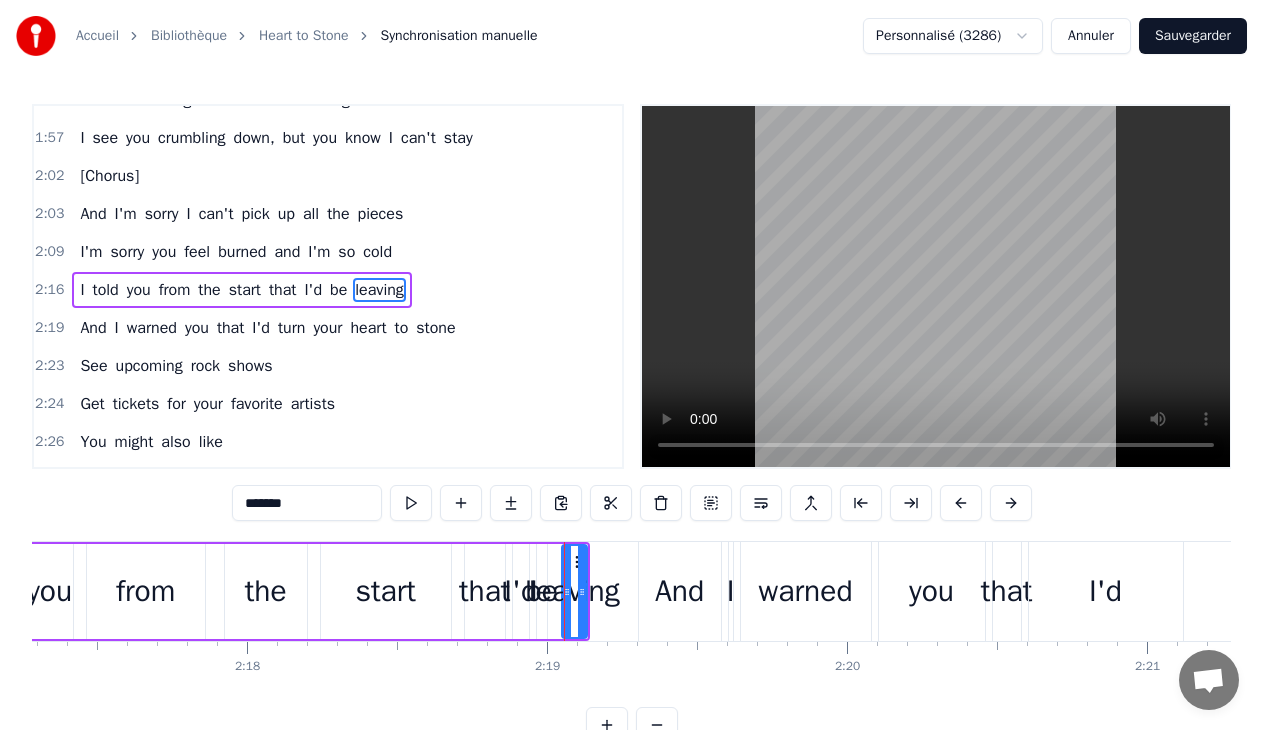 scroll, scrollTop: 598, scrollLeft: 0, axis: vertical 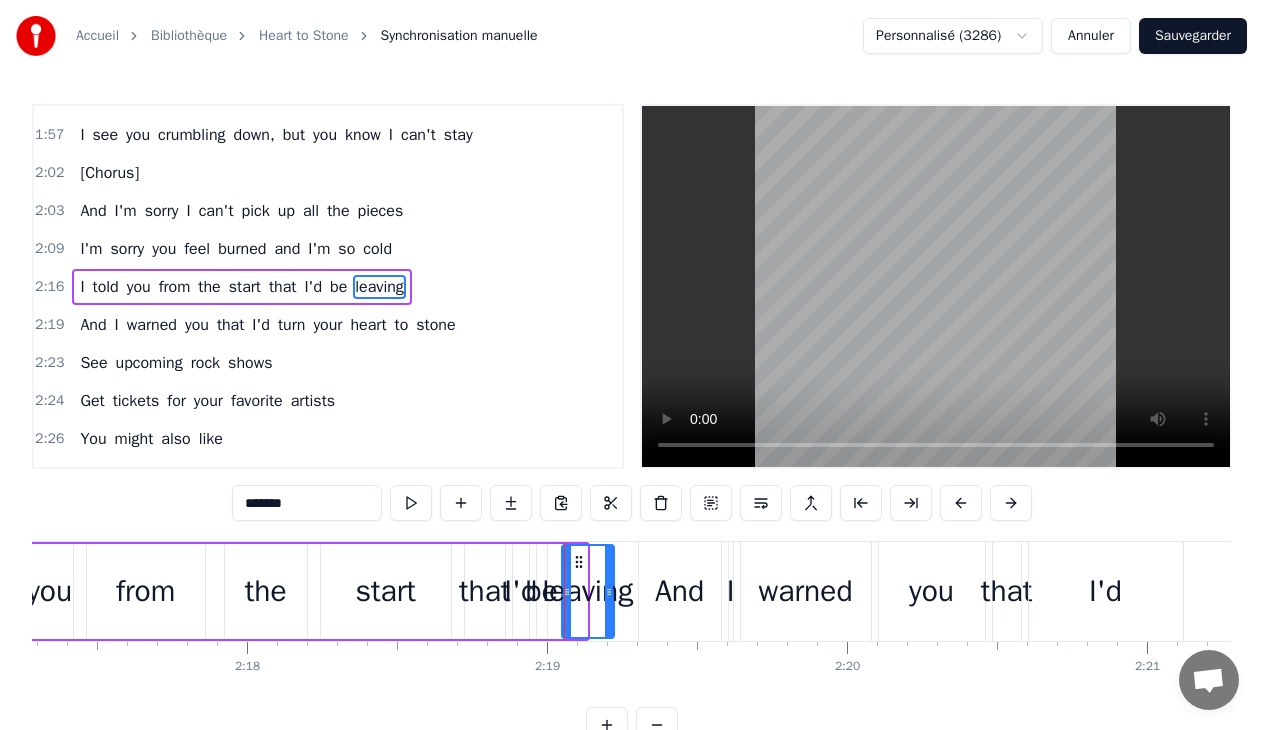 drag, startPoint x: 578, startPoint y: 562, endPoint x: 605, endPoint y: 567, distance: 27.45906 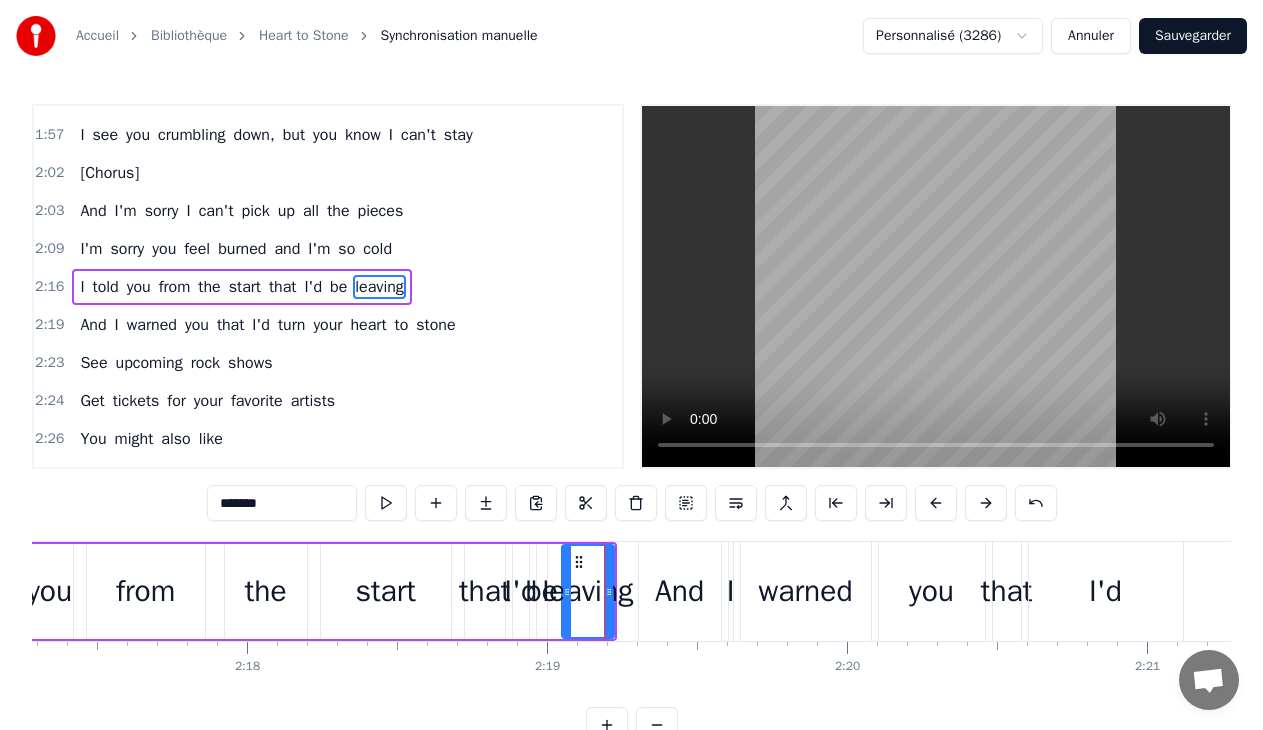 click on "[Verse 1] I always knew that I'd end up being the bad guy If I broke down your walls and I made you feel safe Fairytale inspiration [MEDICAL_DATA] on your expectations I see you falling apart and it's hard to feel the same [Chorus] And I'm sorry I can't pick up all the pieces I'm sorry you feel burned and I'm so cold I told you from the start that I'd be leaving And I warned you that I'd turn your heart to stone [Verse 2] I always hate that I end up being the bad guy When you swore up and down that we're on the same page All those strings, did I miss something? All those strings attached to nothing I see you crumbling down, but you know I can't stay [Chorus] And I'm sorry I can't pick up all the pieces I'm sorry you feel burned and I'm so cold I told you from the start that I'd be leaving And I warned you that I'd turn your heart to stone See upcoming rock shows Get tickets for your favorite artists You might also like Love, Lust, and Bad Company Stellar Revival Saving [PERSON_NAME] Revival Cross Your Heart (And To" at bounding box center [-4242, 591] 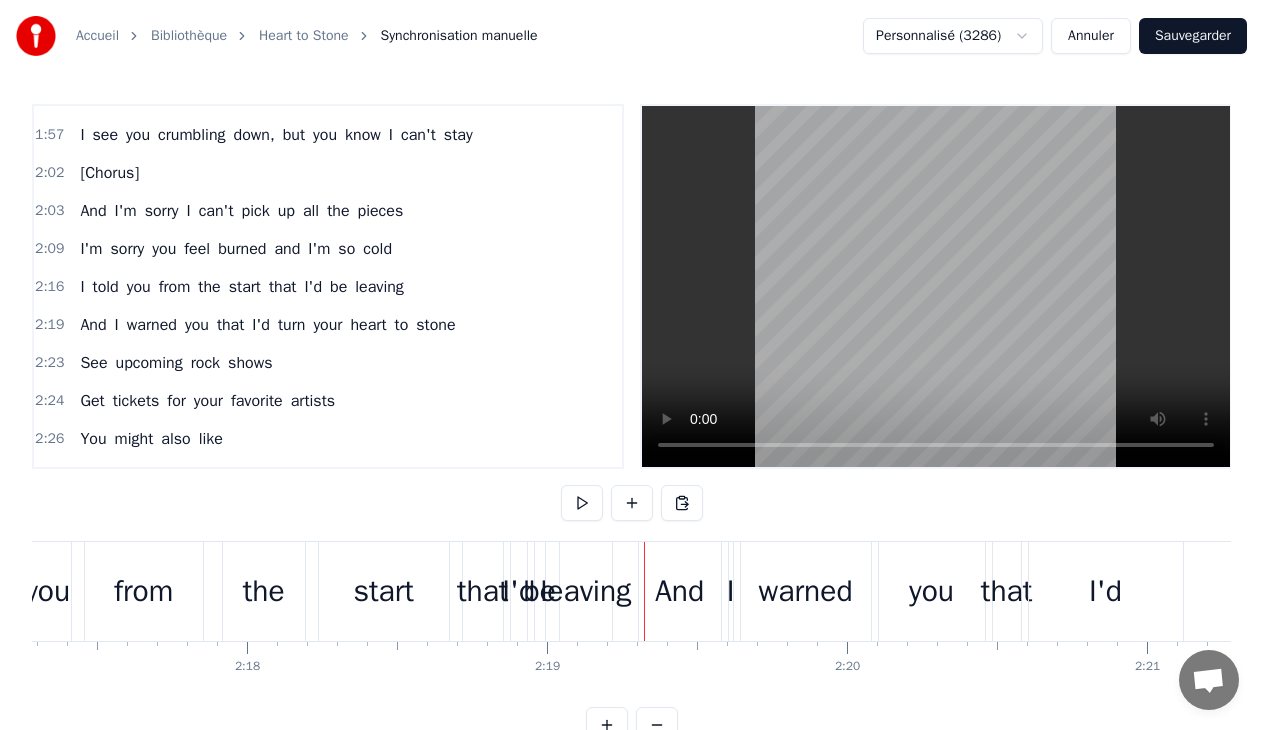 drag, startPoint x: 625, startPoint y: 571, endPoint x: 653, endPoint y: 567, distance: 28.284271 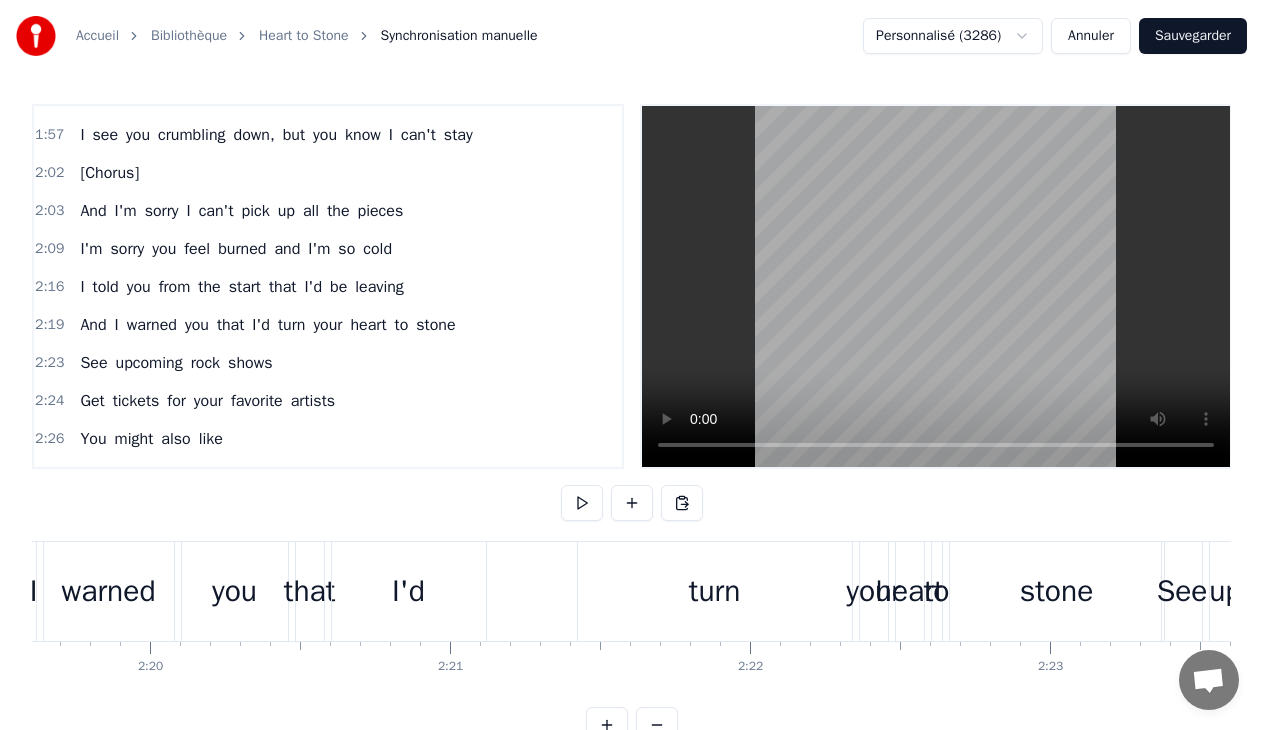 scroll, scrollTop: 0, scrollLeft: 41787, axis: horizontal 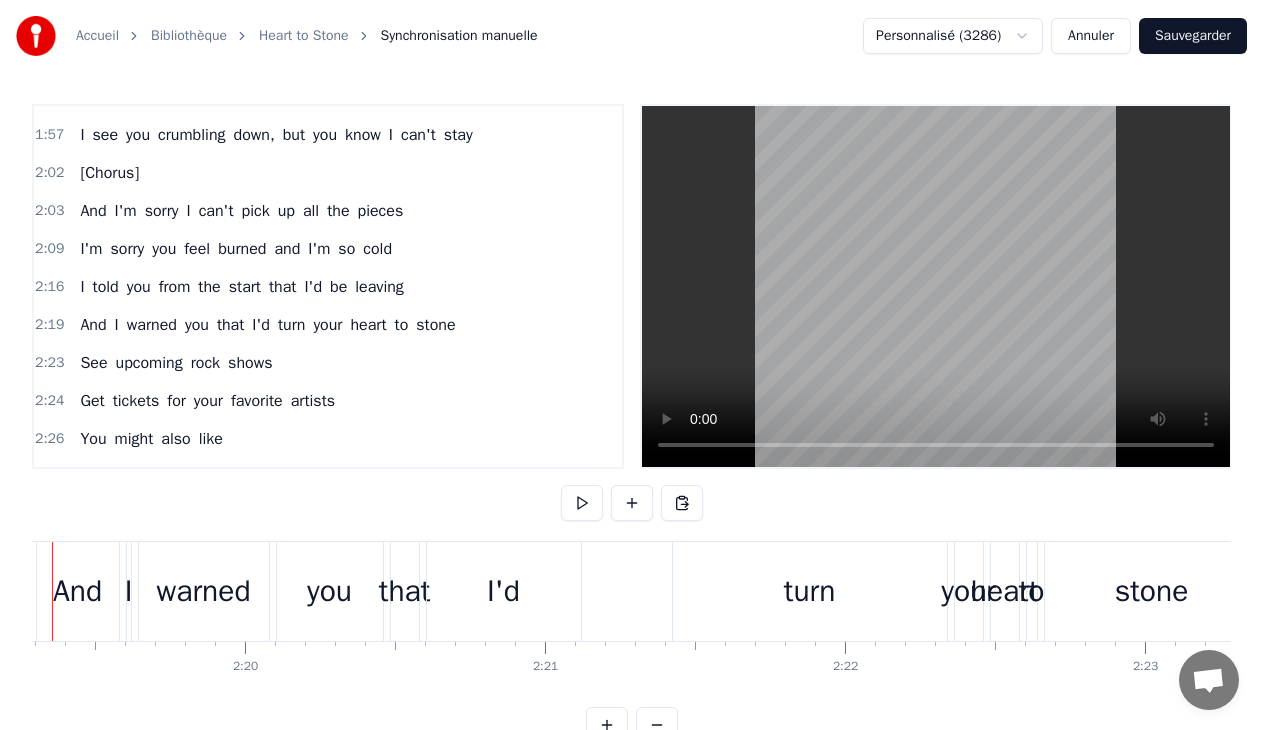 click on "And I warned you that I'd turn your heart to stone" at bounding box center (650, 591) 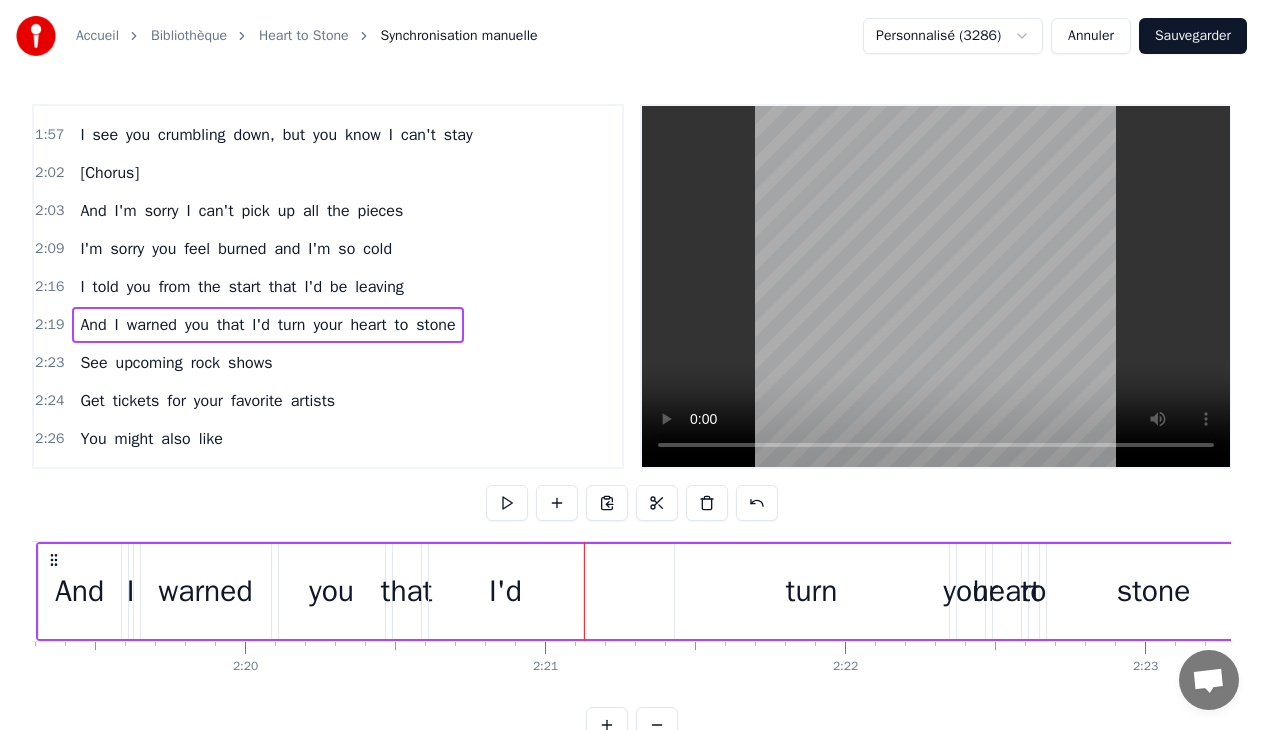 drag, startPoint x: 571, startPoint y: 599, endPoint x: 592, endPoint y: 598, distance: 21.023796 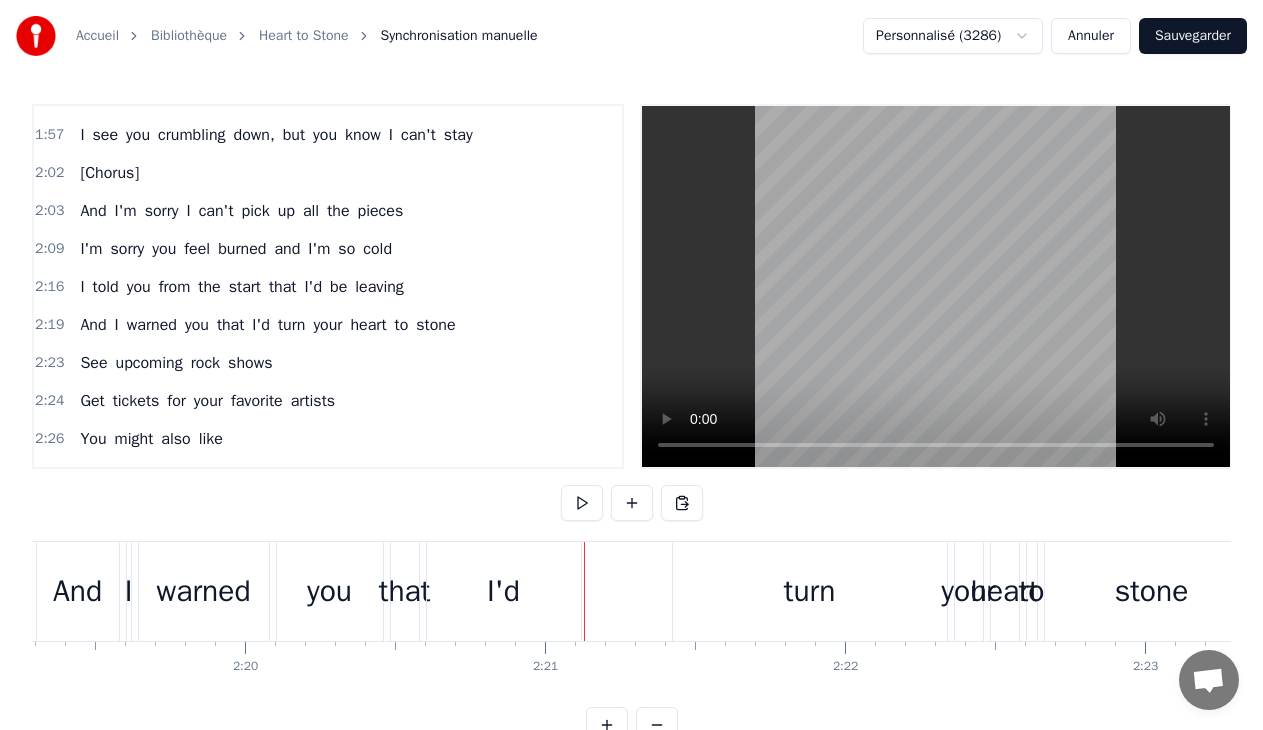 click on "I'd" at bounding box center [504, 591] 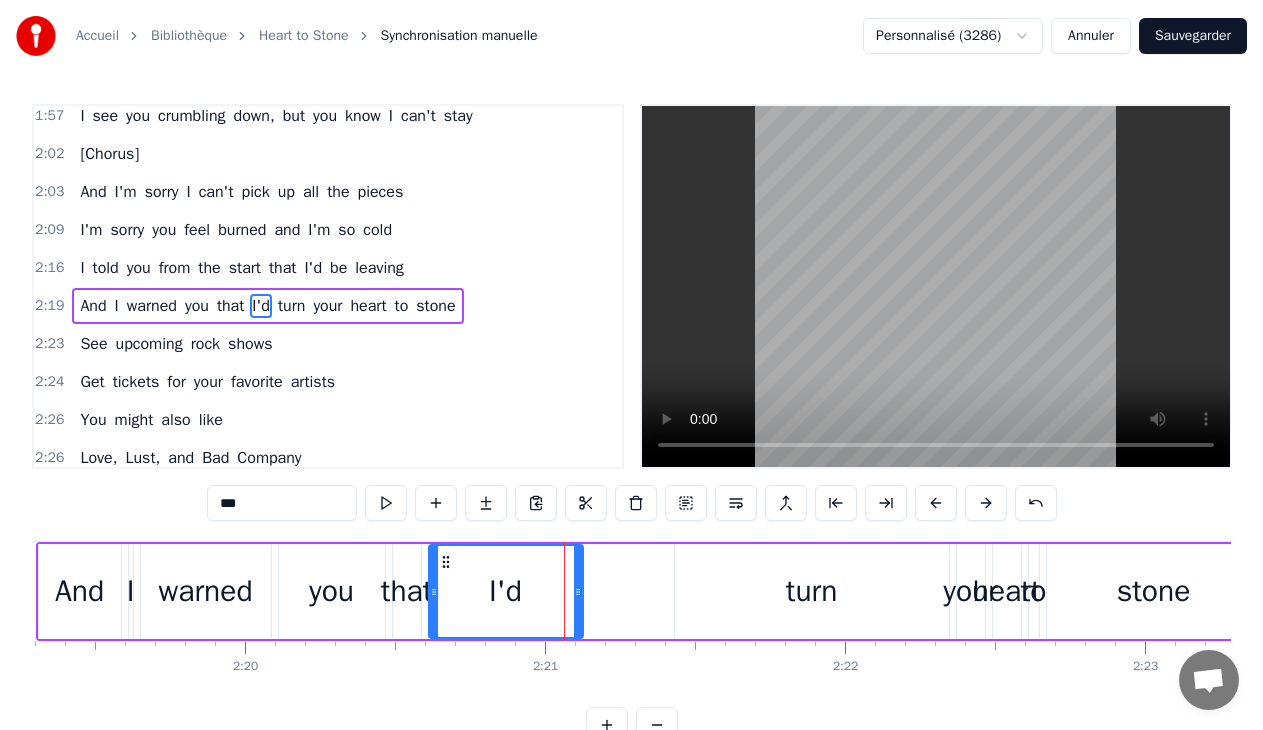 scroll, scrollTop: 636, scrollLeft: 0, axis: vertical 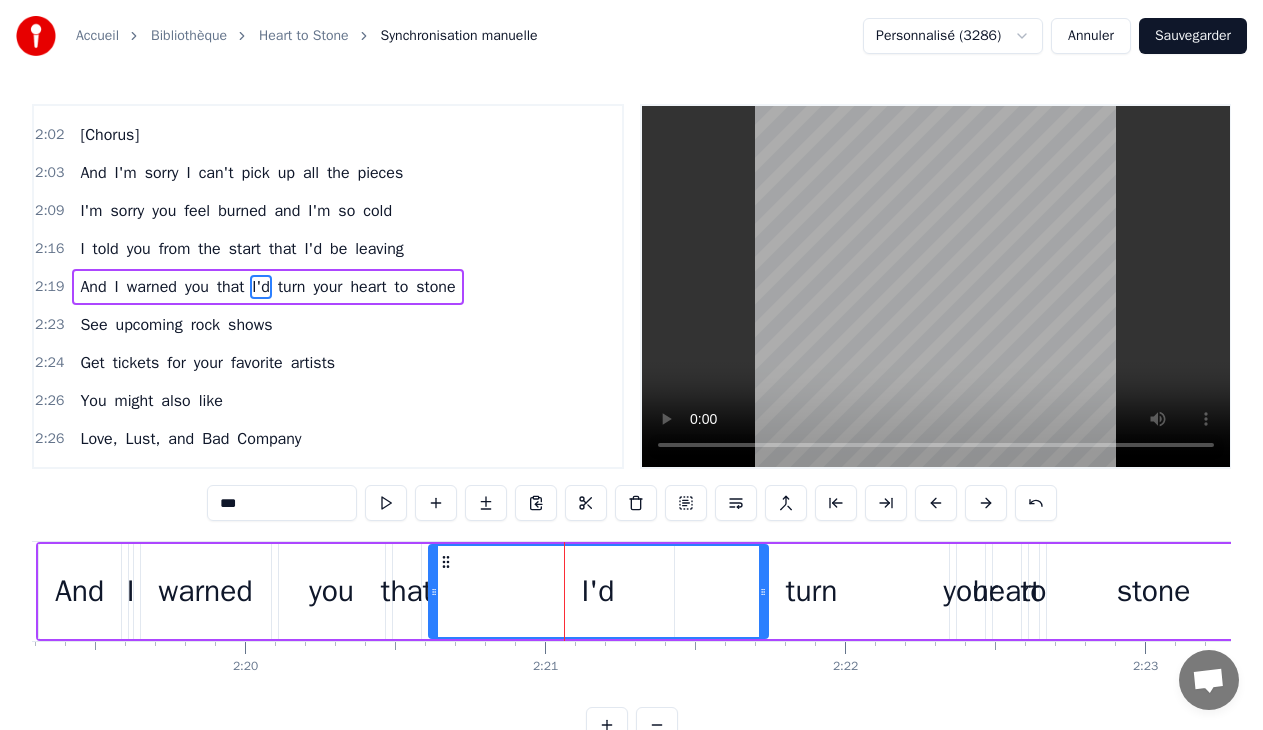 drag, startPoint x: 579, startPoint y: 584, endPoint x: 749, endPoint y: 582, distance: 170.01176 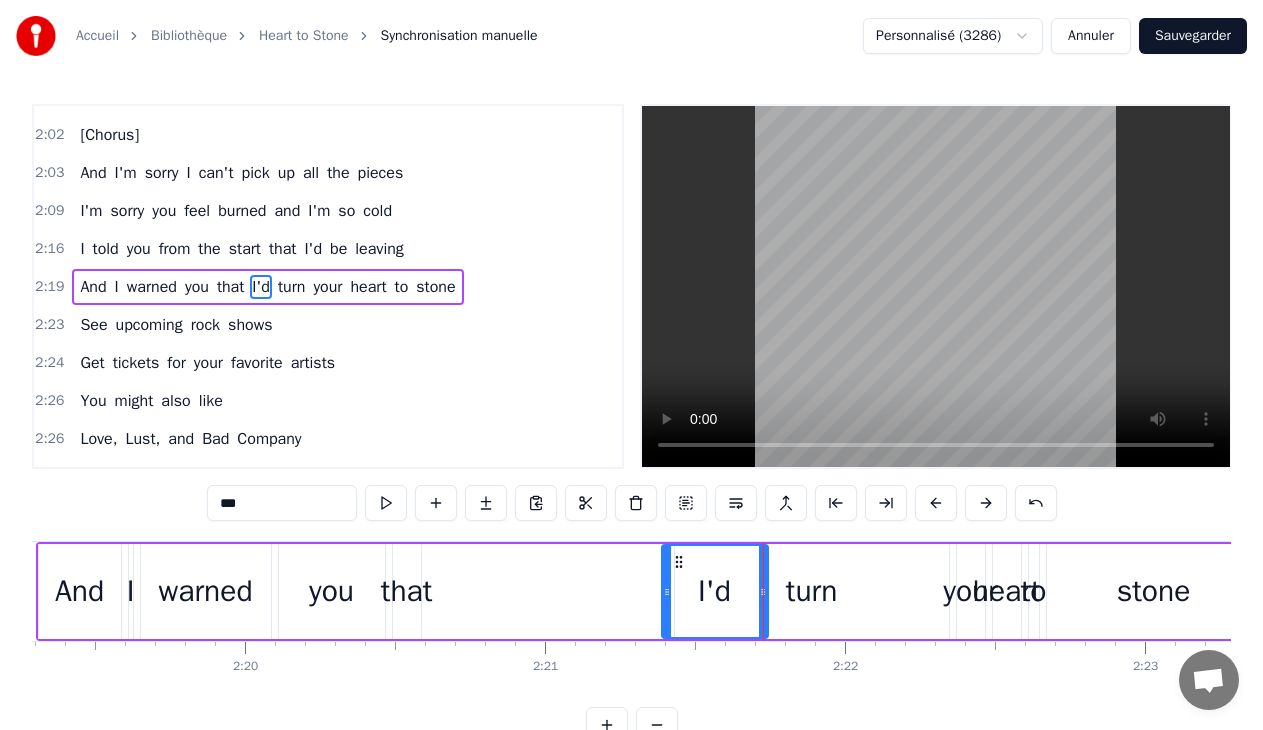 drag, startPoint x: 429, startPoint y: 571, endPoint x: 662, endPoint y: 777, distance: 311.00644 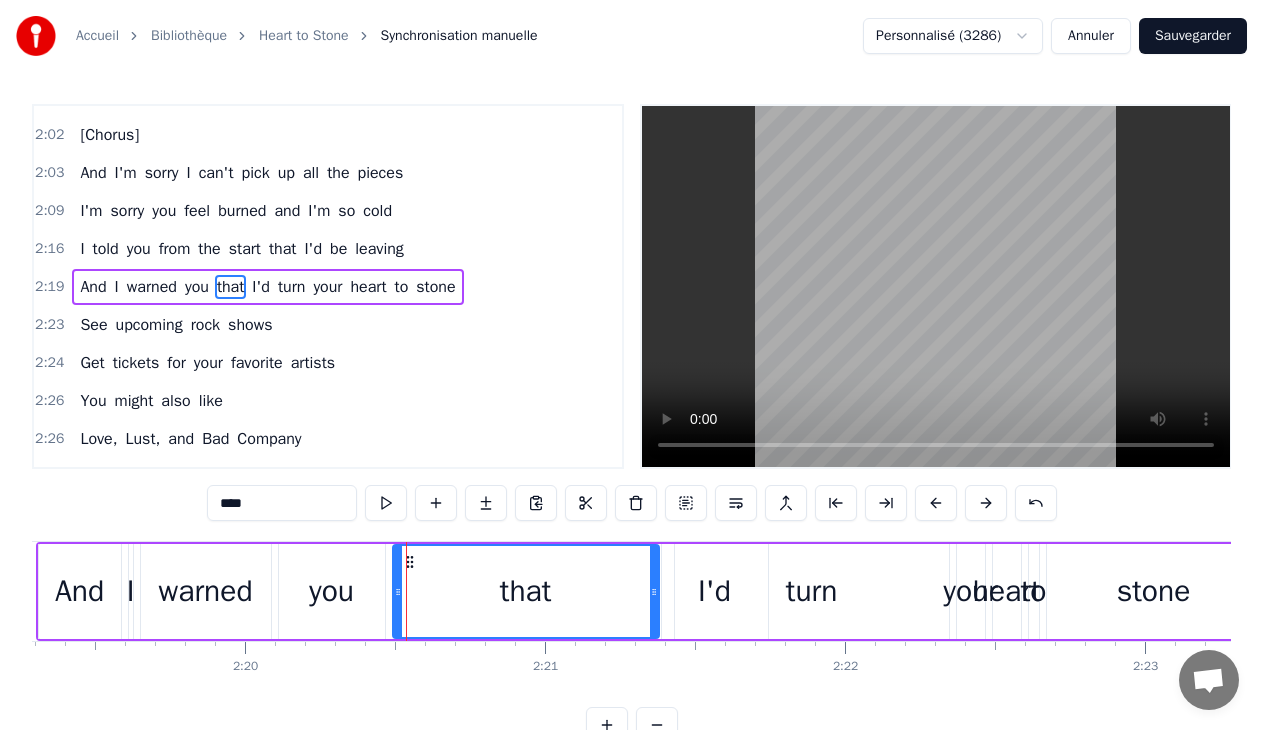 drag, startPoint x: 418, startPoint y: 564, endPoint x: 599, endPoint y: 555, distance: 181.22362 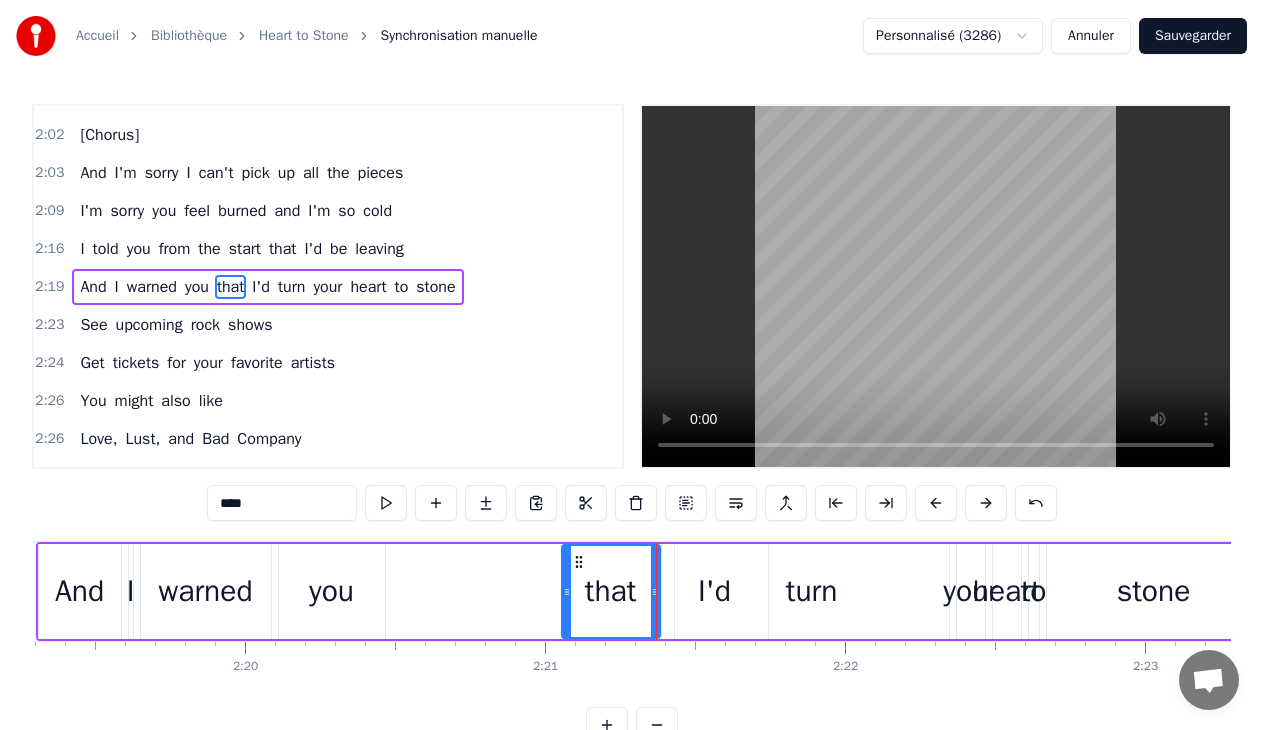 drag, startPoint x: 393, startPoint y: 572, endPoint x: 521, endPoint y: 570, distance: 128.01562 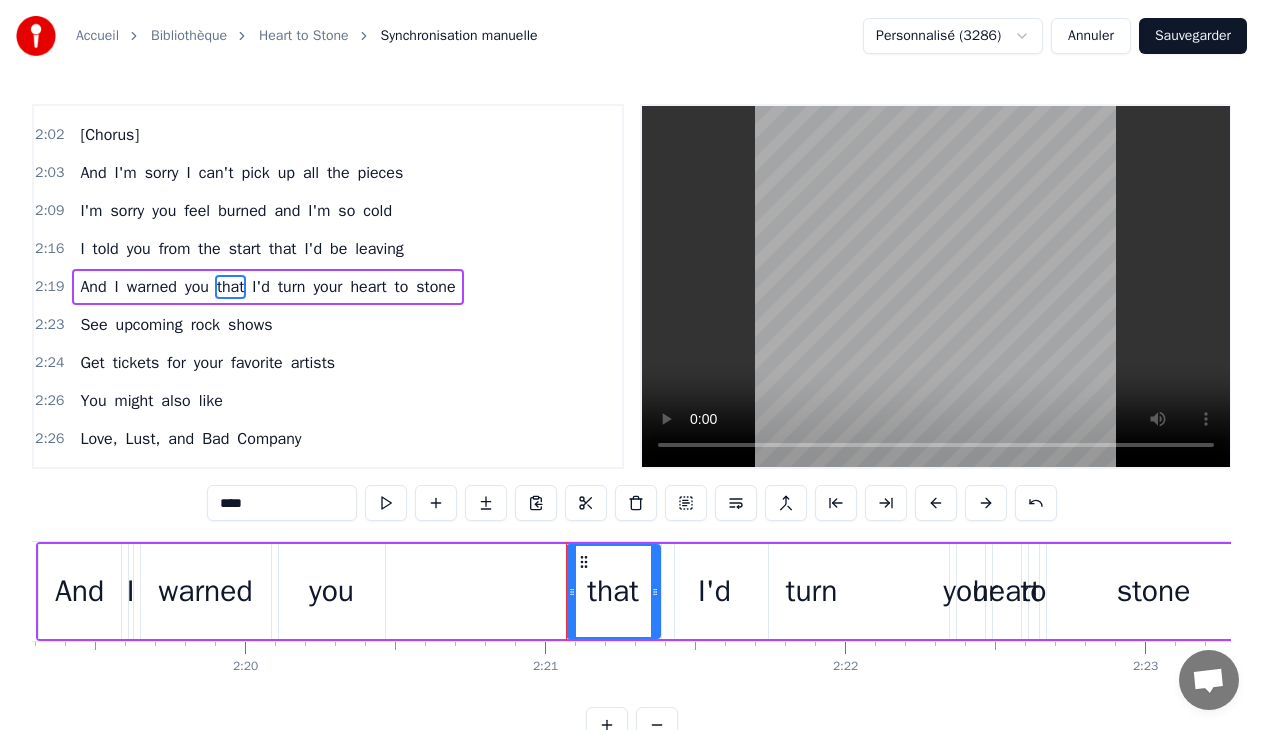 click on "you" at bounding box center (331, 591) 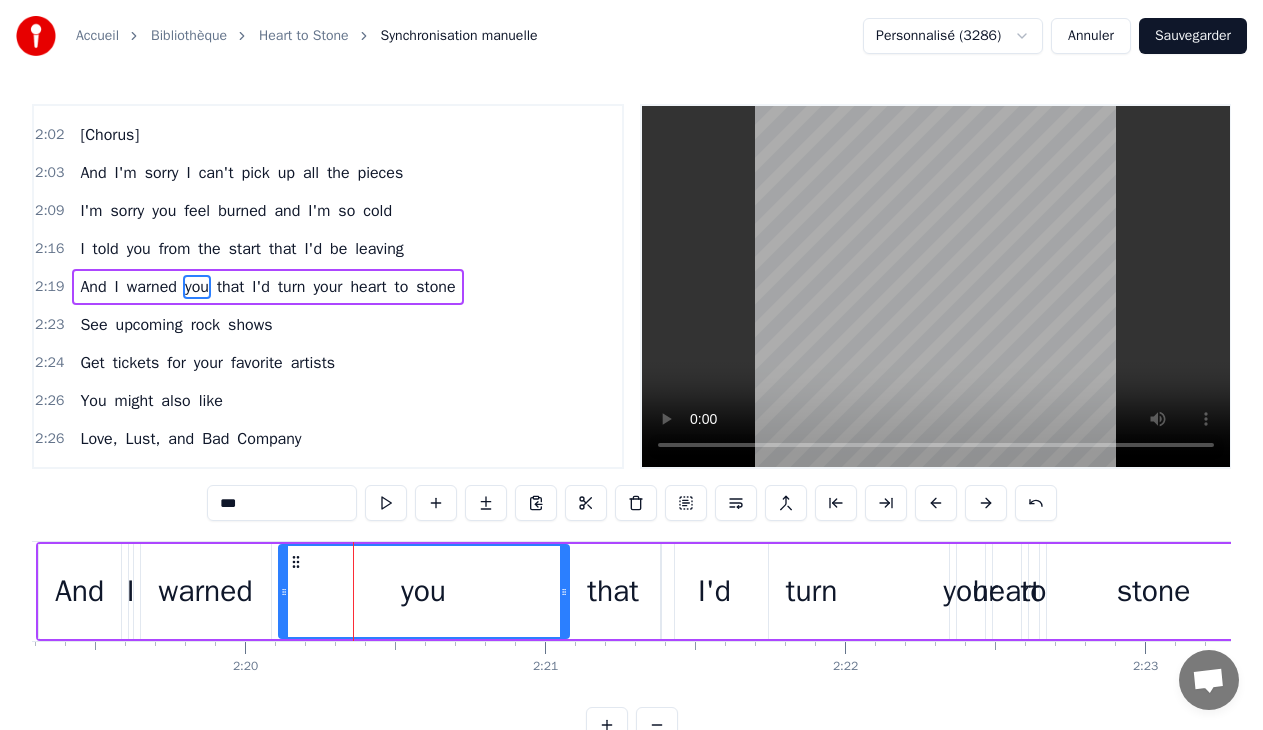 drag, startPoint x: 419, startPoint y: 566, endPoint x: 567, endPoint y: 552, distance: 148.66069 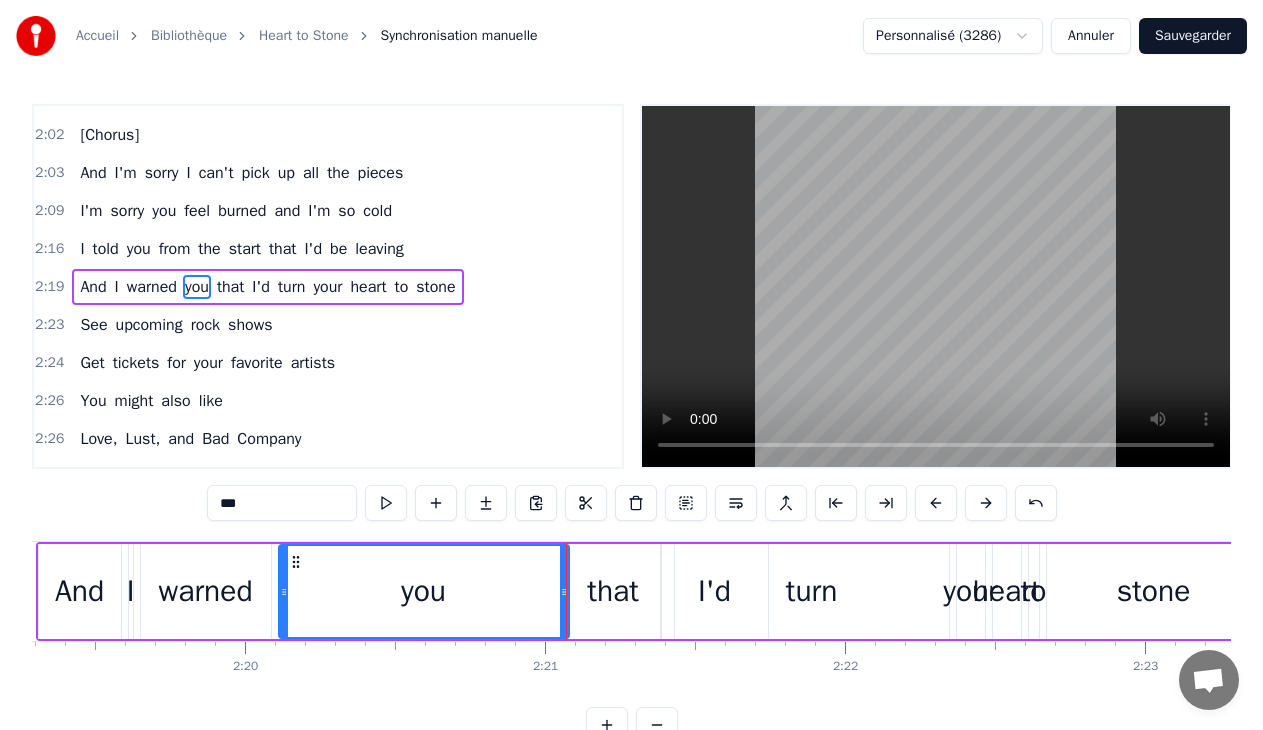 click on "you" at bounding box center (424, 591) 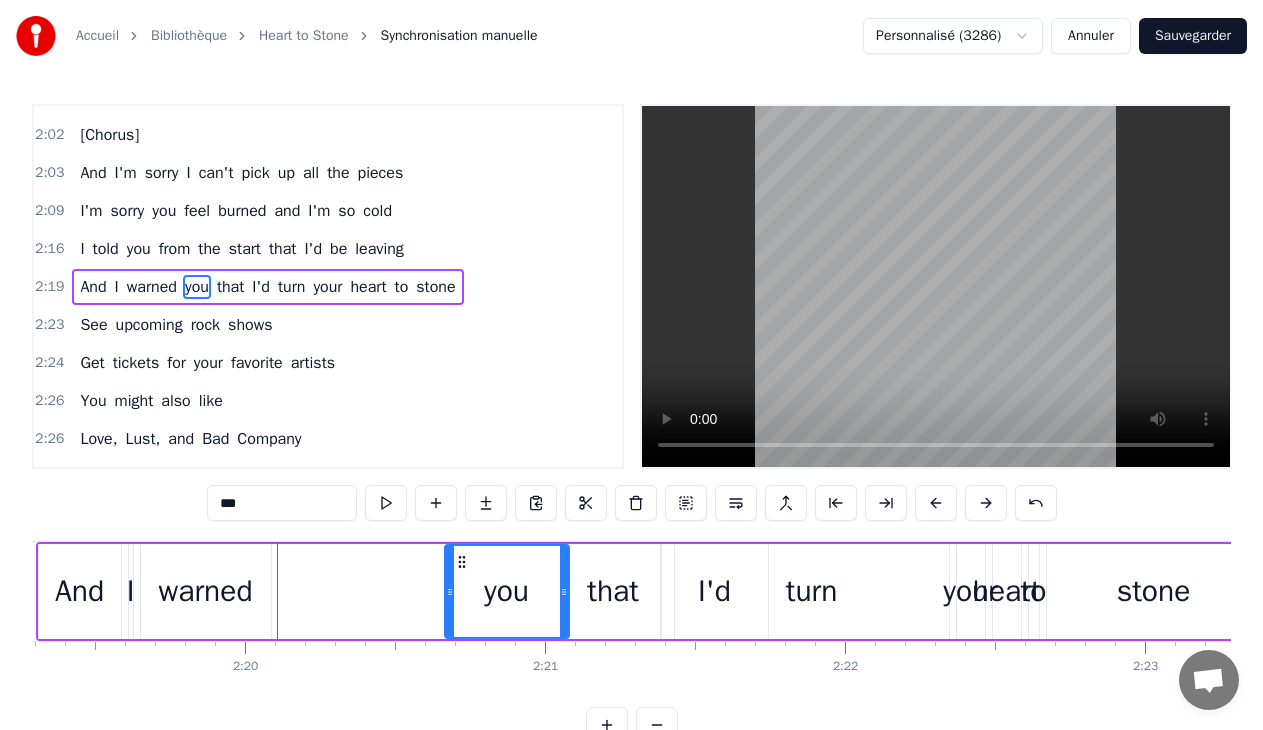 drag, startPoint x: 283, startPoint y: 568, endPoint x: 395, endPoint y: 569, distance: 112.00446 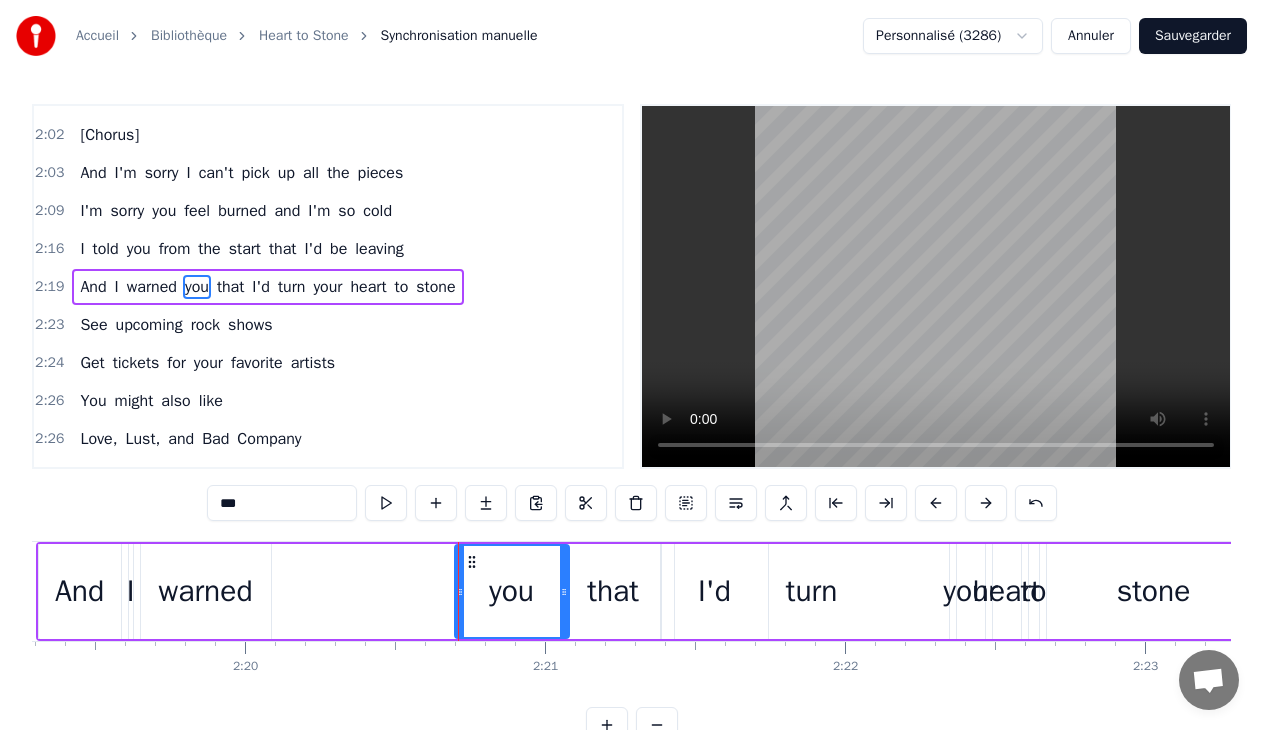drag, startPoint x: 250, startPoint y: 563, endPoint x: 305, endPoint y: 566, distance: 55.081757 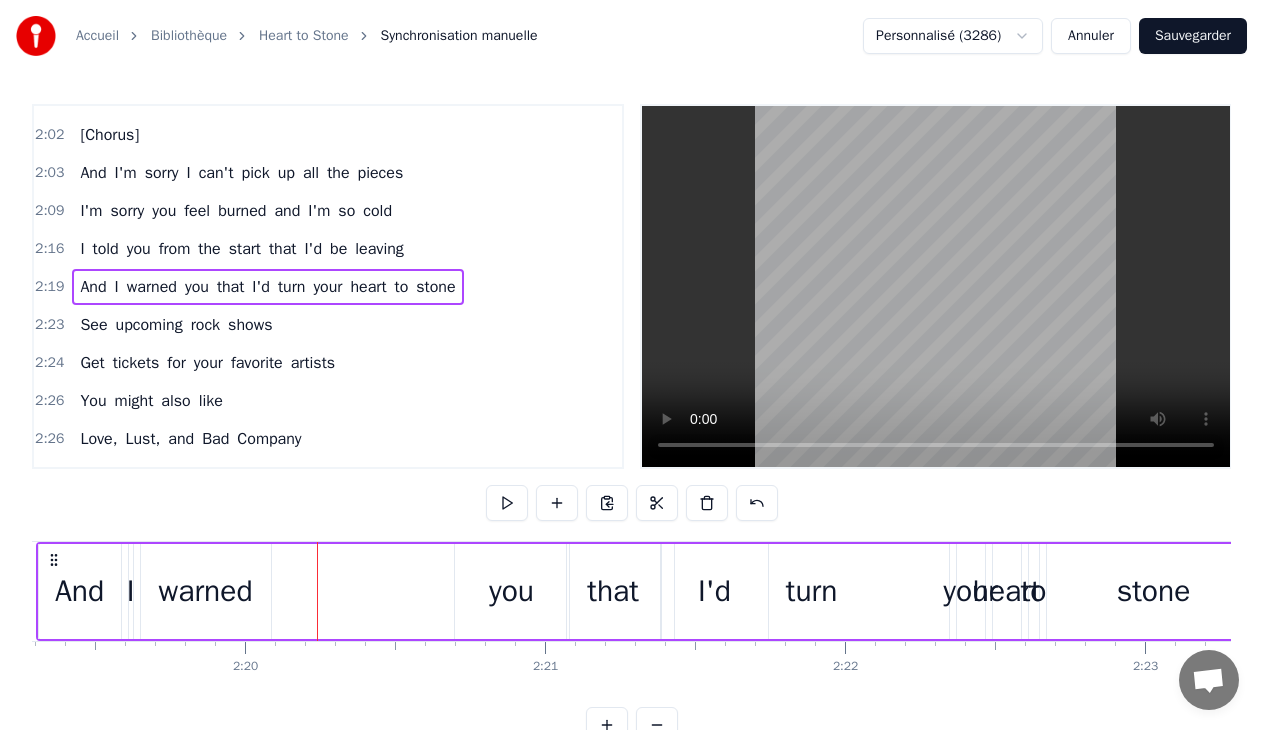 click on "warned" at bounding box center [206, 591] 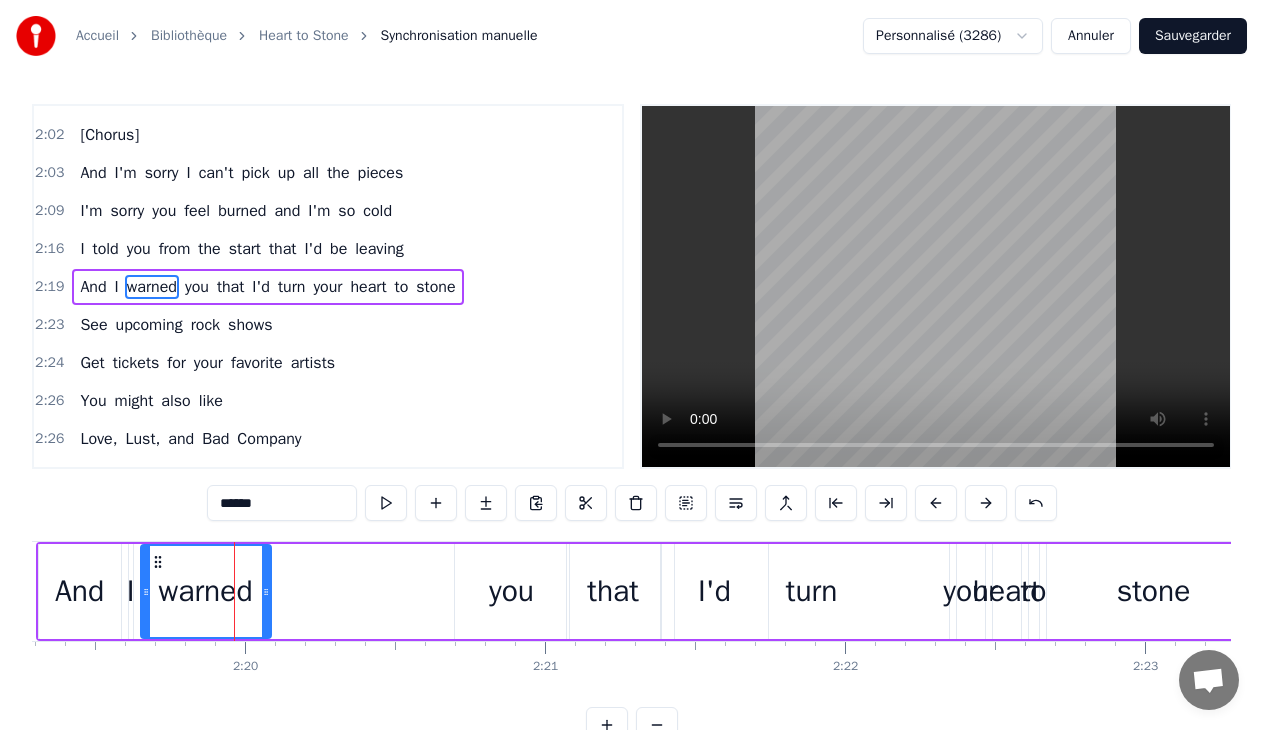 drag, startPoint x: 230, startPoint y: 561, endPoint x: 266, endPoint y: 573, distance: 37.94733 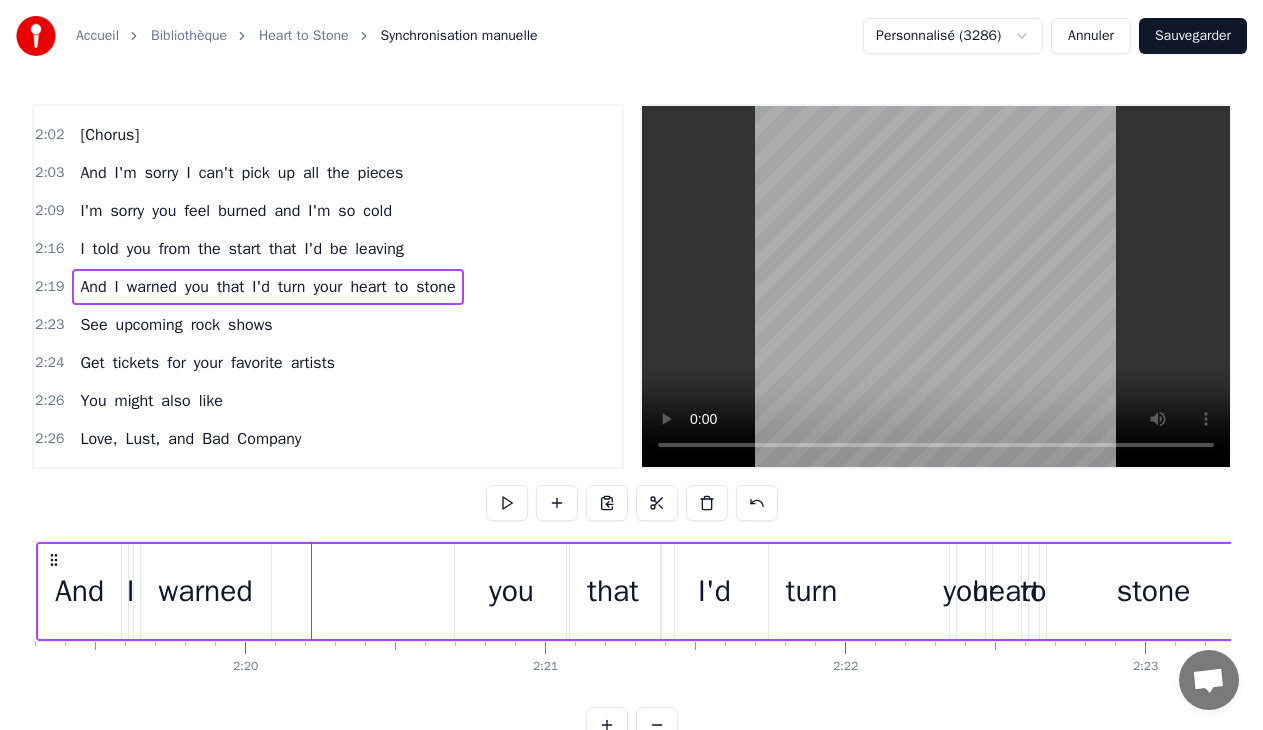 click on "warned" at bounding box center [206, 591] 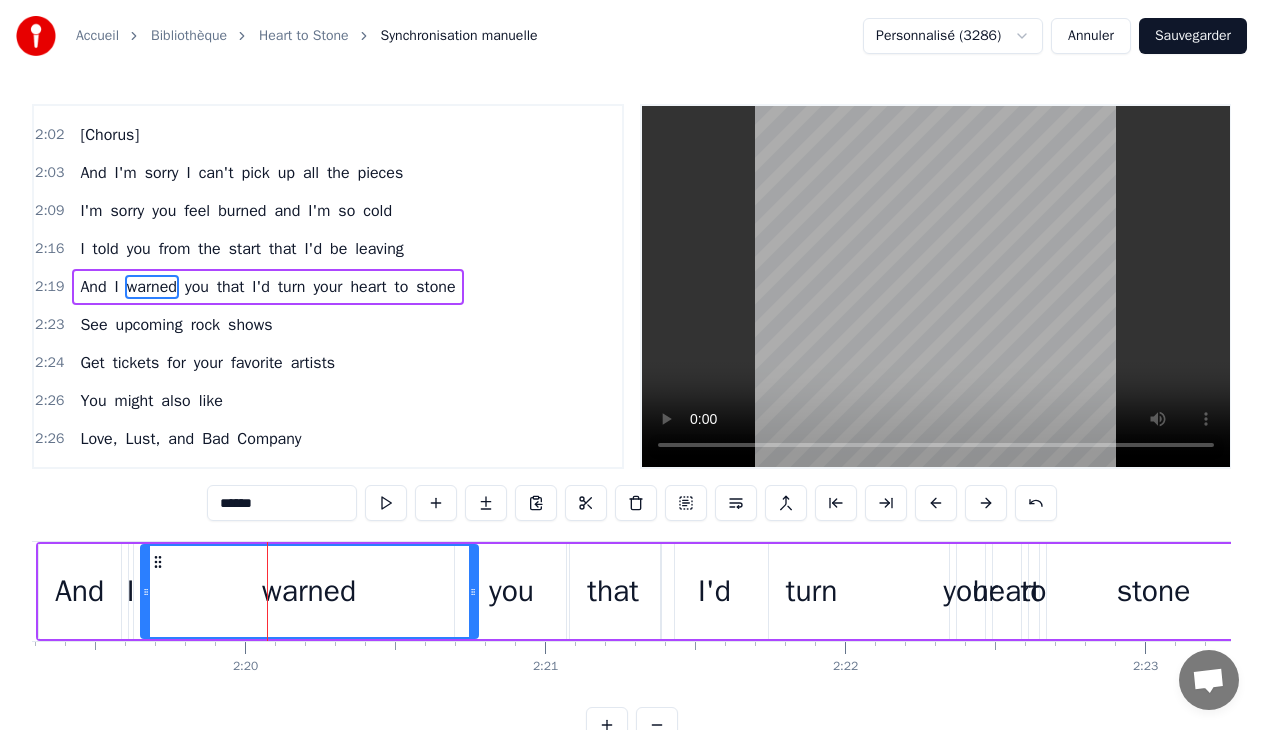 drag, startPoint x: 267, startPoint y: 577, endPoint x: 478, endPoint y: 587, distance: 211.23683 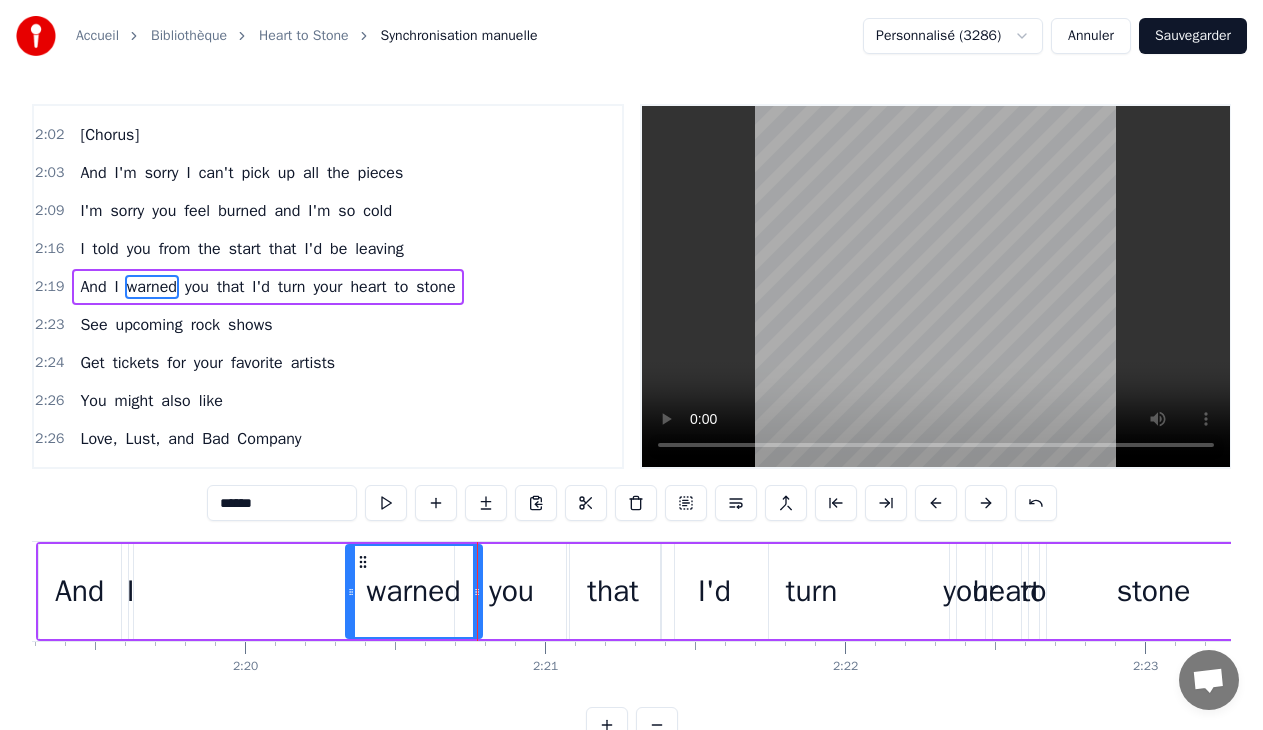 drag, startPoint x: 141, startPoint y: 568, endPoint x: 350, endPoint y: 576, distance: 209.15306 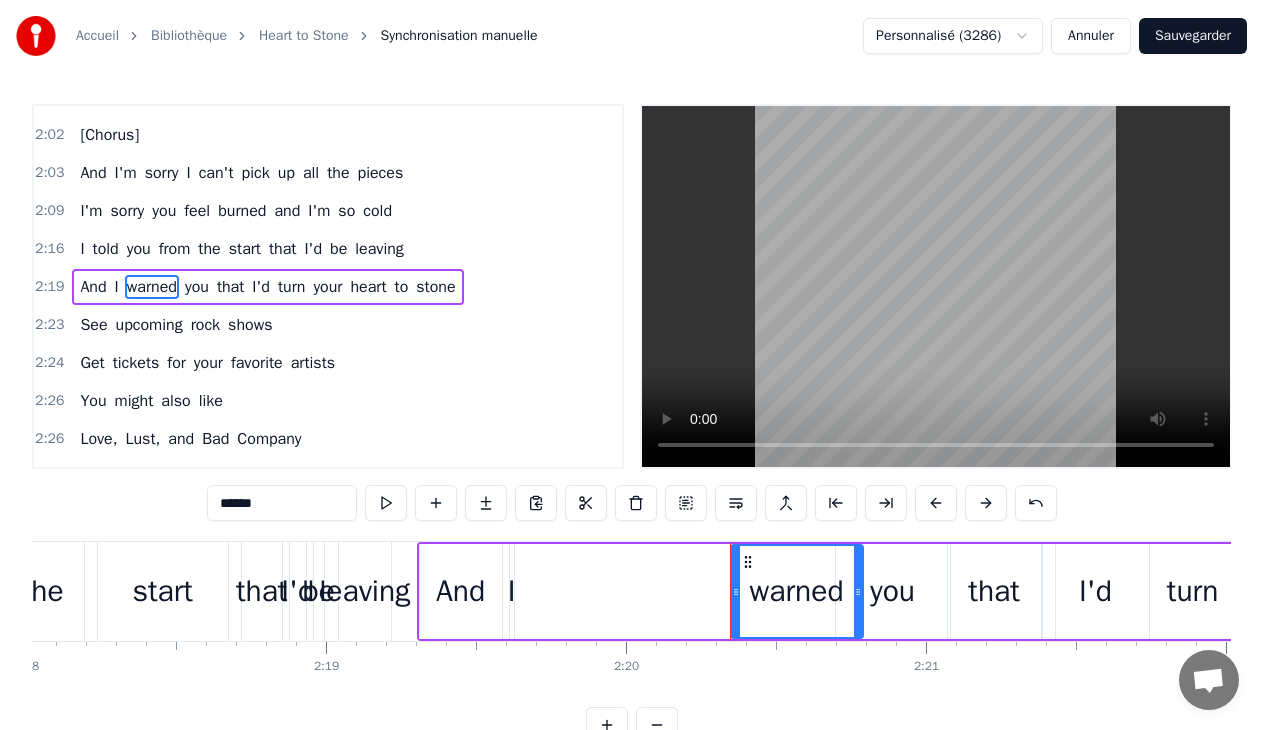 scroll, scrollTop: 0, scrollLeft: 41387, axis: horizontal 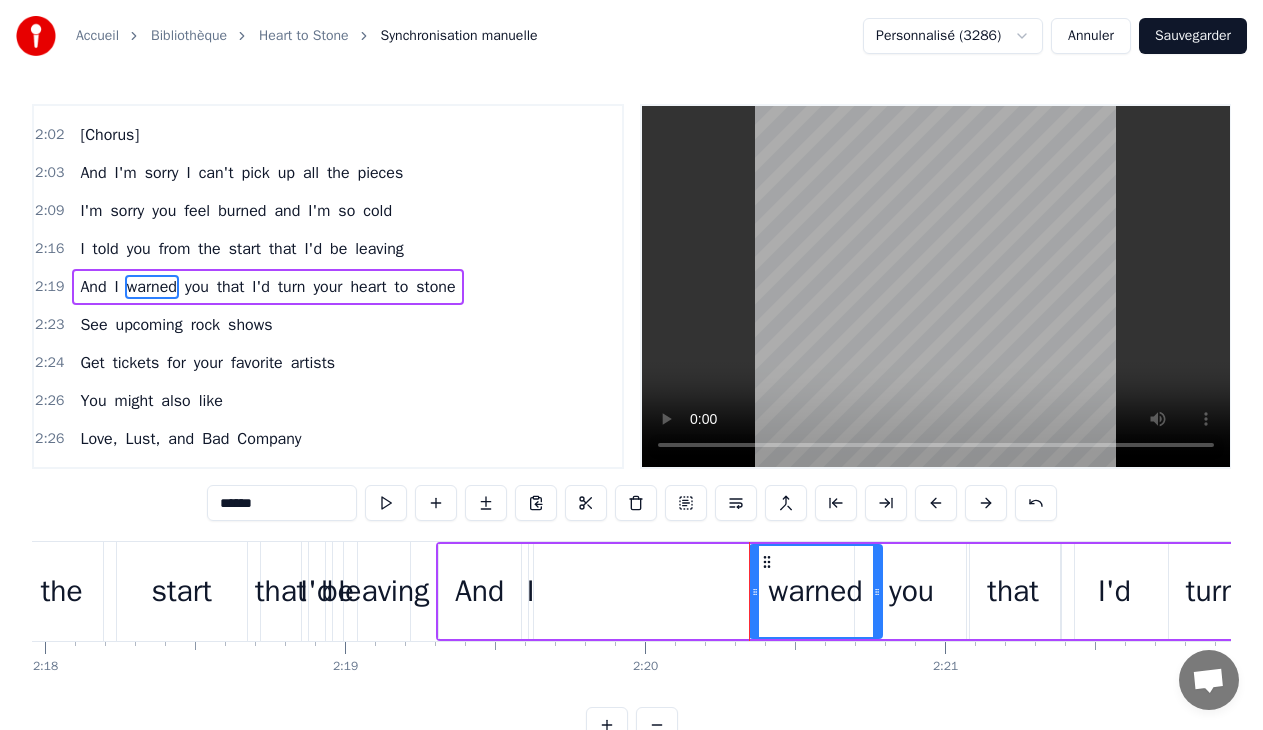 click on "And I warned you that I'd turn your heart to stone" at bounding box center [1050, 591] 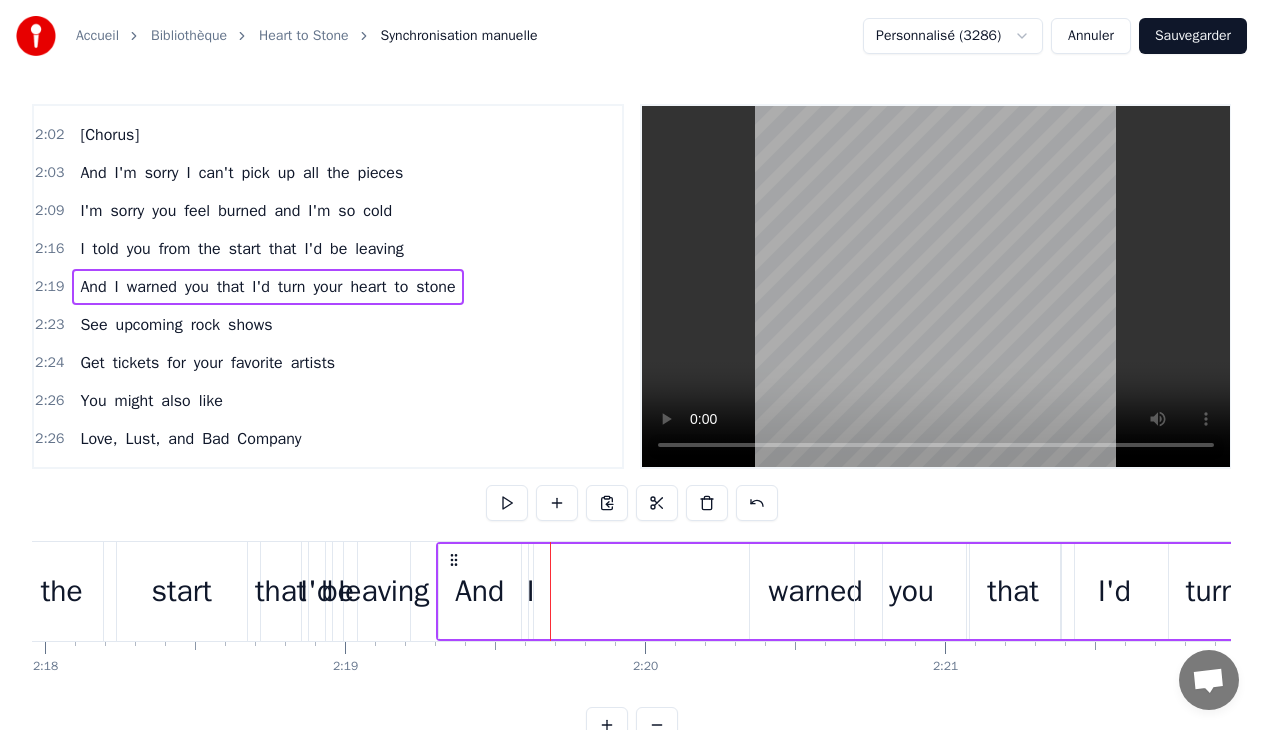 click on "I" at bounding box center [531, 591] 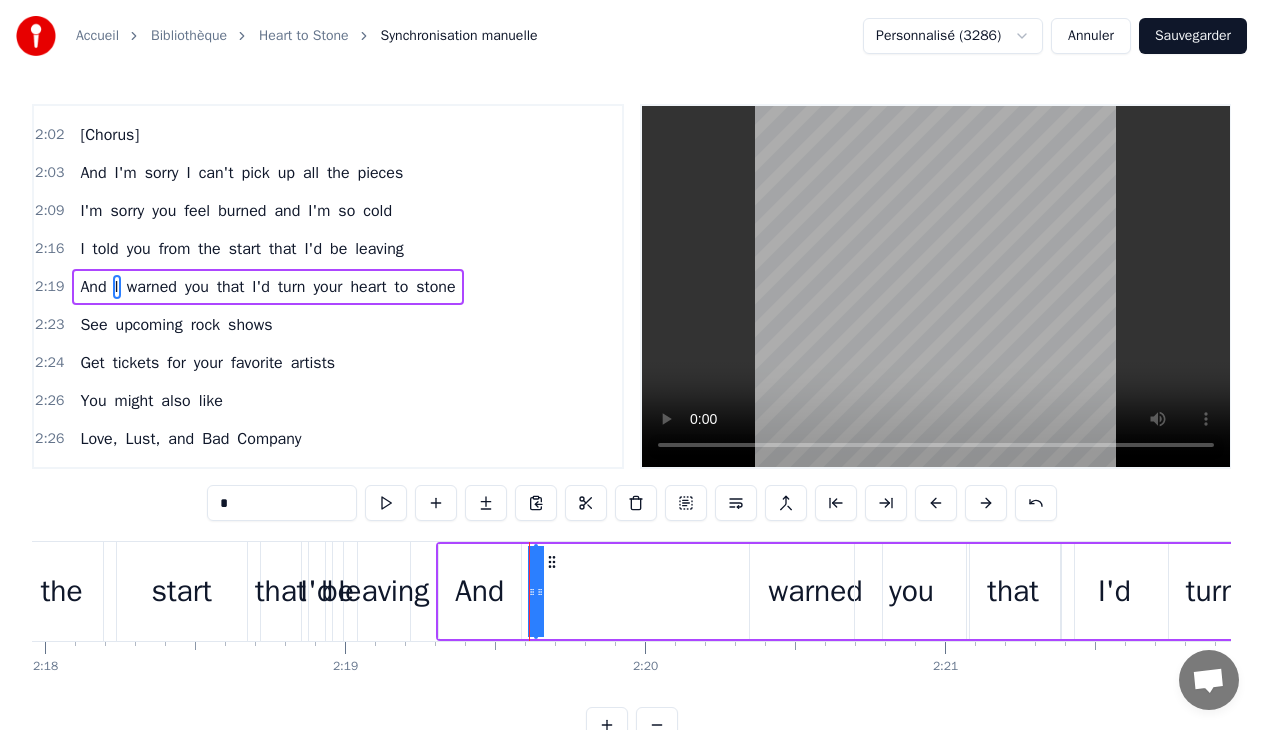 drag, startPoint x: 532, startPoint y: 575, endPoint x: 573, endPoint y: 574, distance: 41.01219 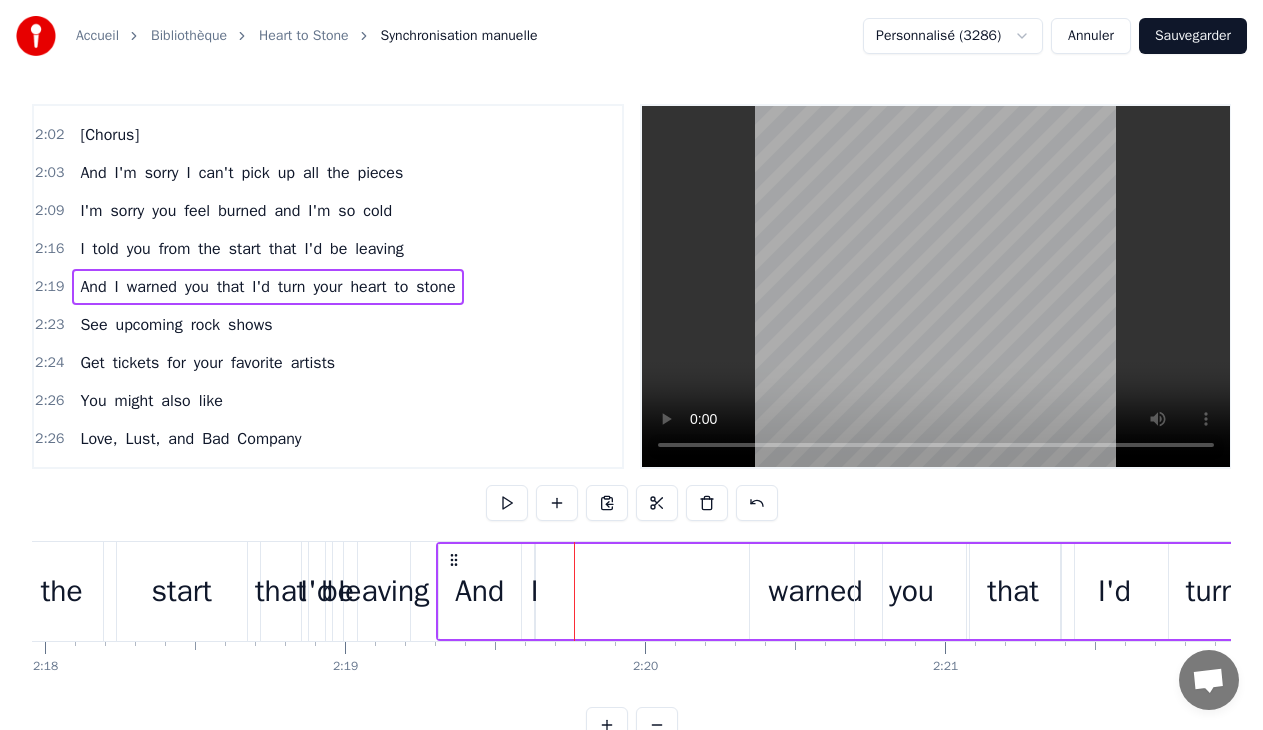 click on "I" at bounding box center [535, 591] 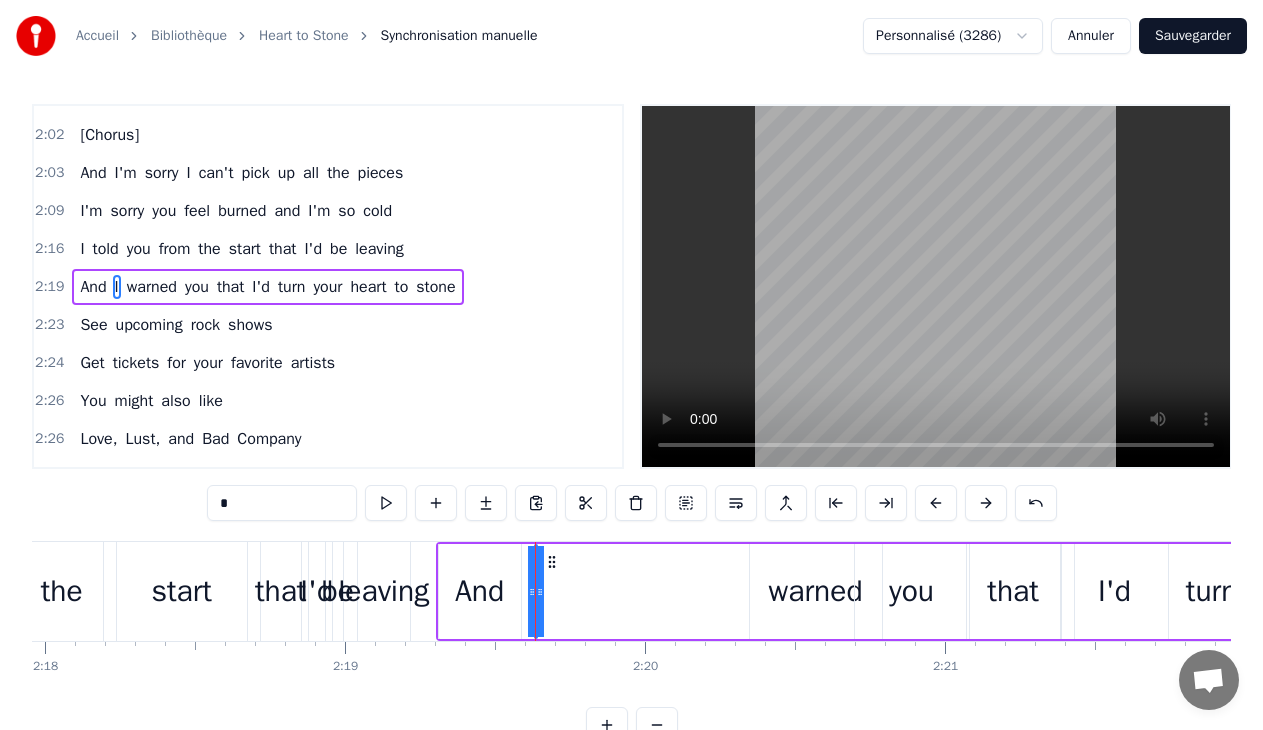 drag, startPoint x: 536, startPoint y: 575, endPoint x: 563, endPoint y: 577, distance: 27.073973 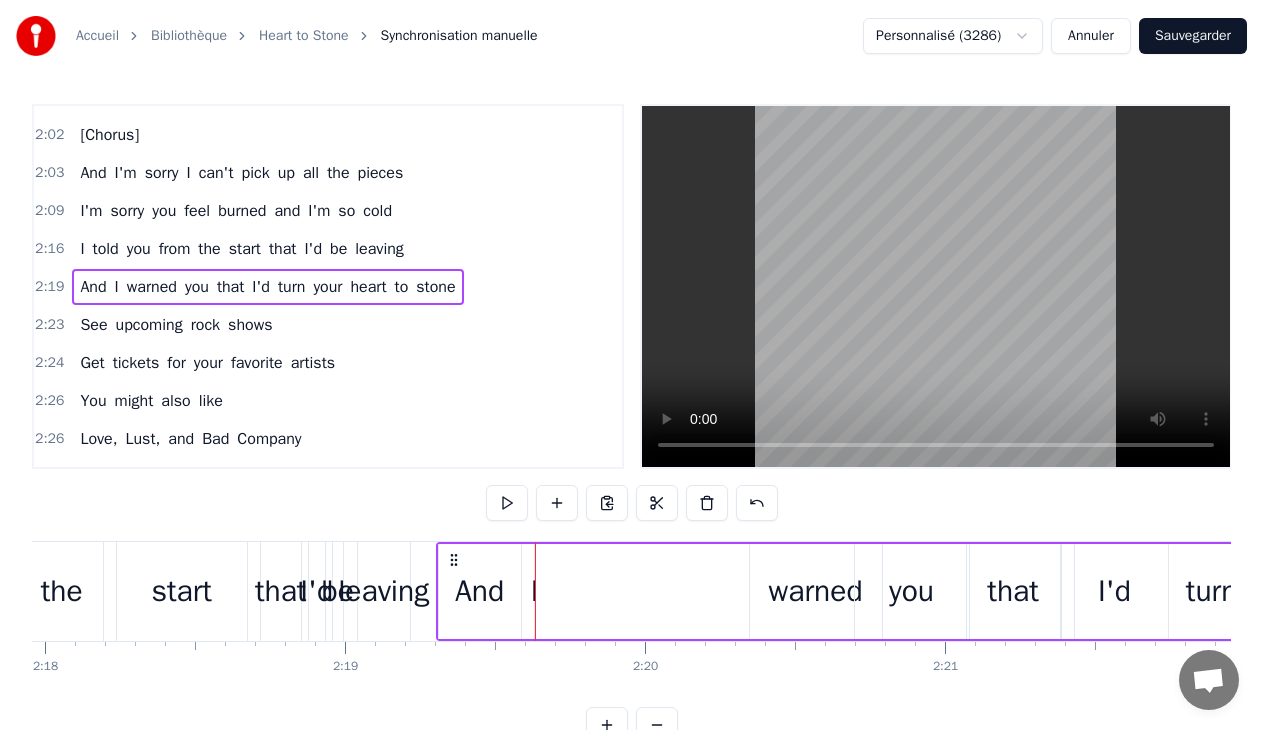 click at bounding box center [535, 591] 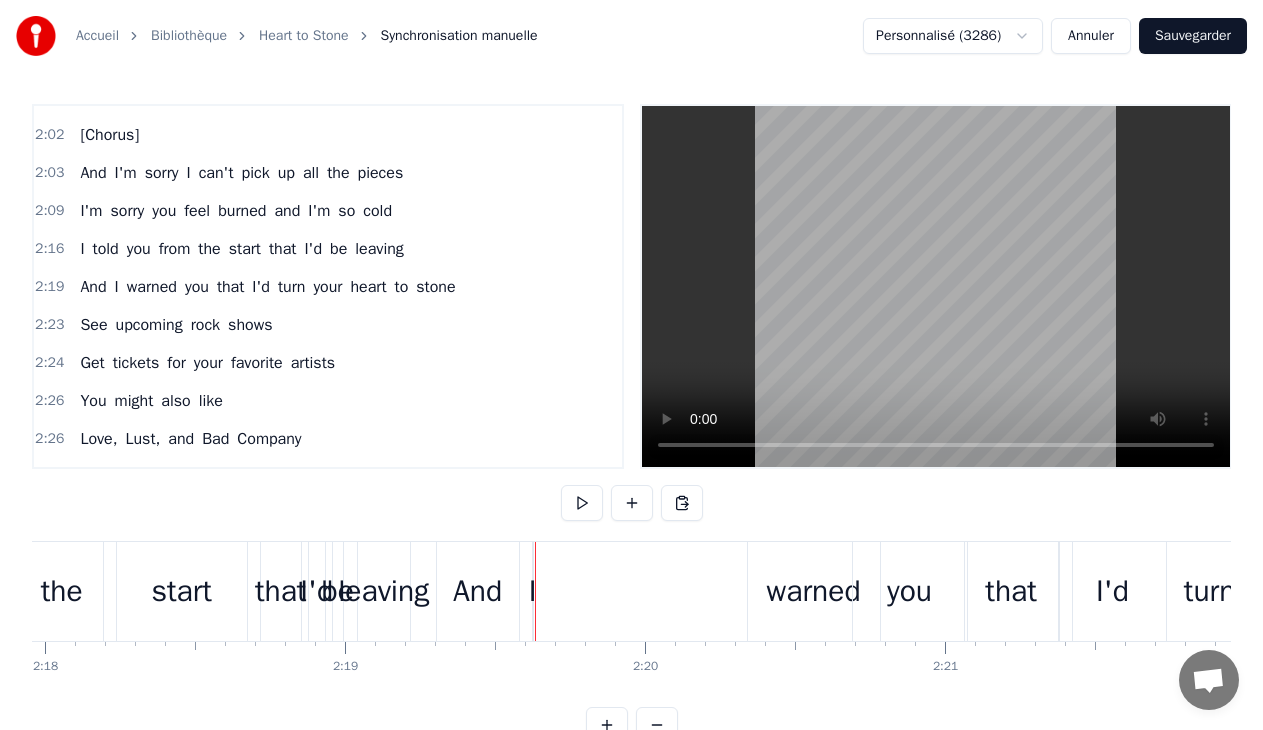 click at bounding box center [535, 591] 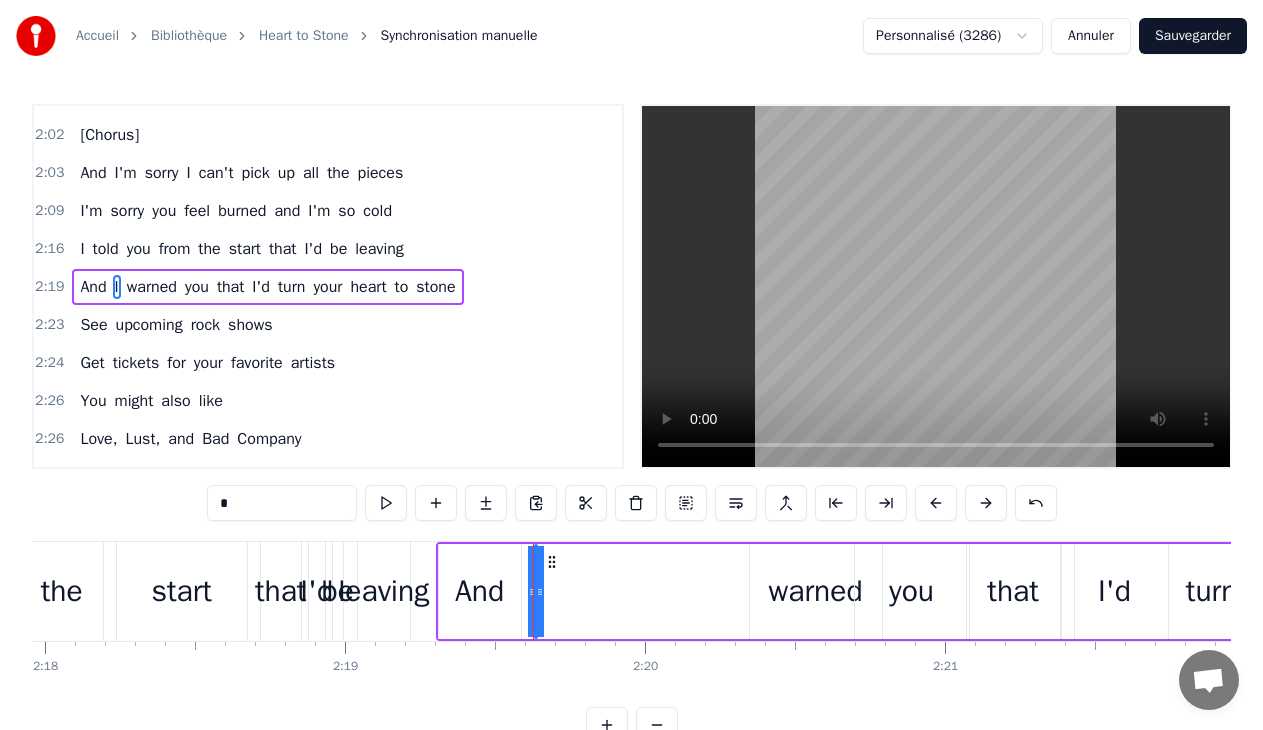 drag, startPoint x: 534, startPoint y: 580, endPoint x: 518, endPoint y: 586, distance: 17.088007 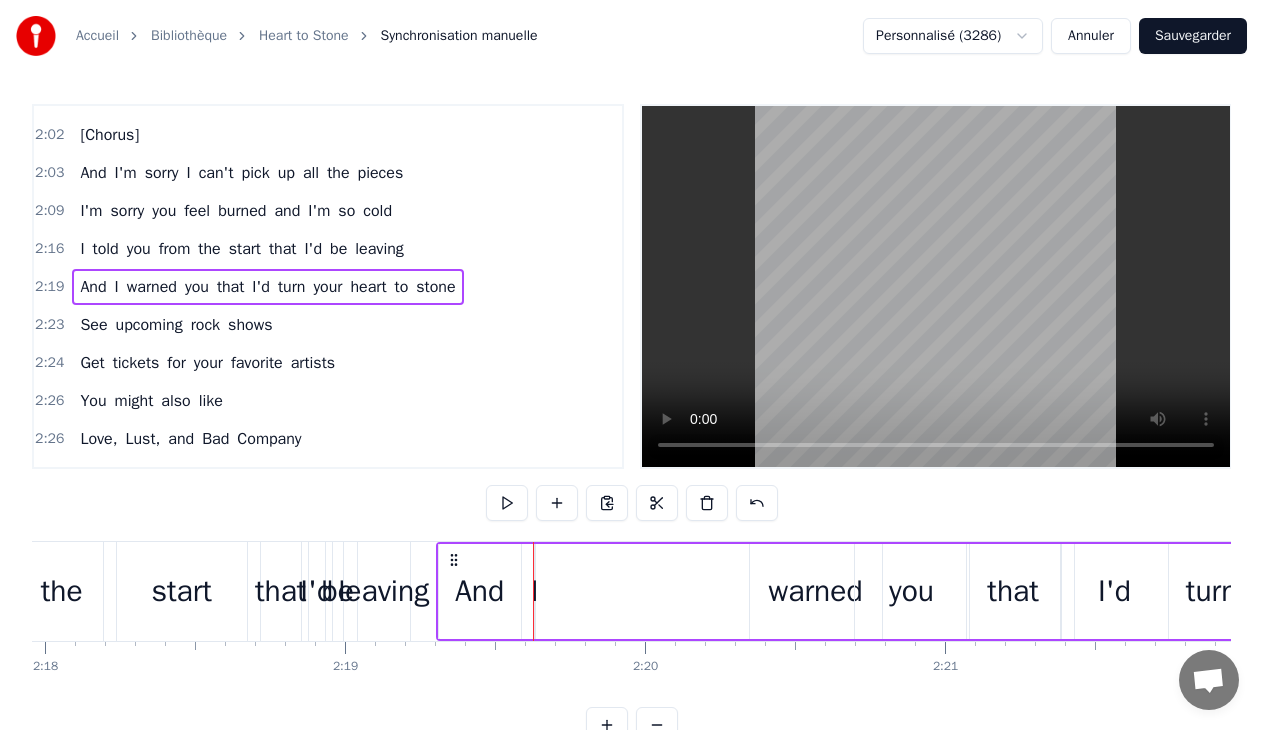 drag, startPoint x: 534, startPoint y: 571, endPoint x: 512, endPoint y: 573, distance: 22.090721 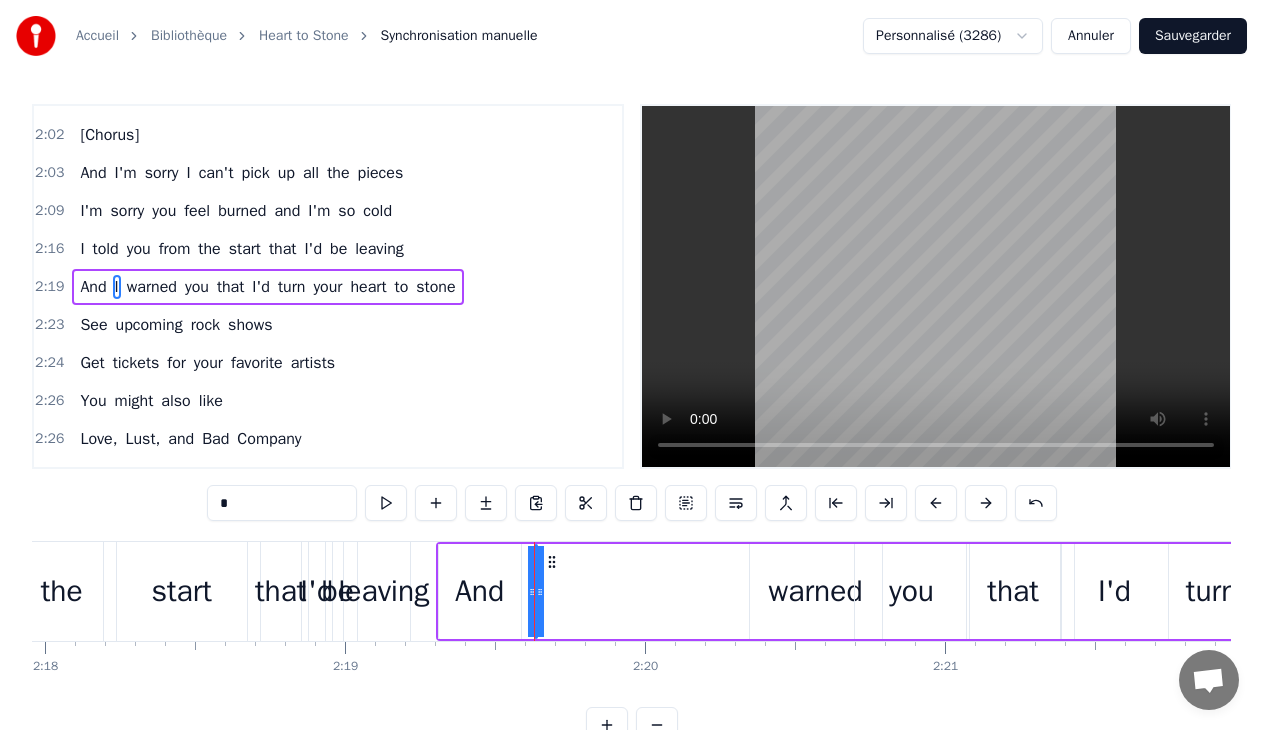 drag, startPoint x: 535, startPoint y: 582, endPoint x: 518, endPoint y: 585, distance: 17.262676 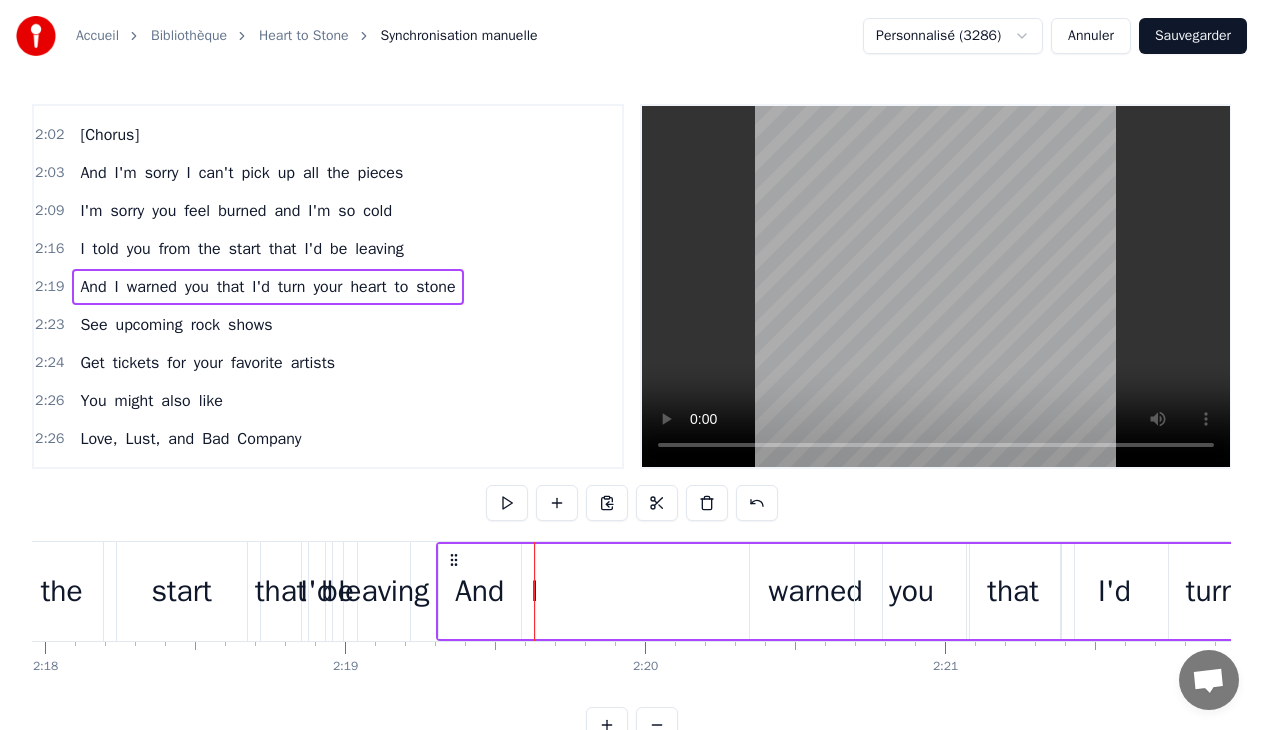 click on "I" at bounding box center (535, 591) 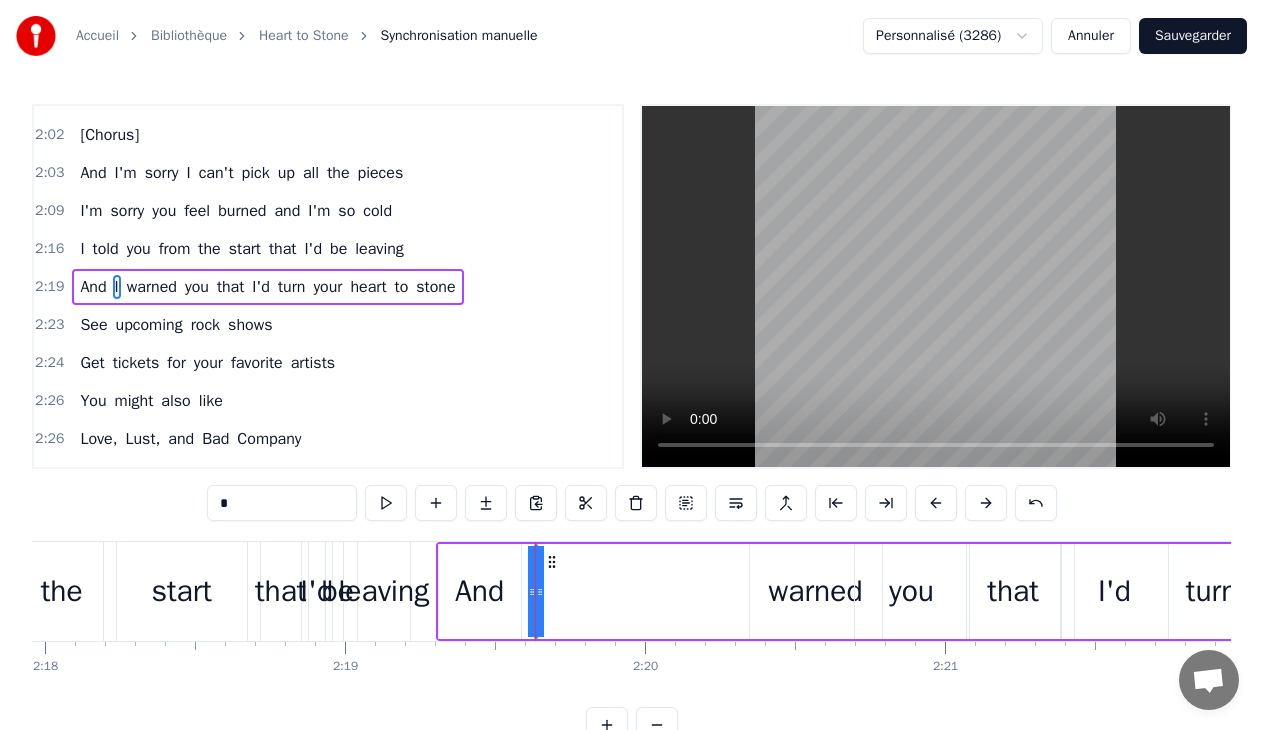 drag, startPoint x: 536, startPoint y: 586, endPoint x: 562, endPoint y: 585, distance: 26.019224 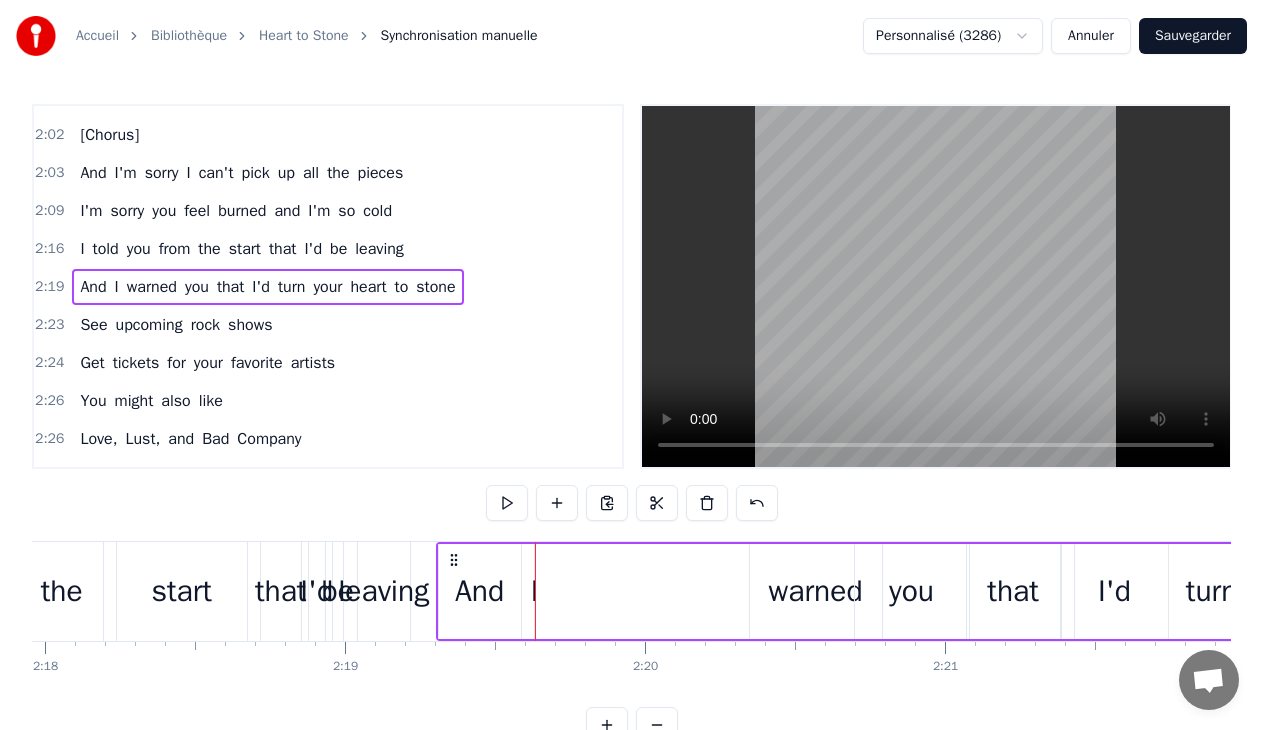 click on "And I warned you that I'd turn your heart to stone" at bounding box center (1050, 591) 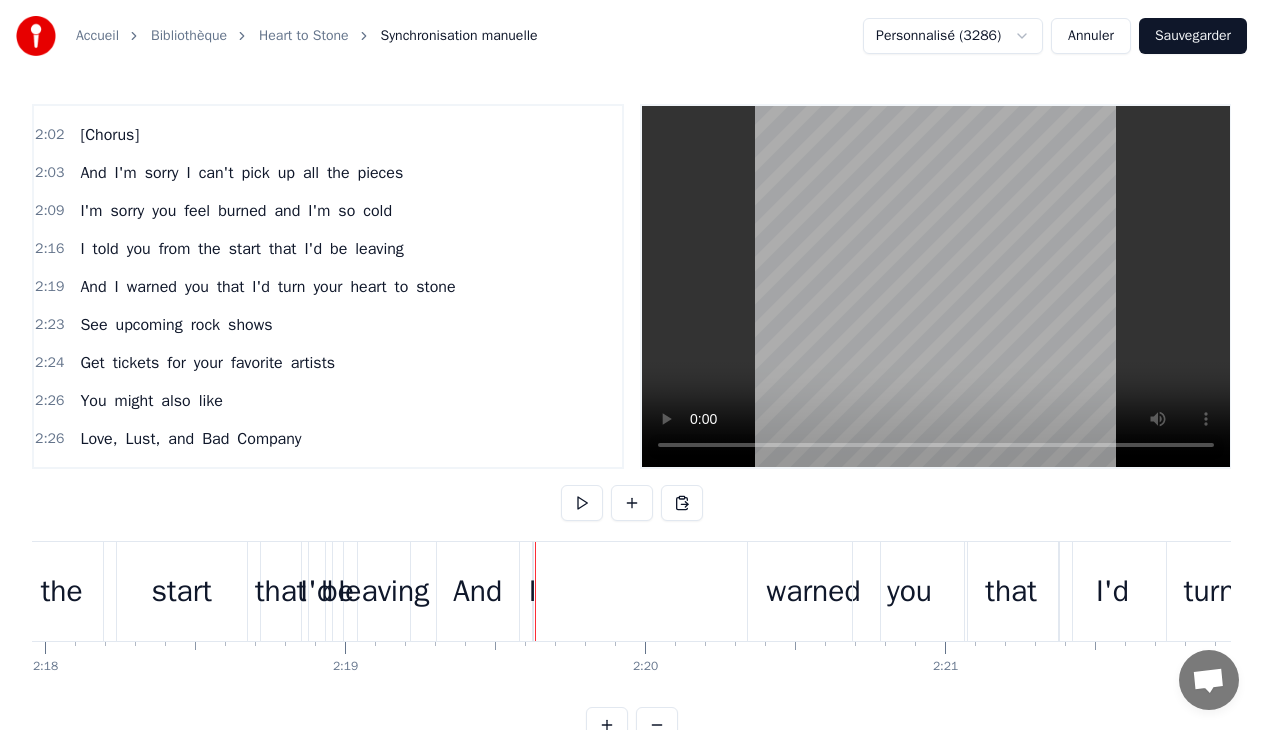 click on "I" at bounding box center [533, 591] 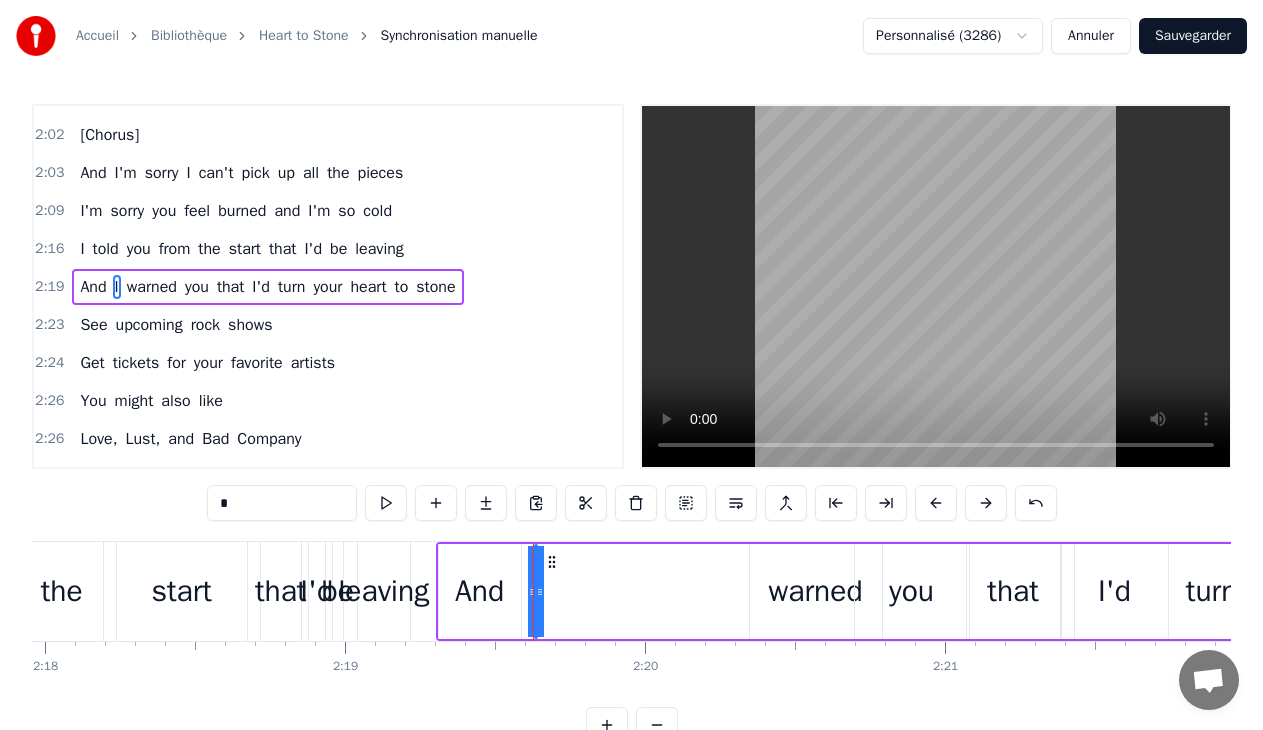 click at bounding box center [533, 591] 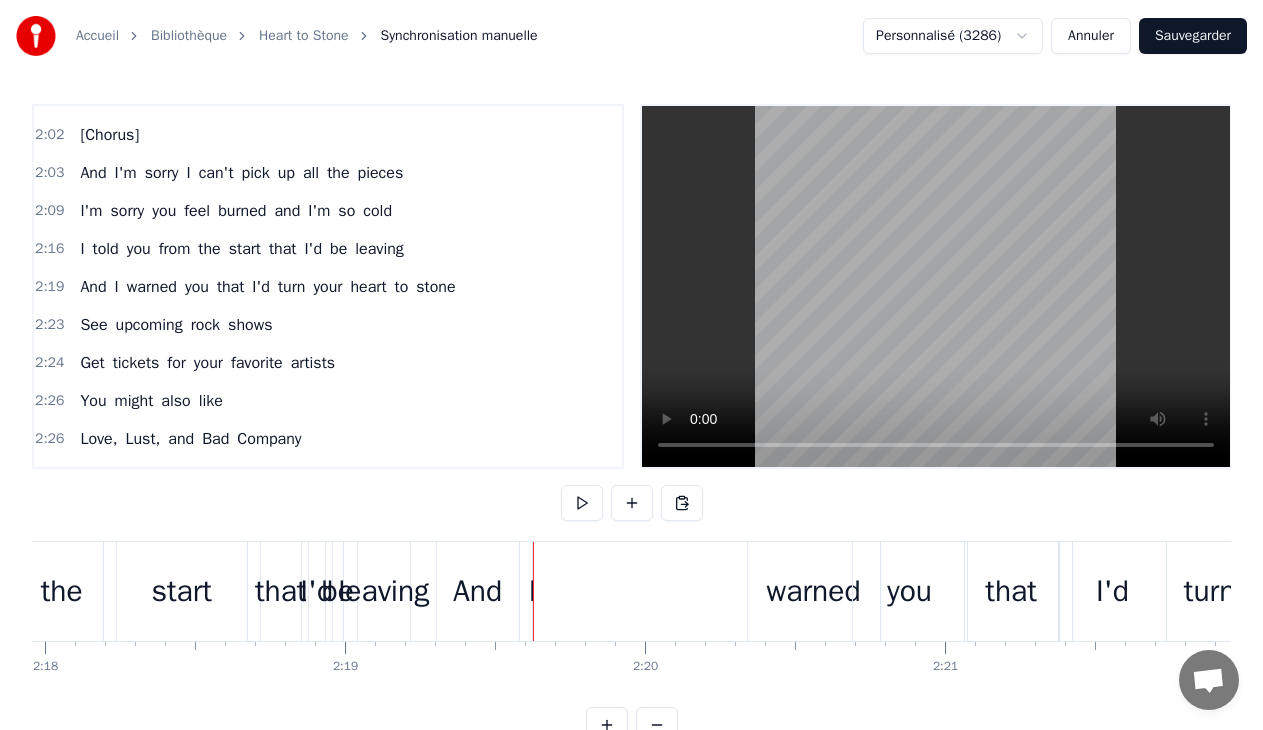 click at bounding box center (533, 591) 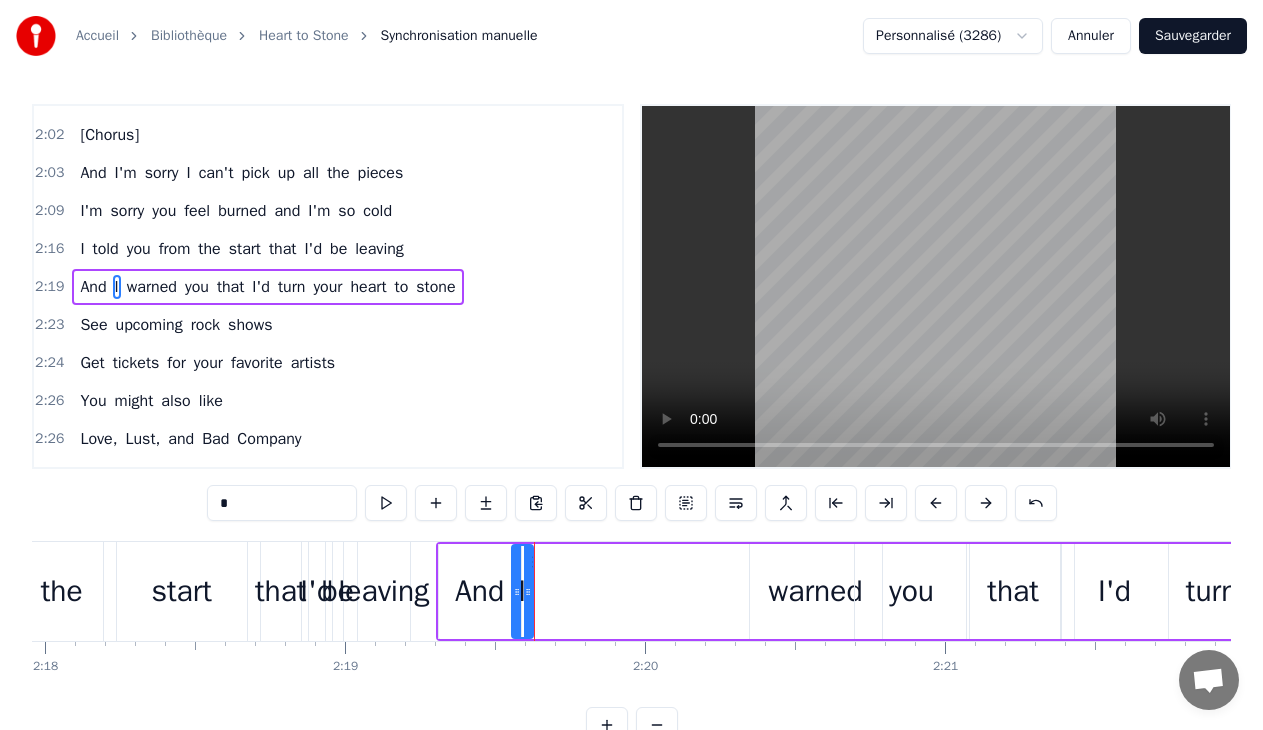 drag, startPoint x: 538, startPoint y: 619, endPoint x: 515, endPoint y: 622, distance: 23.194826 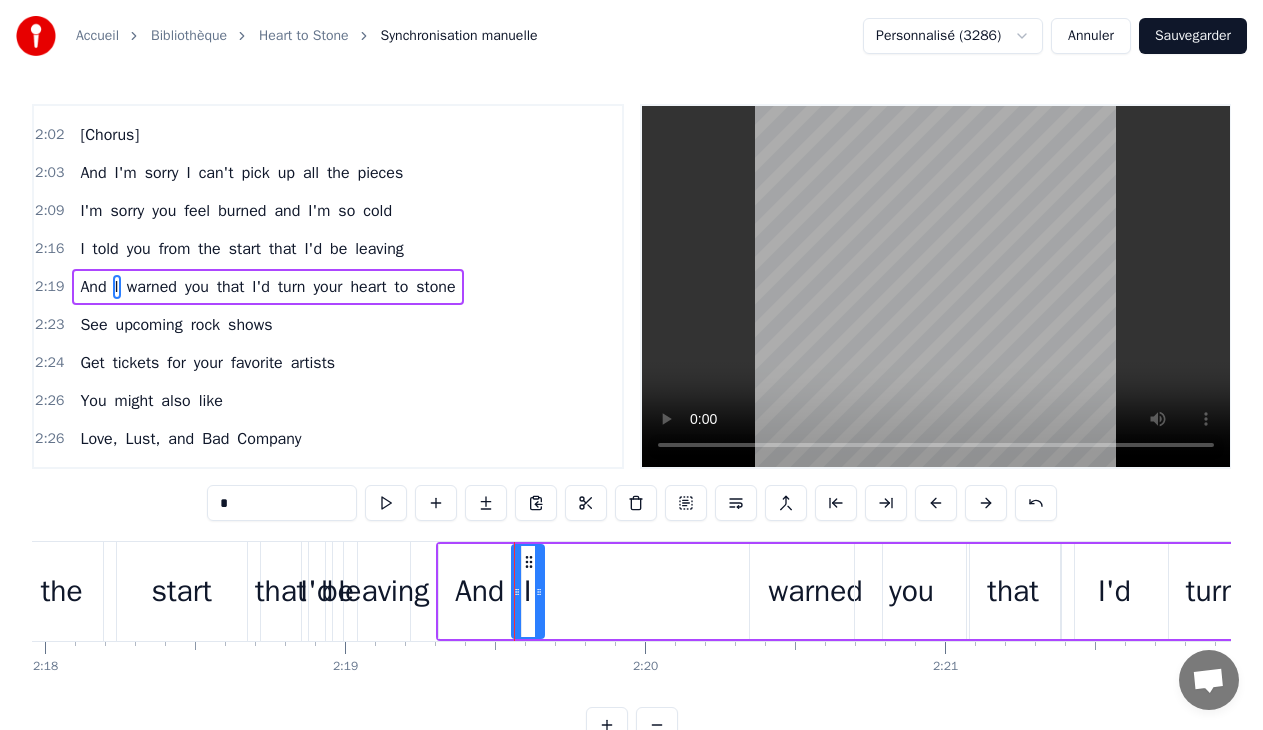 drag, startPoint x: 523, startPoint y: 563, endPoint x: 538, endPoint y: 562, distance: 15.033297 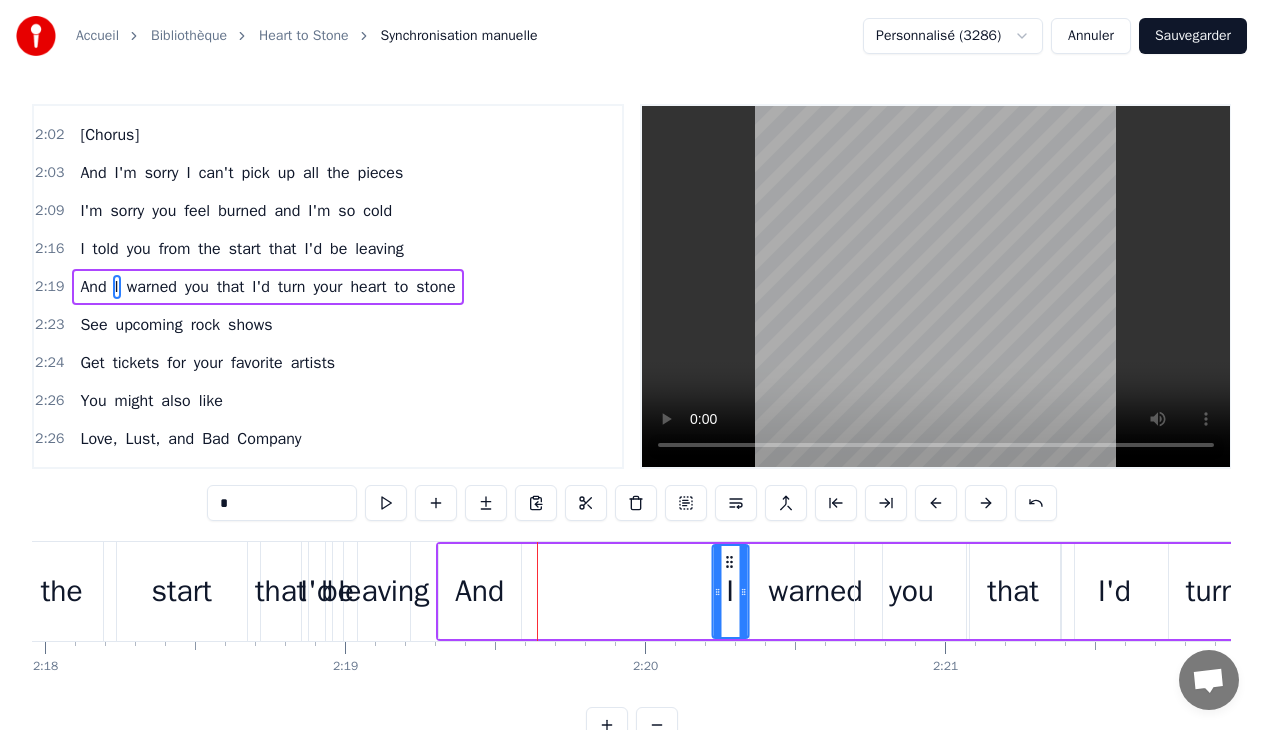 drag, startPoint x: 531, startPoint y: 565, endPoint x: 731, endPoint y: 575, distance: 200.24985 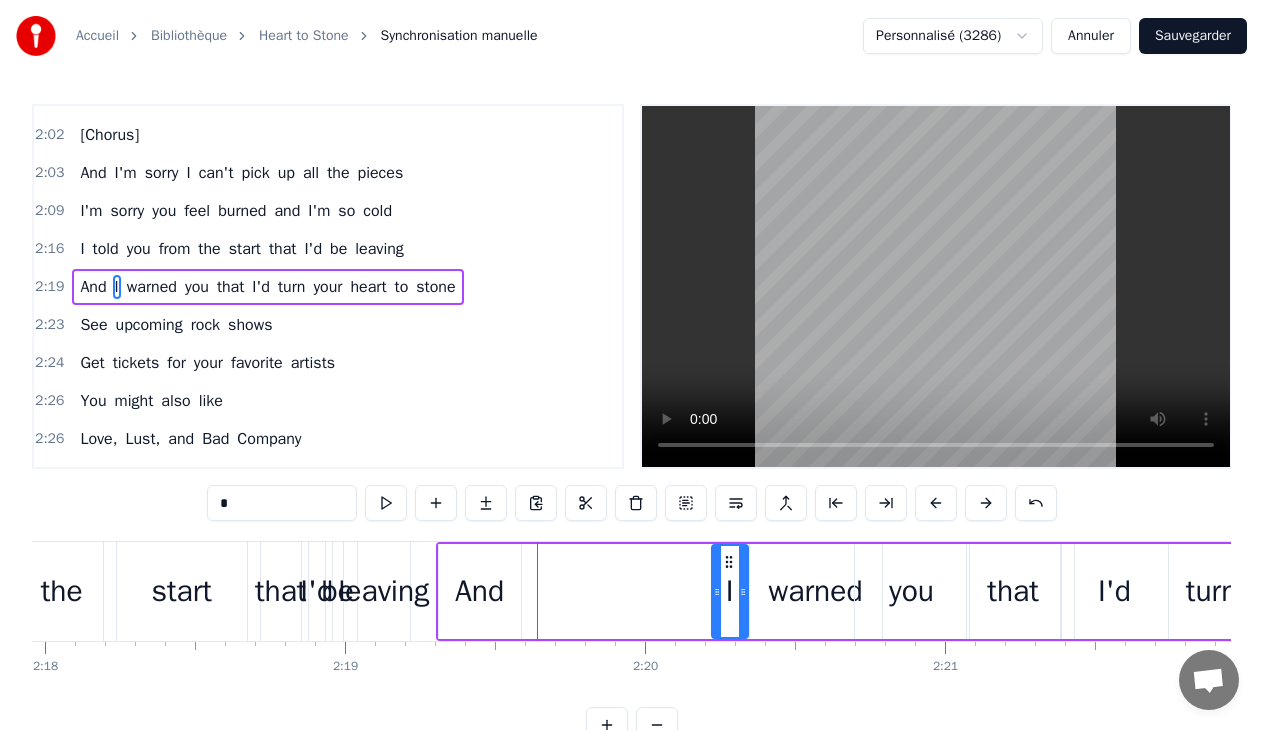 click on "And" at bounding box center (479, 591) 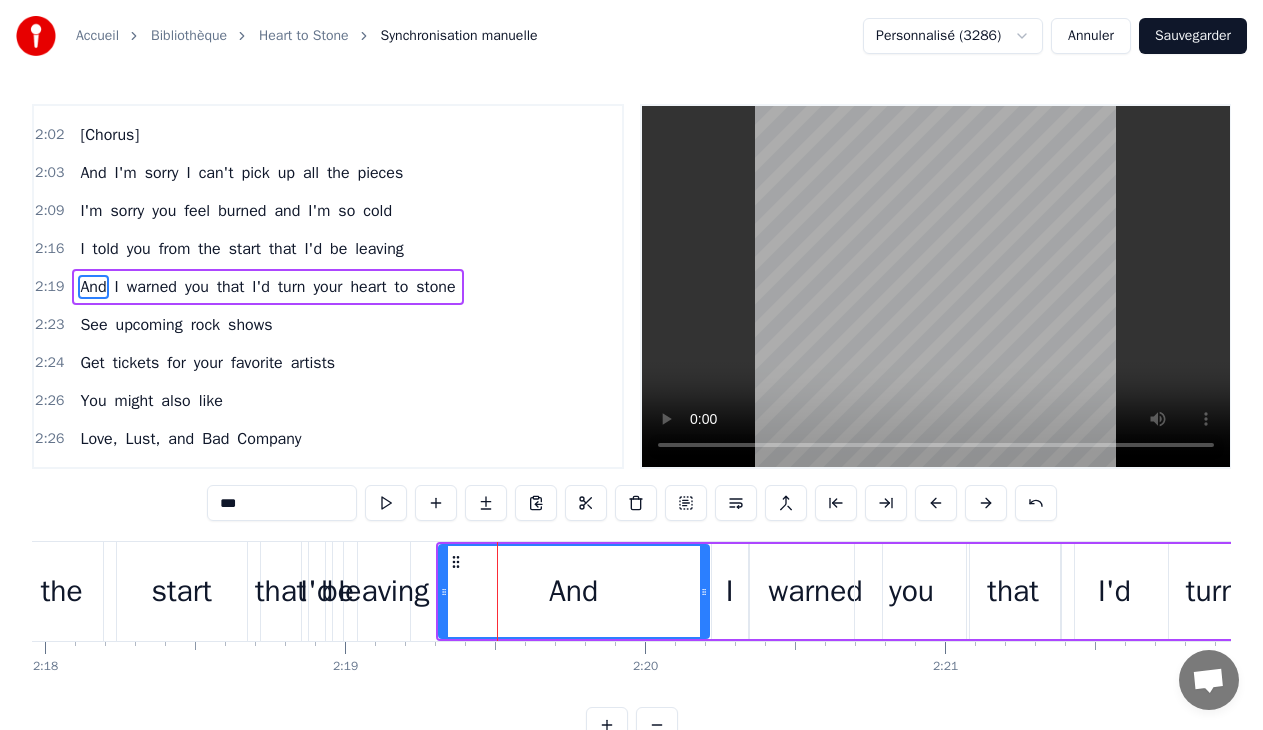 drag, startPoint x: 517, startPoint y: 574, endPoint x: 709, endPoint y: 584, distance: 192.26024 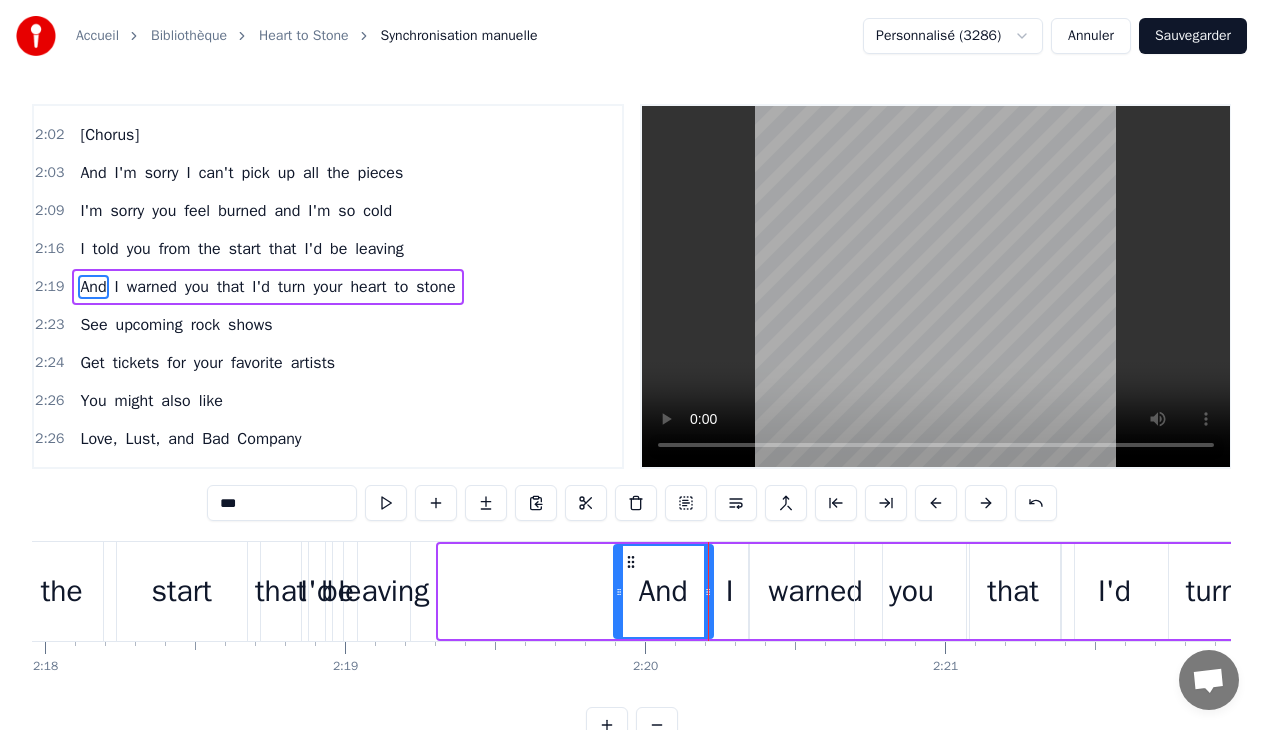 drag, startPoint x: 439, startPoint y: 574, endPoint x: 615, endPoint y: 577, distance: 176.02557 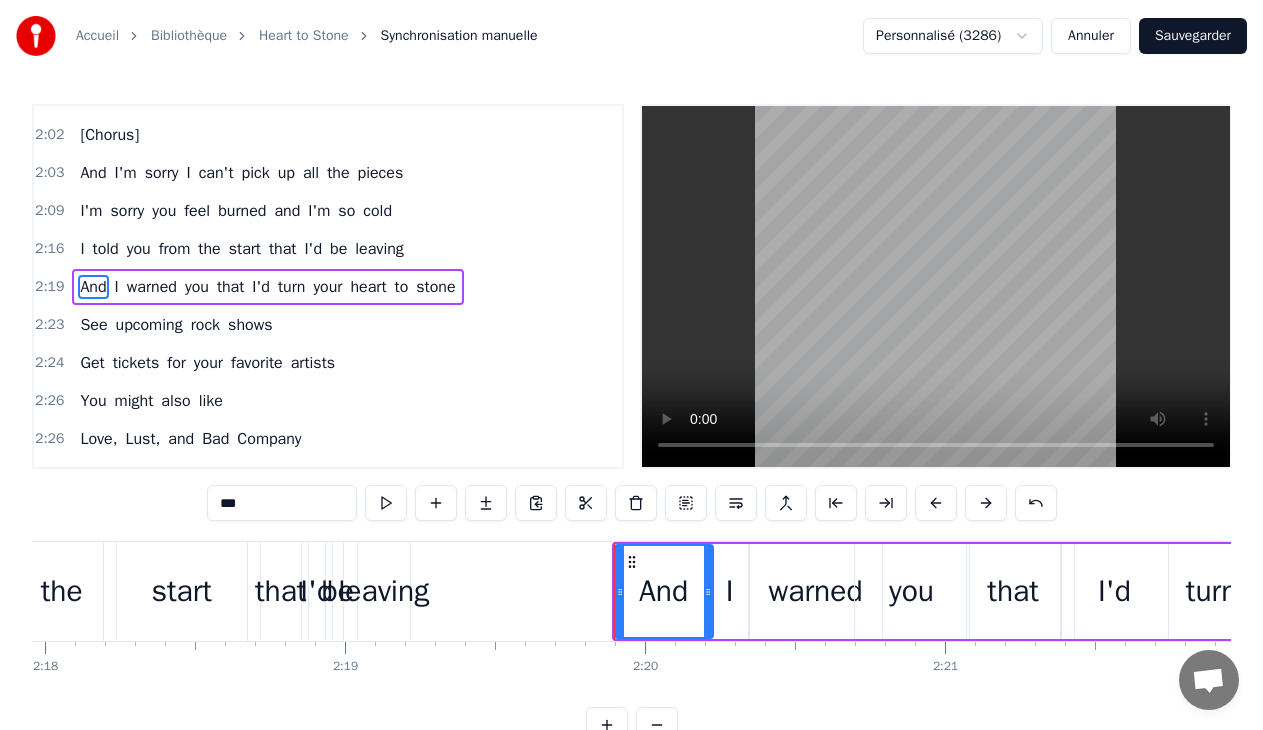 click on "leaving" at bounding box center [383, 591] 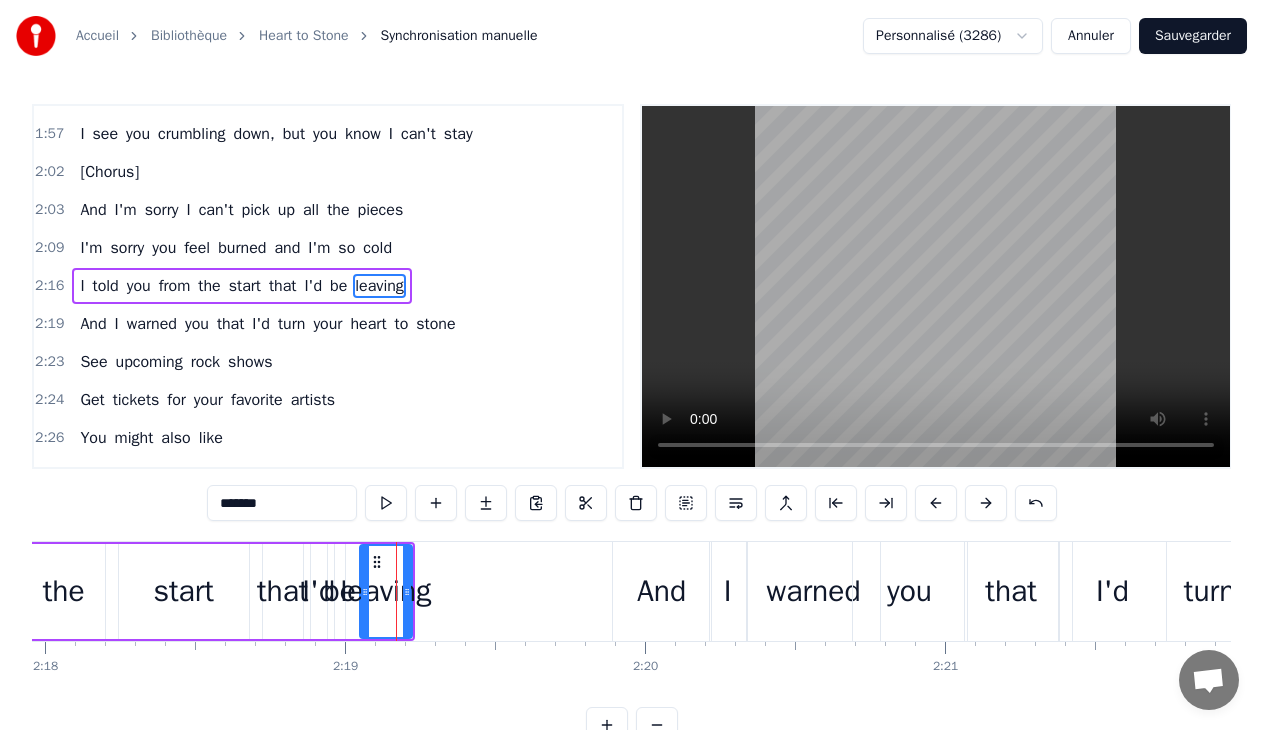 scroll, scrollTop: 598, scrollLeft: 0, axis: vertical 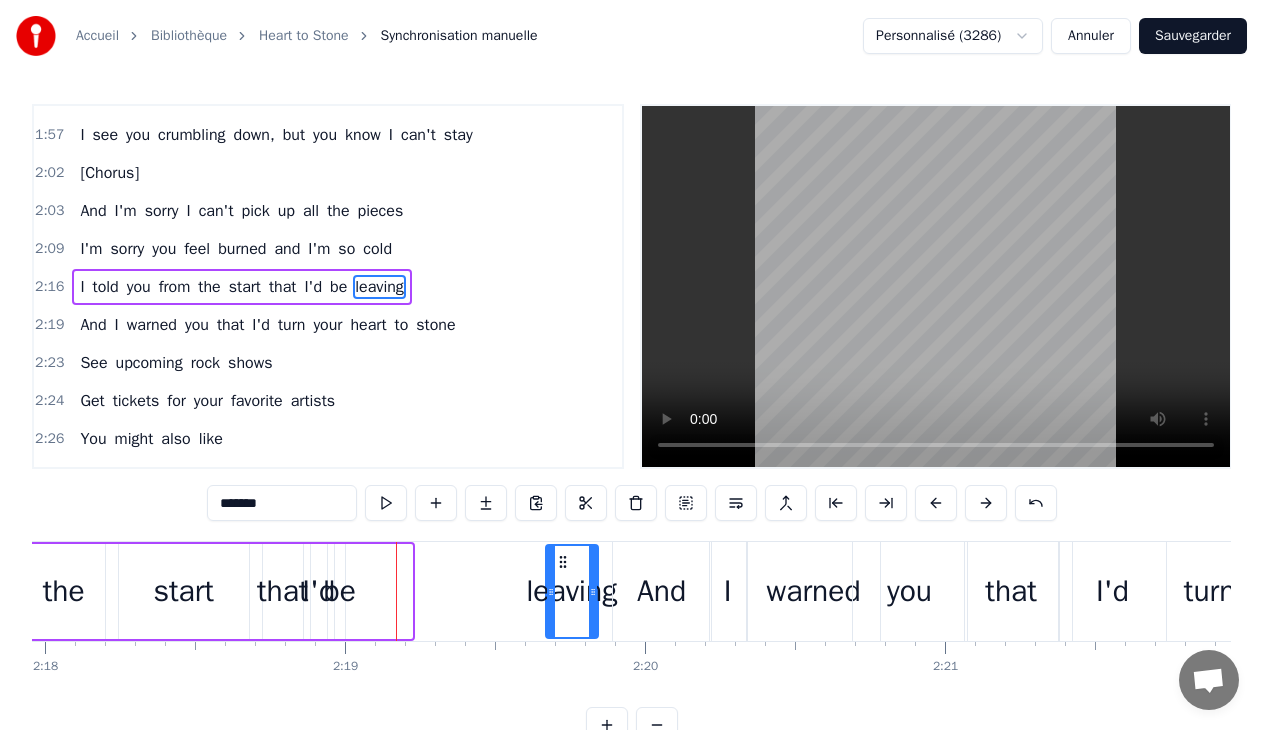 drag, startPoint x: 374, startPoint y: 562, endPoint x: 445, endPoint y: 556, distance: 71.25307 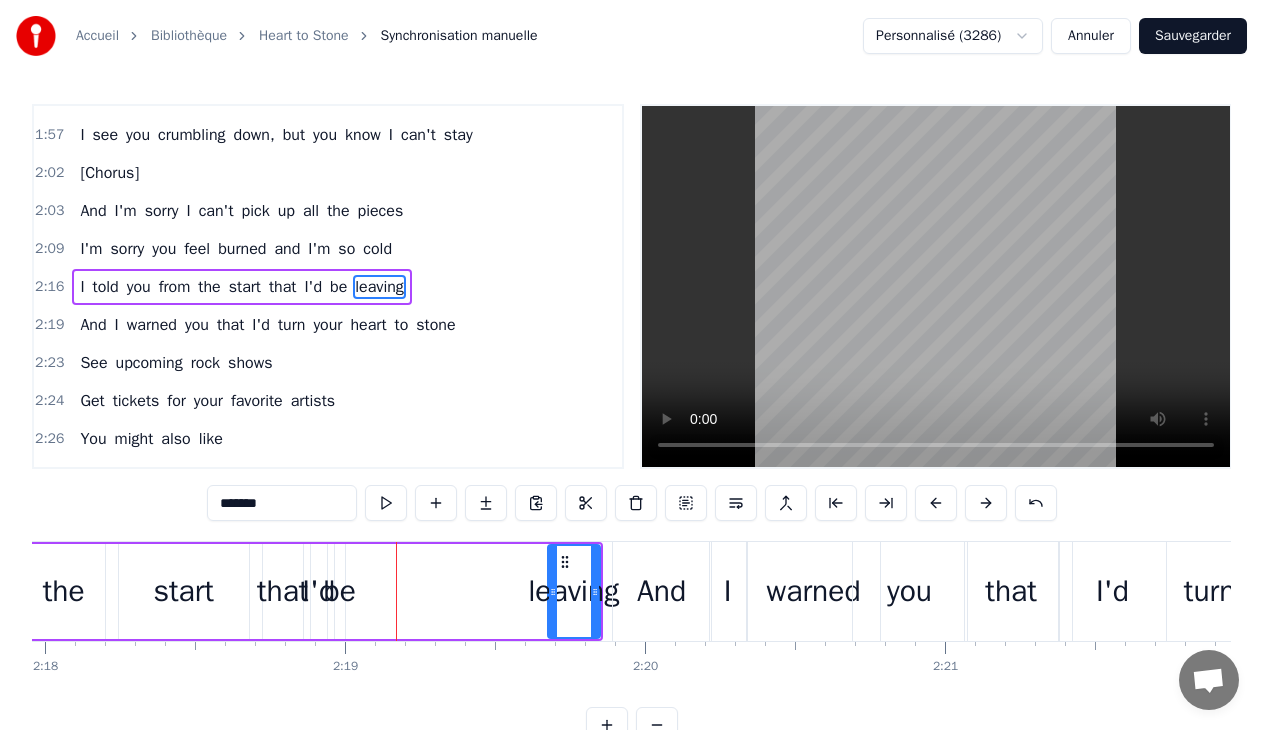 click on "I told you from the start that I'd be leaving" at bounding box center [113, 591] 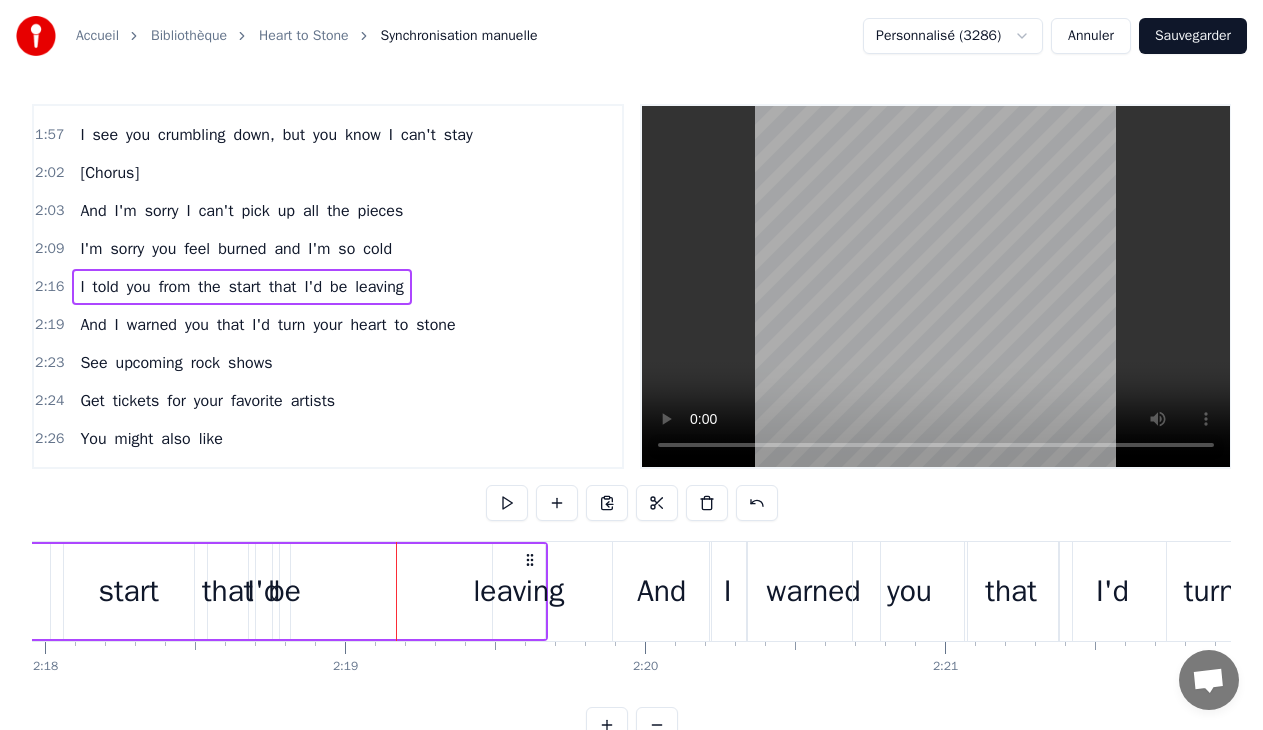 drag, startPoint x: 585, startPoint y: 563, endPoint x: 524, endPoint y: 562, distance: 61.008198 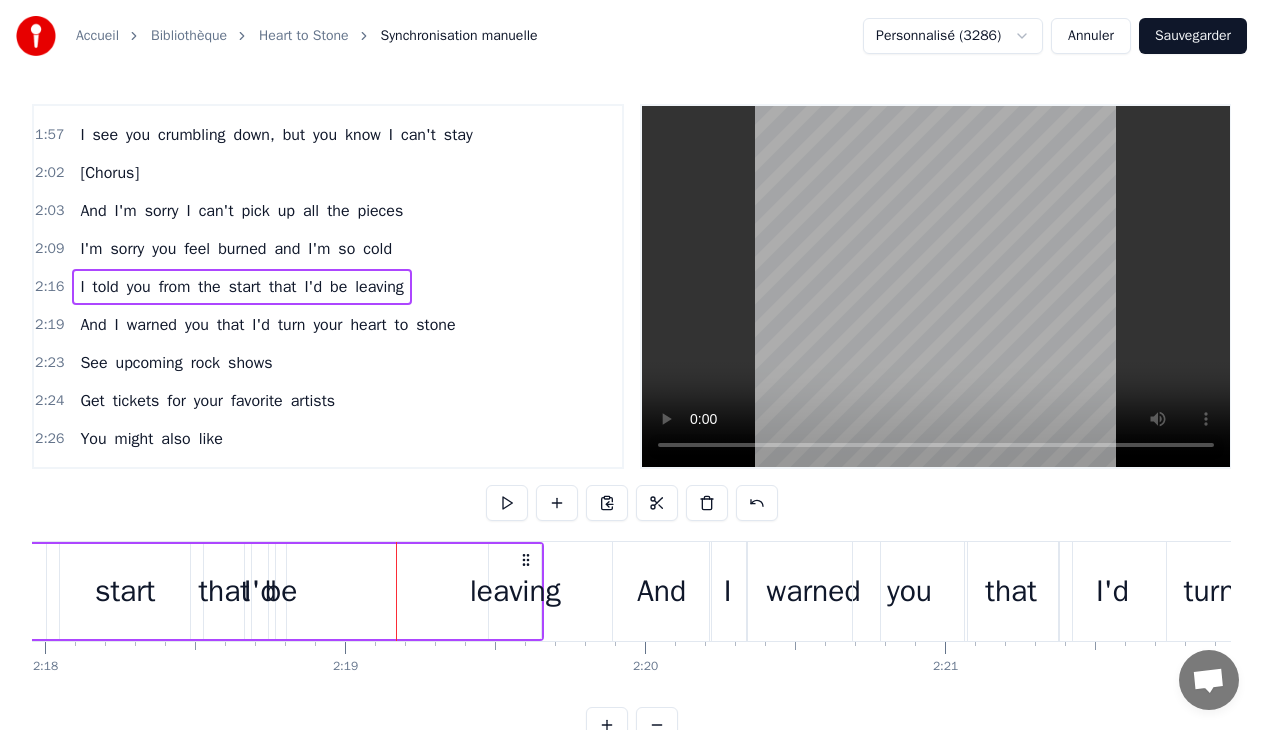 click on "leaving" at bounding box center (515, 591) 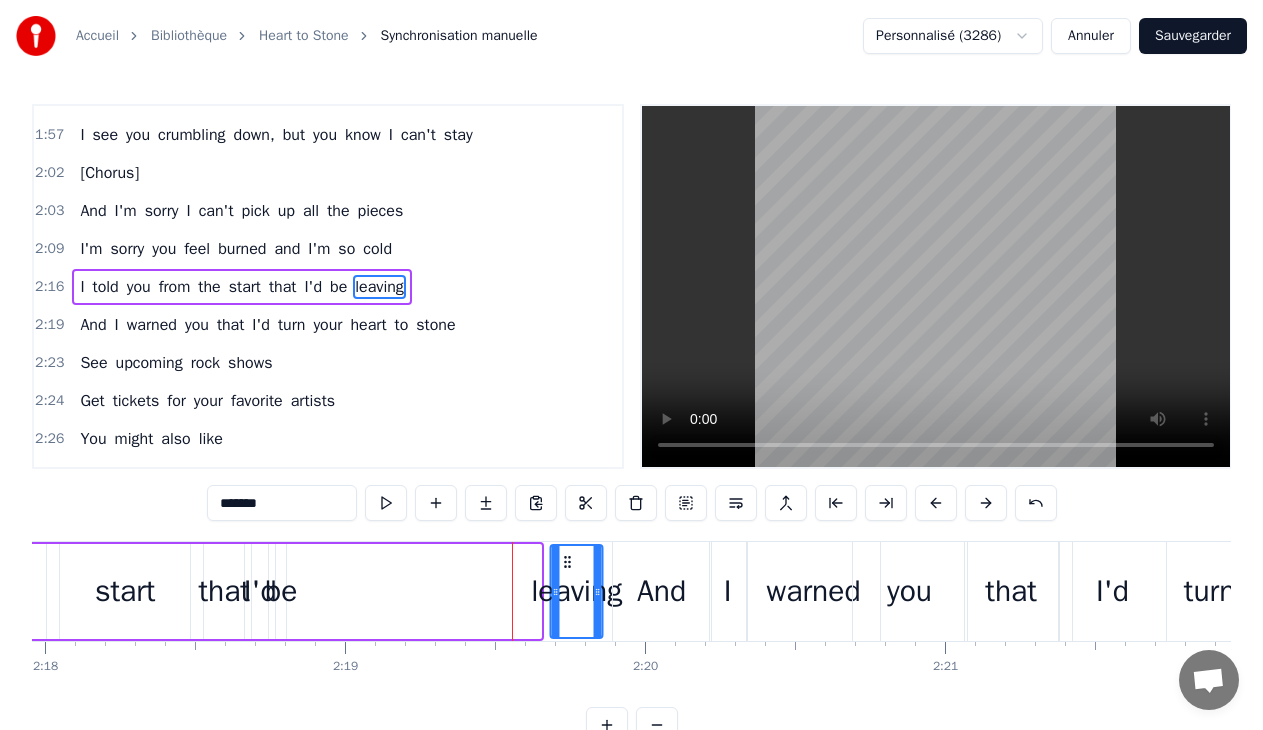 drag, startPoint x: 506, startPoint y: 561, endPoint x: 568, endPoint y: 567, distance: 62.289646 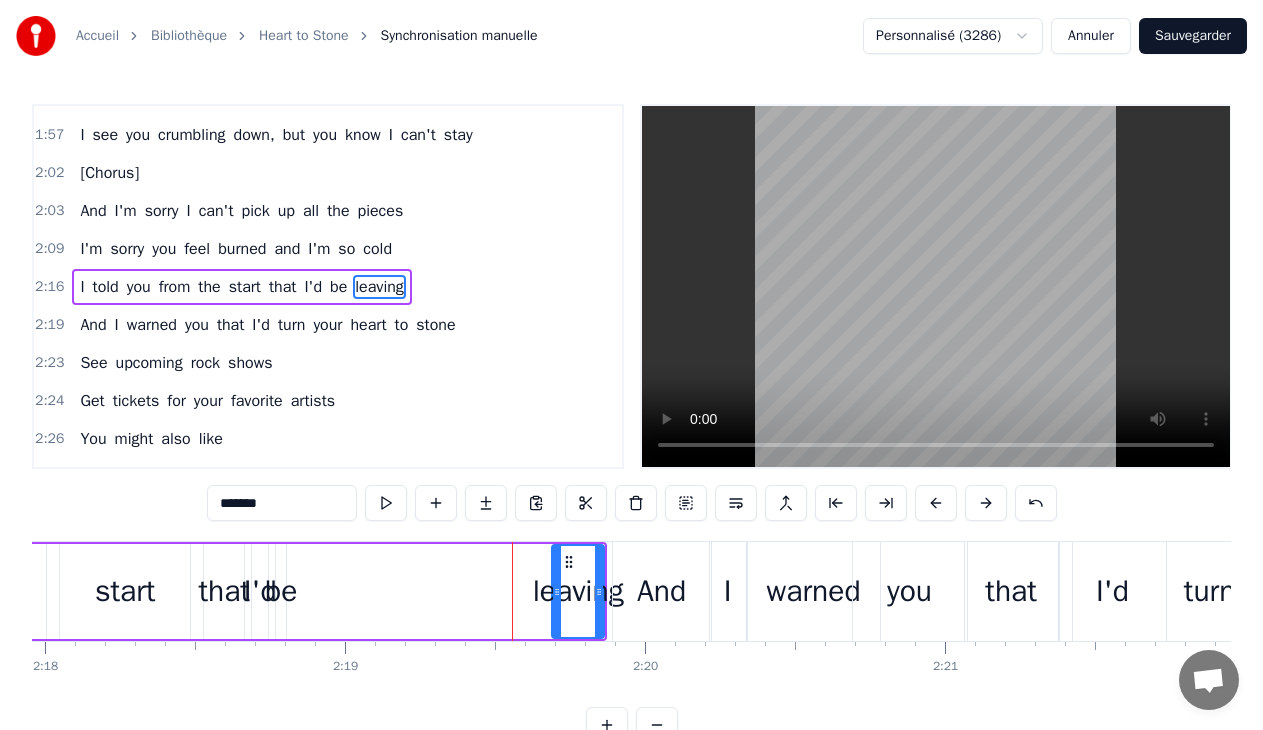 click on "I told you from the start that I'd be leaving" at bounding box center (86, 591) 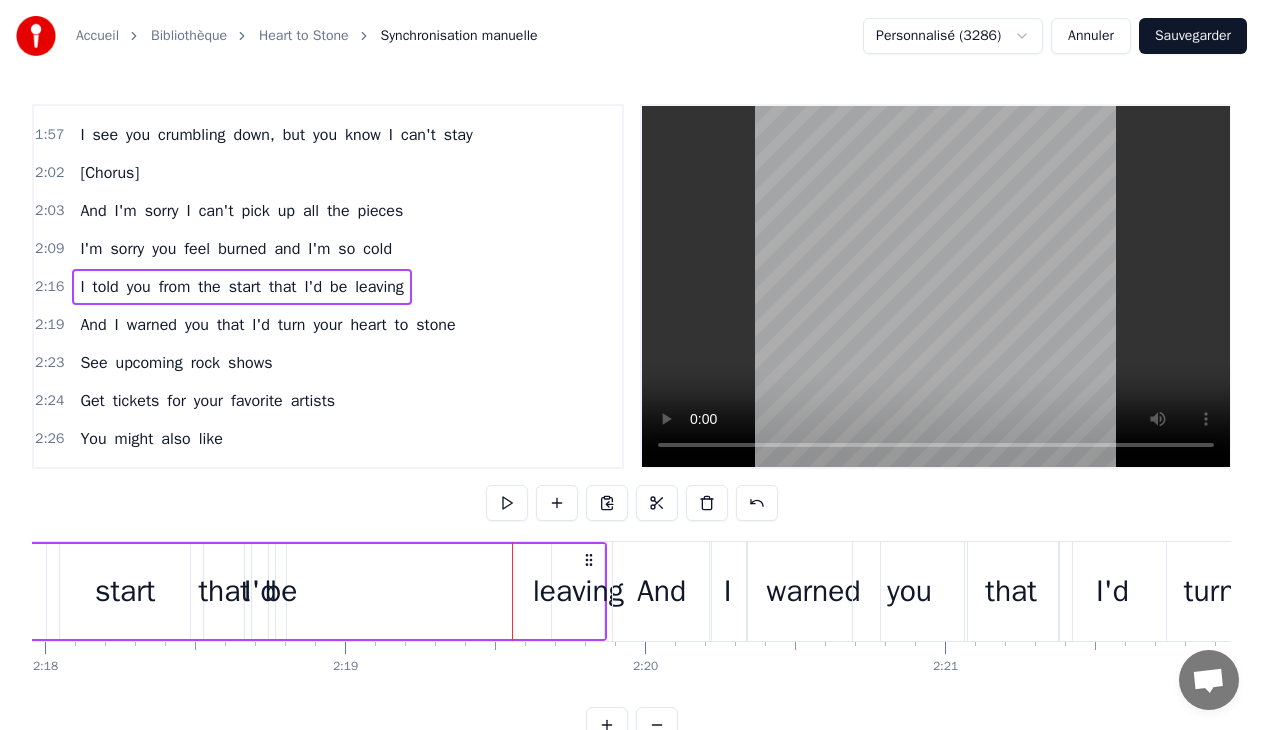 click on "I told you from the start that I'd be leaving" at bounding box center [86, 591] 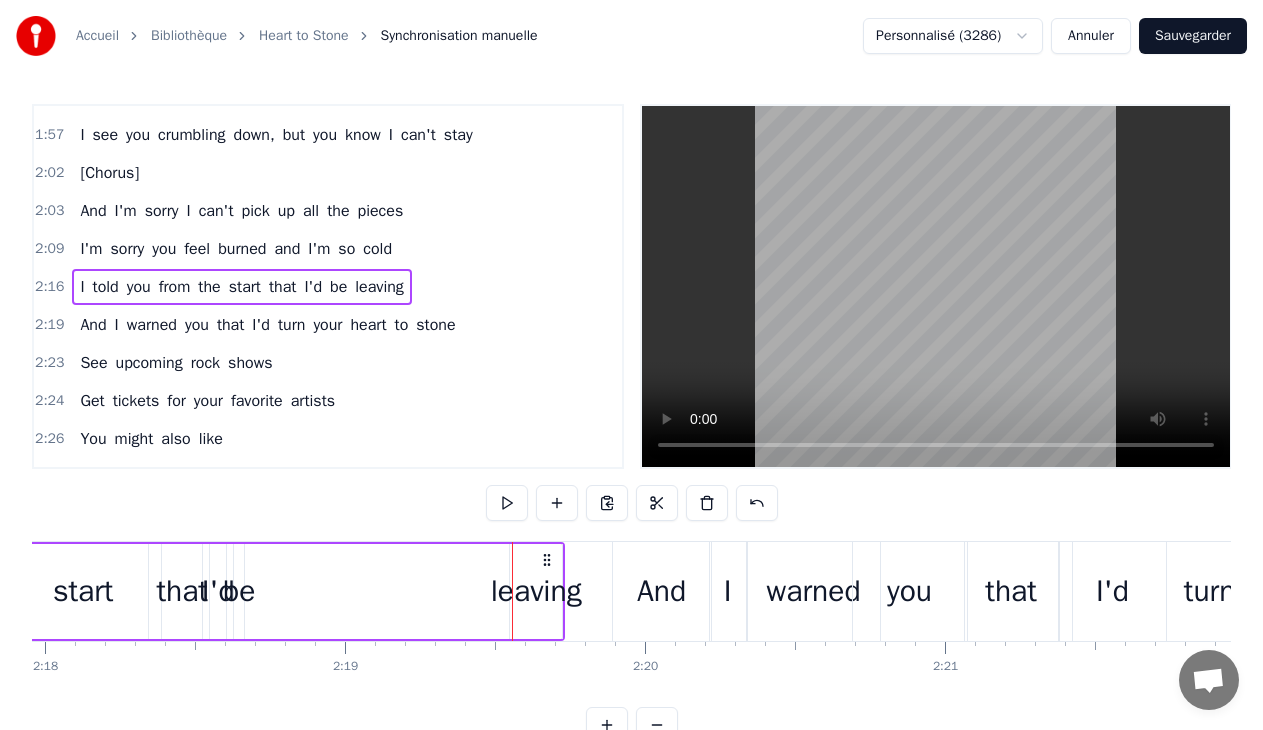 drag, startPoint x: 584, startPoint y: 557, endPoint x: 542, endPoint y: 562, distance: 42.296574 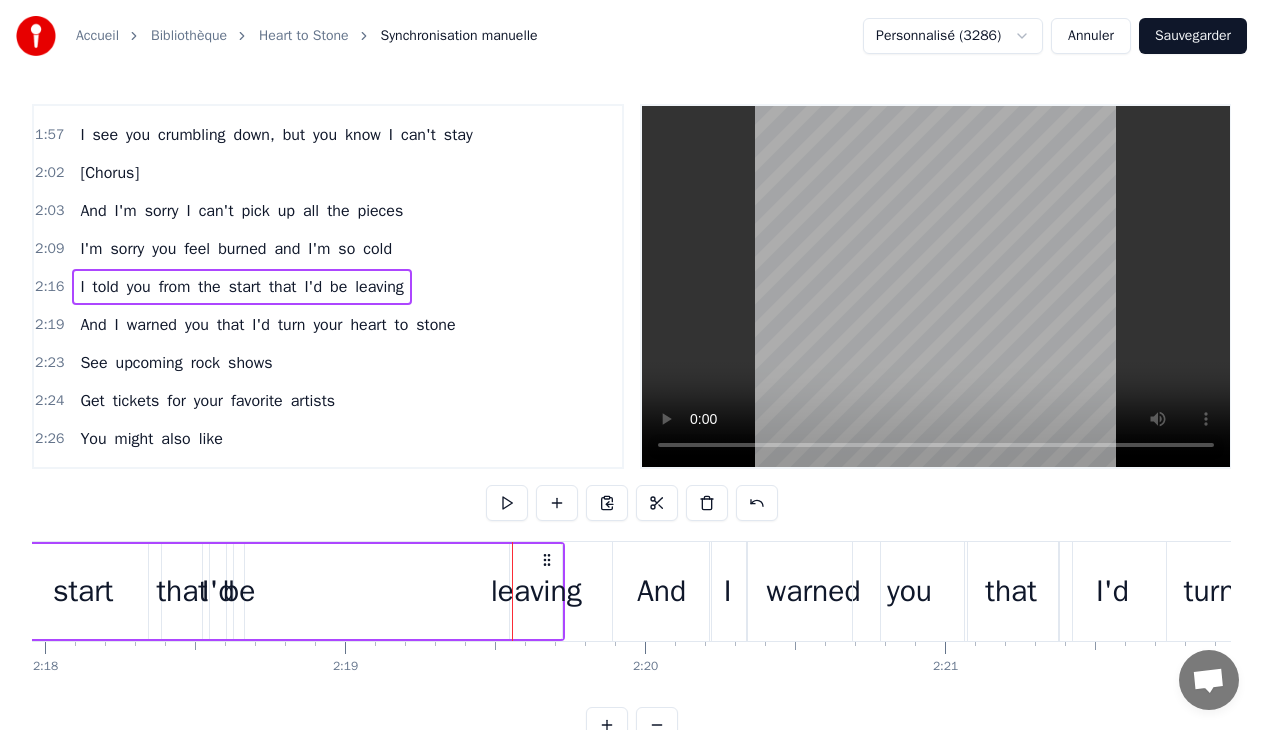 click 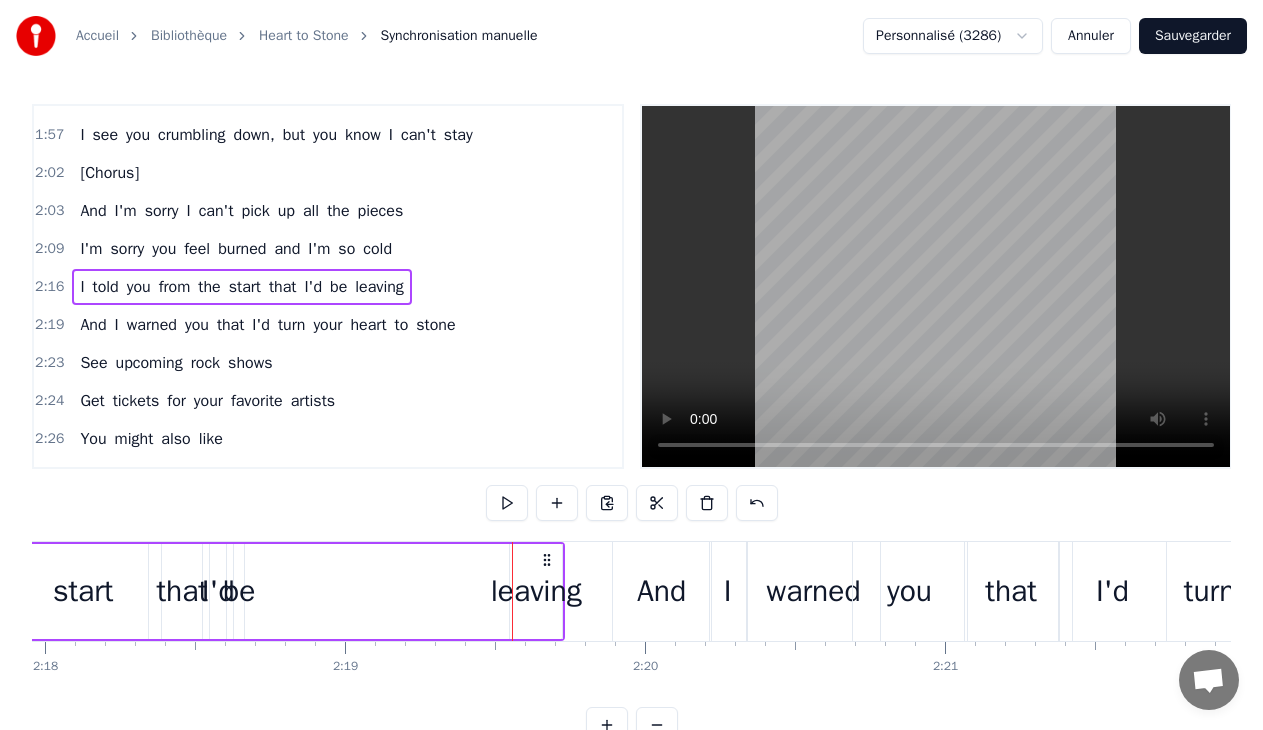 click 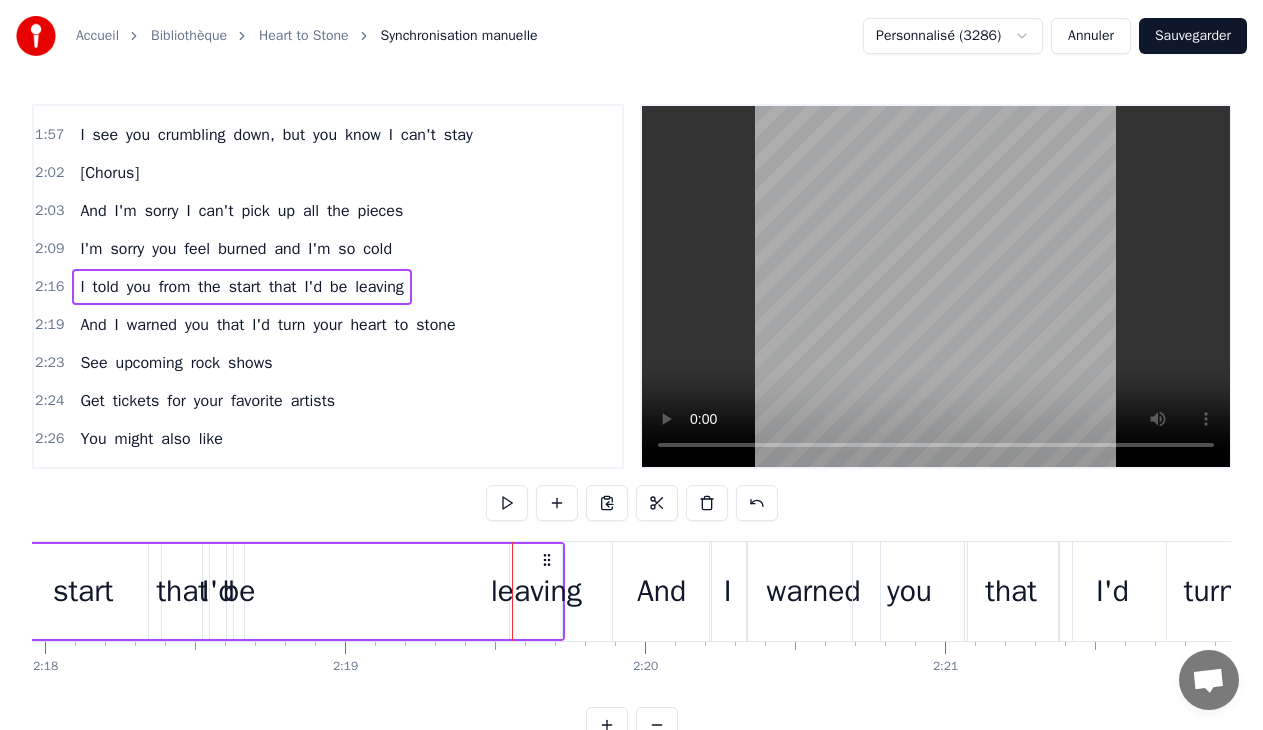 click 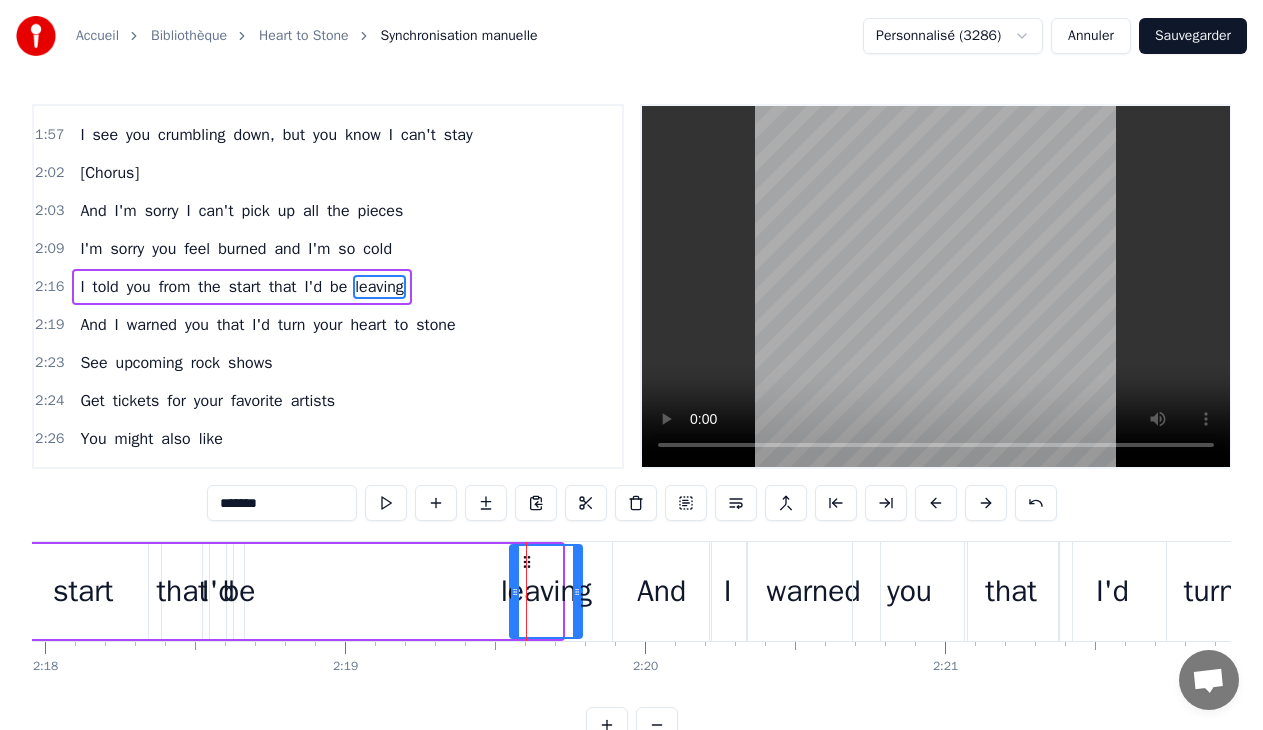 drag, startPoint x: 558, startPoint y: 571, endPoint x: 577, endPoint y: 575, distance: 19.416489 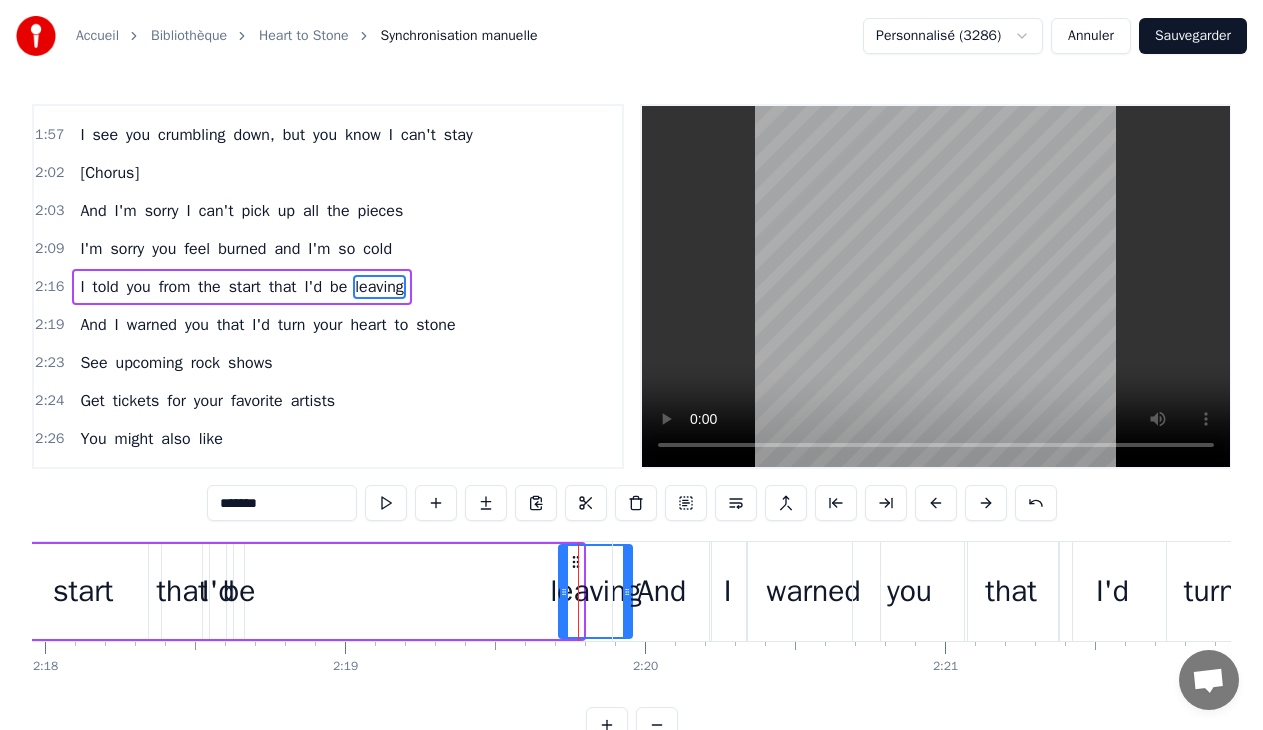 drag, startPoint x: 526, startPoint y: 565, endPoint x: 579, endPoint y: 571, distance: 53.338543 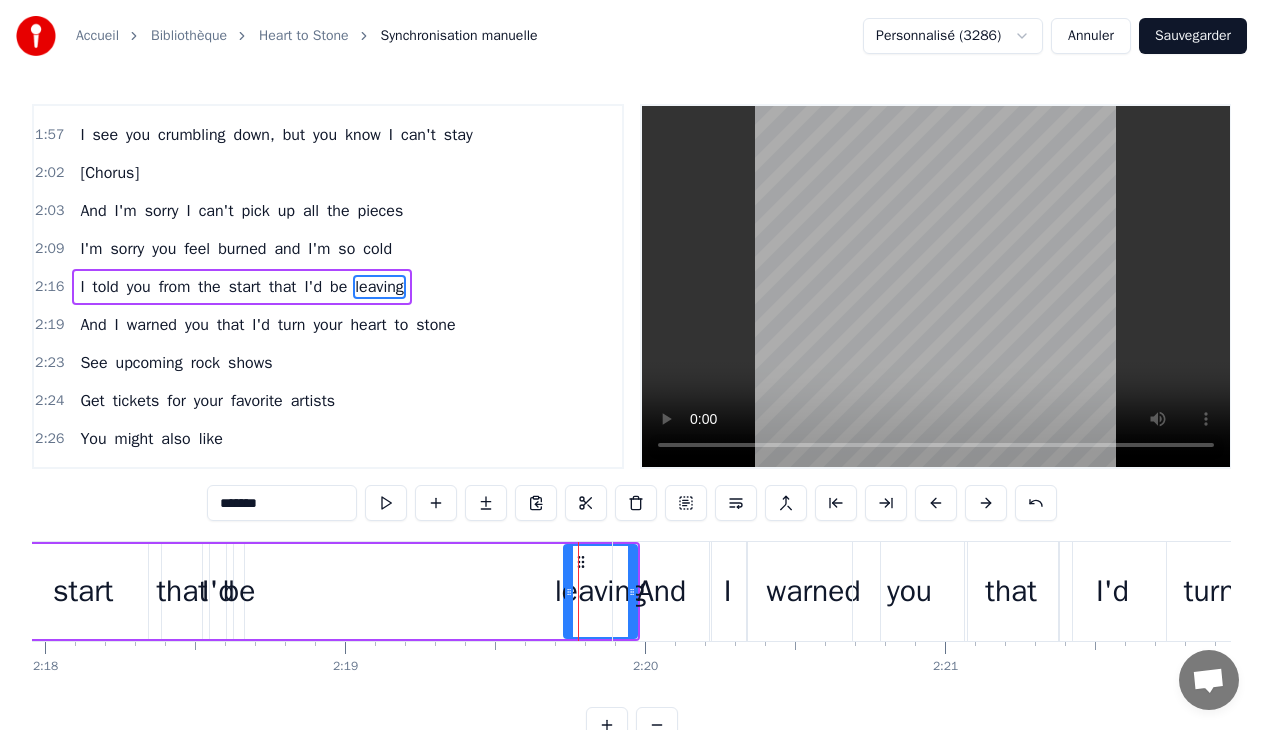 click on "I told you from the start that I'd be leaving" at bounding box center (81, 591) 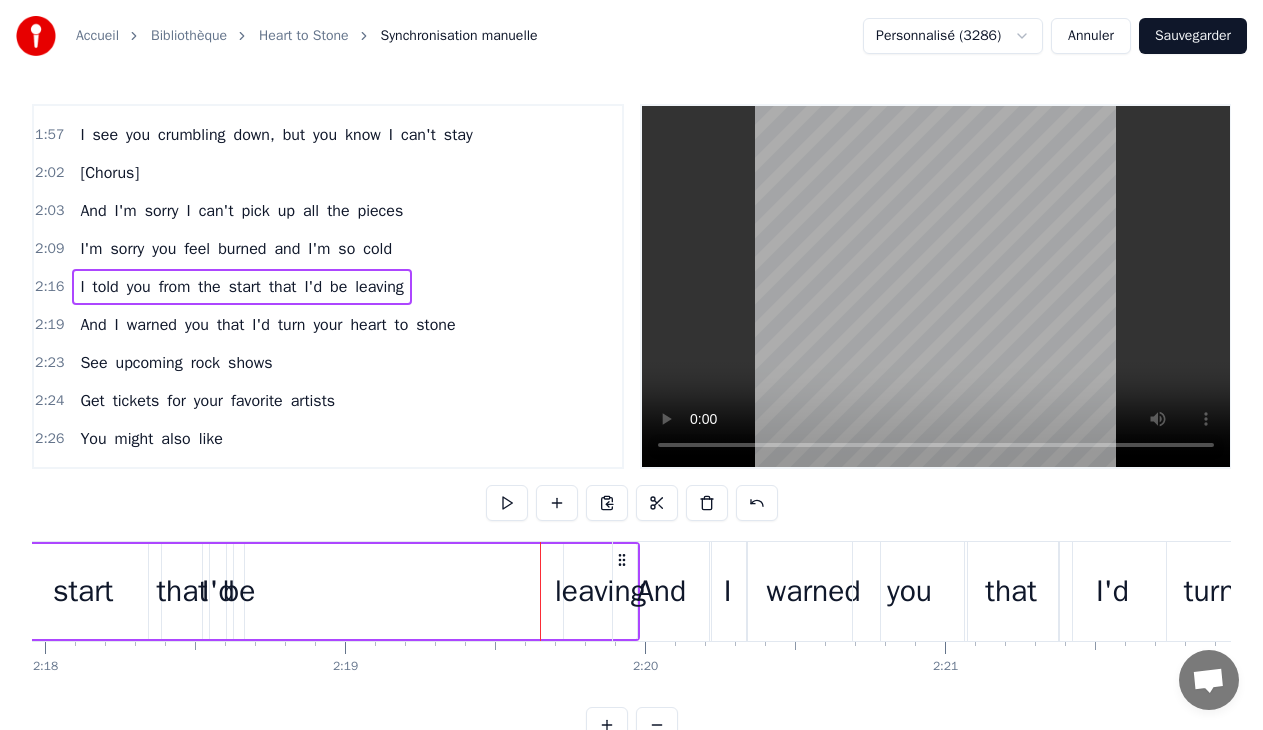 click on "And" at bounding box center (662, 591) 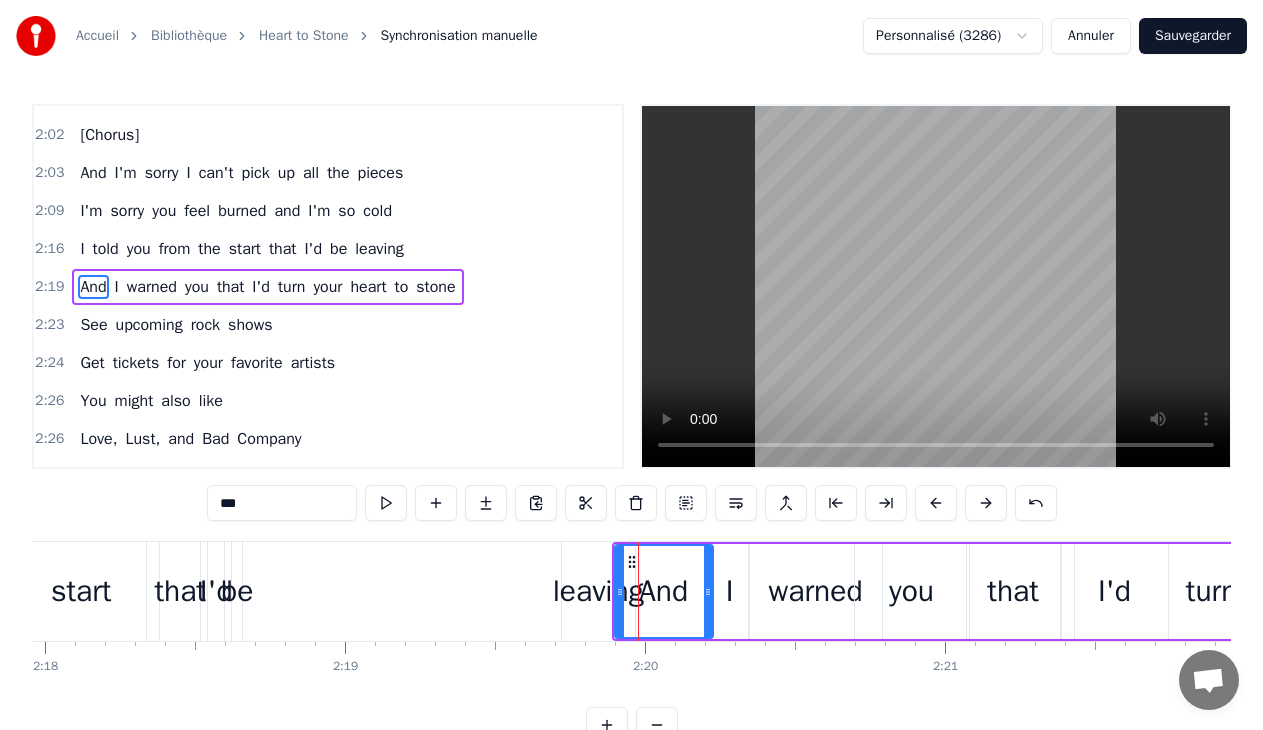 scroll, scrollTop: 636, scrollLeft: 0, axis: vertical 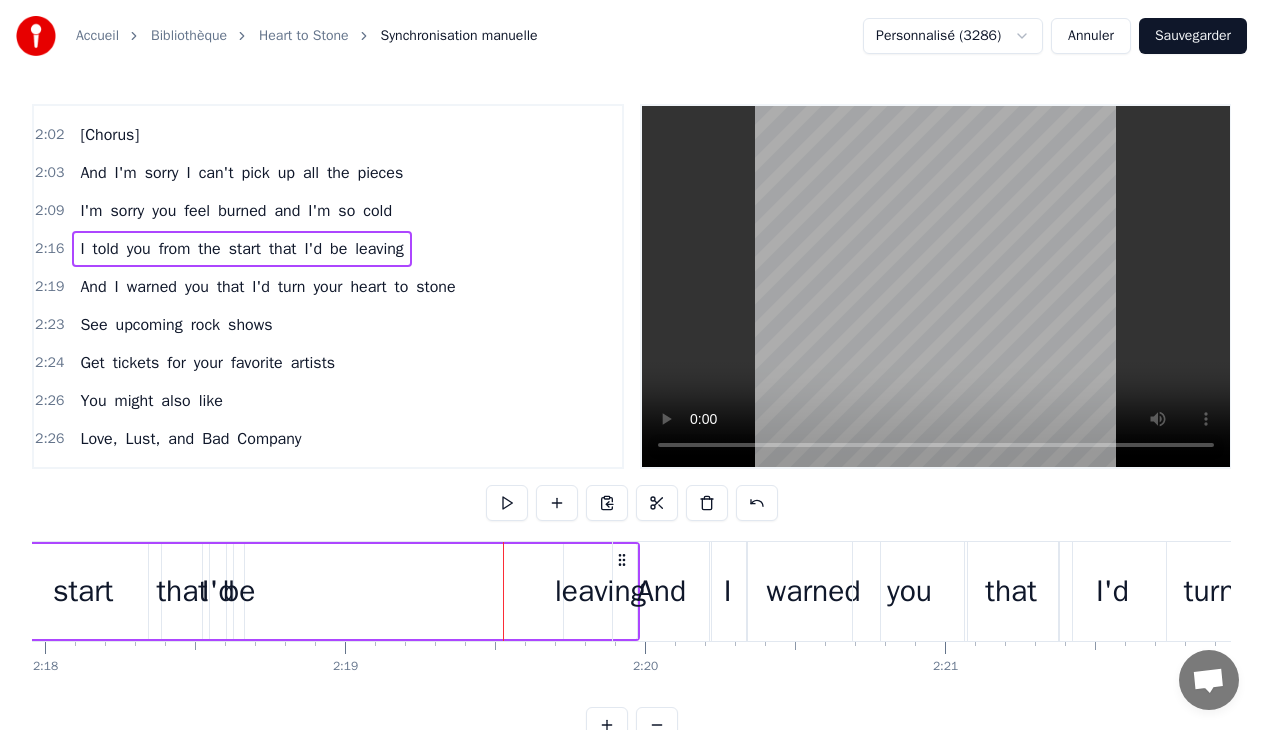 drag, startPoint x: 499, startPoint y: 583, endPoint x: 465, endPoint y: 586, distance: 34.132095 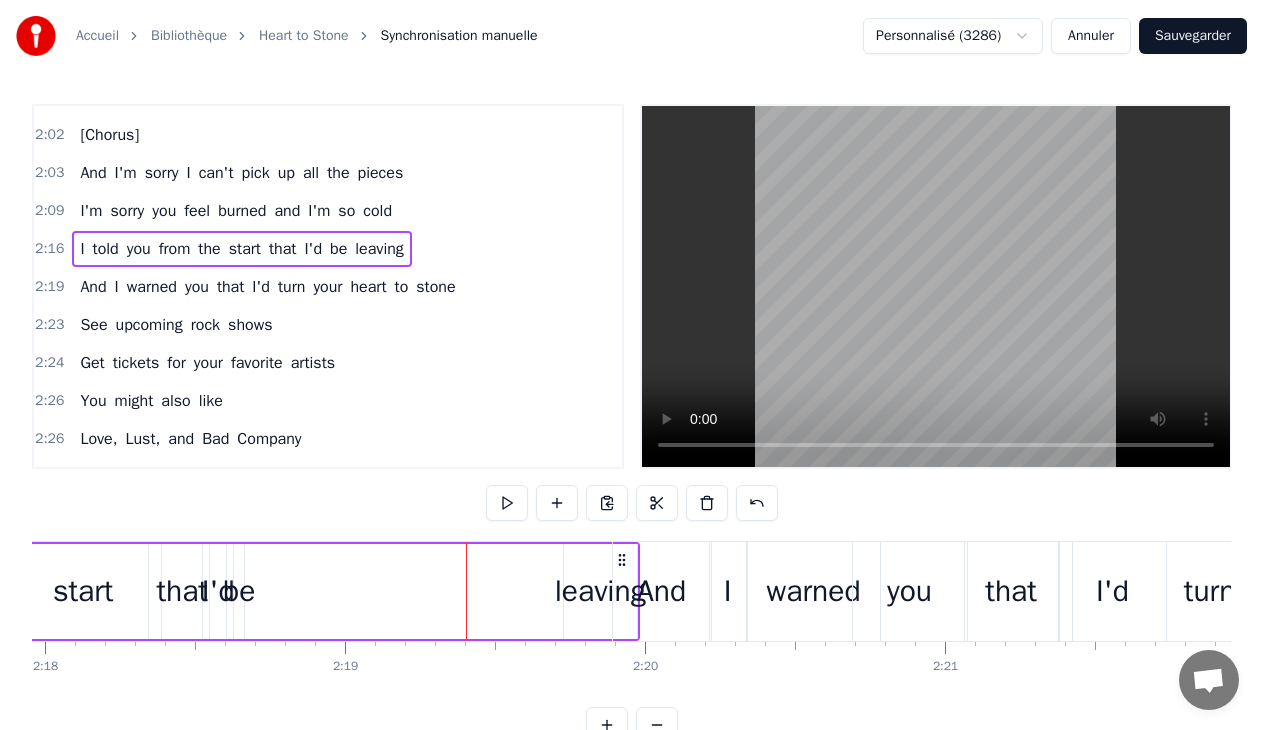 drag, startPoint x: 664, startPoint y: 585, endPoint x: 503, endPoint y: 574, distance: 161.37534 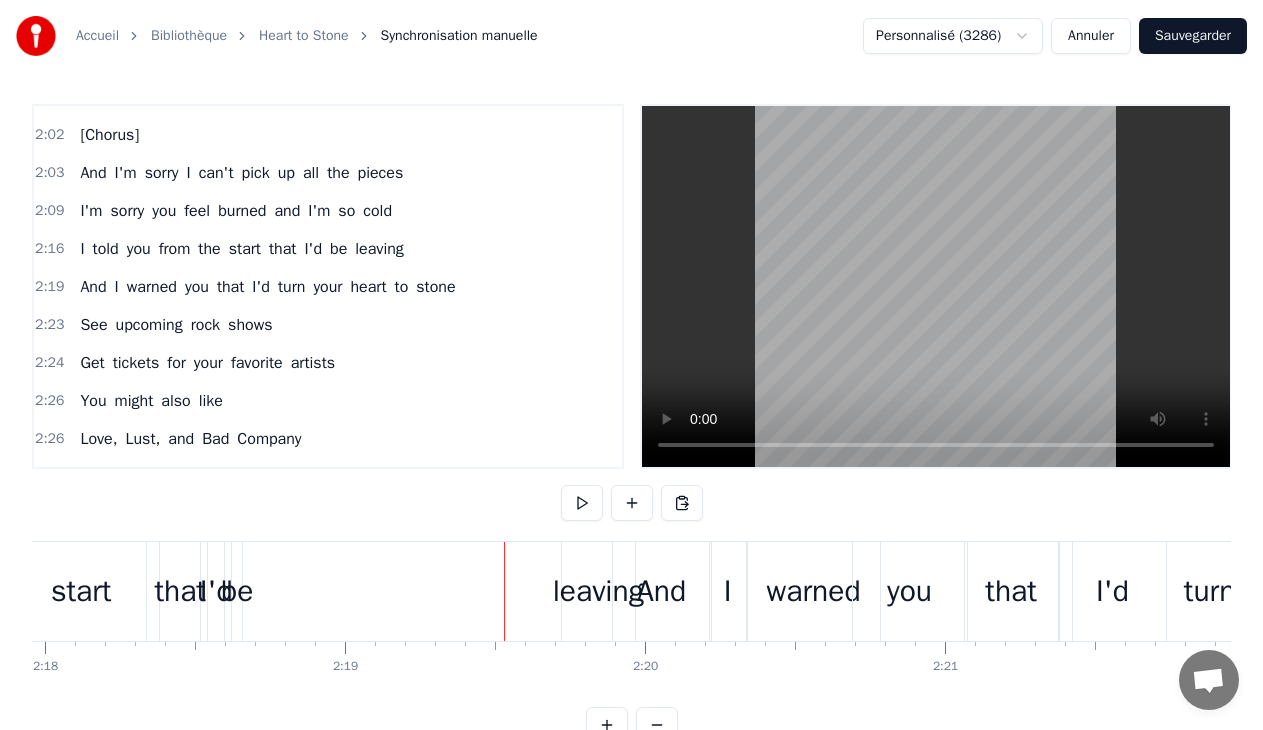 click on "And" at bounding box center (661, 591) 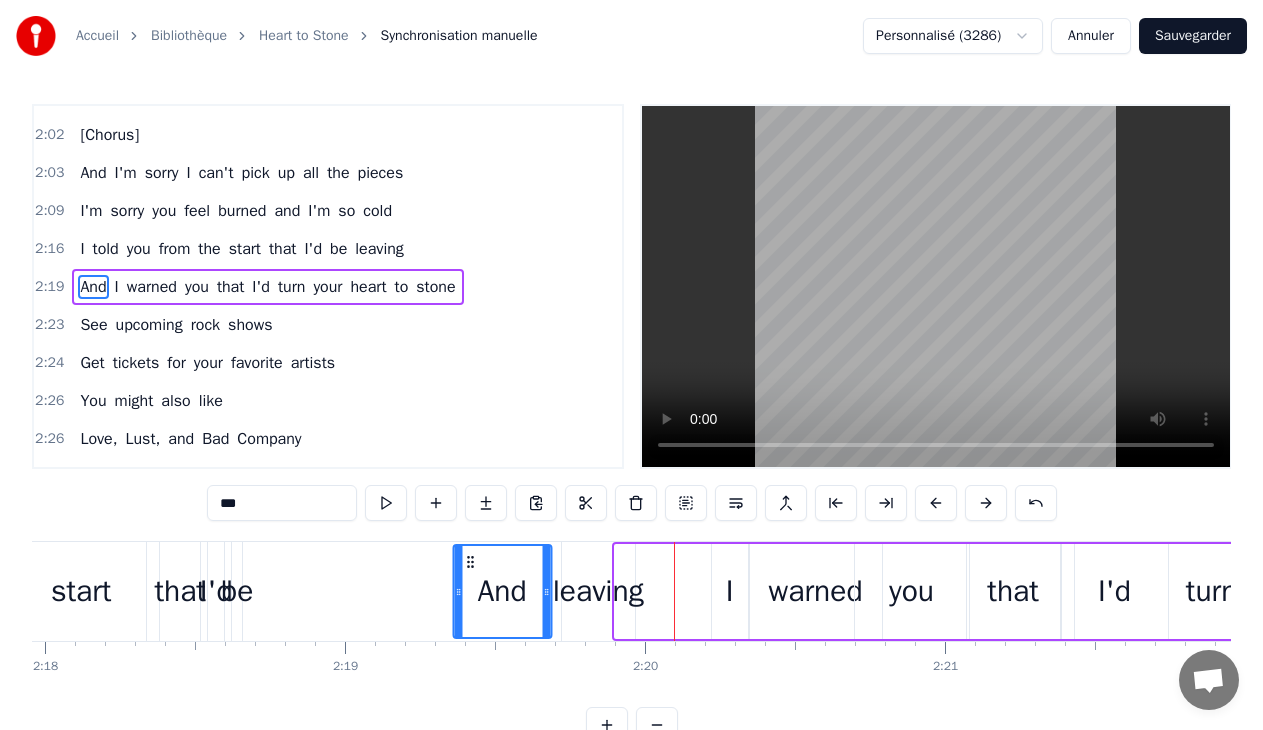 drag, startPoint x: 628, startPoint y: 560, endPoint x: 483, endPoint y: 566, distance: 145.12408 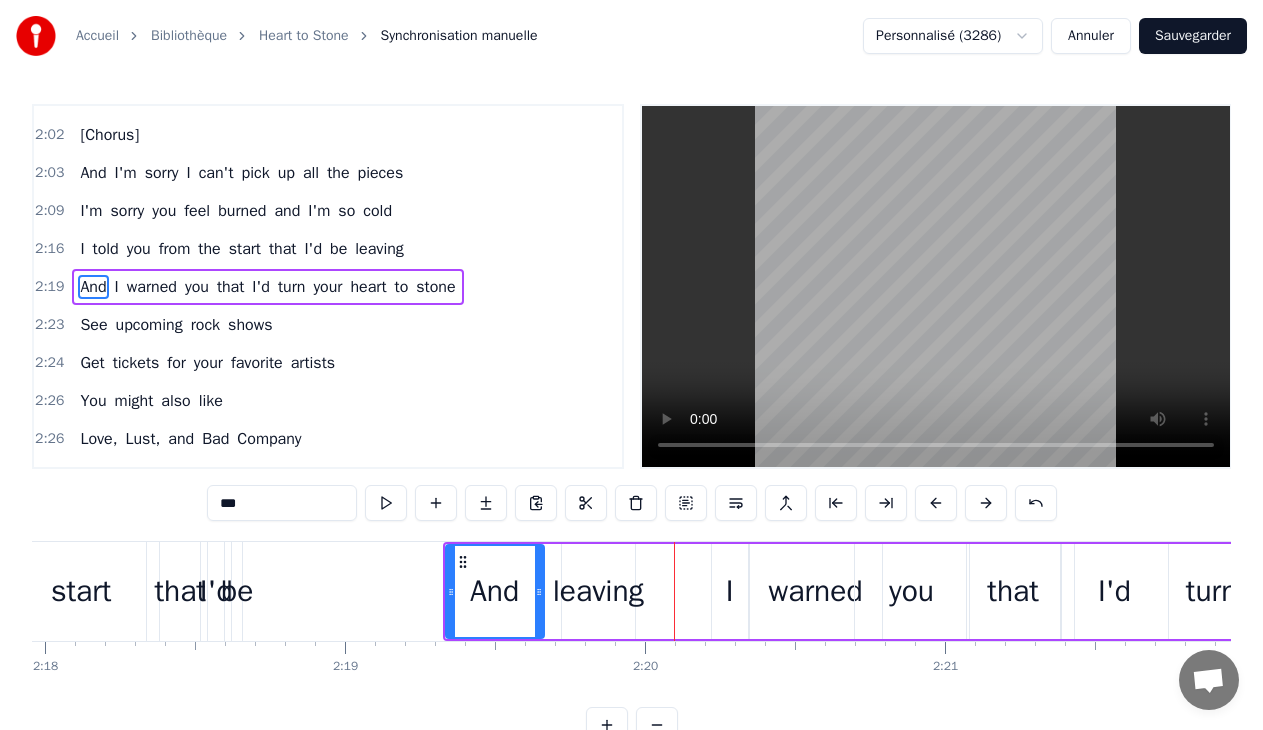 click on "And I warned you that I'd turn your heart to stone" at bounding box center [1053, 591] 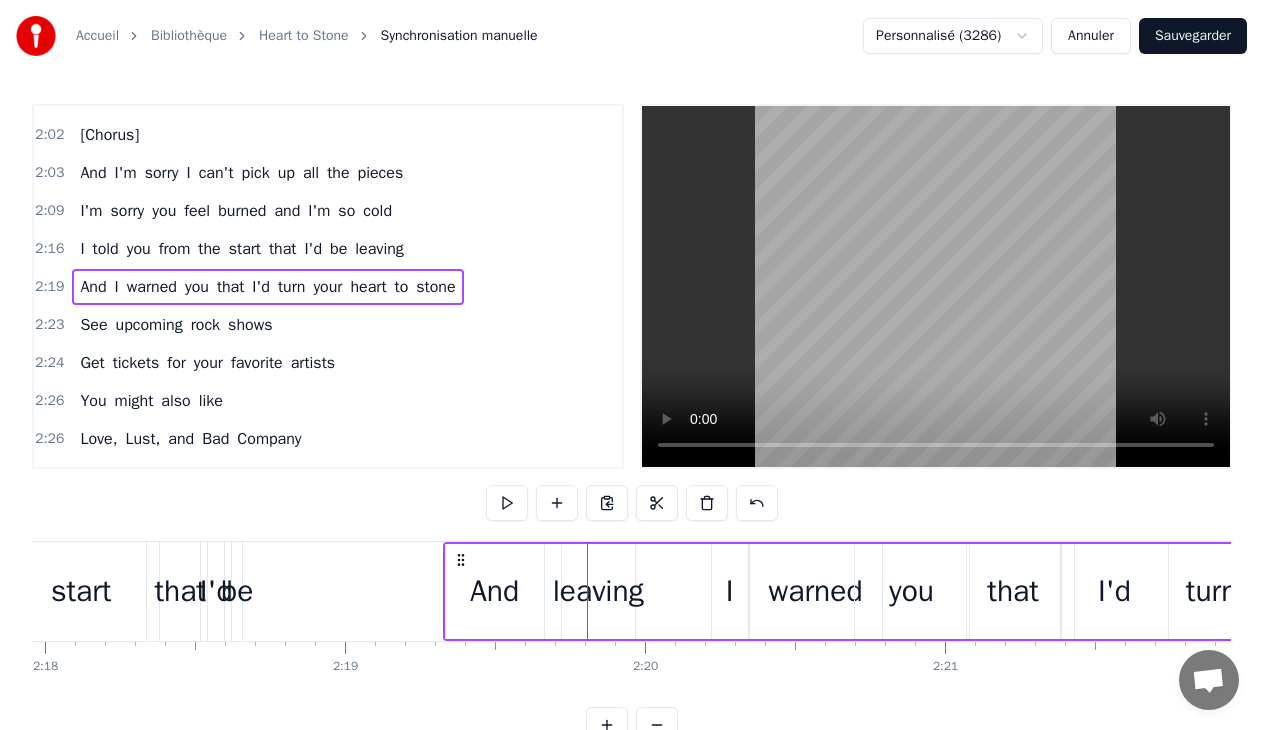click on "And I warned you that I'd turn your heart to stone" at bounding box center (1053, 591) 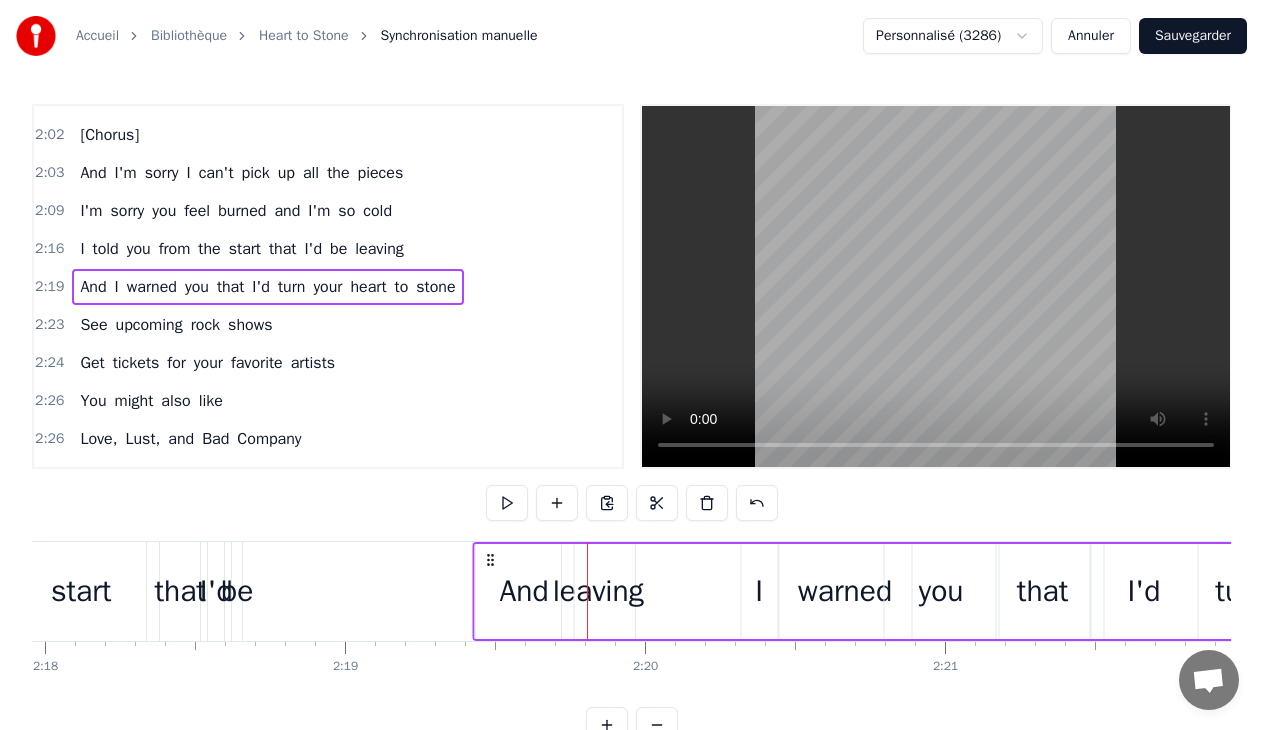 drag, startPoint x: 462, startPoint y: 560, endPoint x: 492, endPoint y: 563, distance: 30.149628 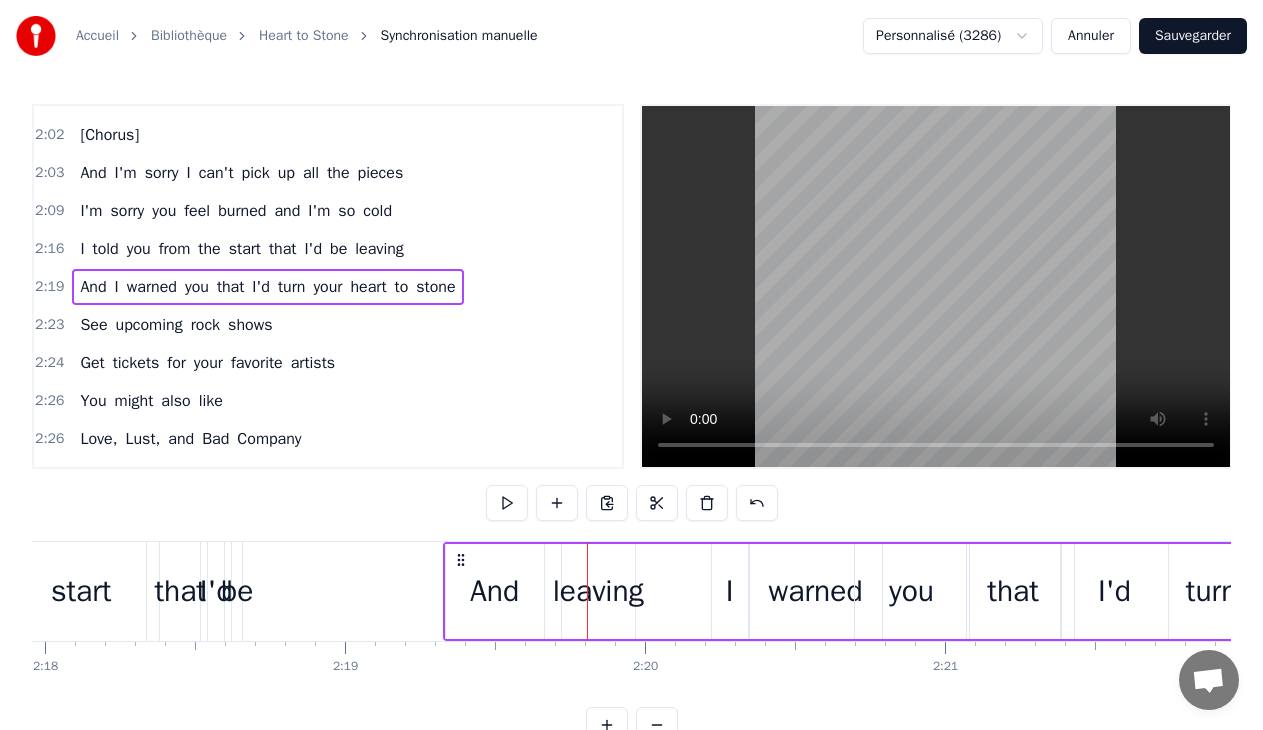 click on "I told you from the start that I'd be leaving" at bounding box center (81, 591) 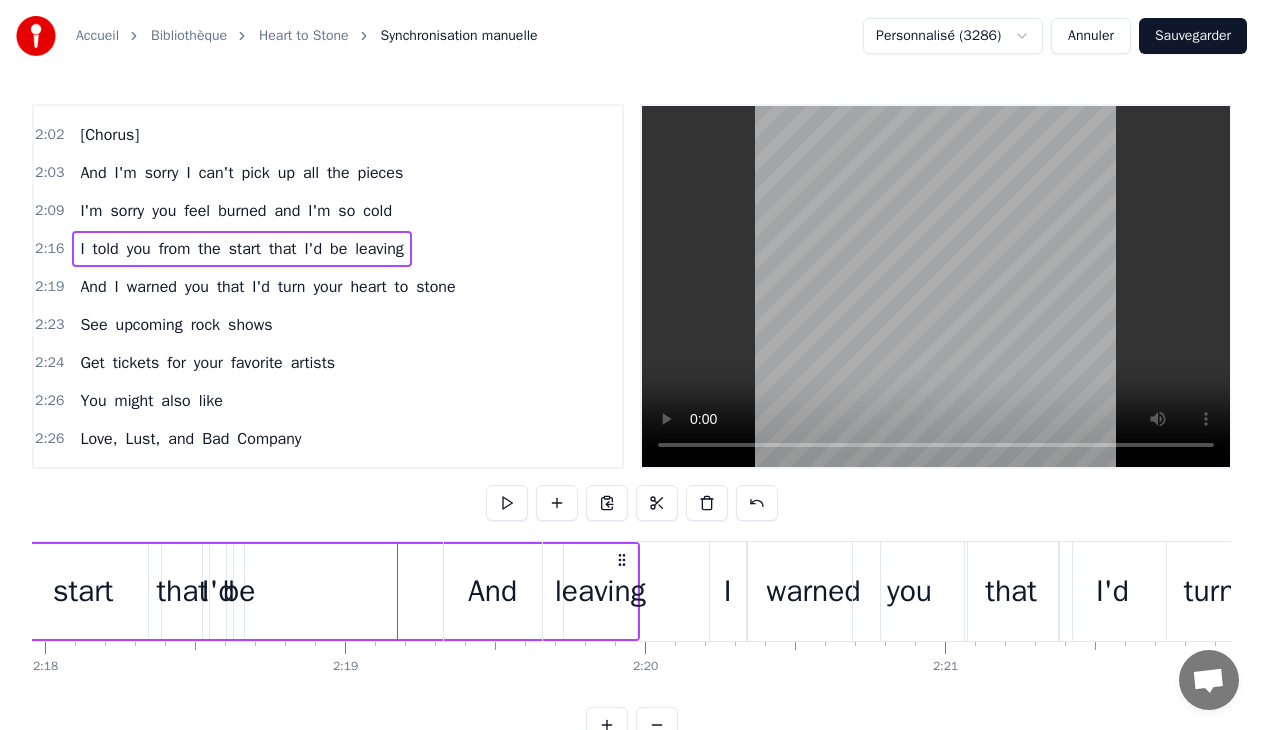 click on "And I warned you that I'd turn your heart to stone" at bounding box center [1053, 591] 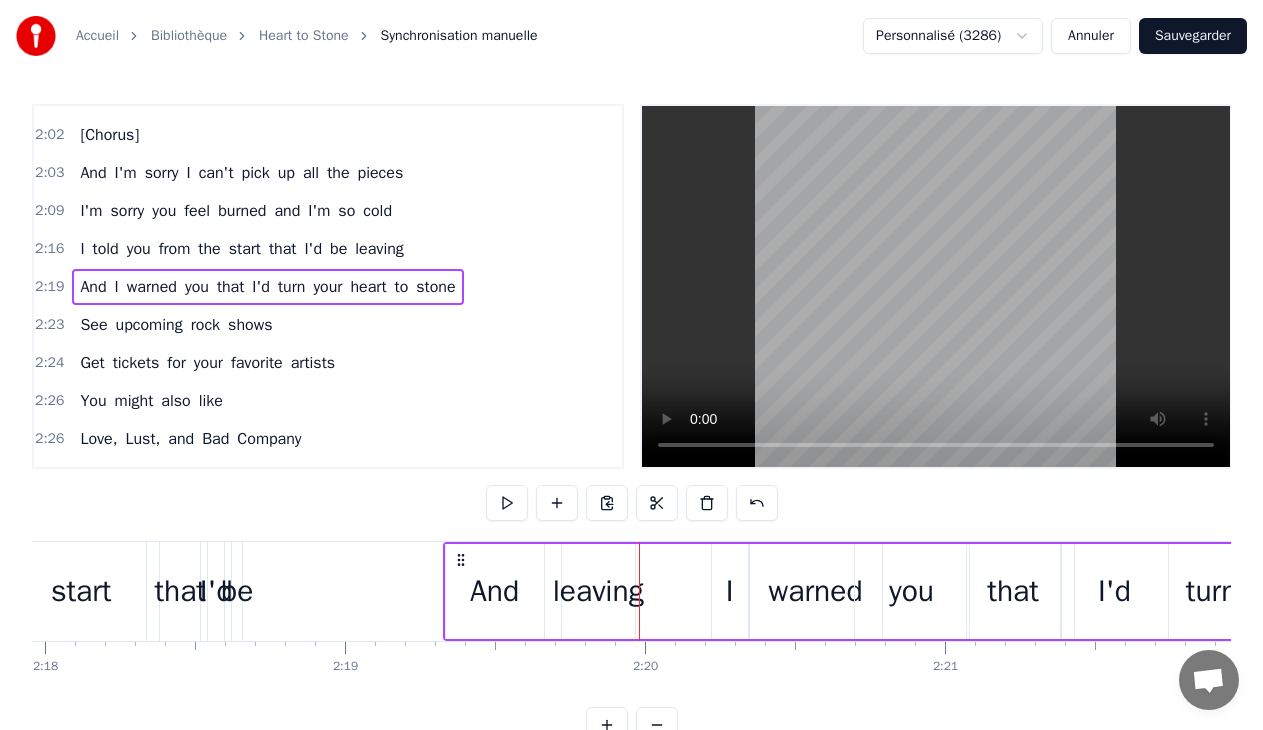 click on "I told you from the start that I'd be leaving" at bounding box center [81, 591] 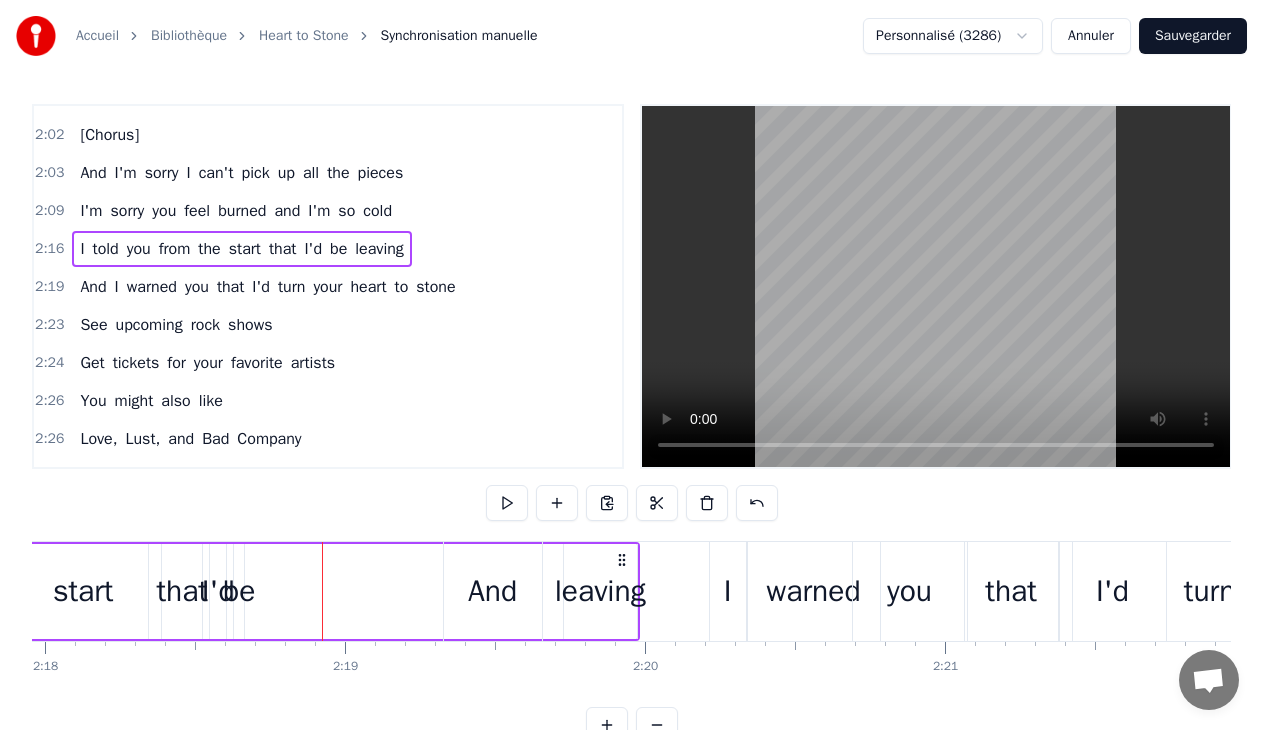 drag, startPoint x: 611, startPoint y: 558, endPoint x: 554, endPoint y: 558, distance: 57 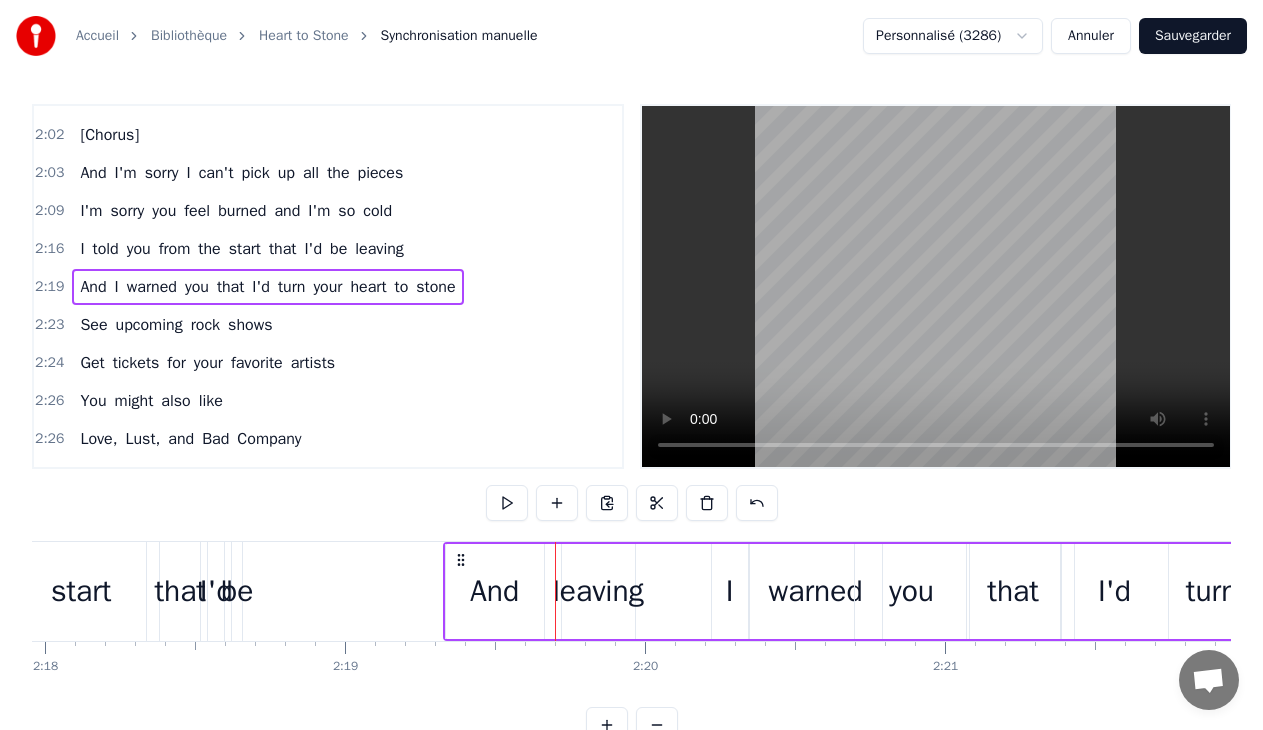 click on "I told you from the start that I'd be leaving" at bounding box center (81, 591) 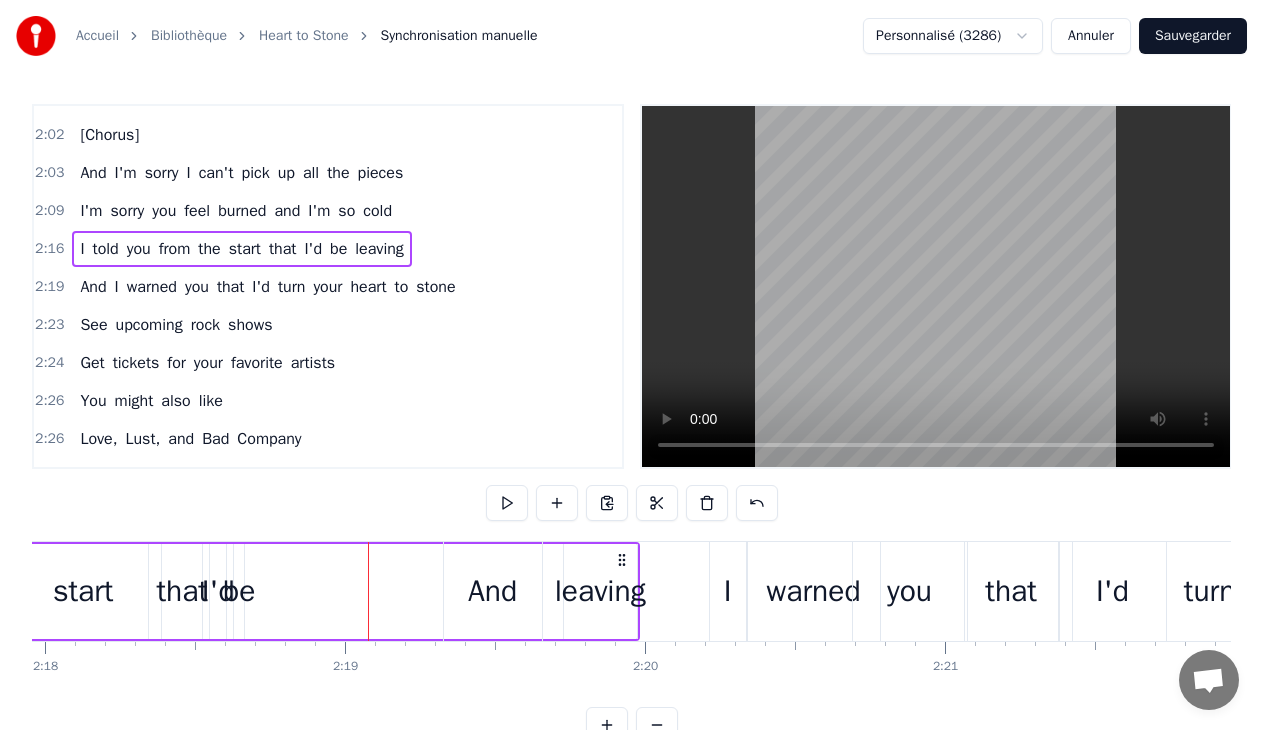 click on "And I warned you that I'd turn your heart to stone" at bounding box center [1053, 591] 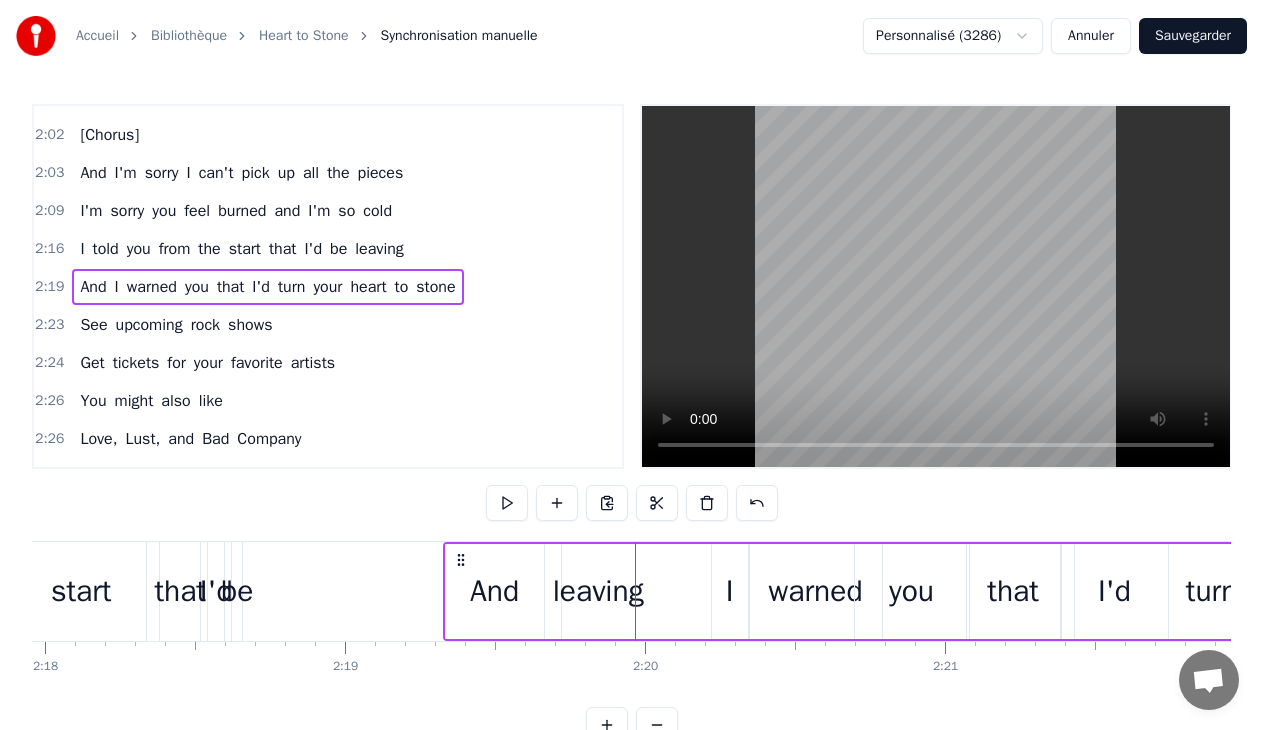 click on "And" at bounding box center [495, 591] 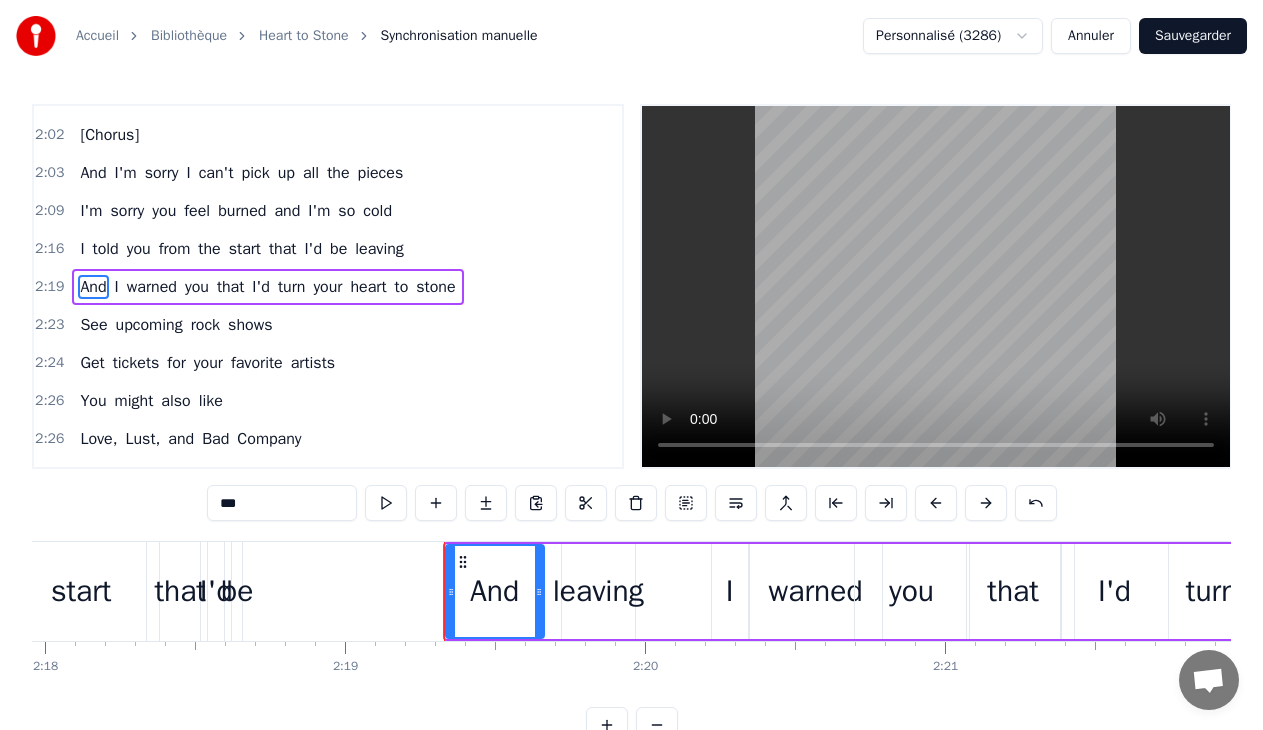 click on "And" at bounding box center (494, 591) 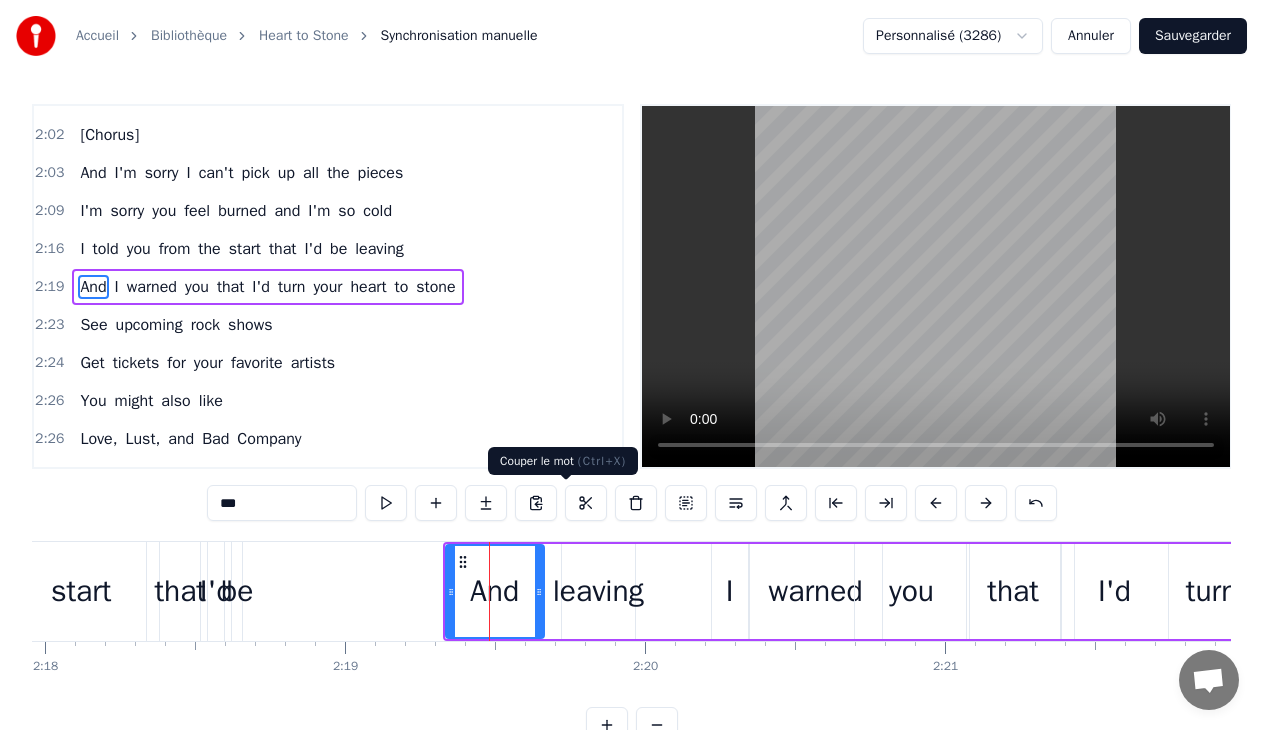 click at bounding box center [586, 503] 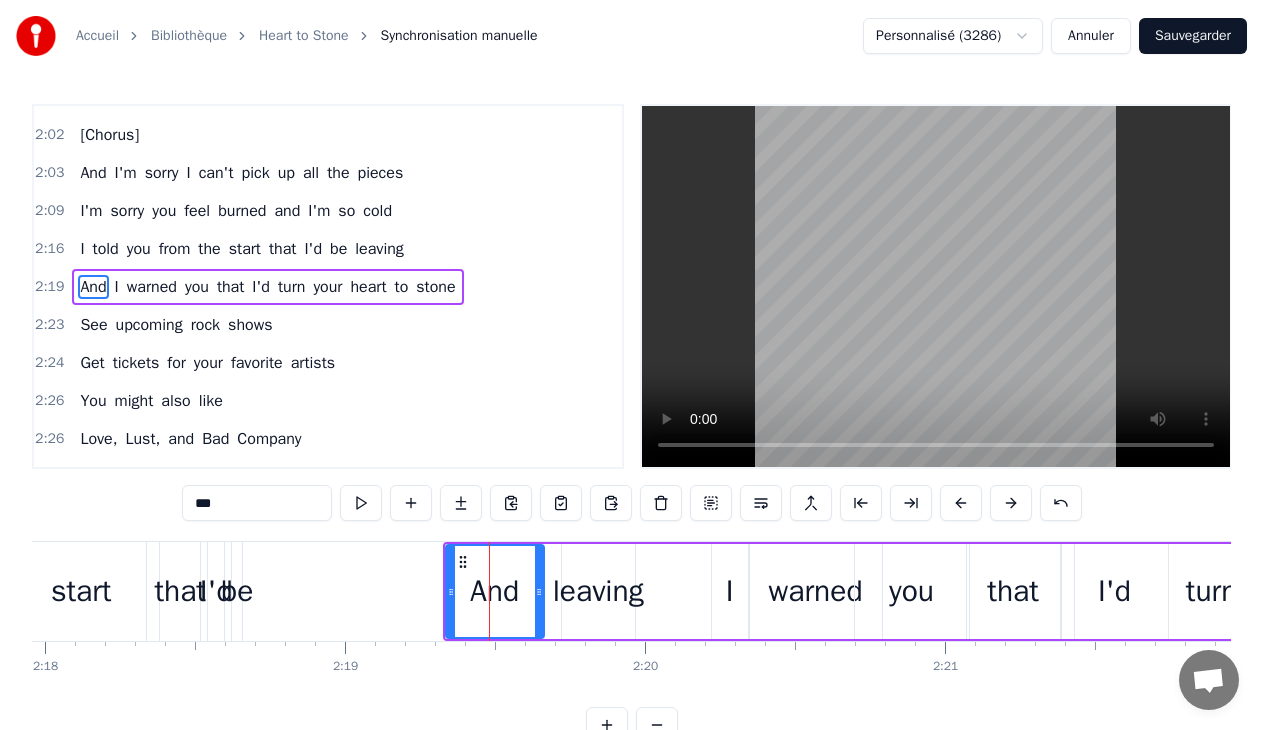 click on "And" at bounding box center (494, 591) 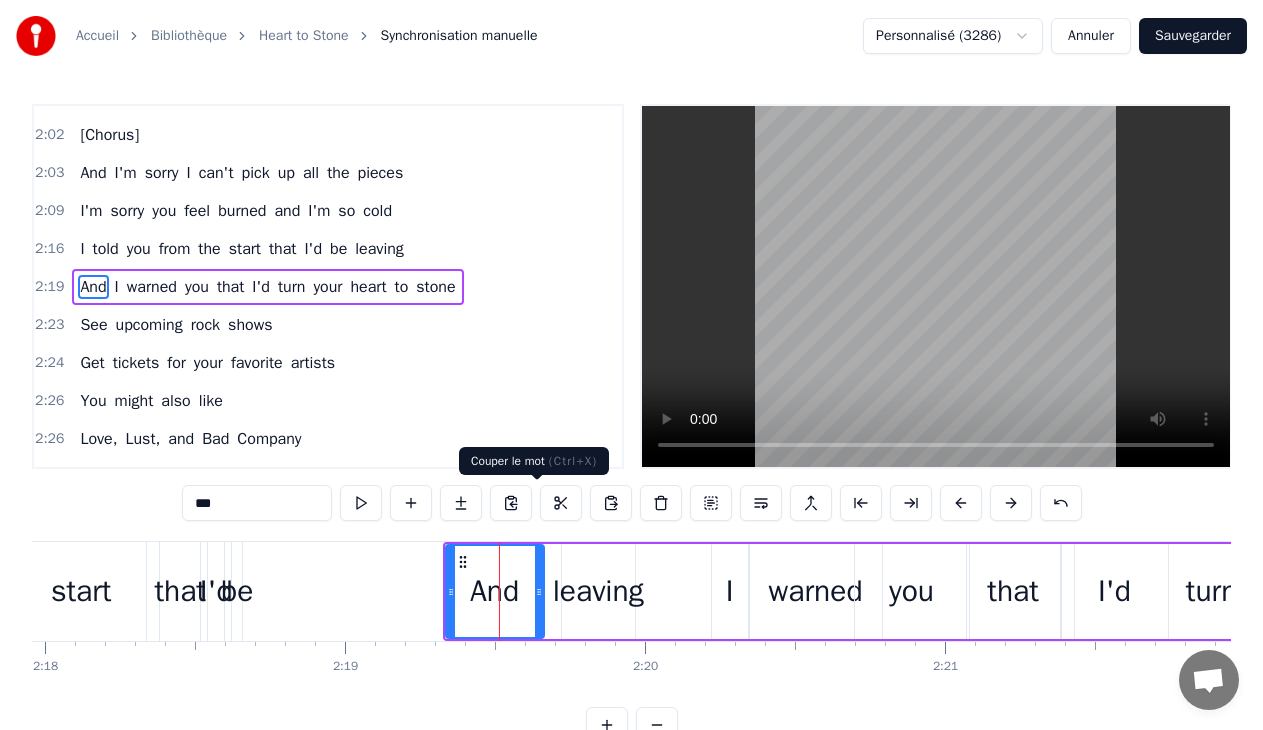 click at bounding box center (561, 503) 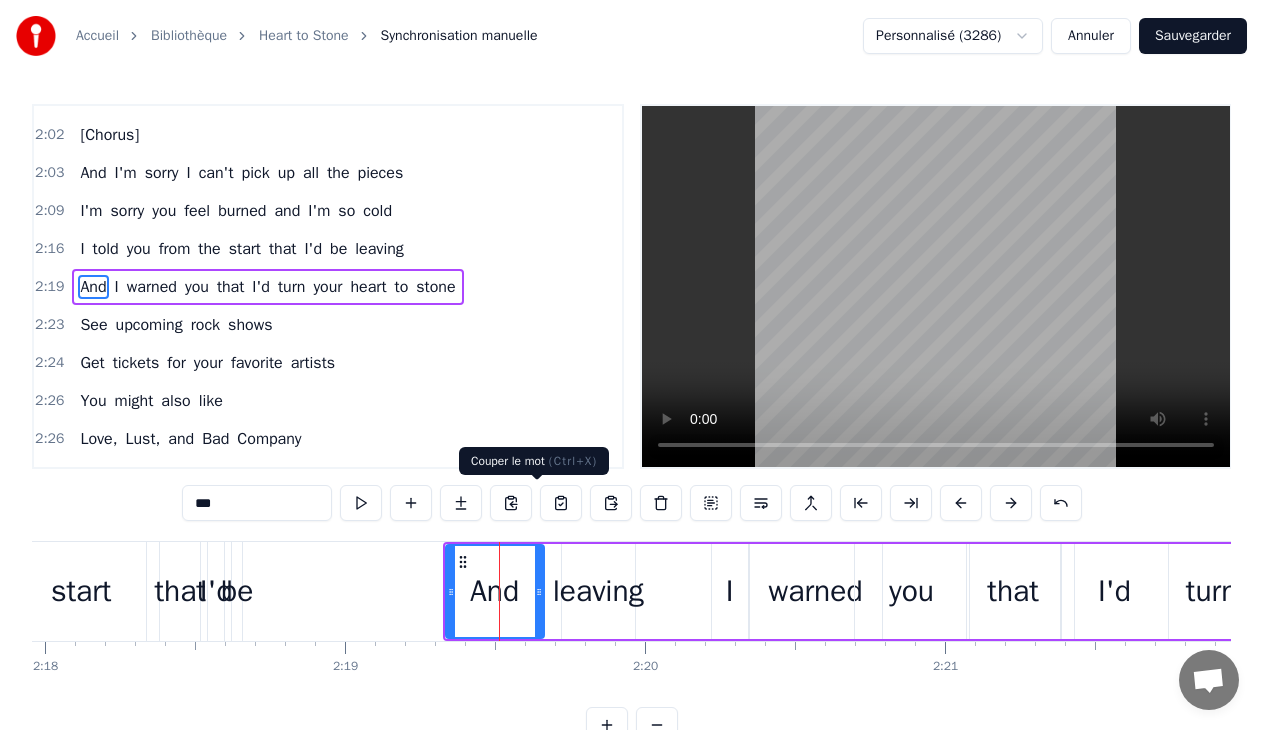 click at bounding box center [561, 503] 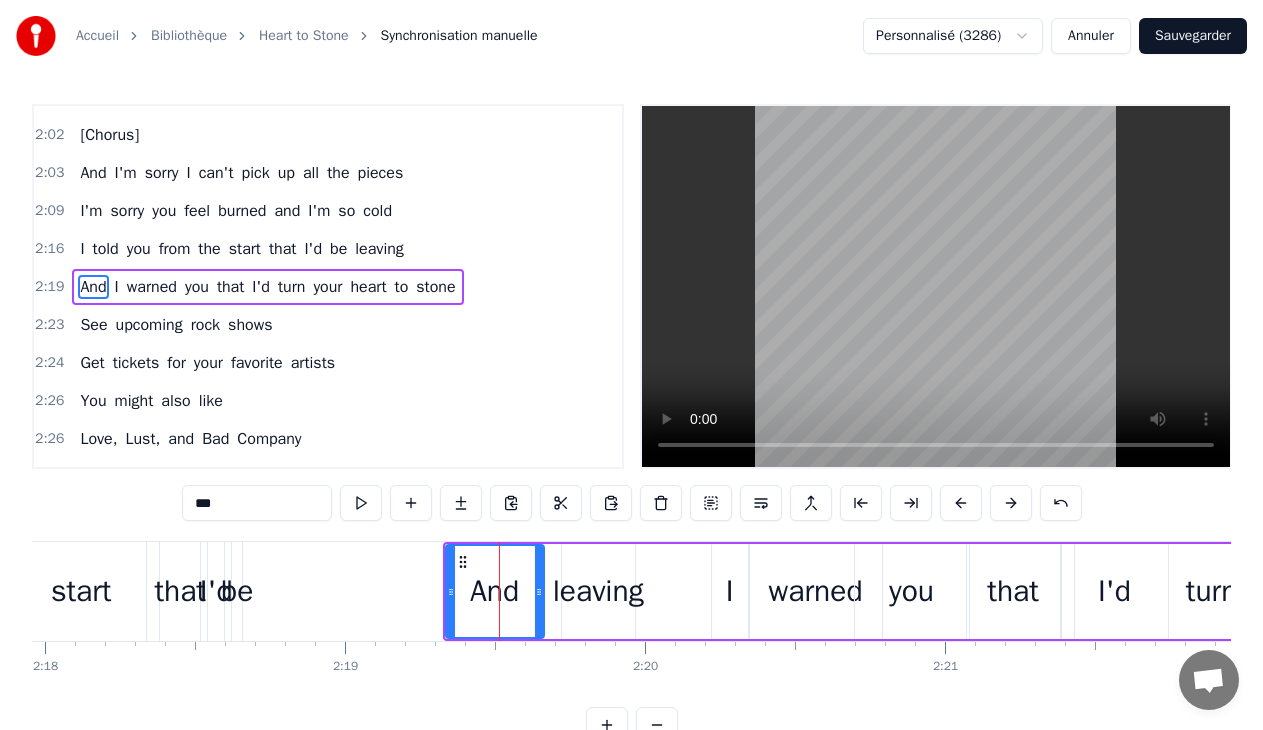 click on "And" at bounding box center [494, 591] 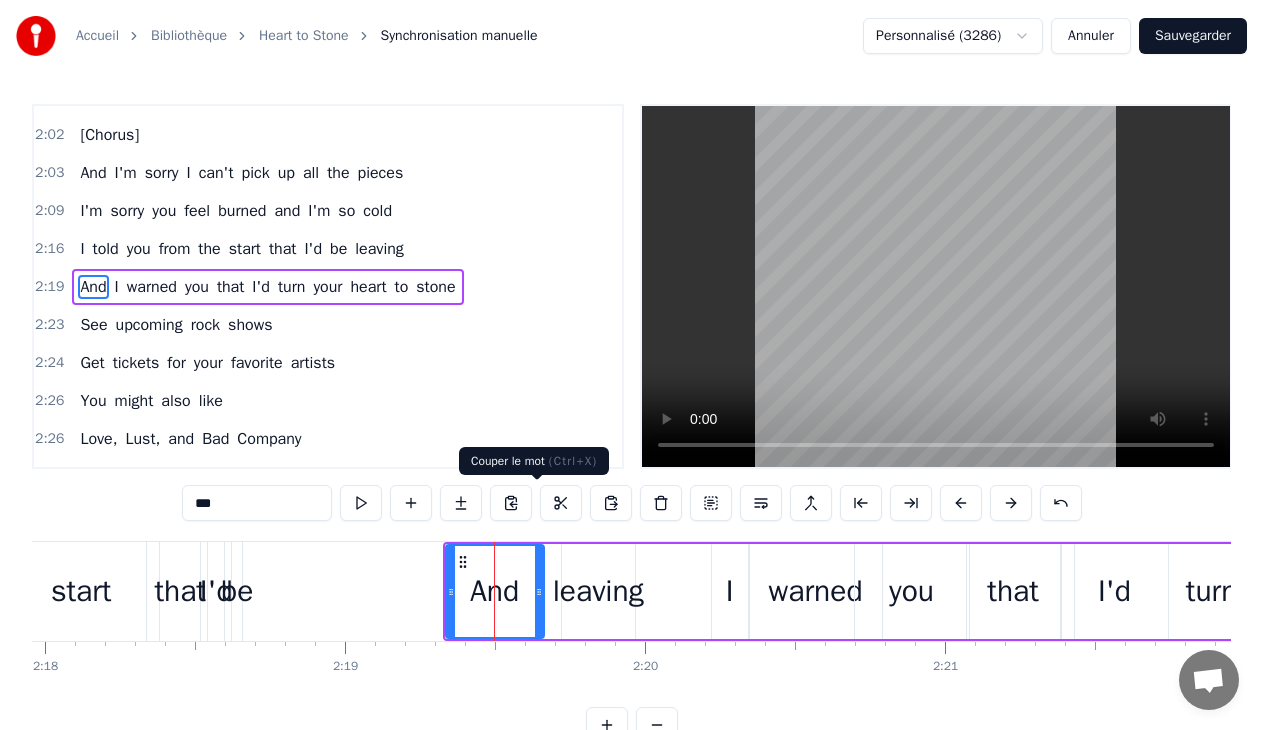 click at bounding box center [561, 503] 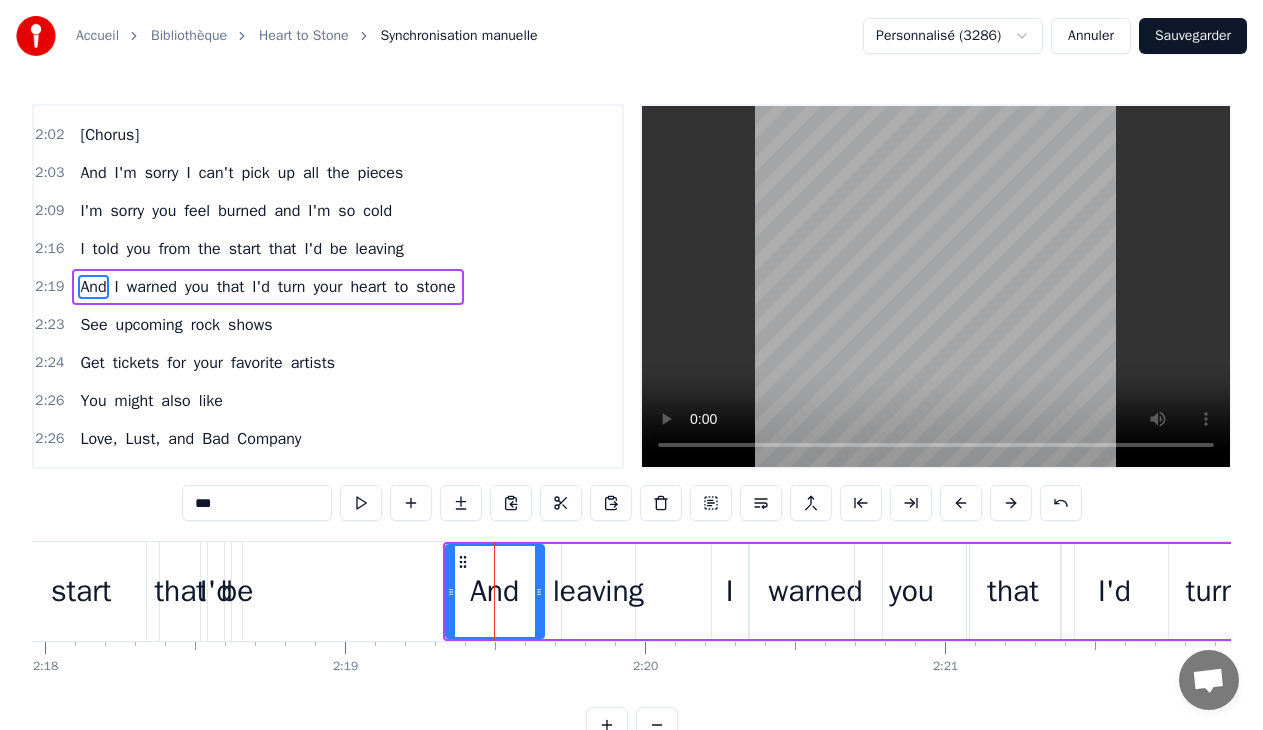 click on "And" at bounding box center (494, 591) 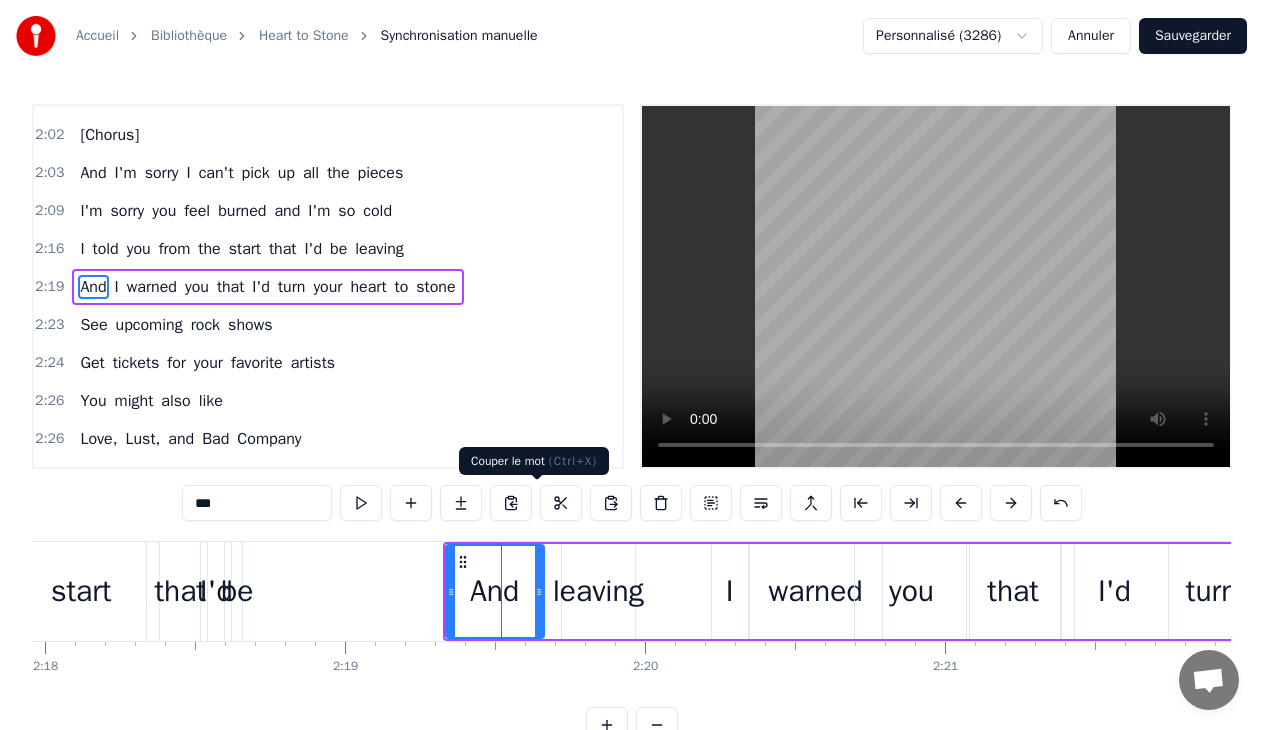 click at bounding box center [561, 503] 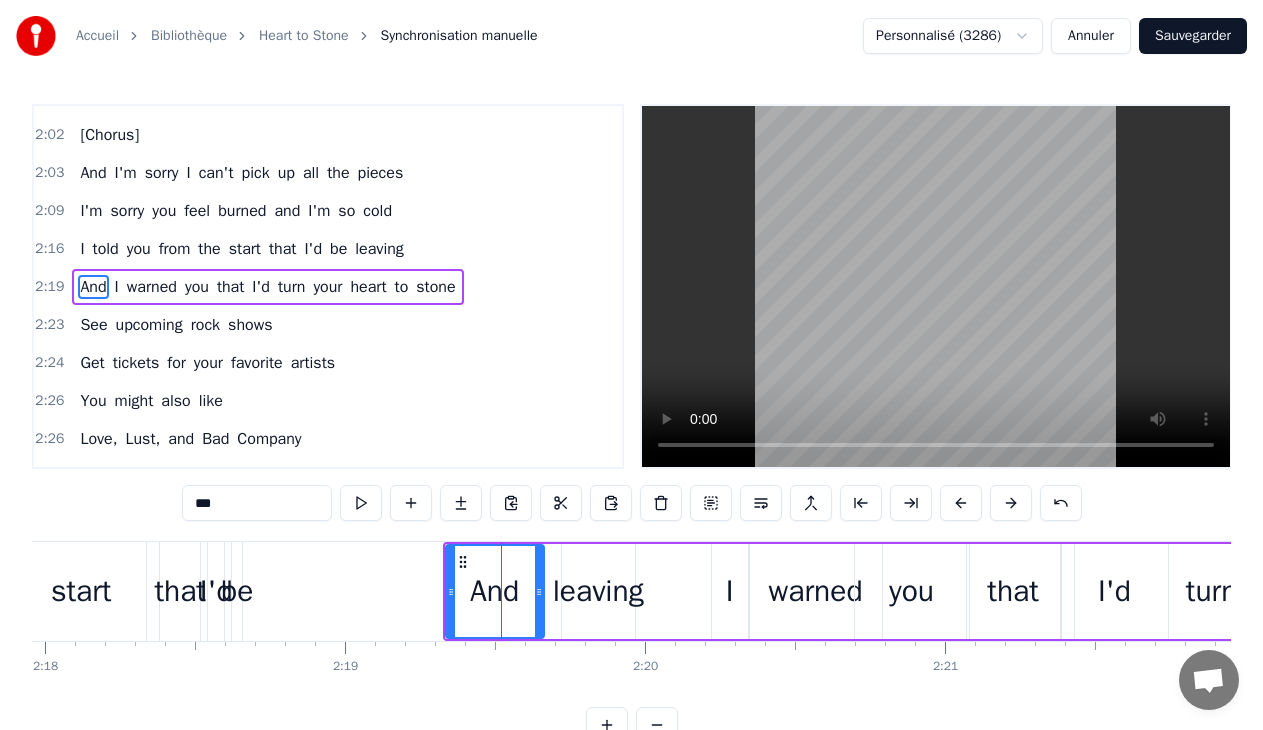 click on "I told you from the start that I'd be leaving" at bounding box center (81, 591) 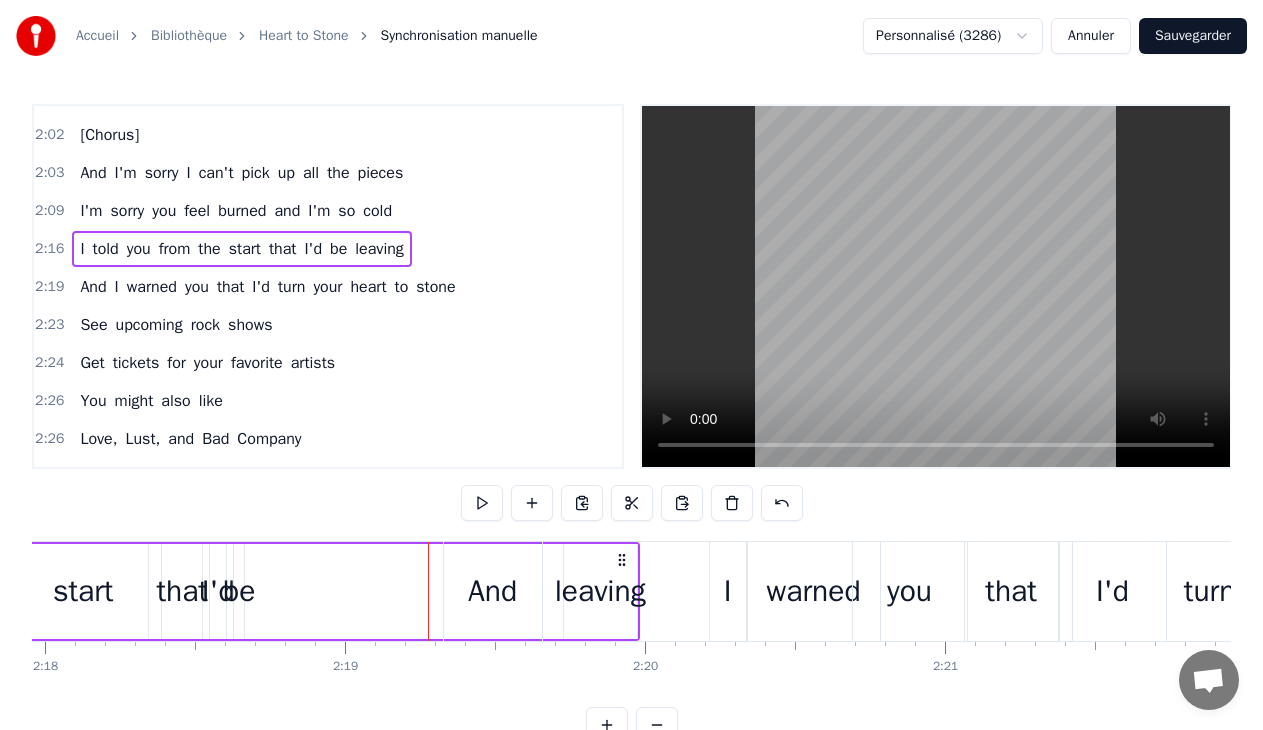 click on "And I warned you that I'd turn your heart to stone" at bounding box center (1053, 591) 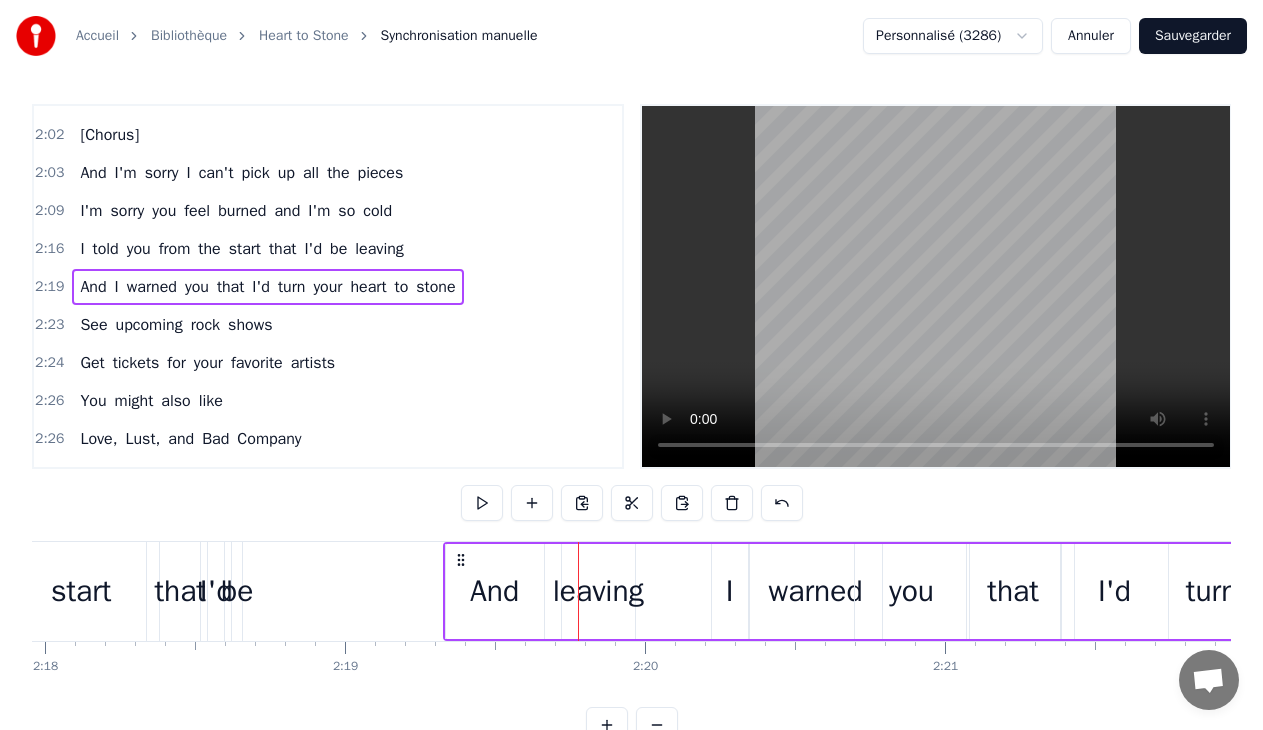 click on "And" at bounding box center (494, 591) 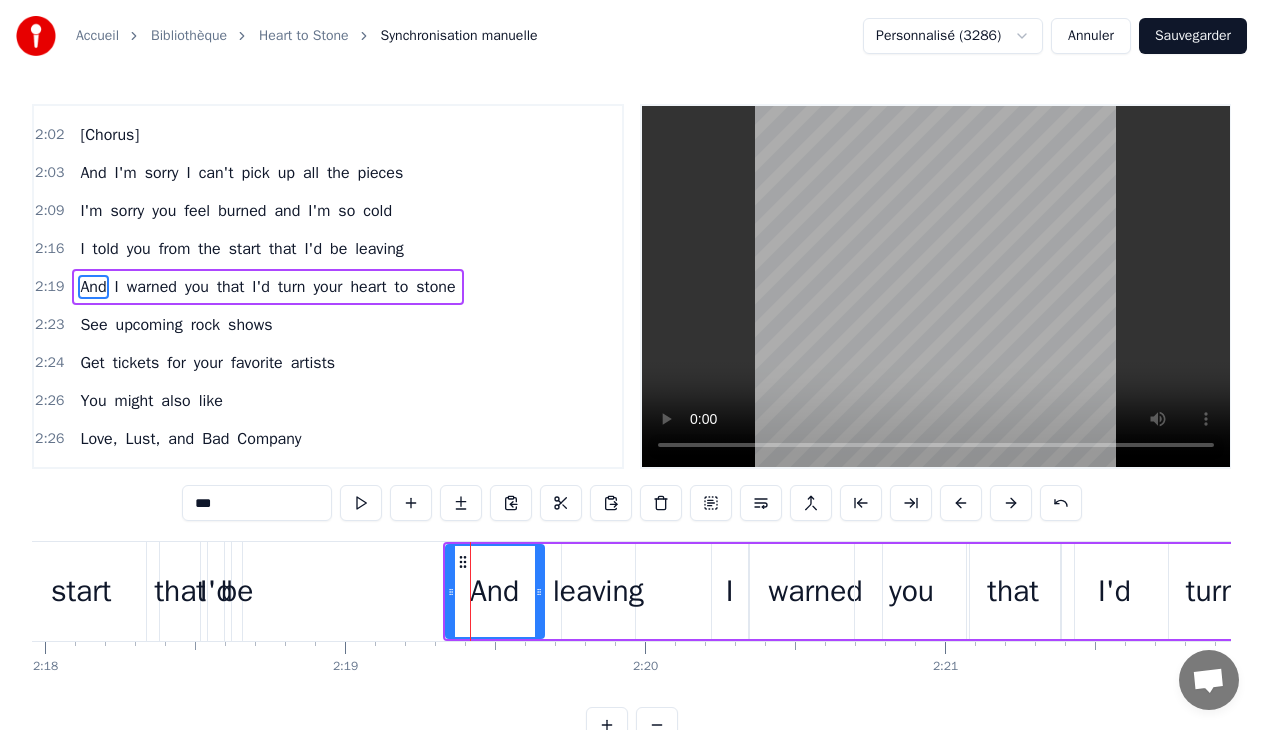 drag, startPoint x: 311, startPoint y: 585, endPoint x: 322, endPoint y: 585, distance: 11 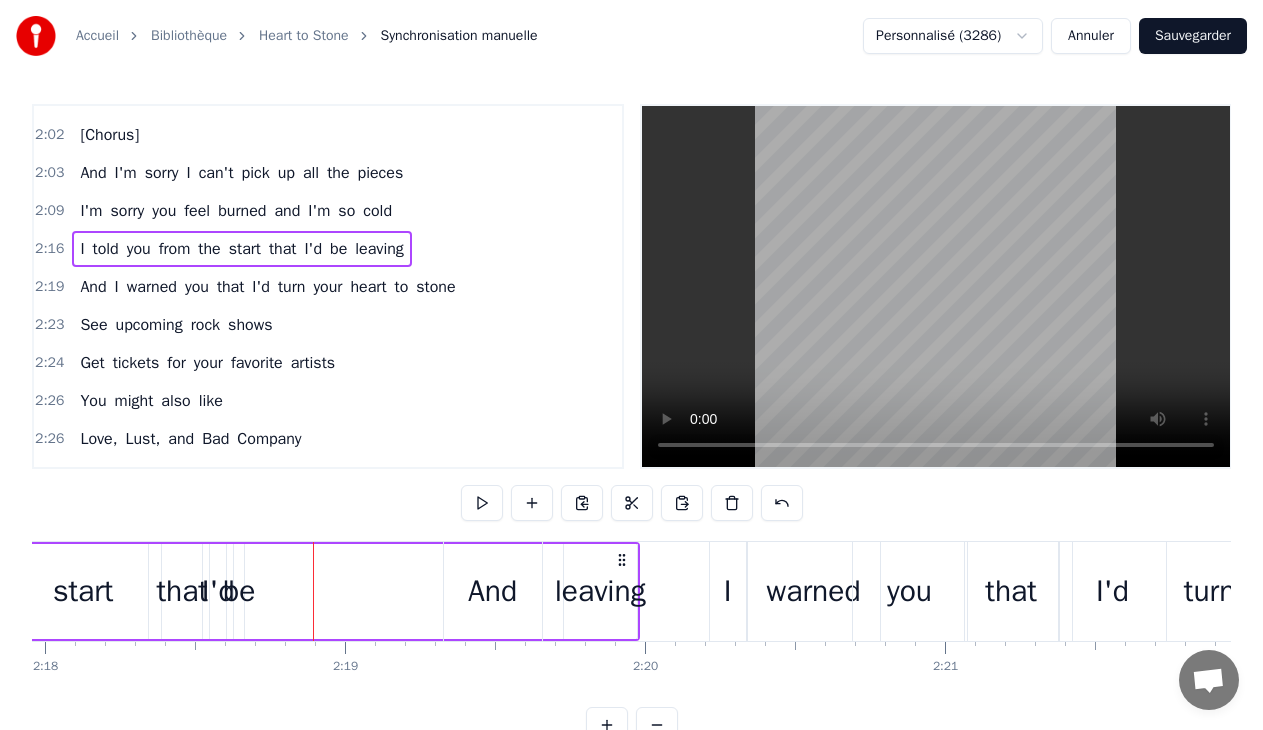 drag, startPoint x: 493, startPoint y: 593, endPoint x: 629, endPoint y: 599, distance: 136.1323 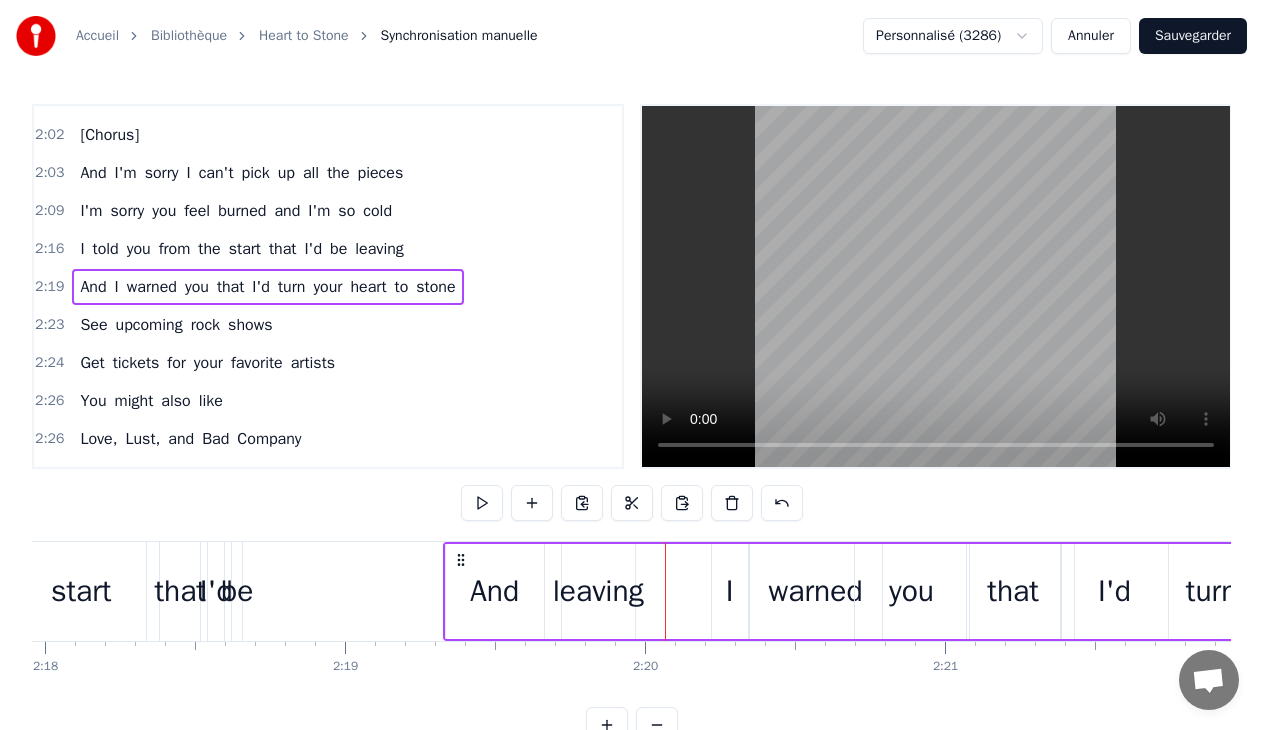drag, startPoint x: 476, startPoint y: 595, endPoint x: 366, endPoint y: 600, distance: 110.11358 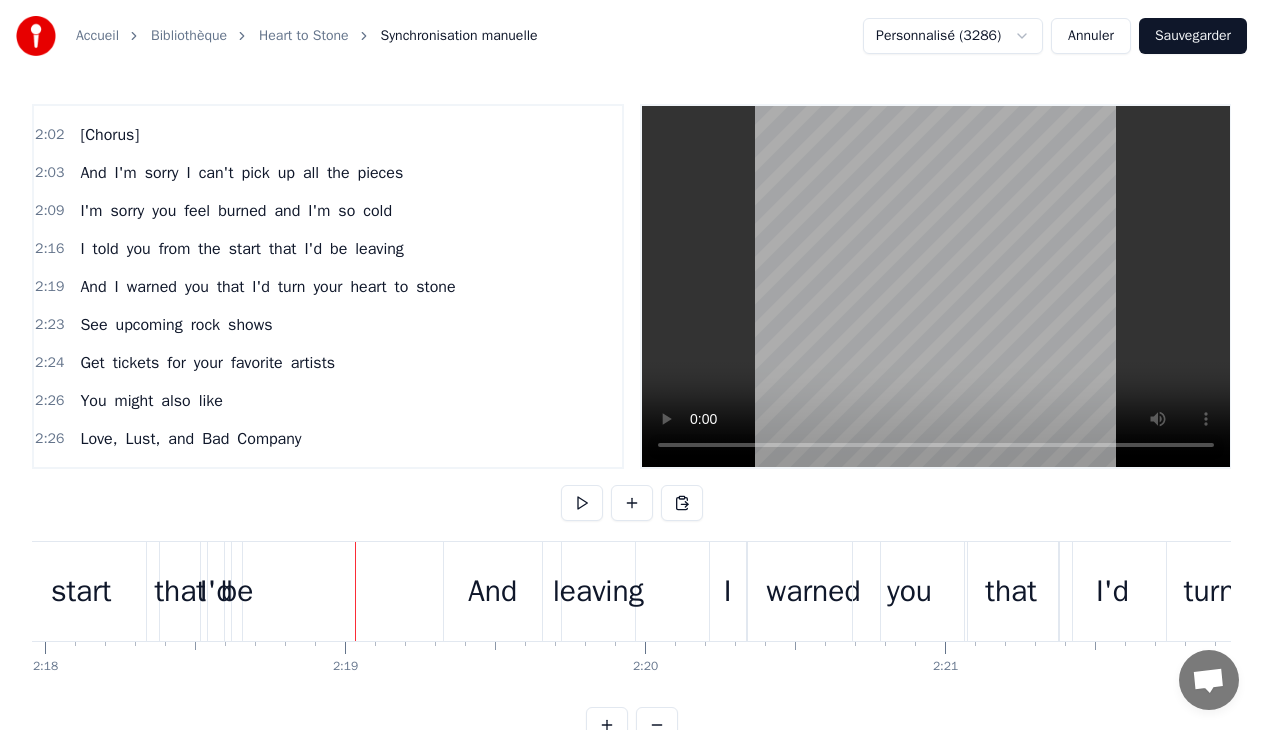 click on "And" at bounding box center (492, 591) 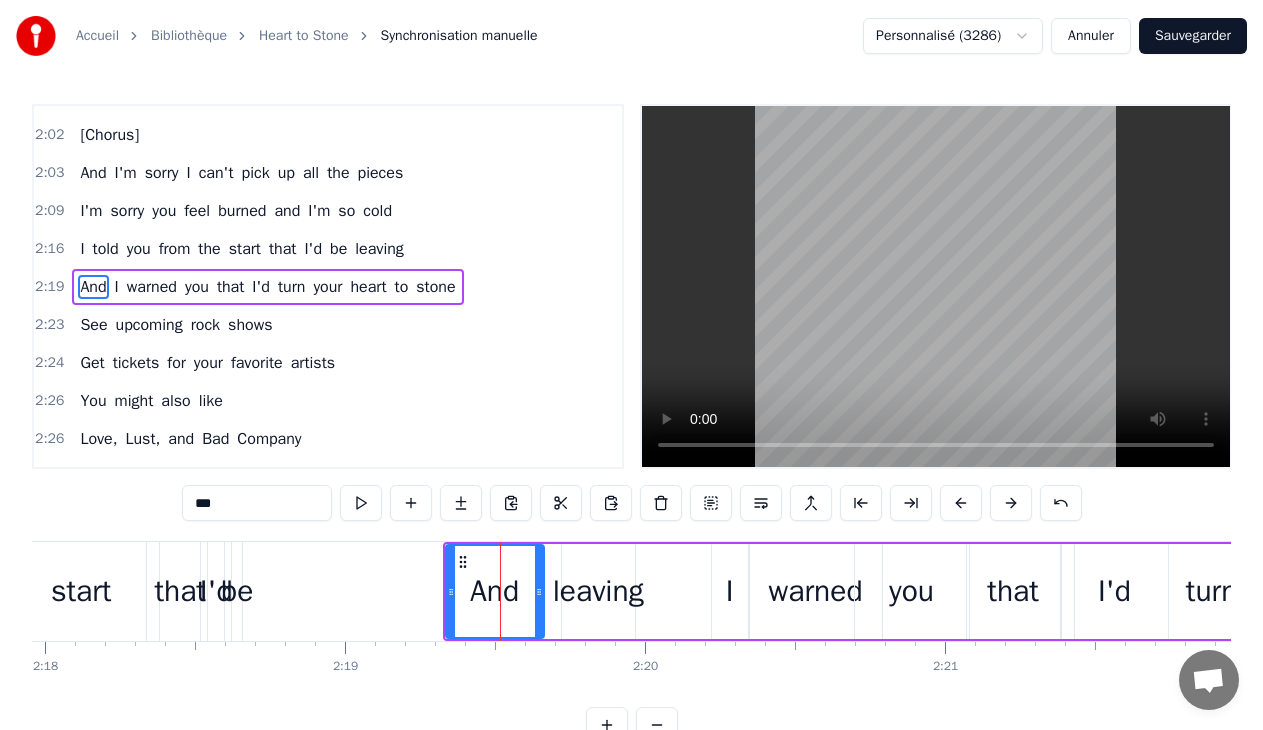 drag, startPoint x: 499, startPoint y: 593, endPoint x: 414, endPoint y: 598, distance: 85.146935 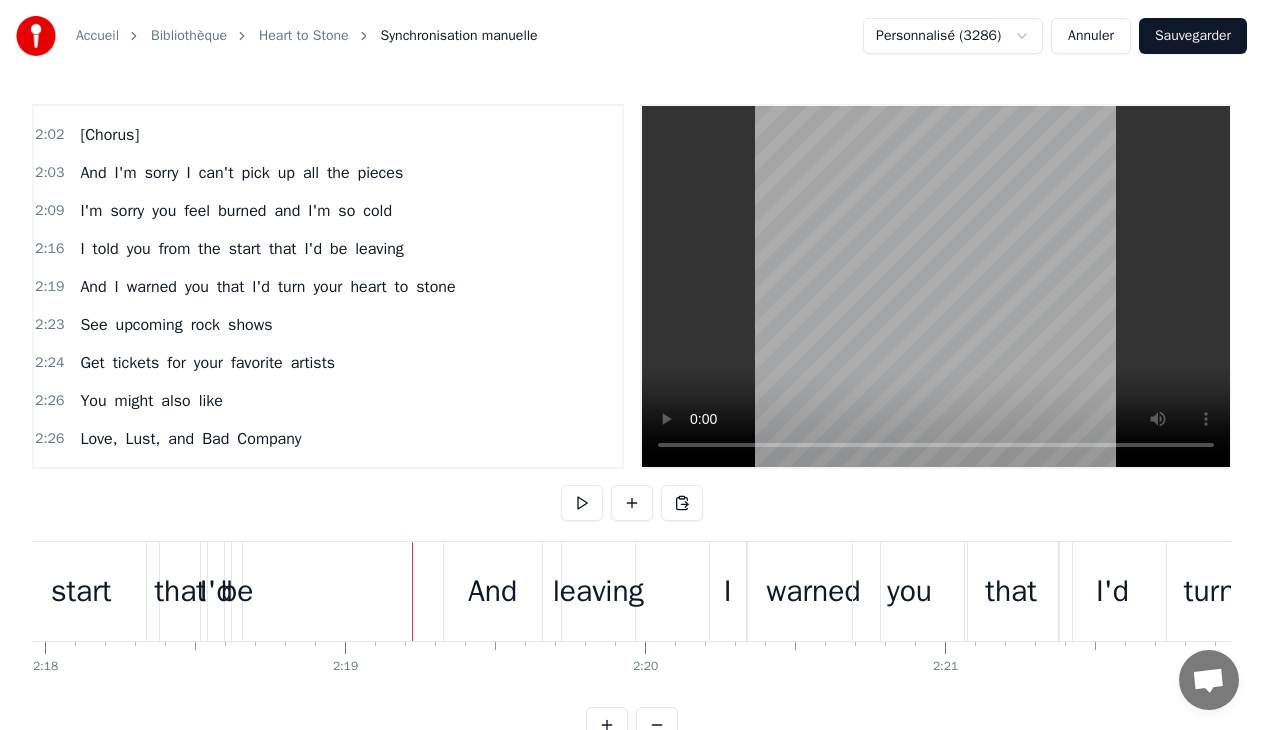 click on "And I warned you that I'd turn your heart to stone" at bounding box center [1053, 591] 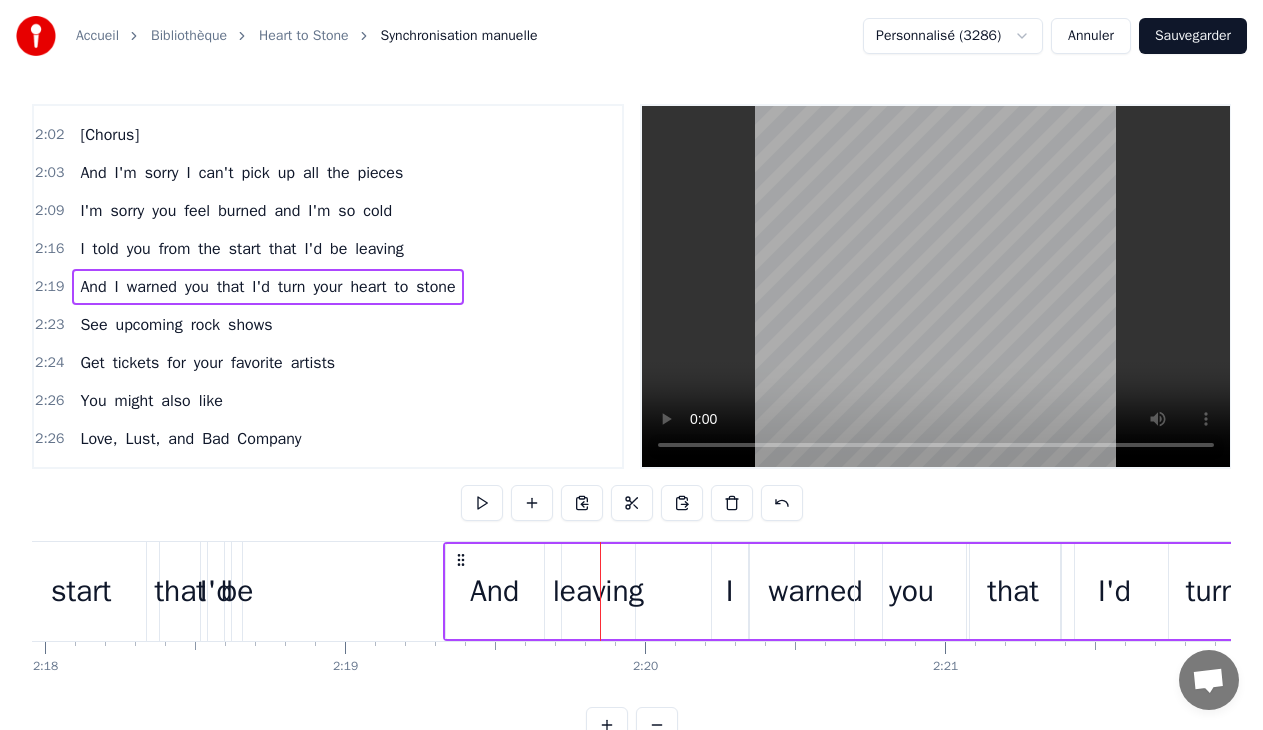 drag, startPoint x: 599, startPoint y: 593, endPoint x: 511, endPoint y: 589, distance: 88.09086 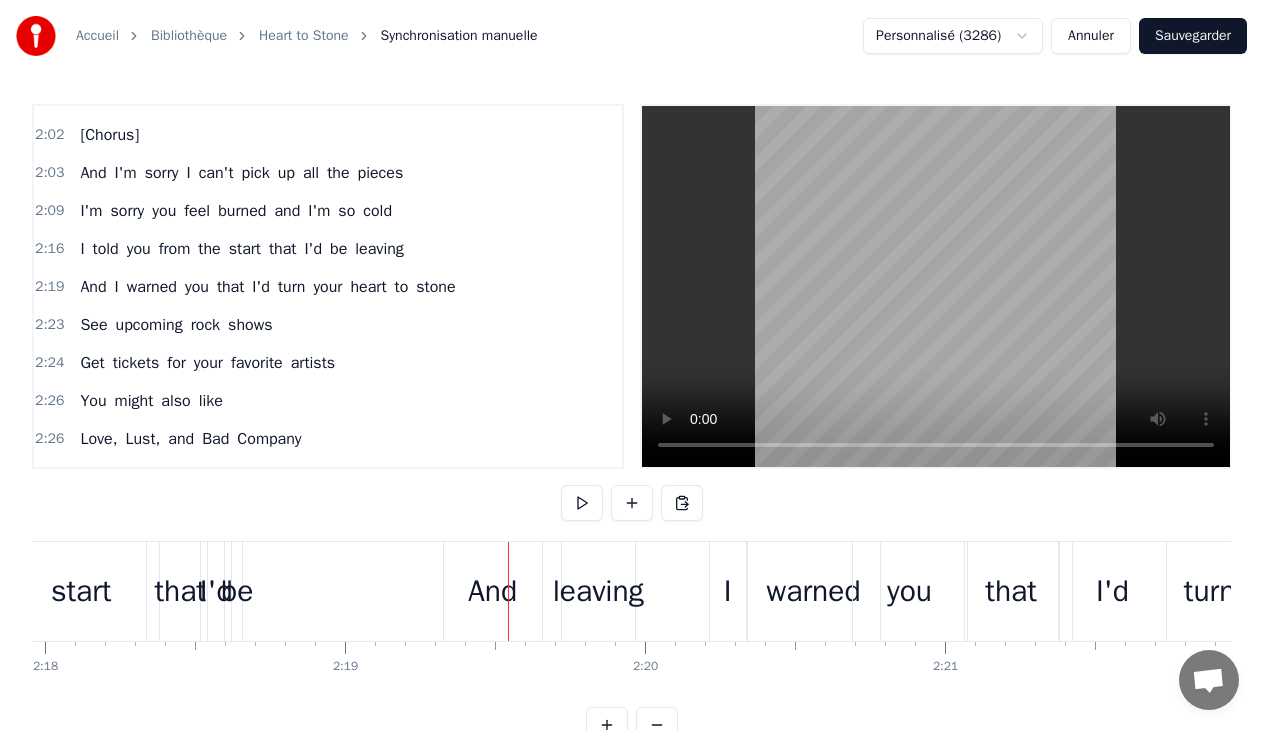 click on "And I warned you that I'd turn your heart to stone" at bounding box center [1053, 591] 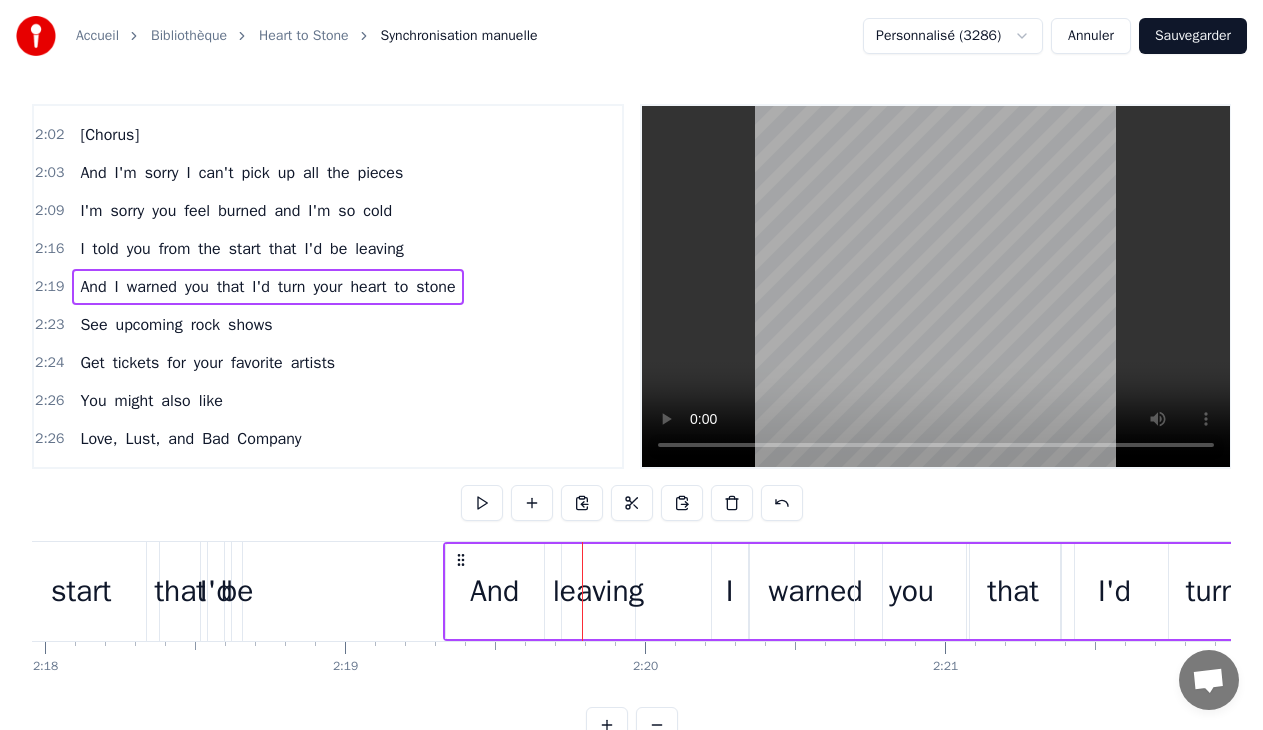 click on "And I warned you that I'd turn your heart to stone" at bounding box center [1053, 591] 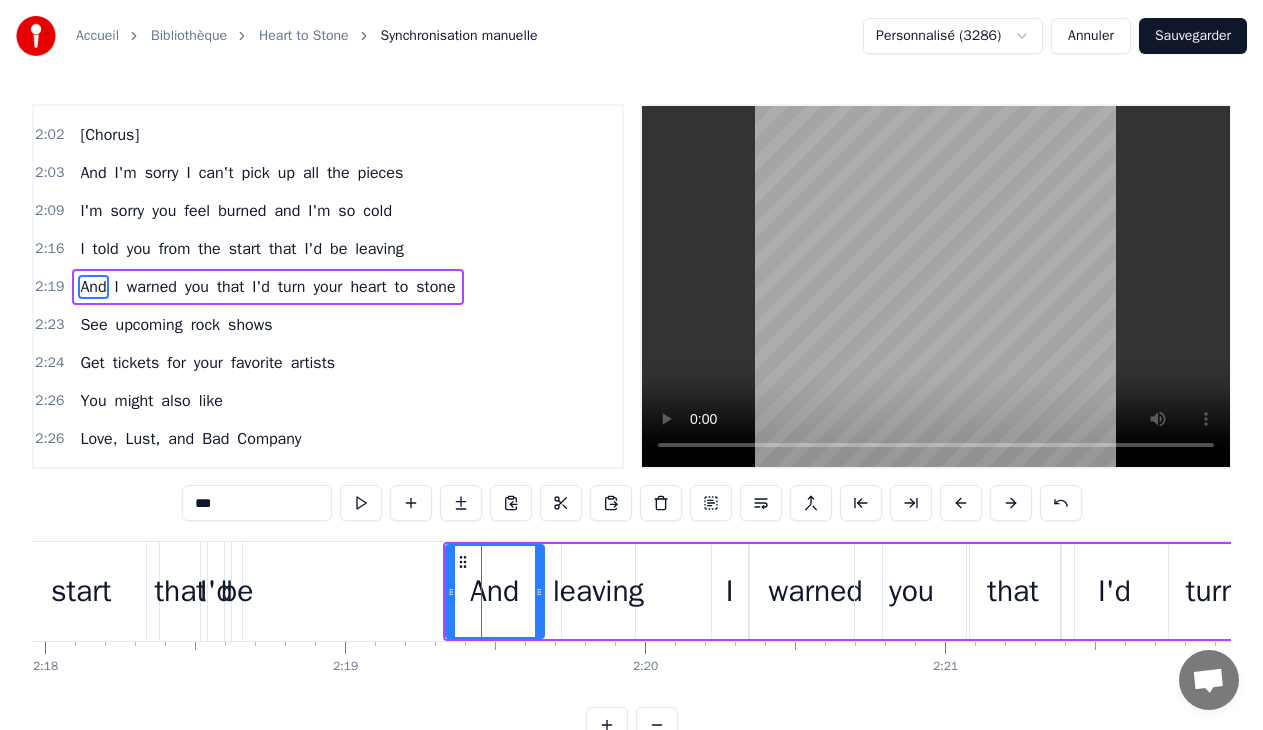 click on "And I warned you that I'd turn your heart to stone" at bounding box center [1053, 591] 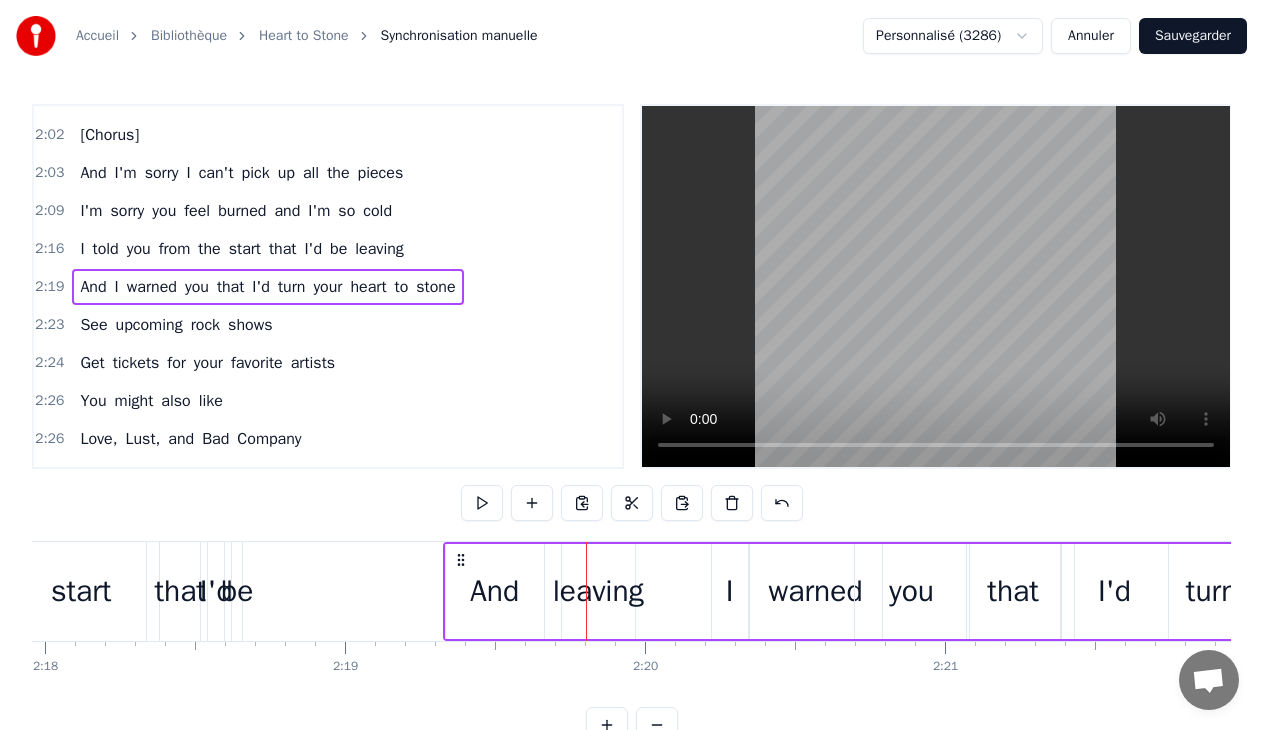 click at bounding box center (586, 591) 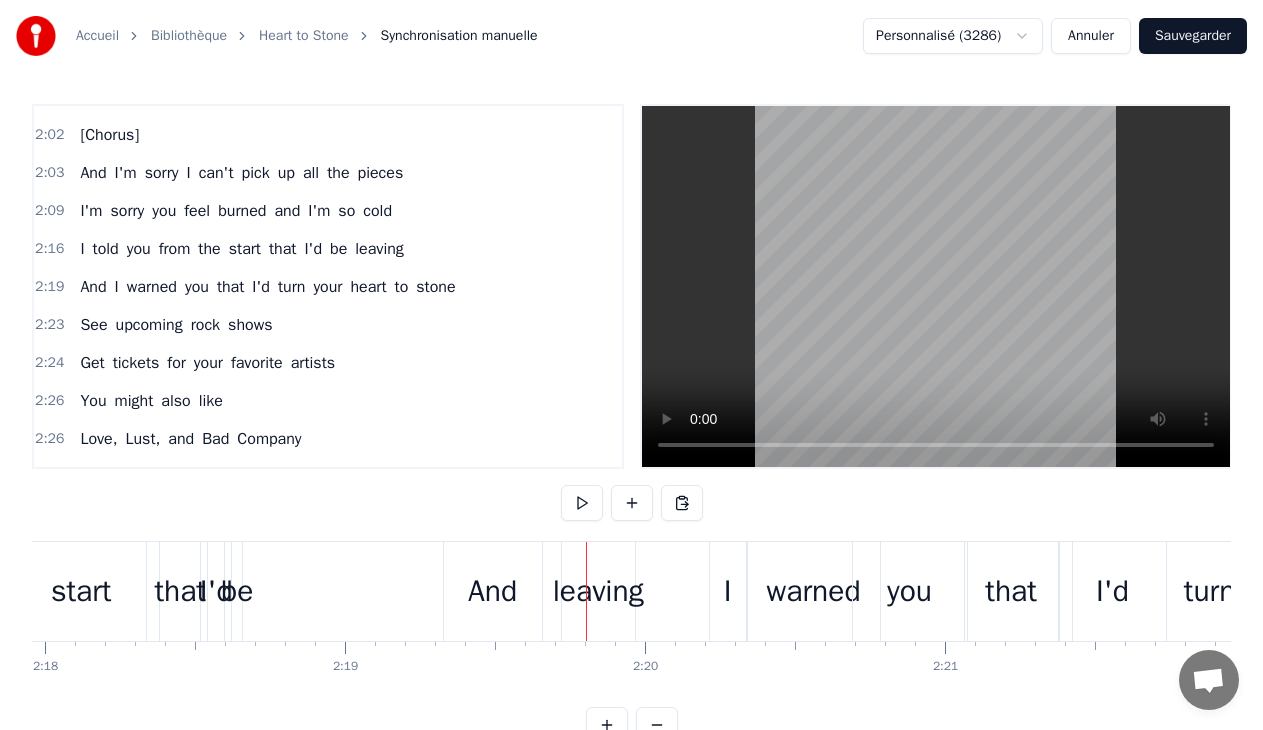 click at bounding box center (586, 591) 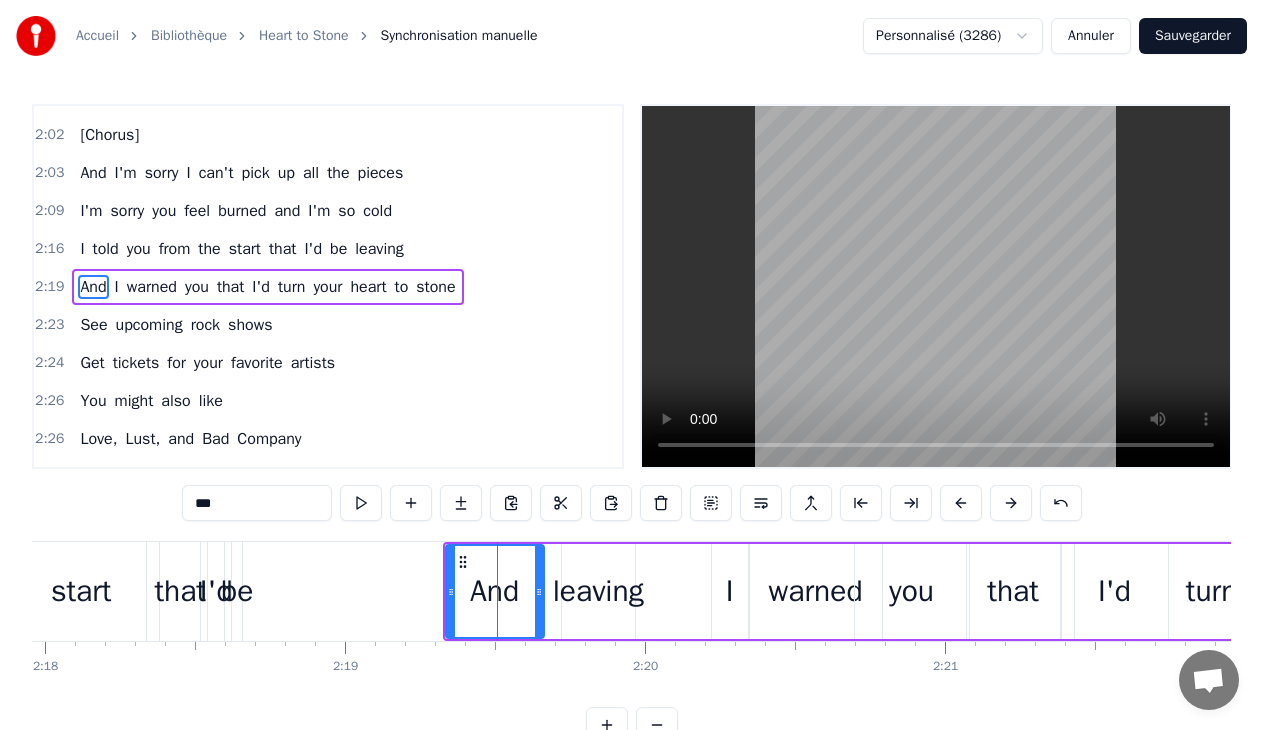 click on "And I warned you that I'd turn your heart to stone" at bounding box center [1053, 591] 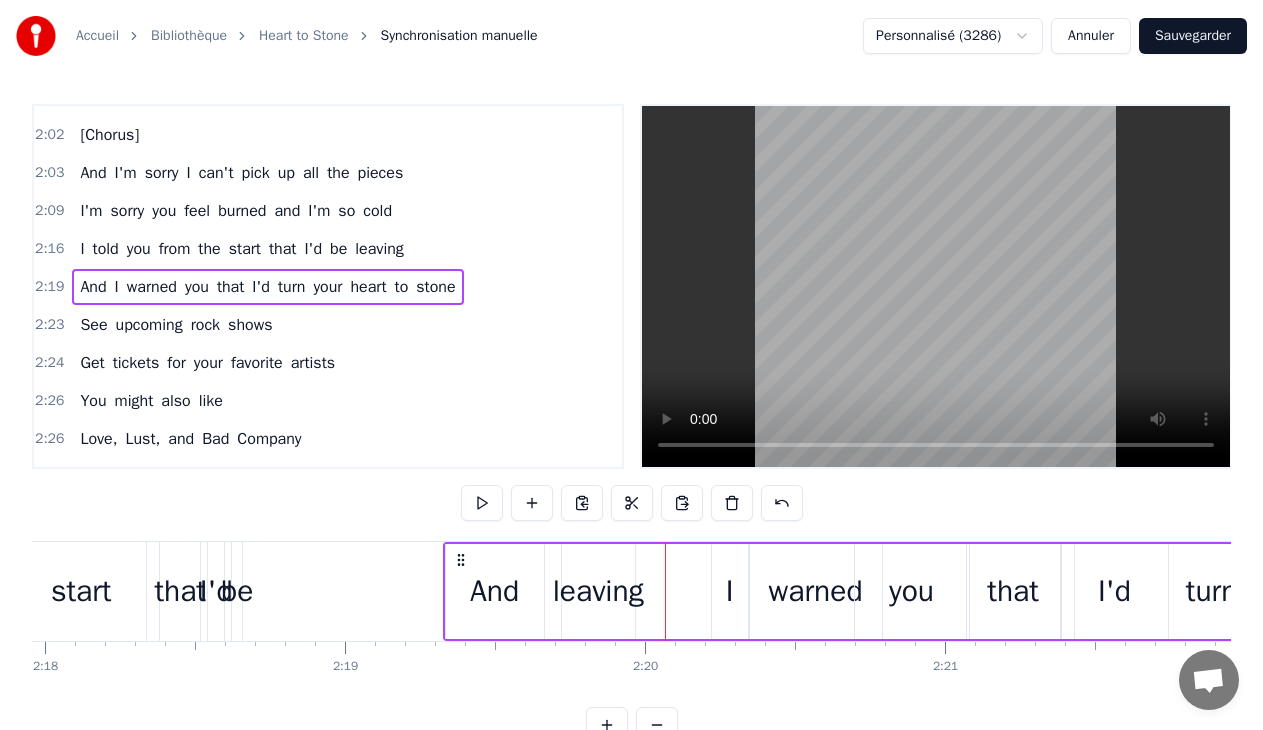 click on "And I warned you that I'd turn your heart to stone" at bounding box center (1053, 591) 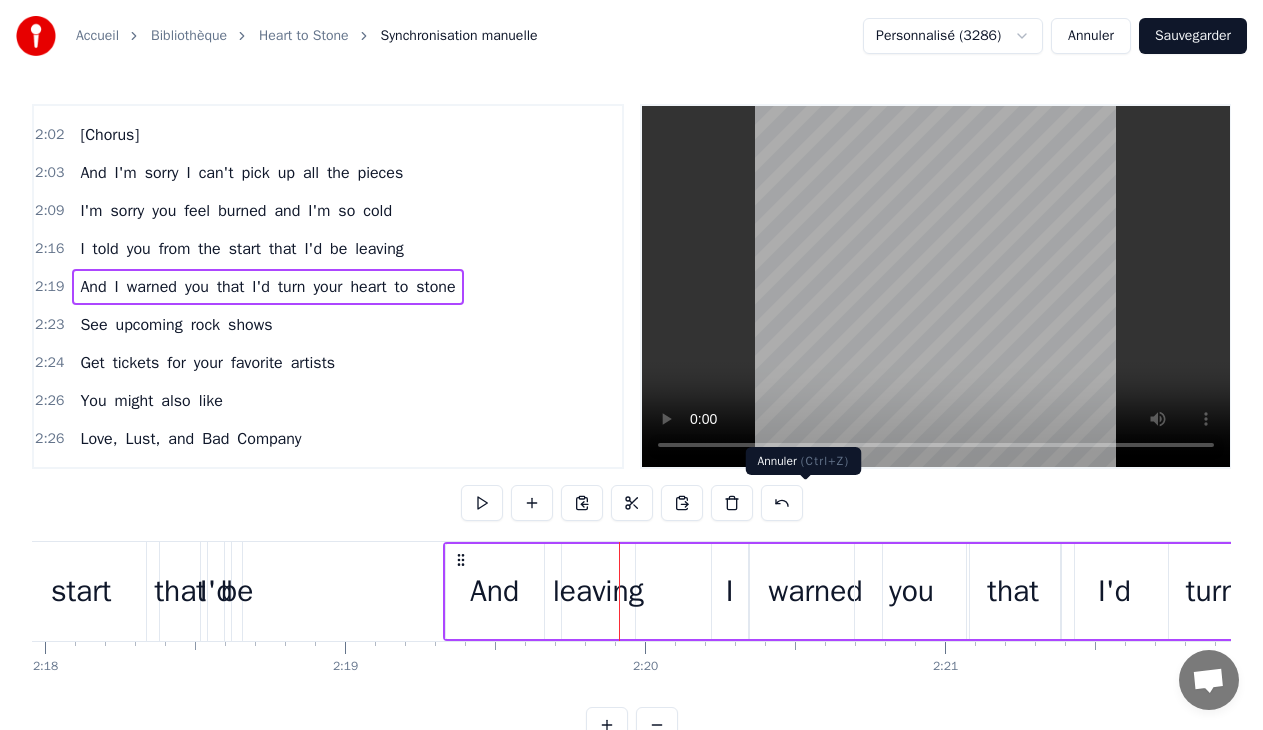 click at bounding box center (782, 503) 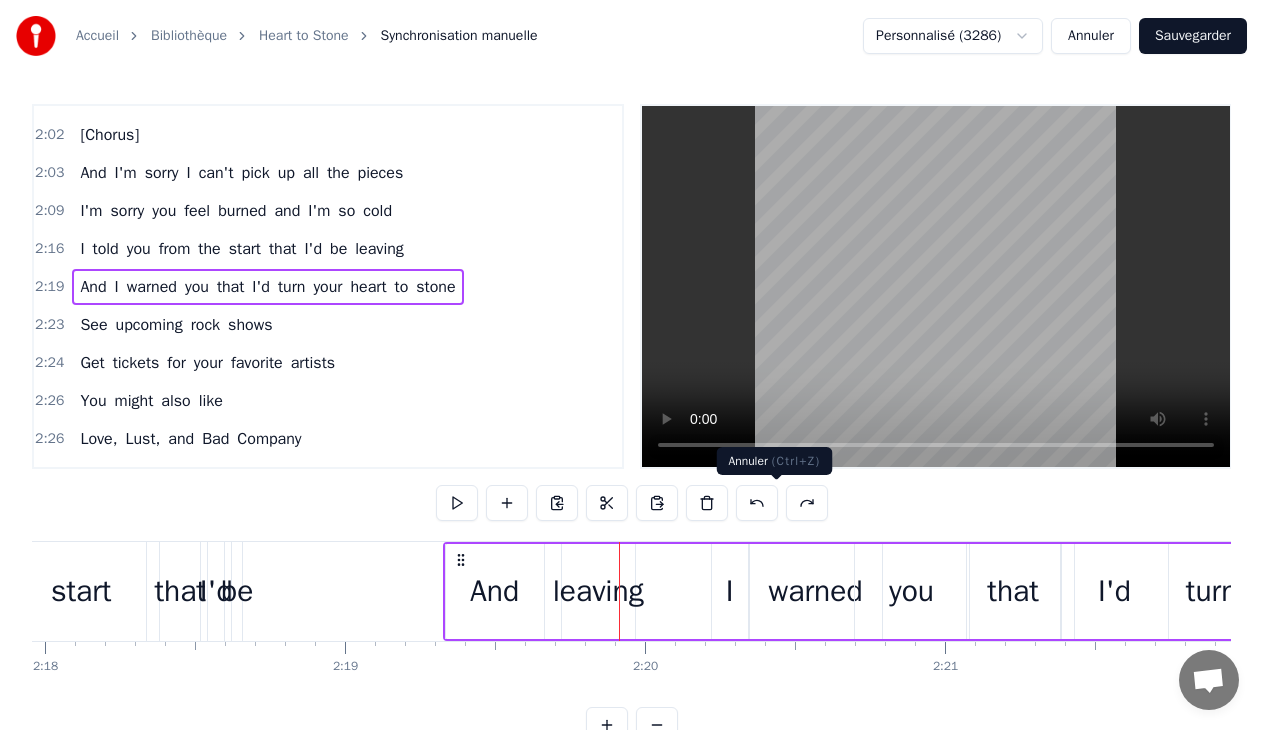 click at bounding box center (757, 503) 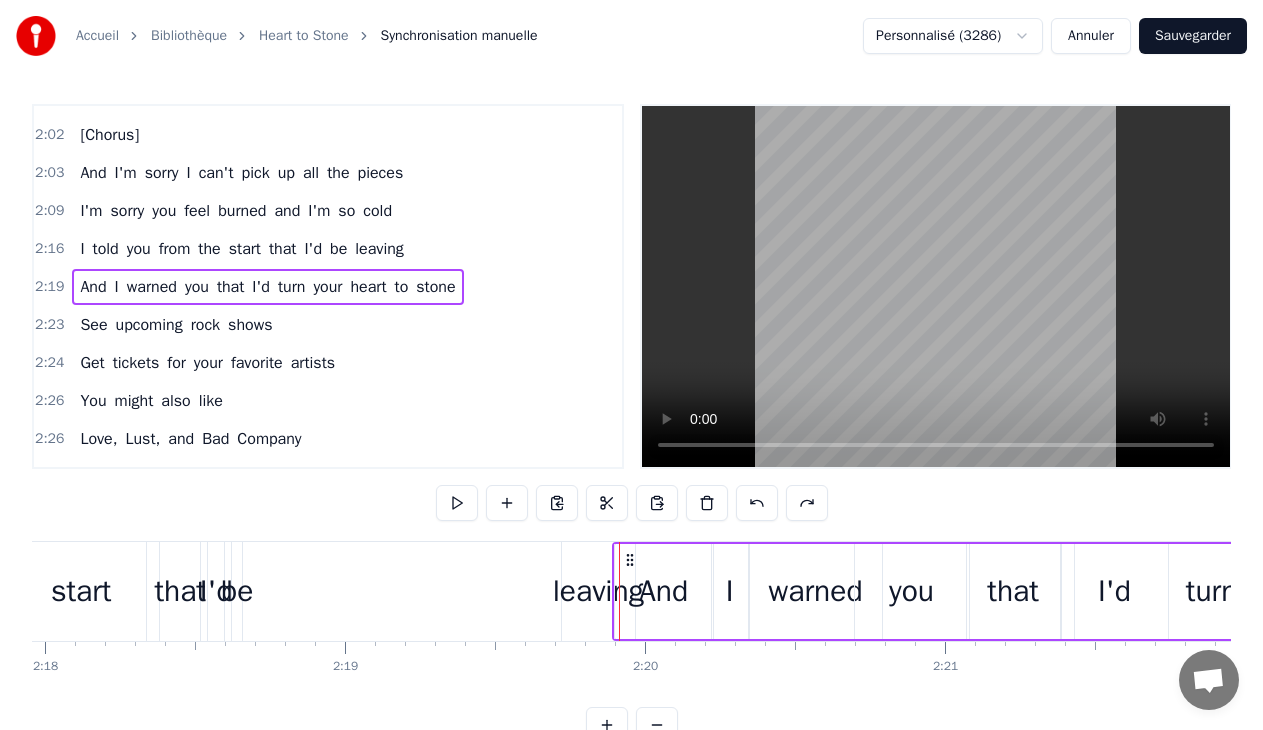 click at bounding box center (757, 503) 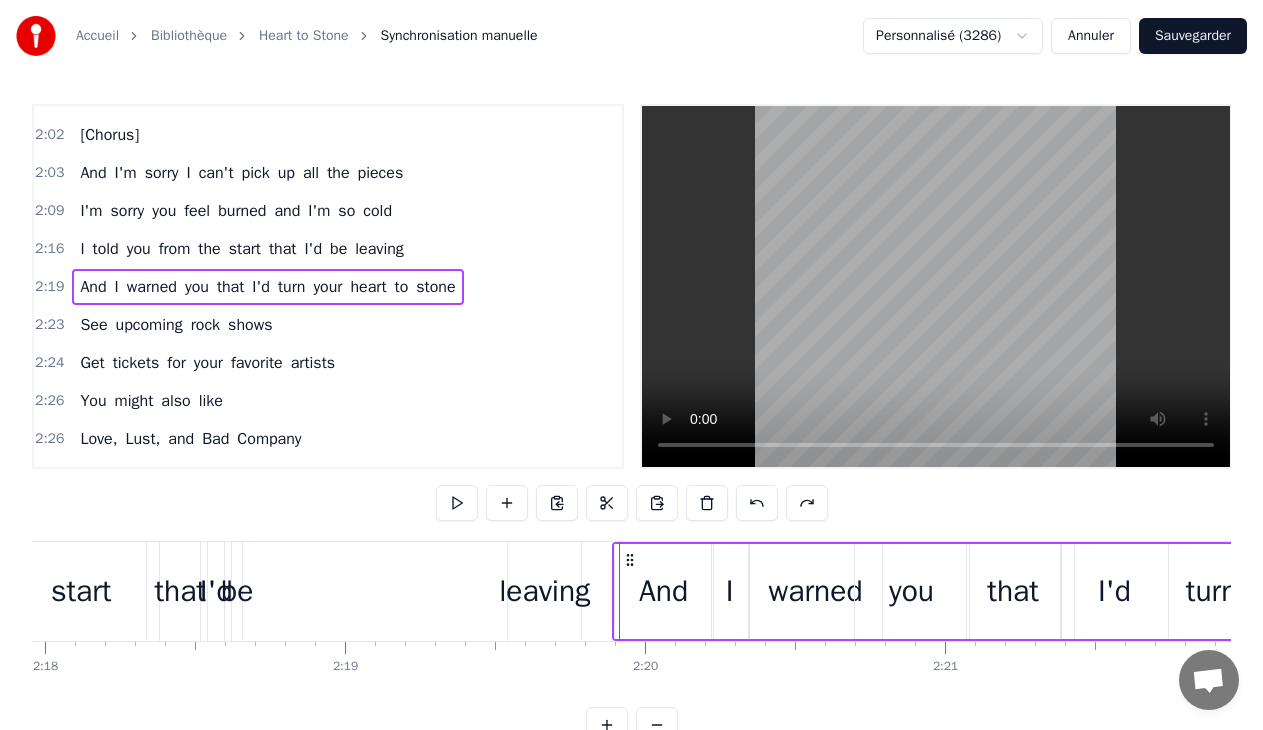 click on "I told you from the start that I'd be leaving" at bounding box center (54, 591) 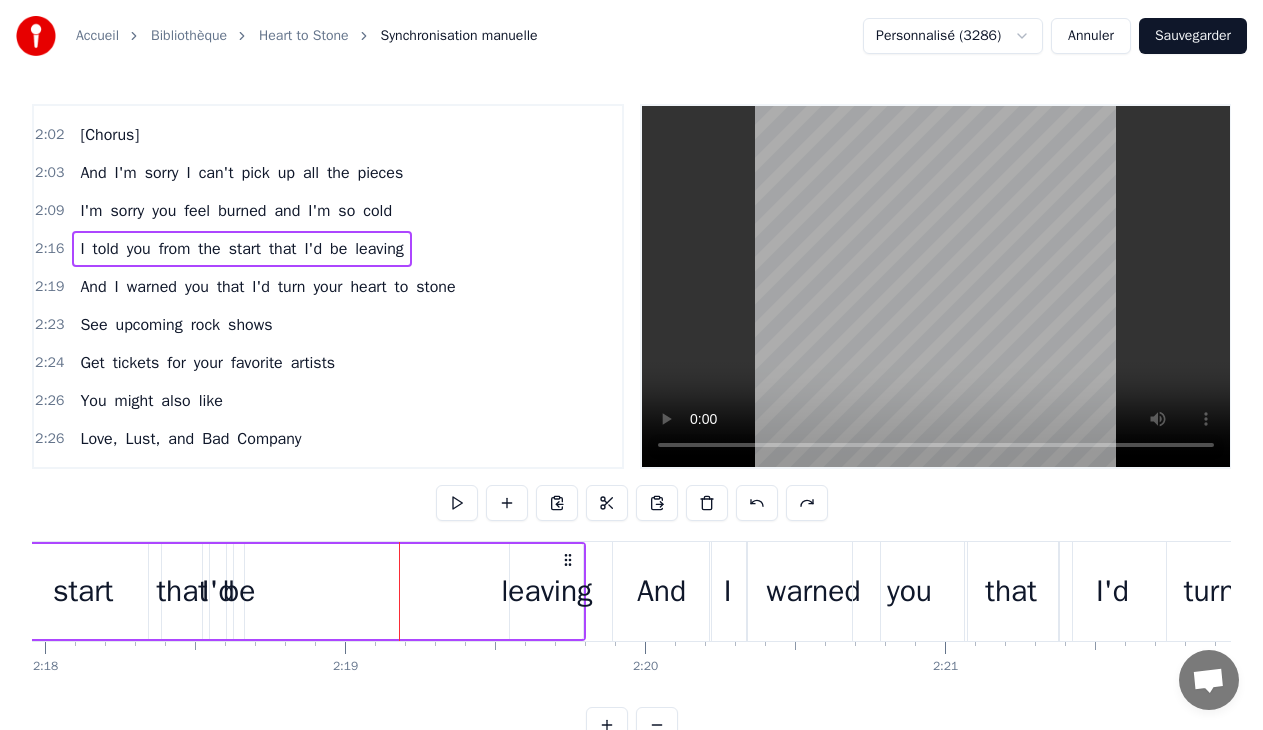 click on "I told you from the start that I'd be leaving" at bounding box center [54, 591] 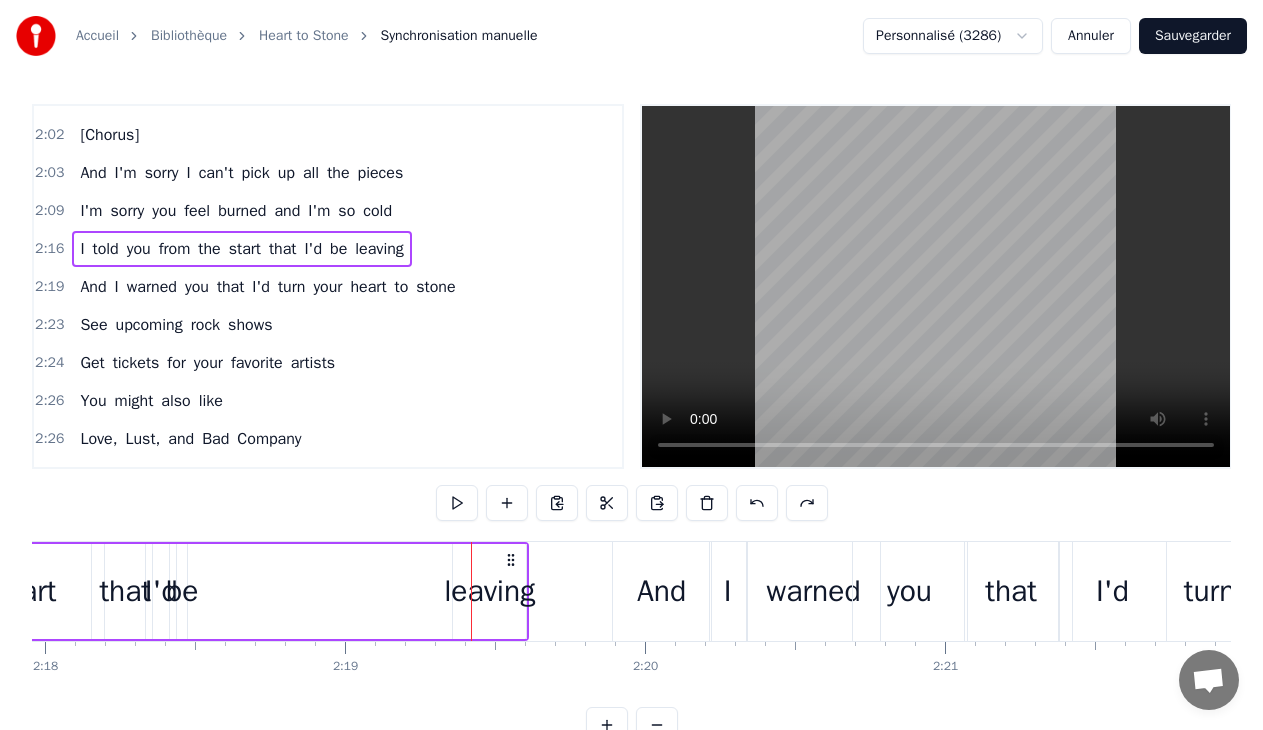 drag, startPoint x: 567, startPoint y: 555, endPoint x: 487, endPoint y: 548, distance: 80.305664 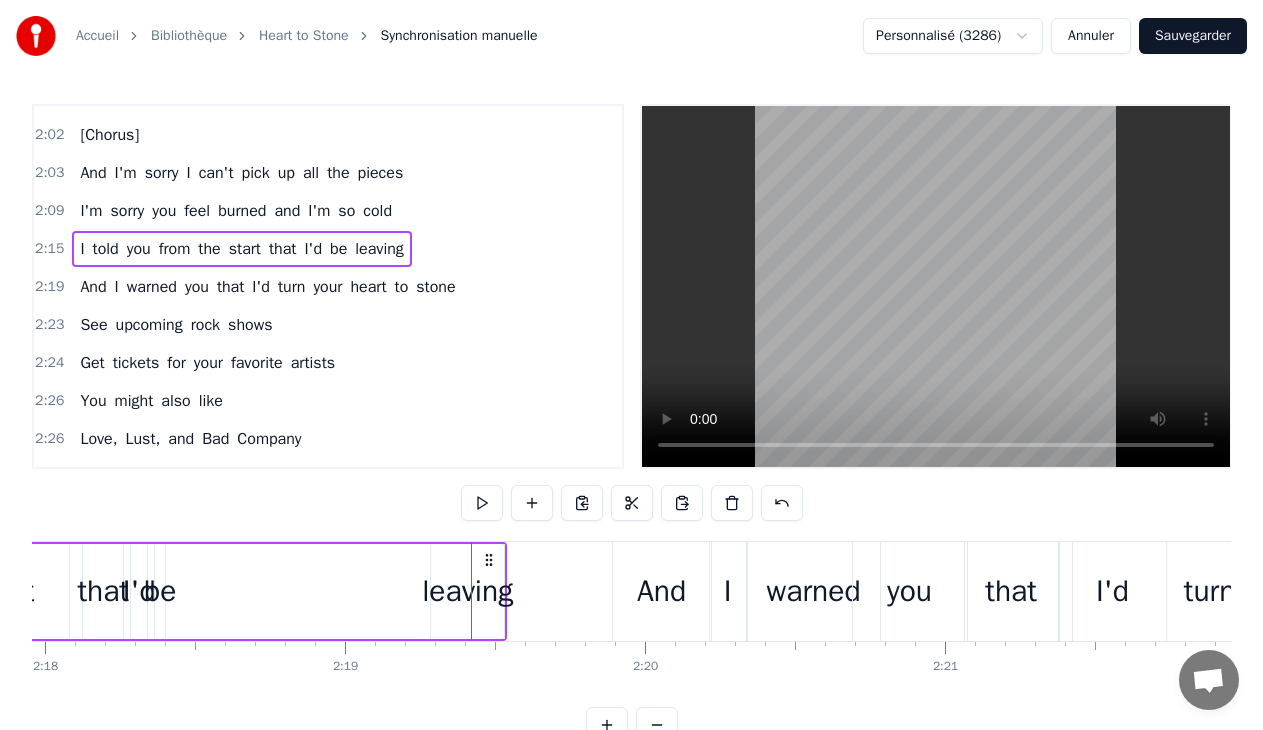 click on "I told you from the start that I'd be leaving" at bounding box center [-25, 591] 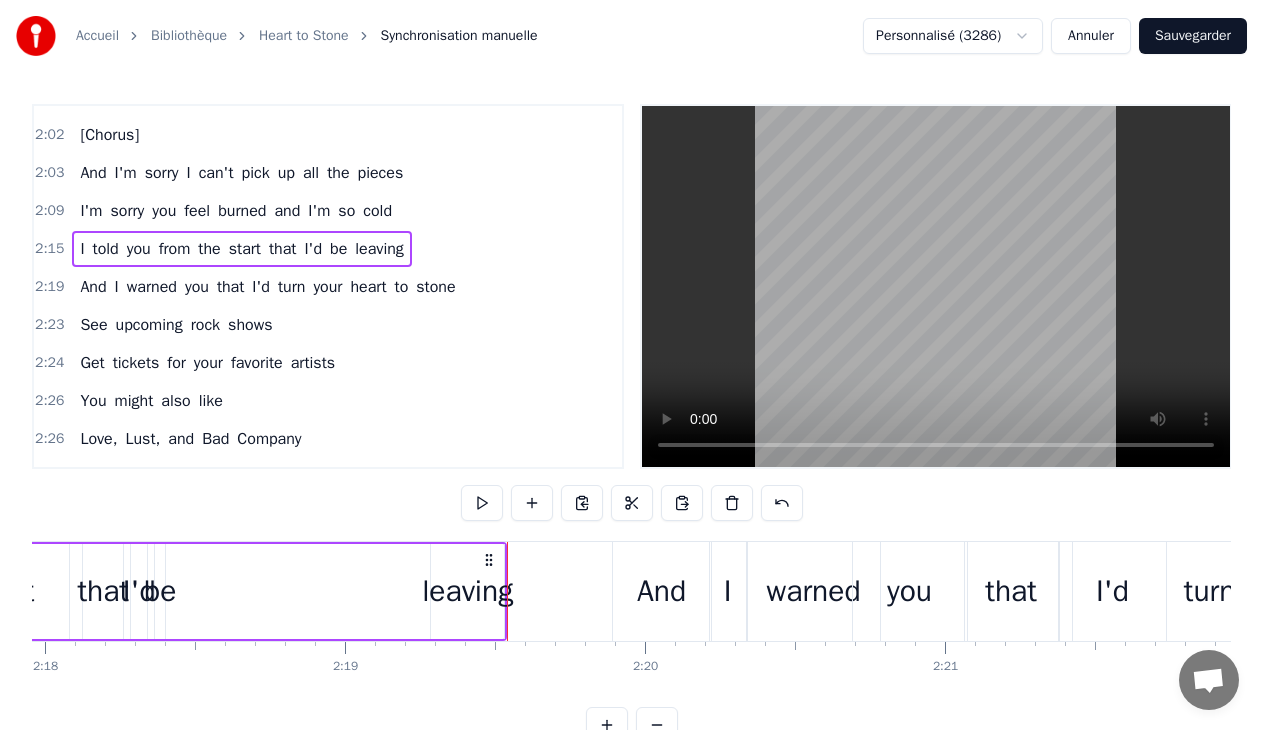 click on "leaving" at bounding box center [467, 591] 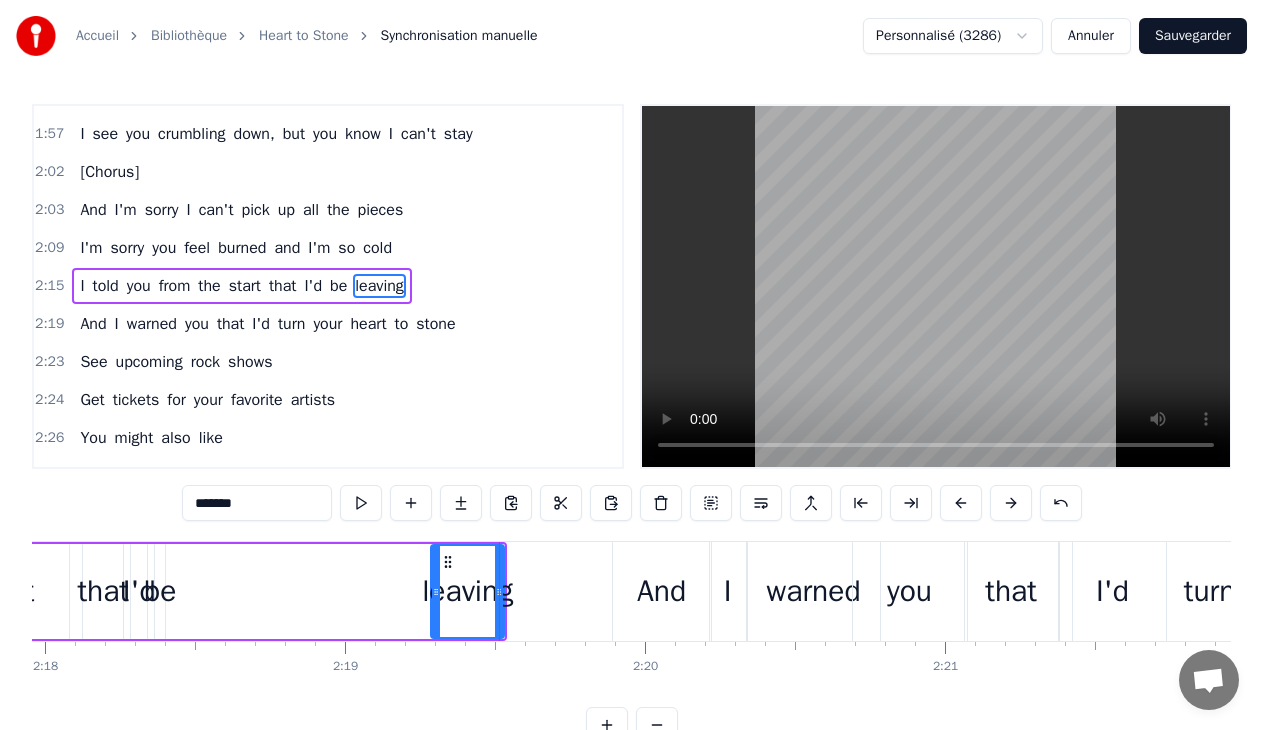 scroll, scrollTop: 598, scrollLeft: 0, axis: vertical 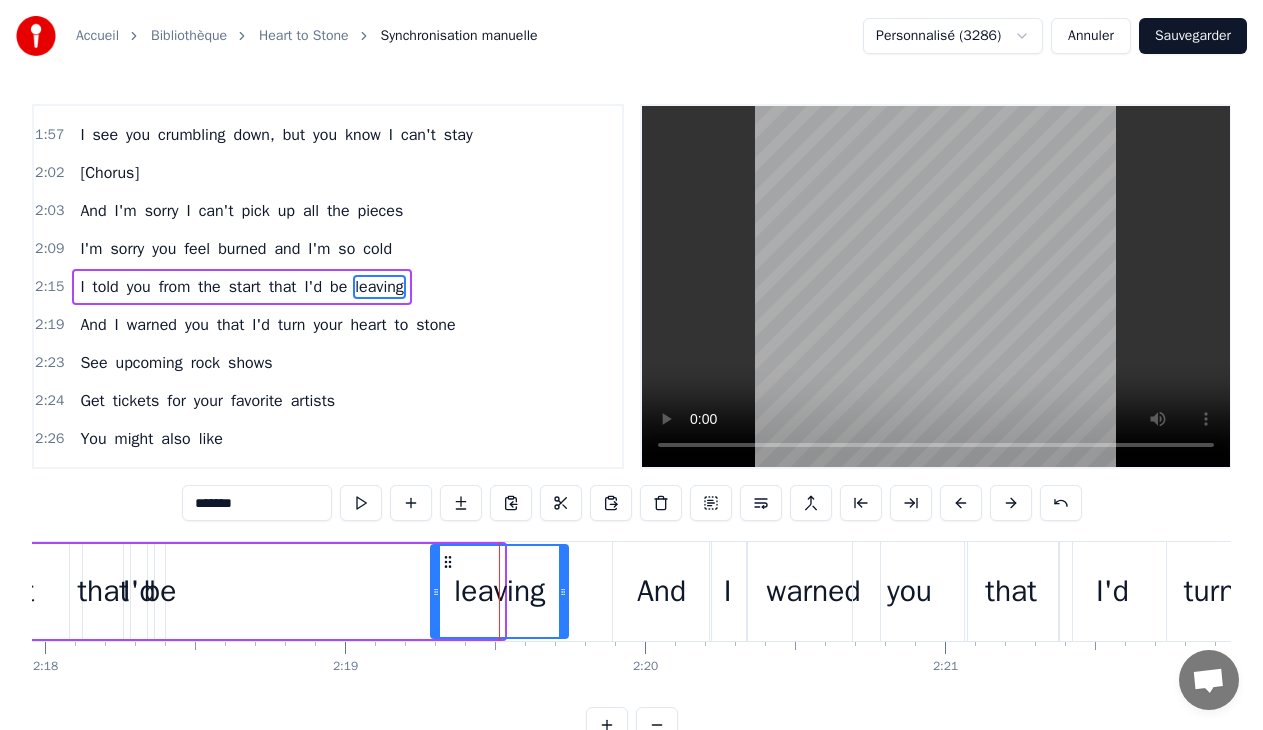 drag, startPoint x: 500, startPoint y: 564, endPoint x: 564, endPoint y: 578, distance: 65.51336 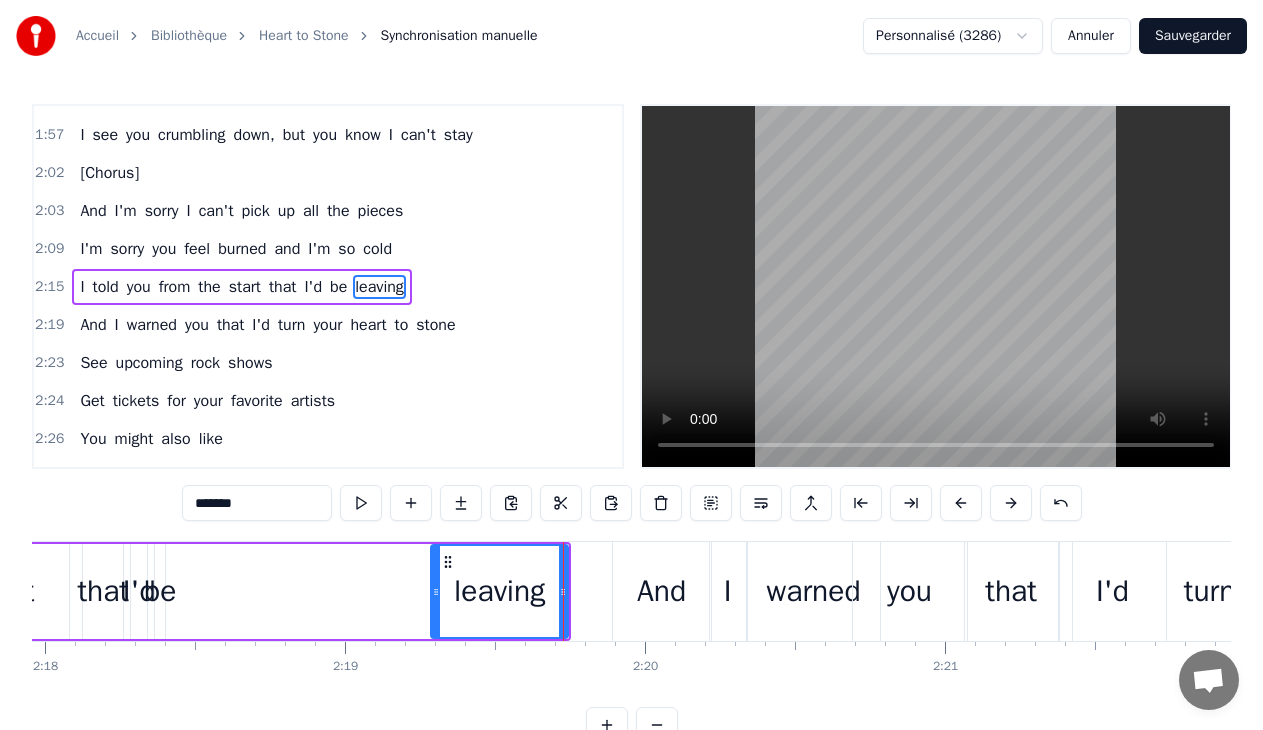click on "leaving" at bounding box center [499, 591] 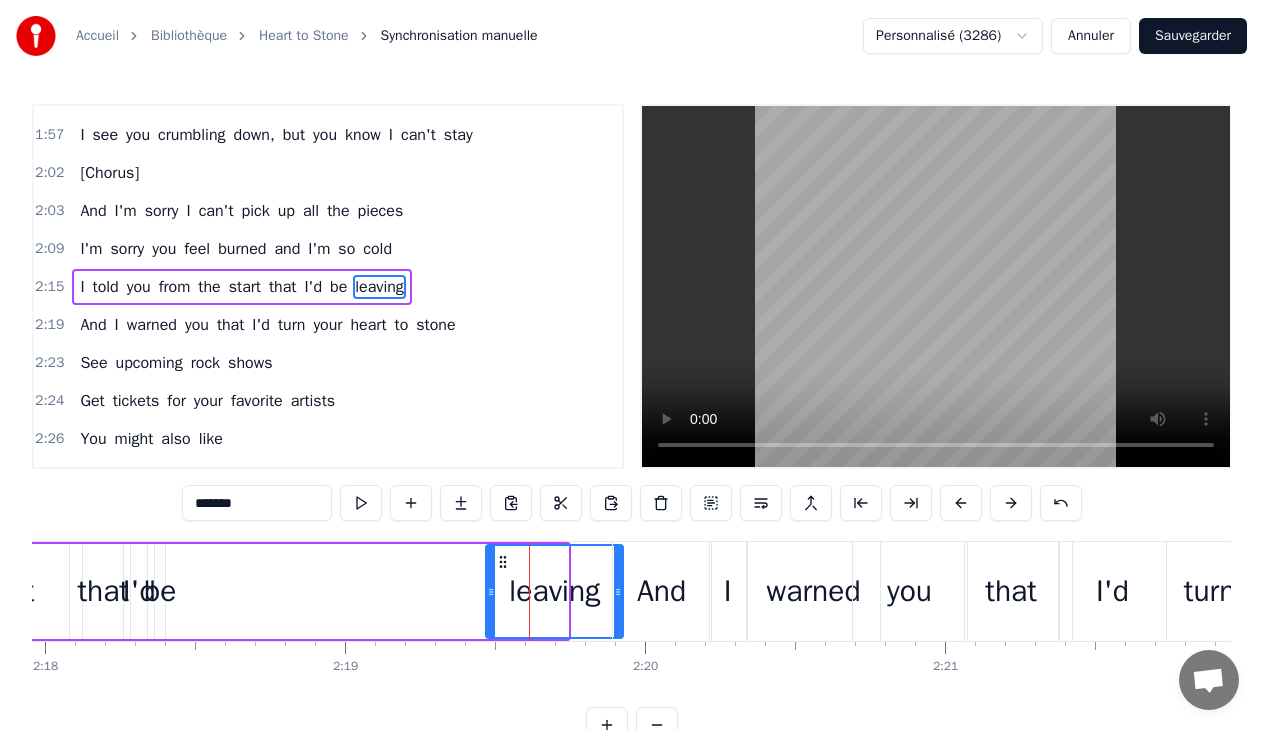 drag, startPoint x: 449, startPoint y: 564, endPoint x: 504, endPoint y: 571, distance: 55.443665 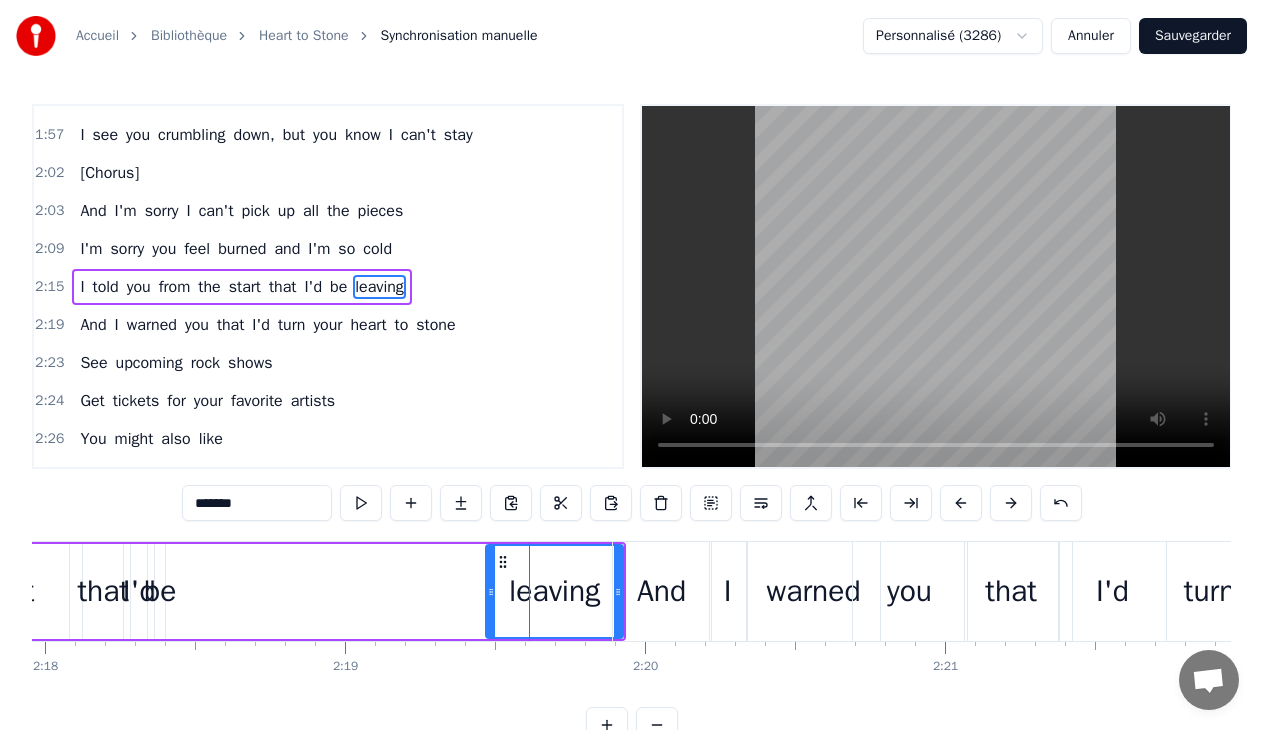 click on "I told you from the start that I'd be leaving" at bounding box center [35, 591] 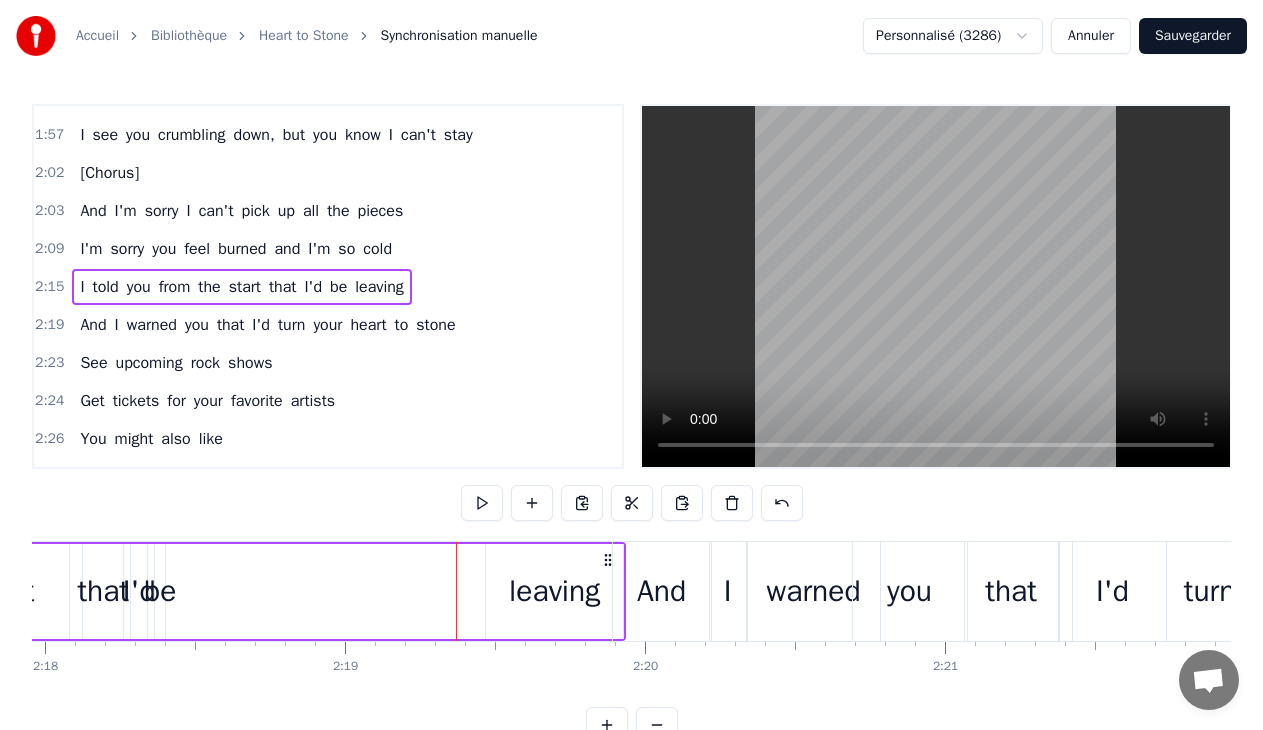click on "I told you from the start that I'd be leaving" at bounding box center (35, 591) 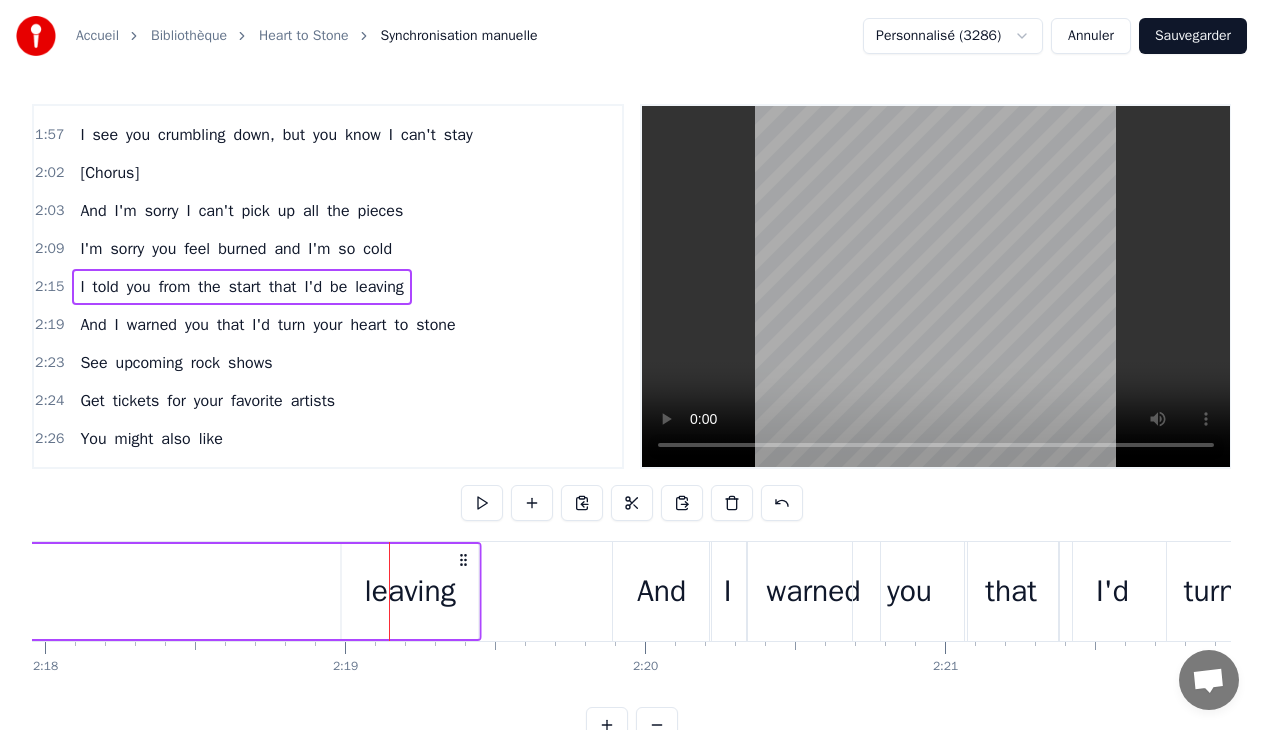 drag, startPoint x: 597, startPoint y: 554, endPoint x: 426, endPoint y: 581, distance: 173.11845 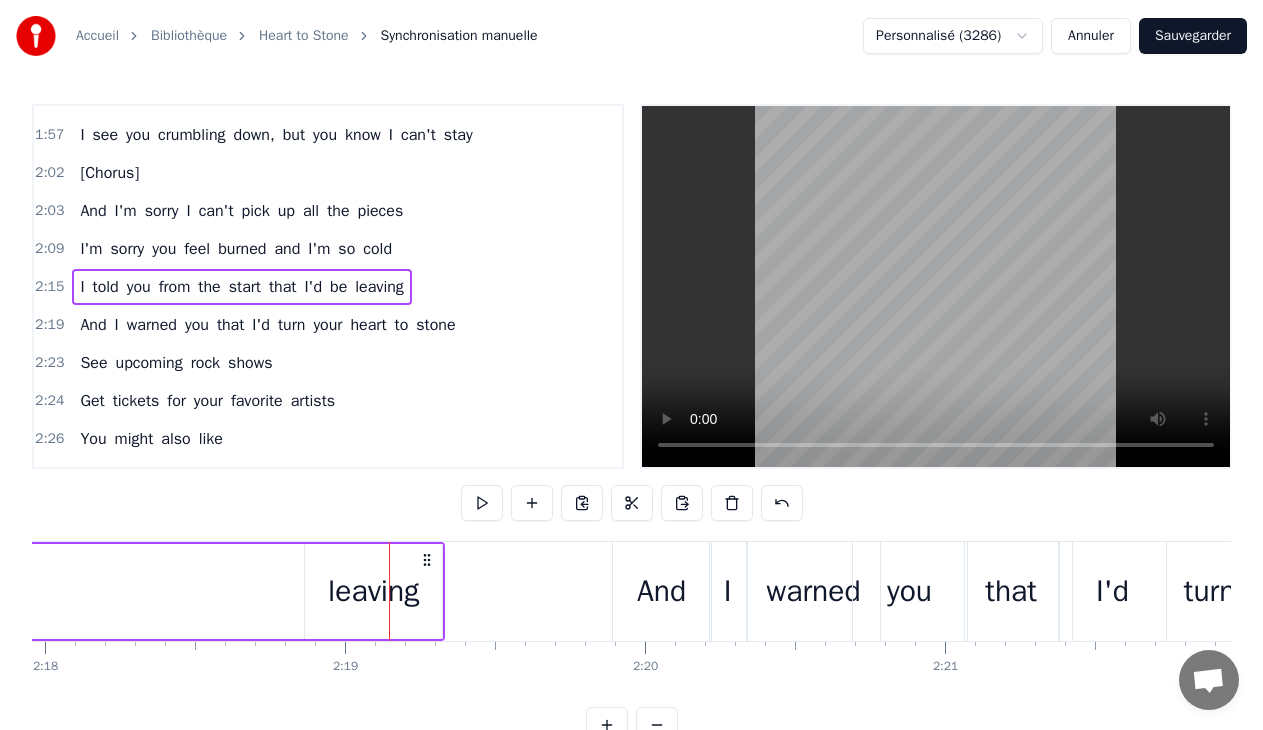 click 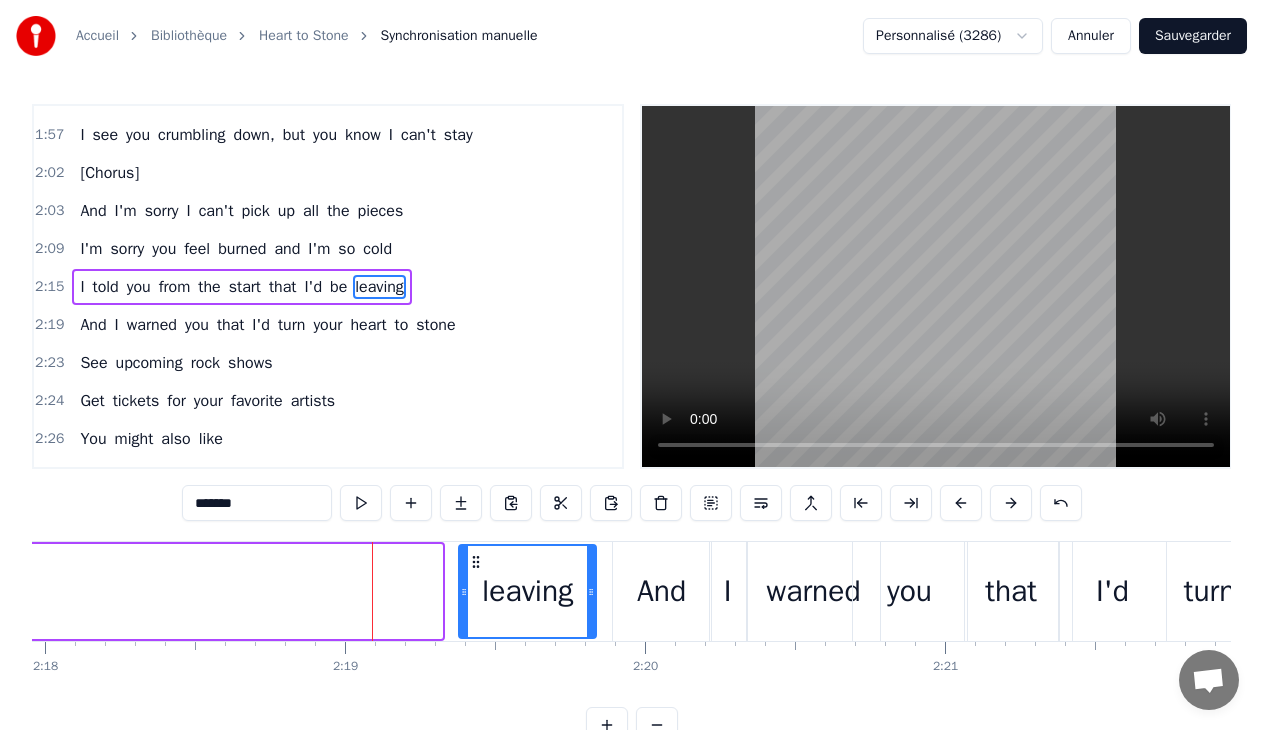 drag, startPoint x: 320, startPoint y: 565, endPoint x: 474, endPoint y: 553, distance: 154.46683 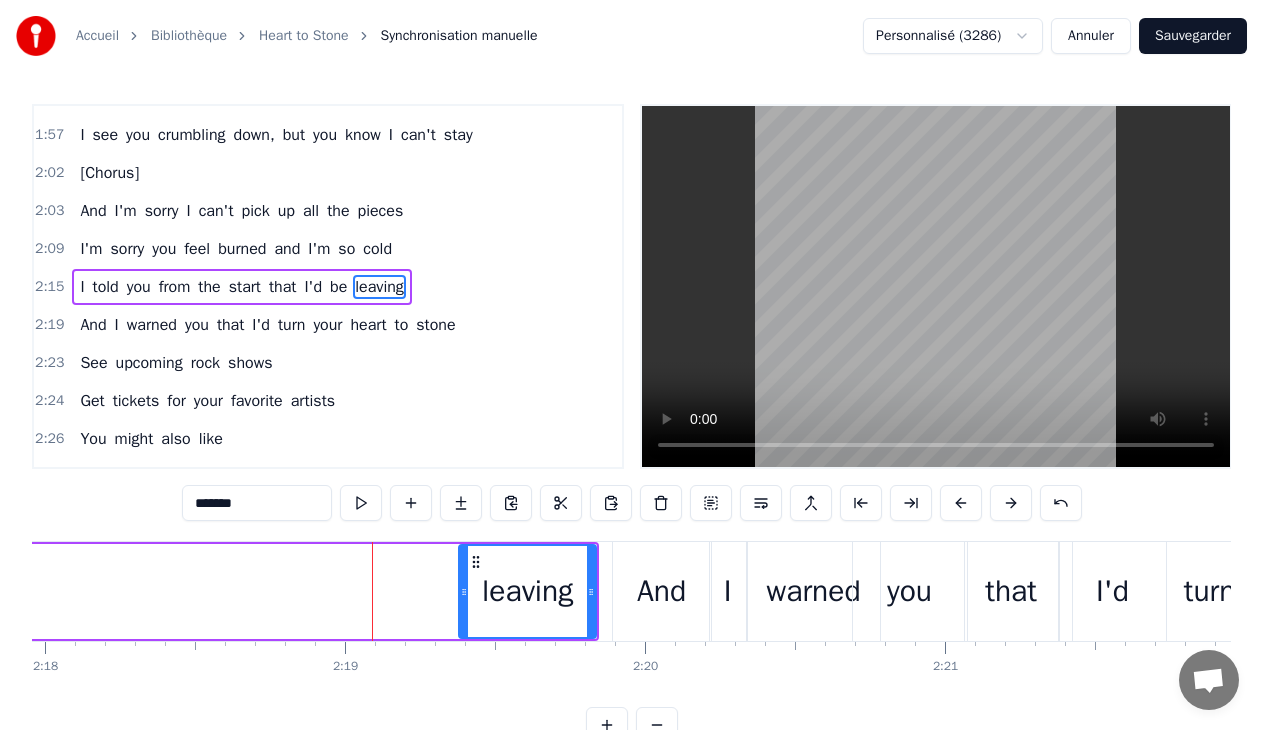 click on "I told you from the start that I'd be leaving" at bounding box center (-69, 591) 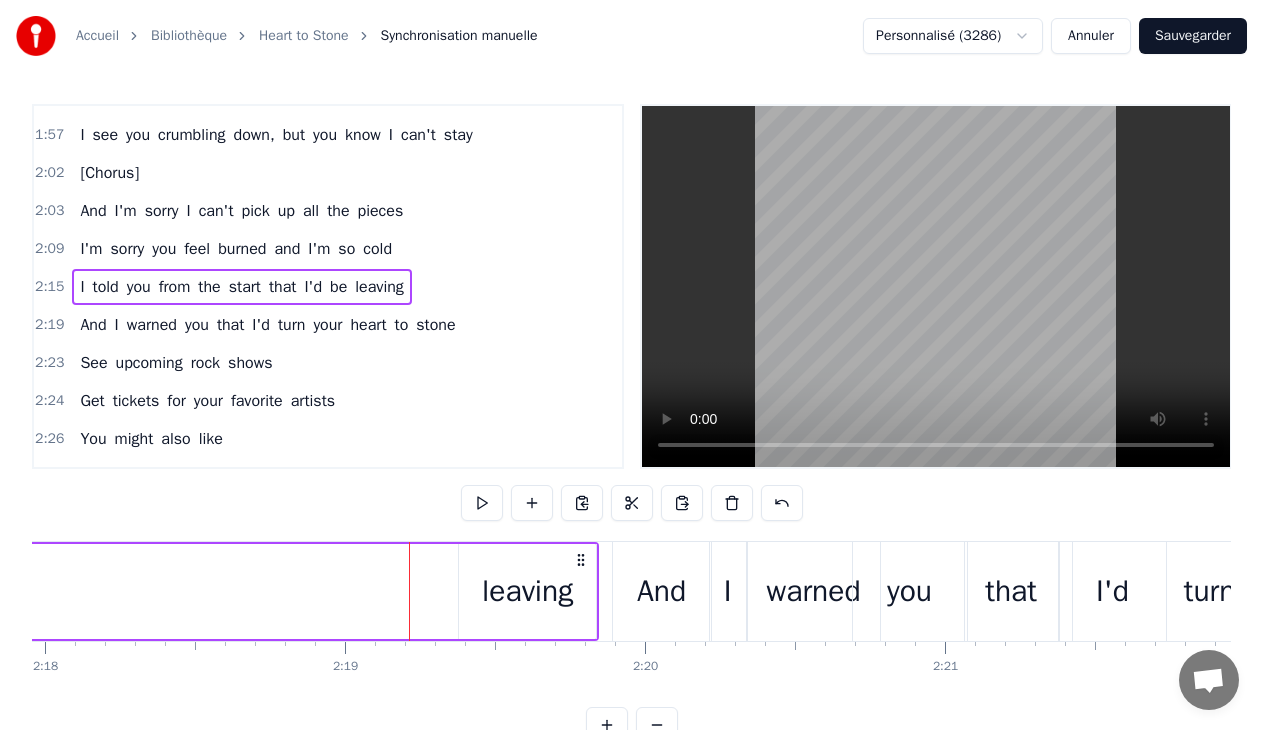 click on "I told you from the start that I'd be leaving" at bounding box center [-69, 591] 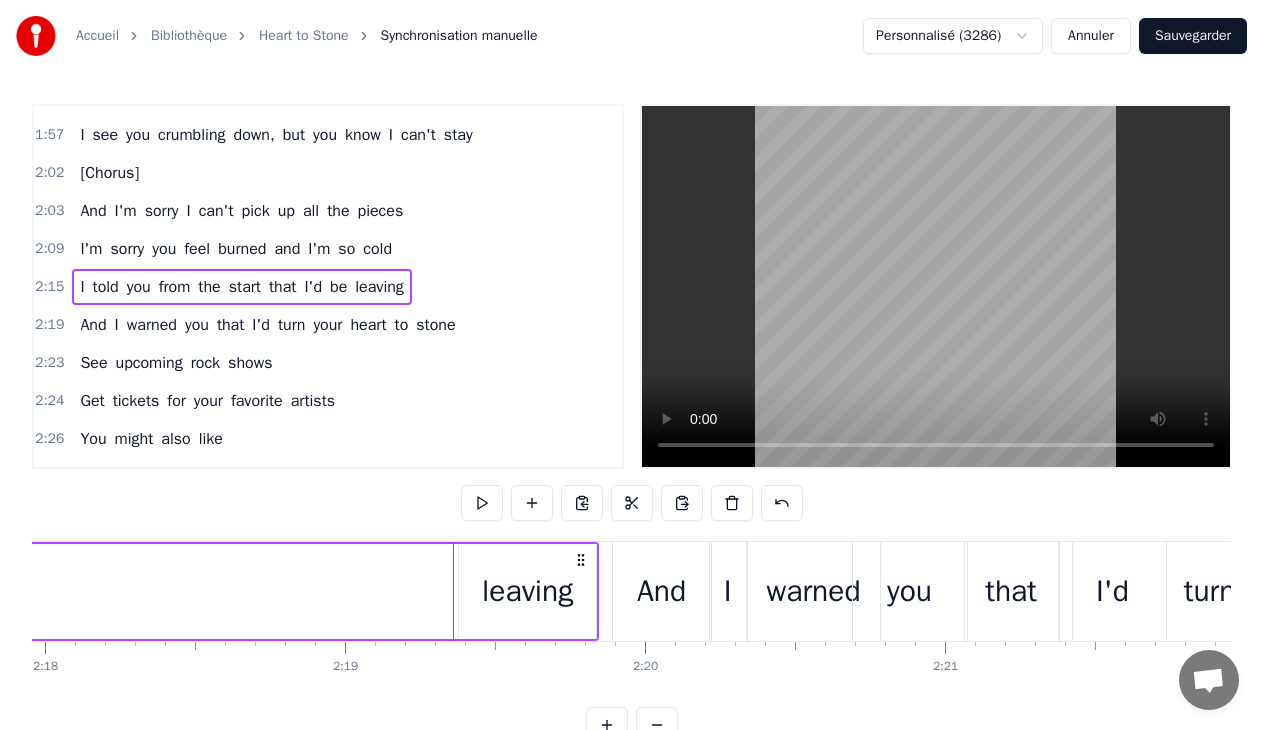 click on "leaving" at bounding box center [527, 591] 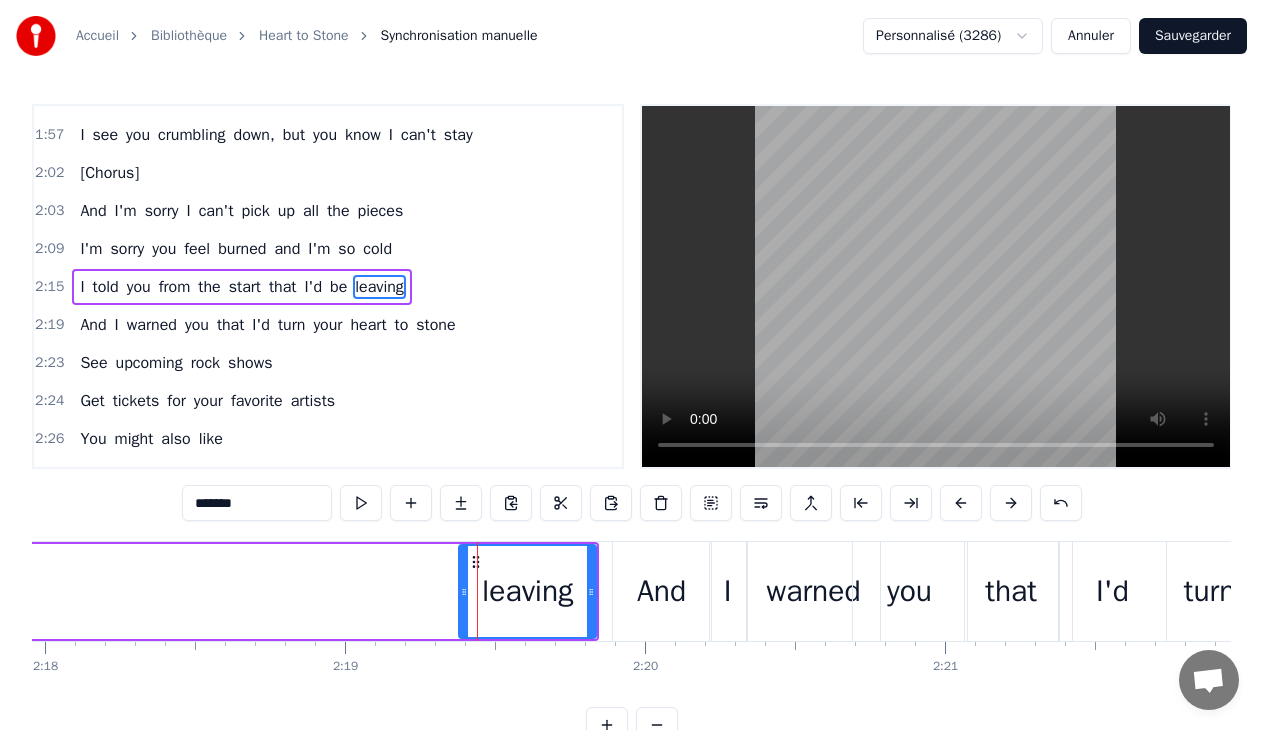 click on "I told you from the start that I'd be leaving" at bounding box center [-69, 591] 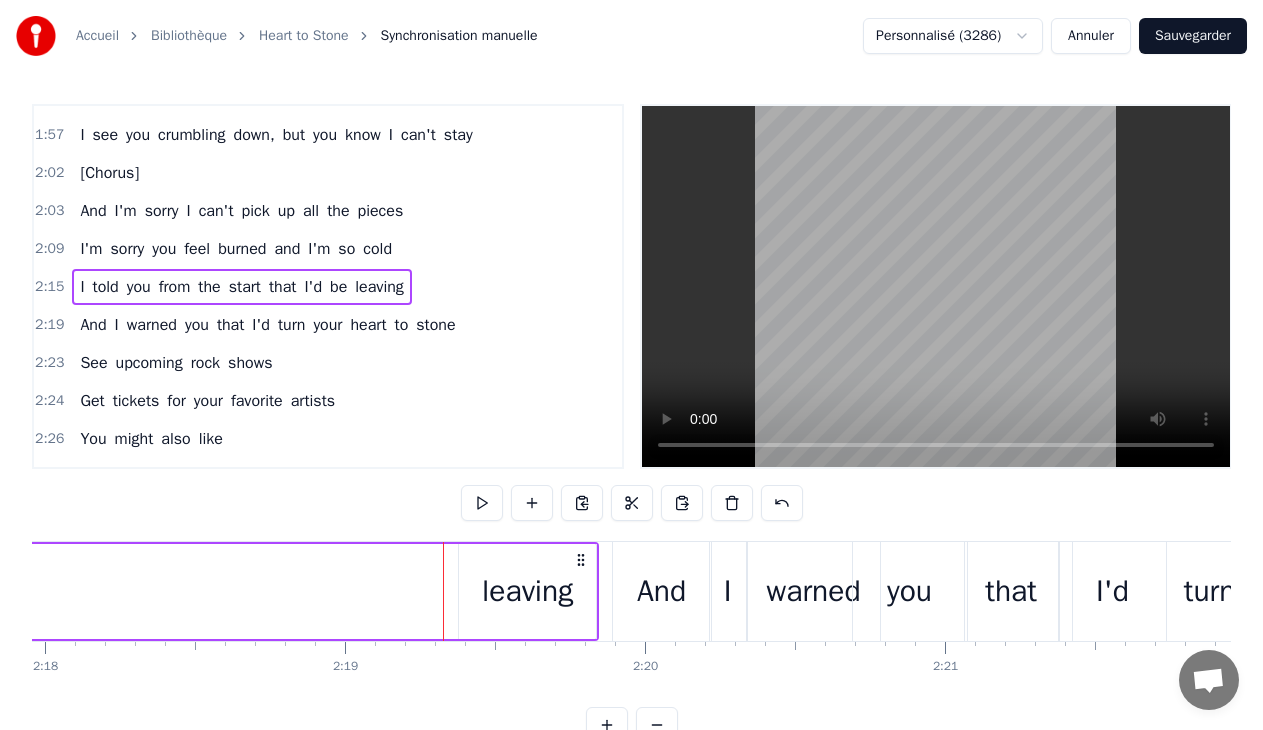 click on "leaving" at bounding box center [527, 591] 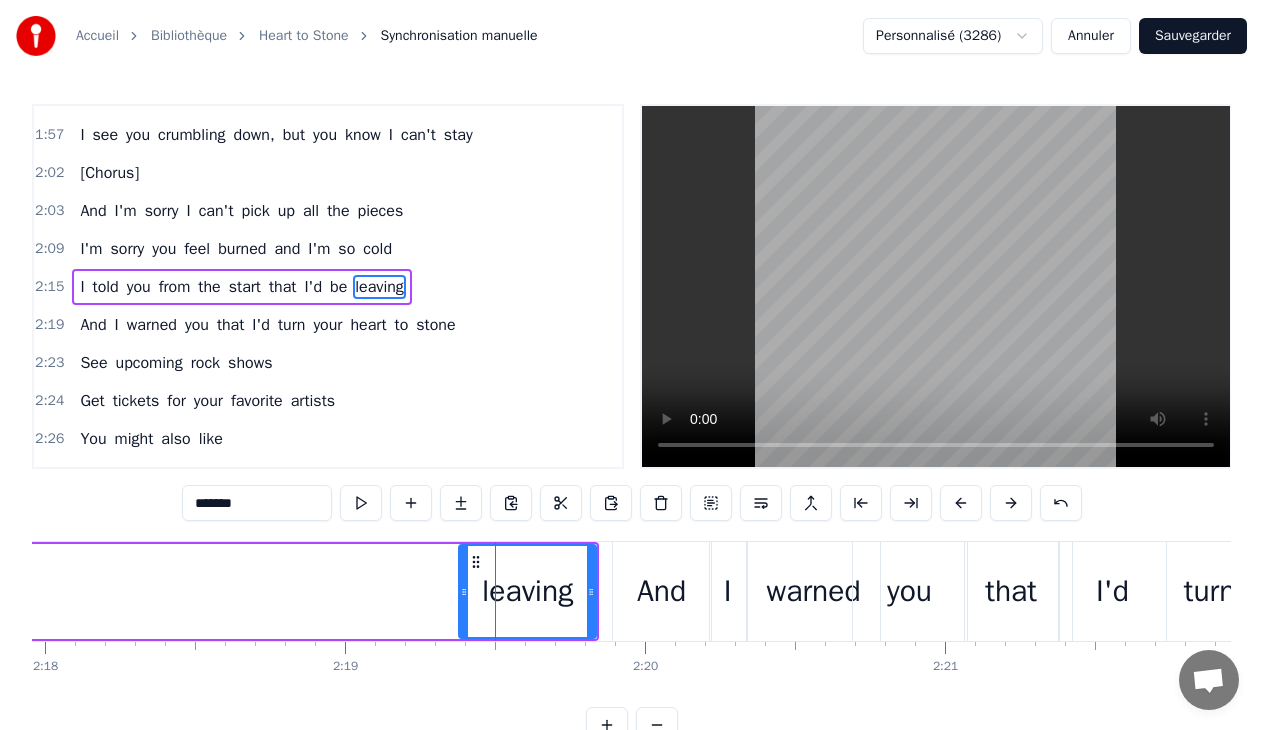 type on "***" 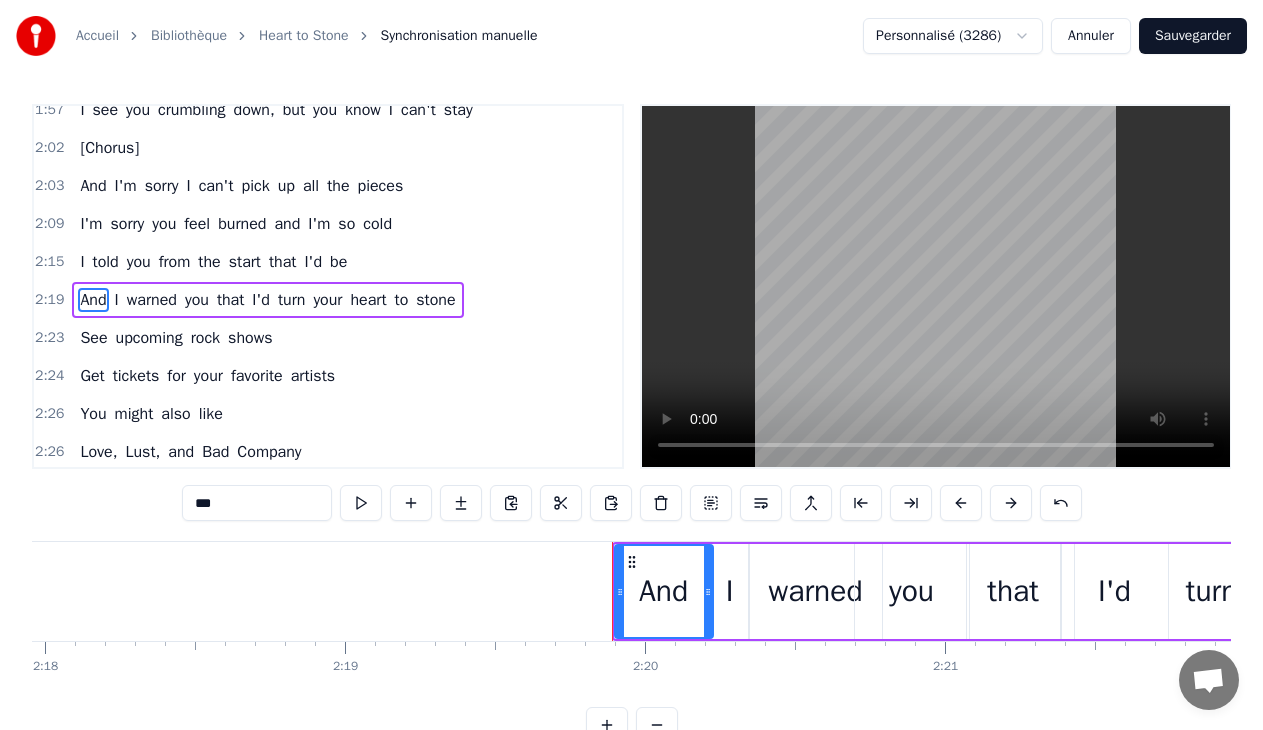 scroll, scrollTop: 636, scrollLeft: 0, axis: vertical 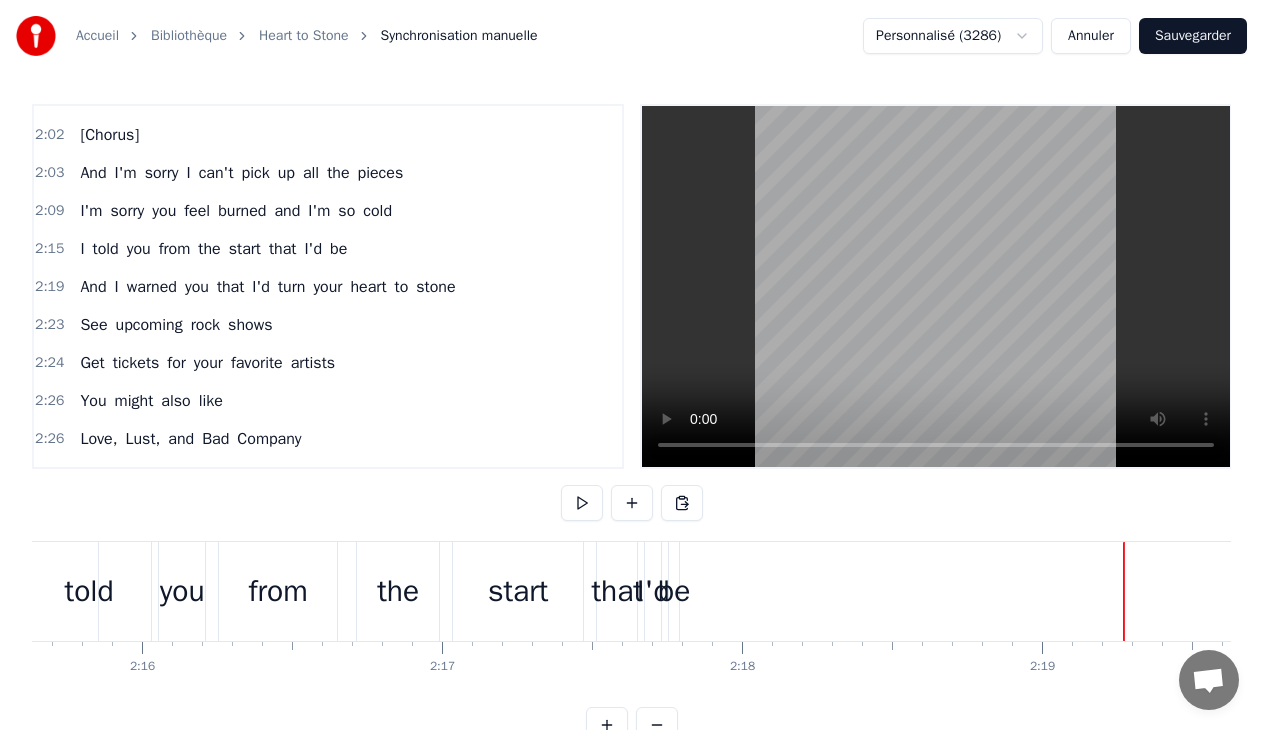 click on "be" at bounding box center [674, 591] 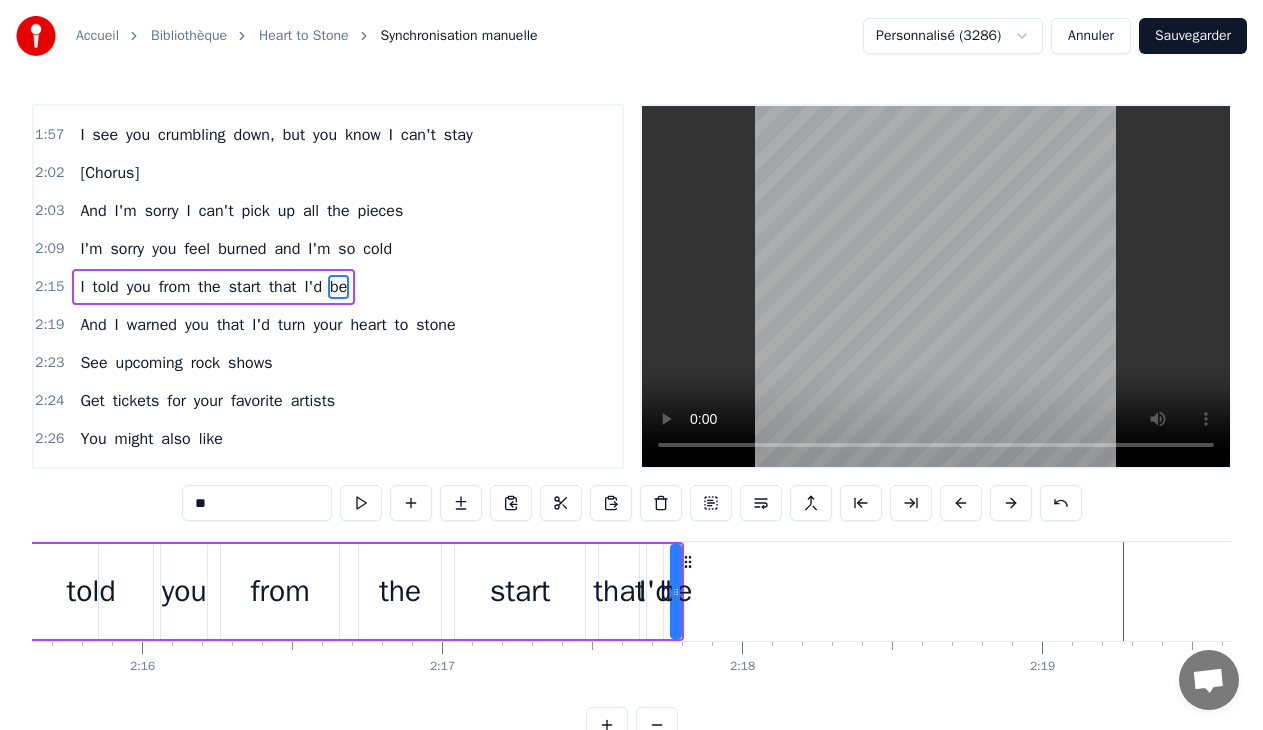 click at bounding box center [676, 591] 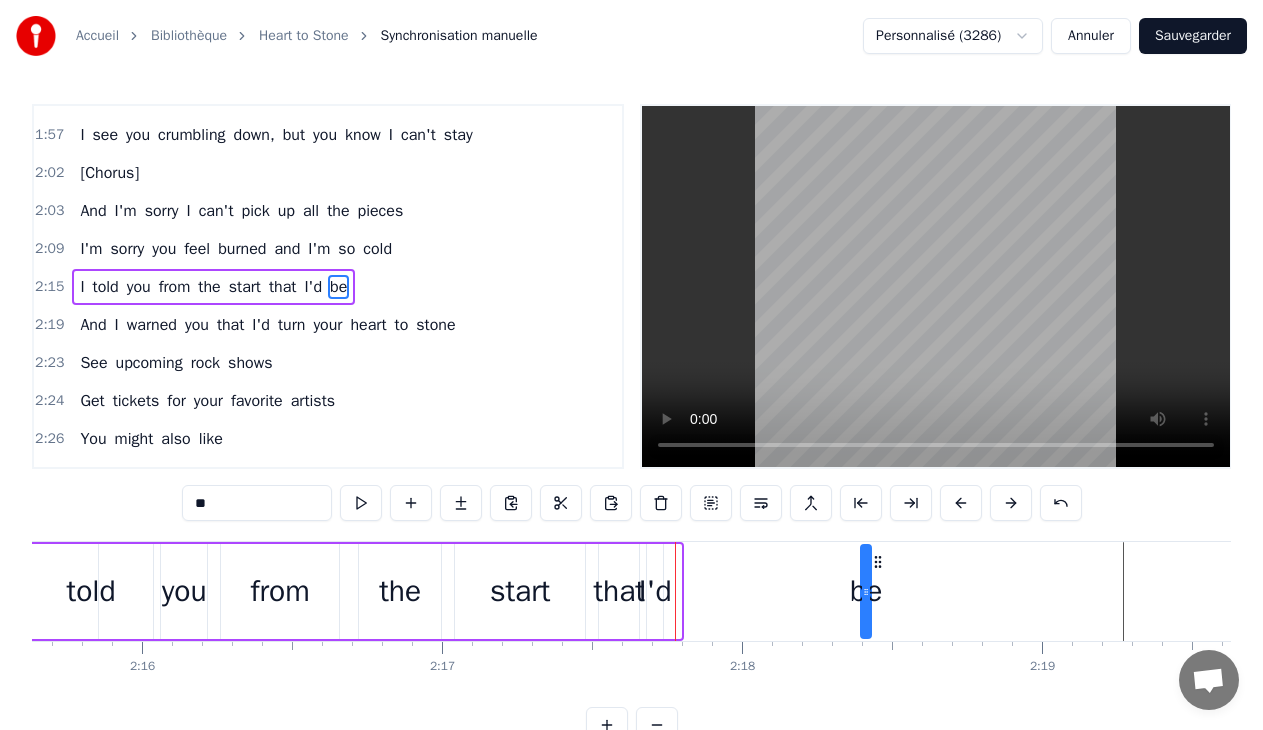 drag, startPoint x: 685, startPoint y: 564, endPoint x: 846, endPoint y: 559, distance: 161.07762 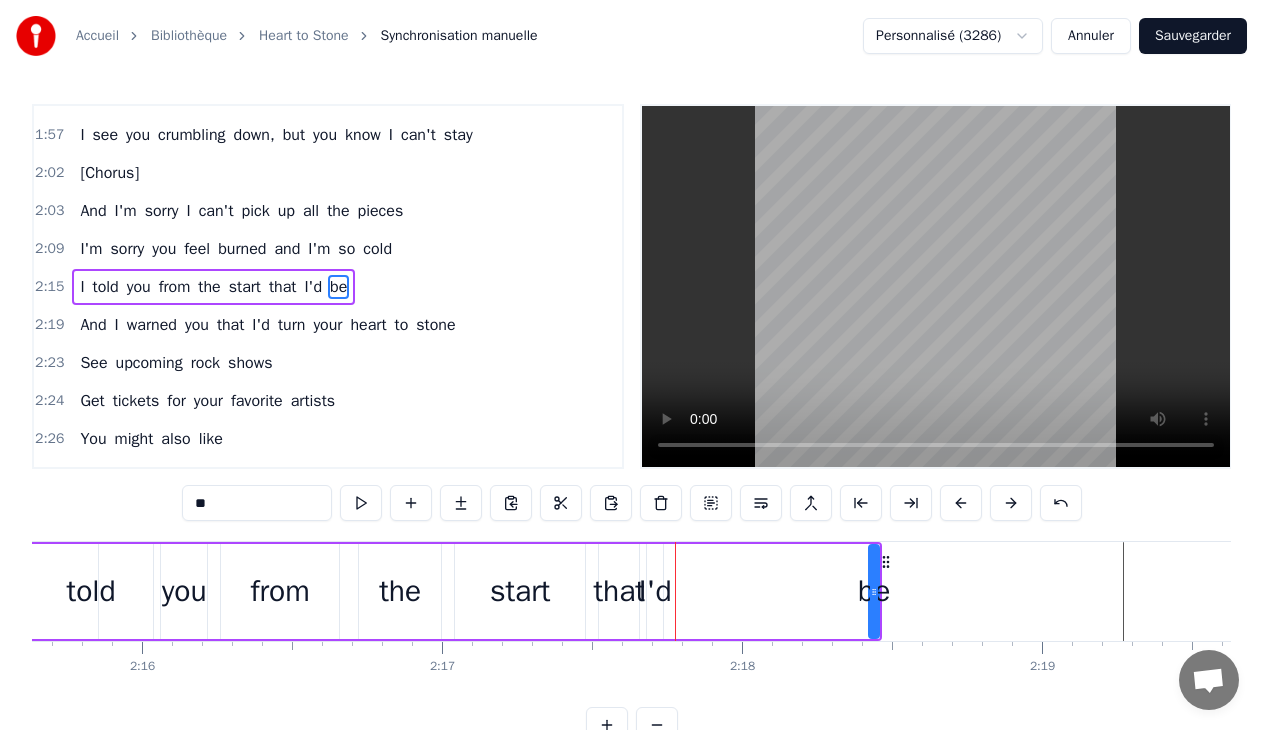 click on "I told you from the start that I'd be" at bounding box center (421, 591) 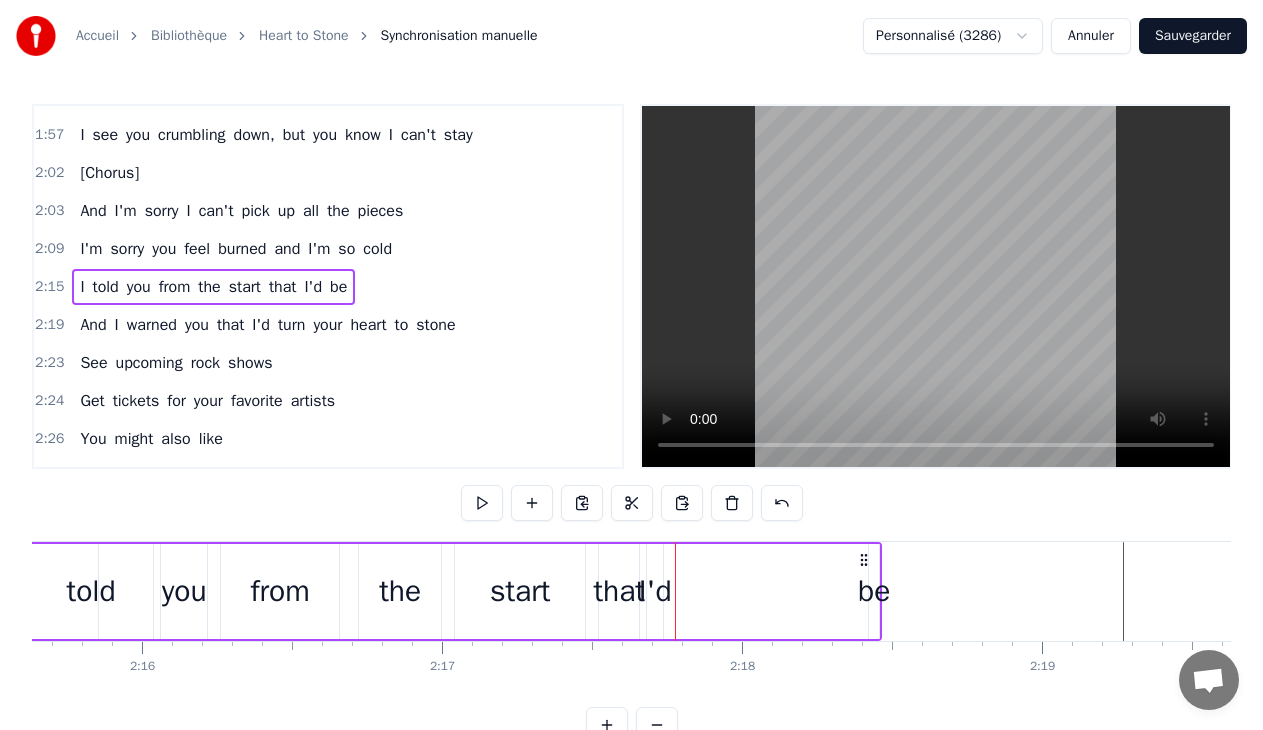 click on "I'd" at bounding box center (655, 591) 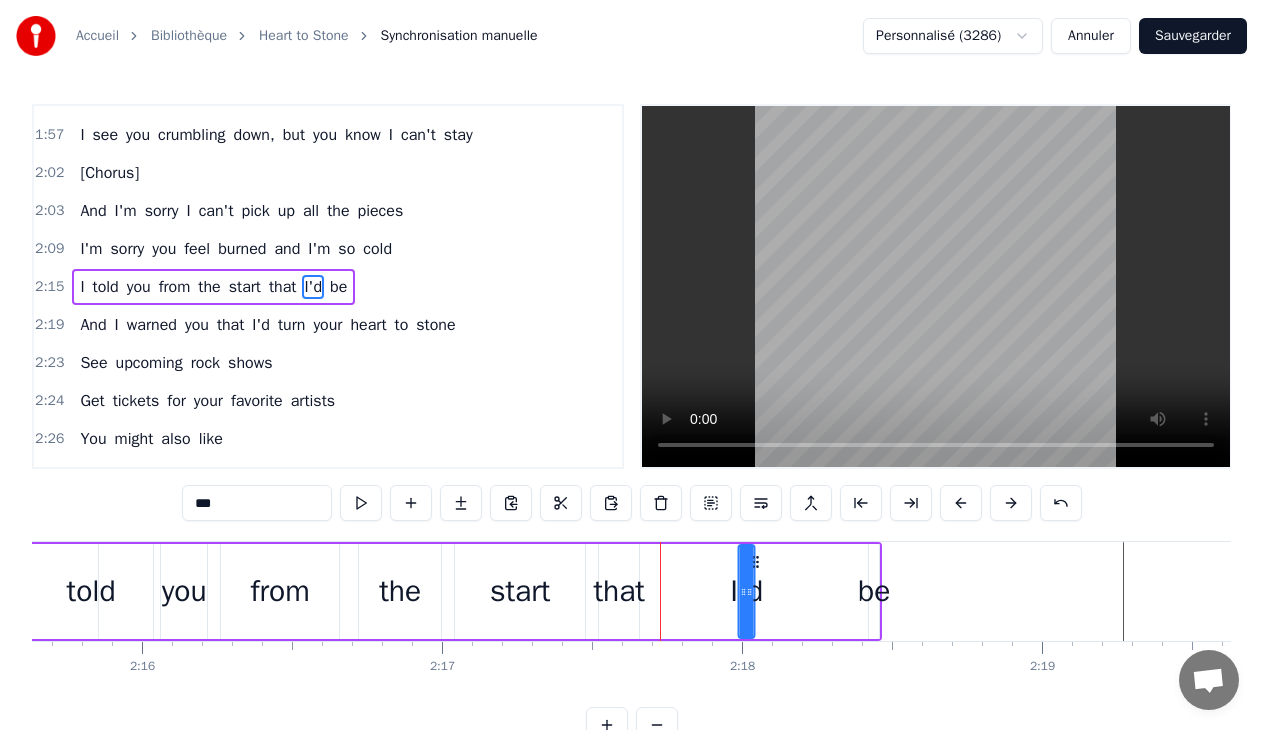drag, startPoint x: 665, startPoint y: 560, endPoint x: 767, endPoint y: 557, distance: 102.044106 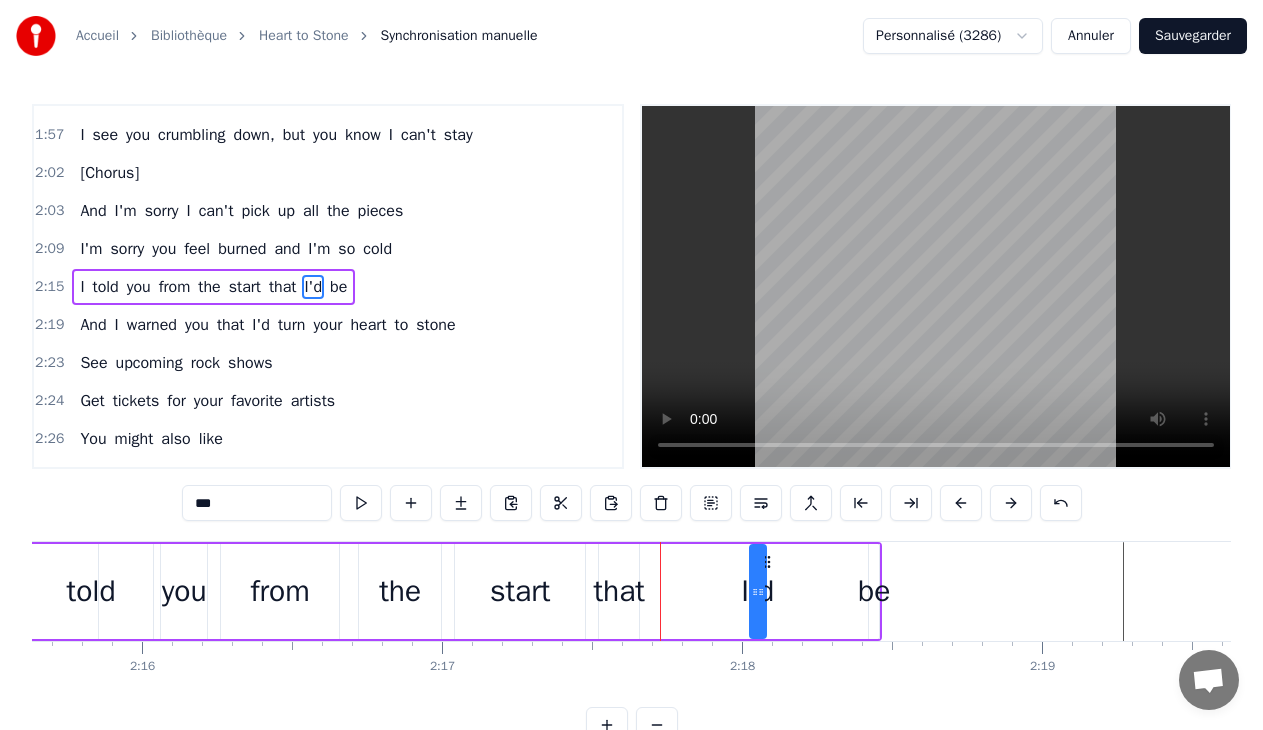 click on "that" at bounding box center [619, 591] 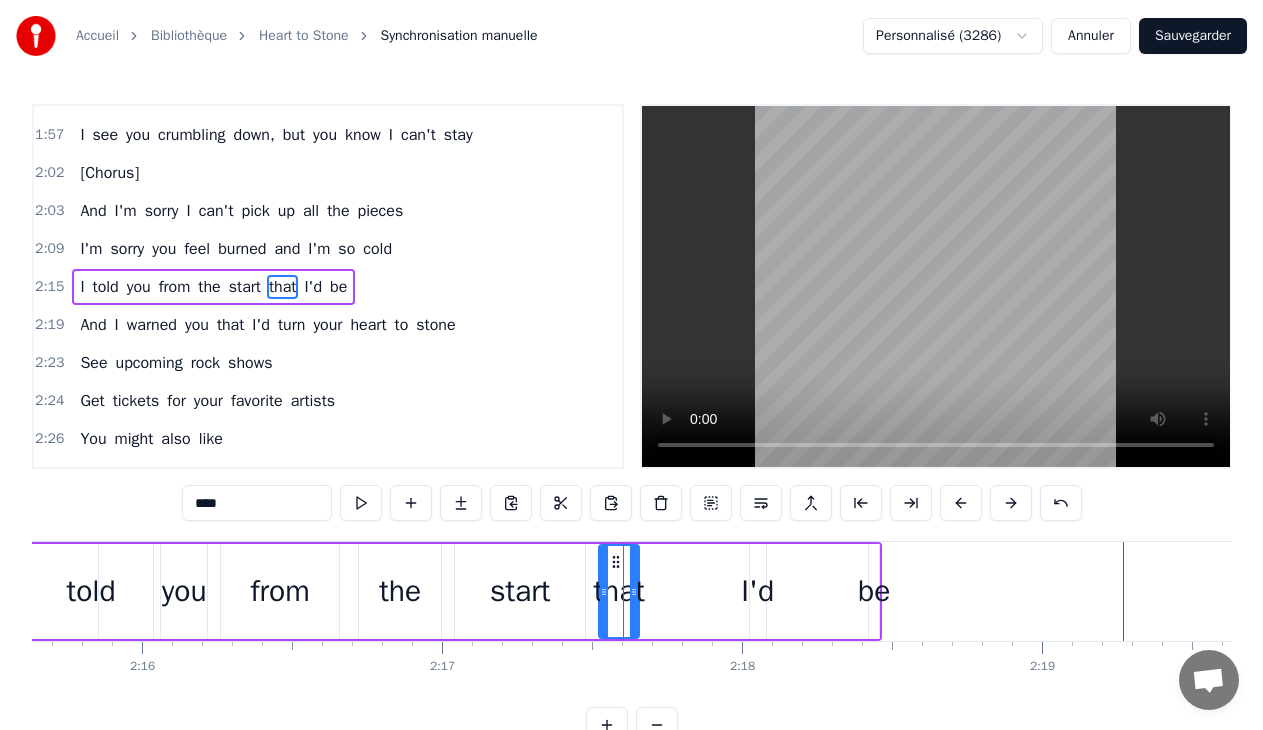 click on "from" at bounding box center (280, 591) 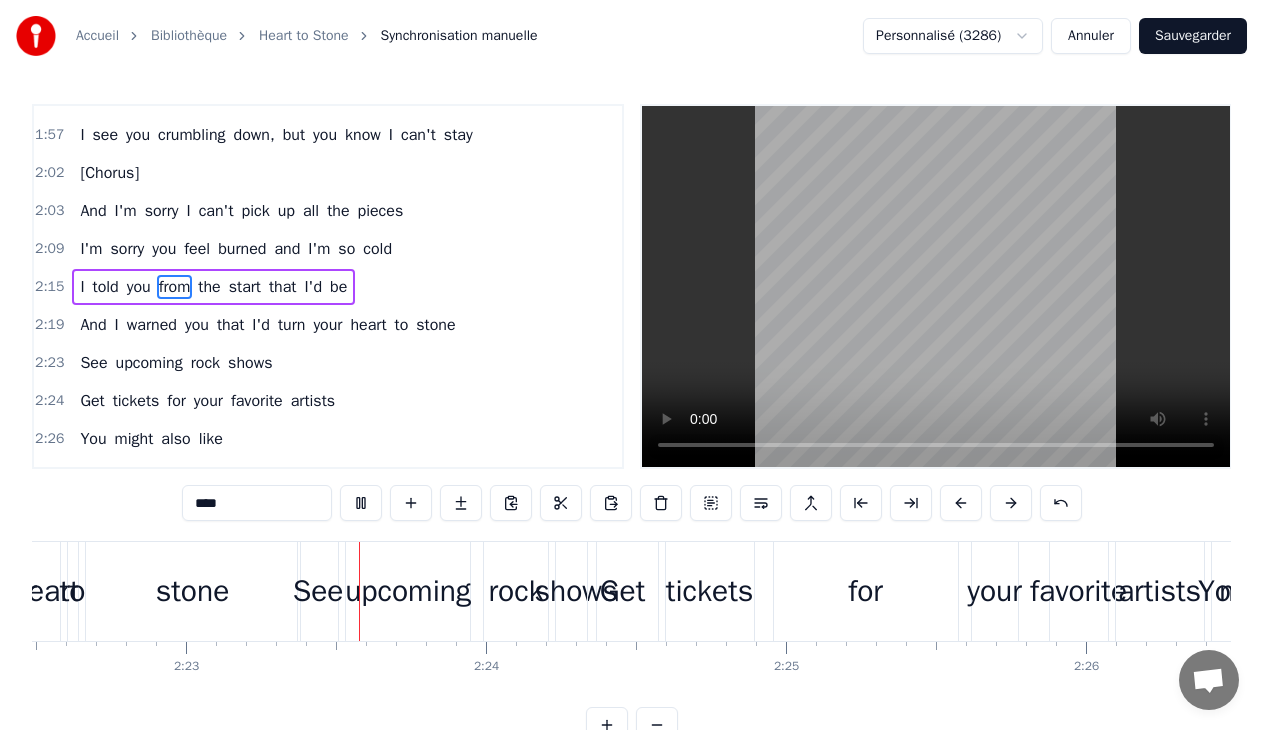 scroll, scrollTop: 0, scrollLeft: 42800, axis: horizontal 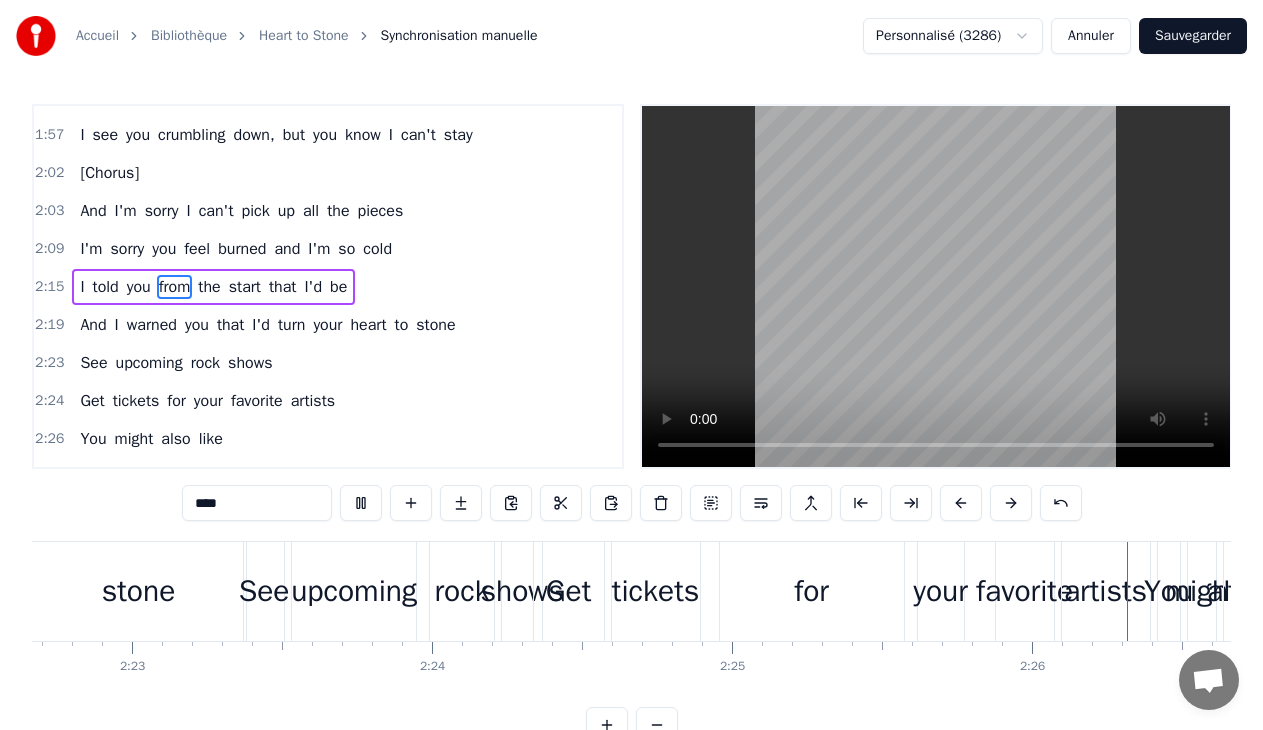 click on "tickets" at bounding box center [655, 591] 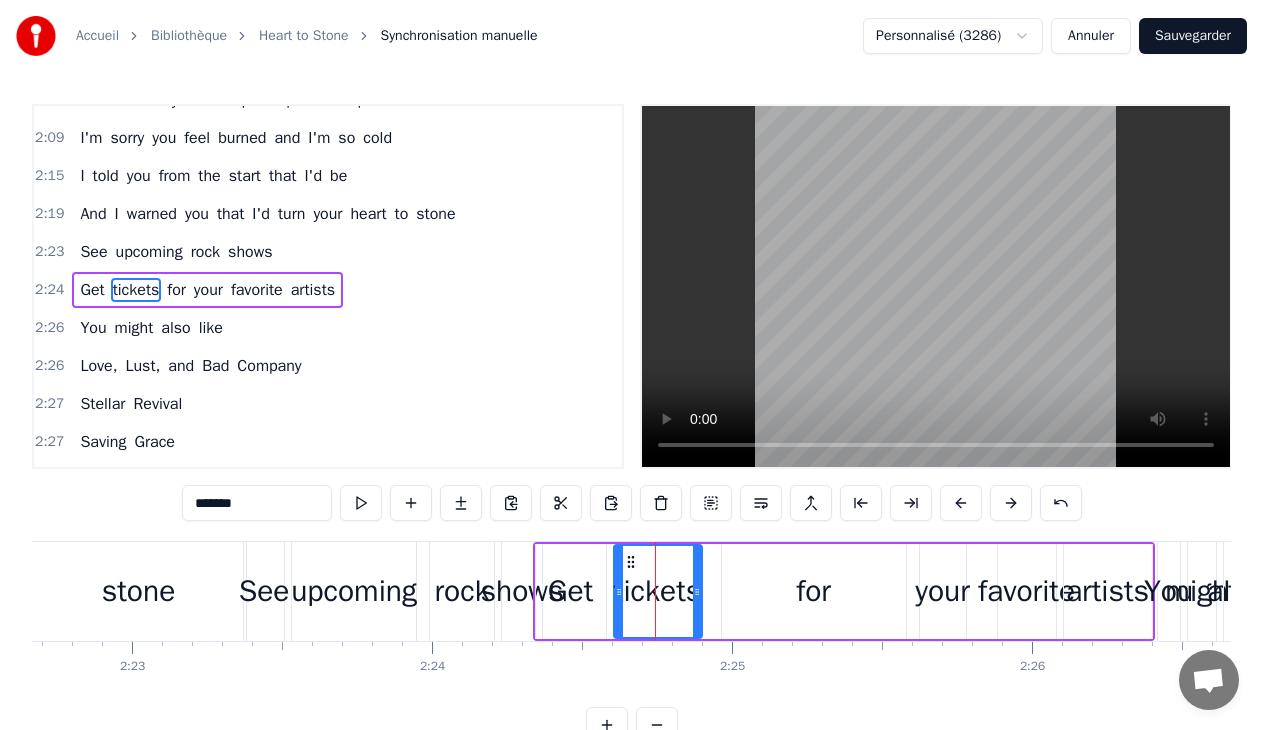 scroll, scrollTop: 712, scrollLeft: 0, axis: vertical 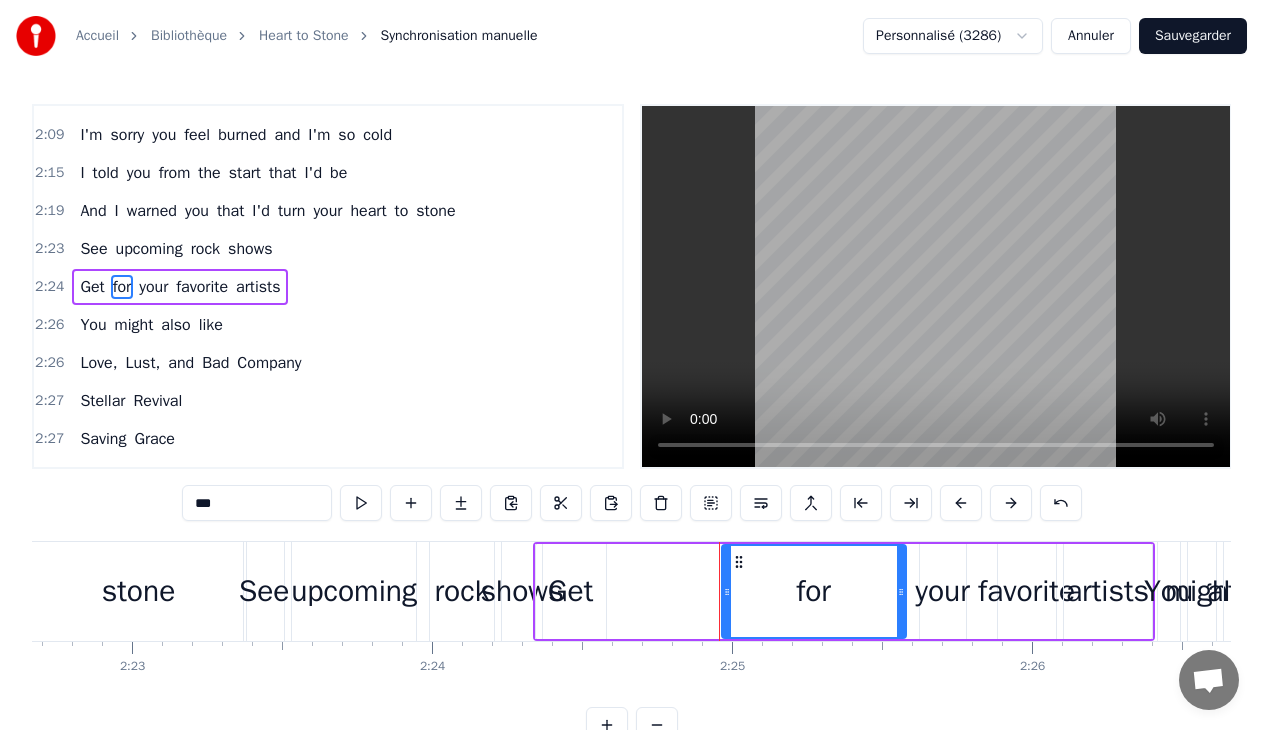 click on "for" at bounding box center (813, 591) 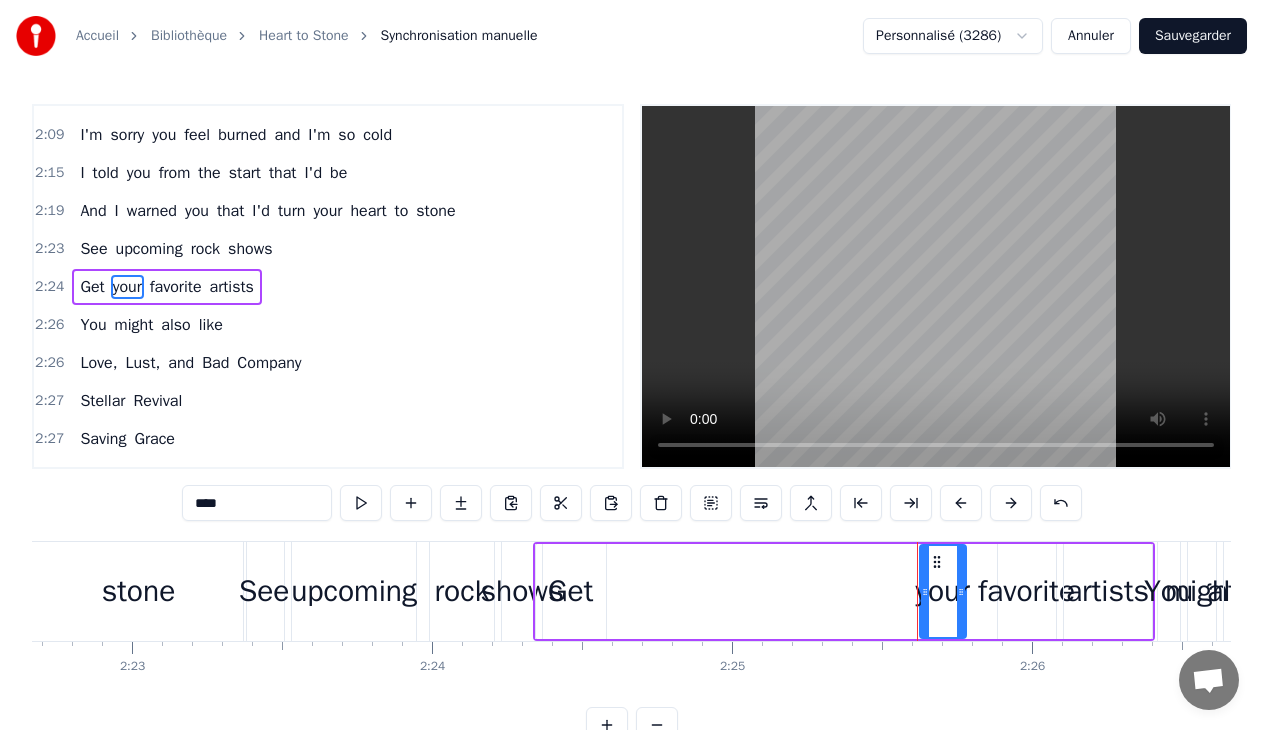 click on "your" at bounding box center (942, 591) 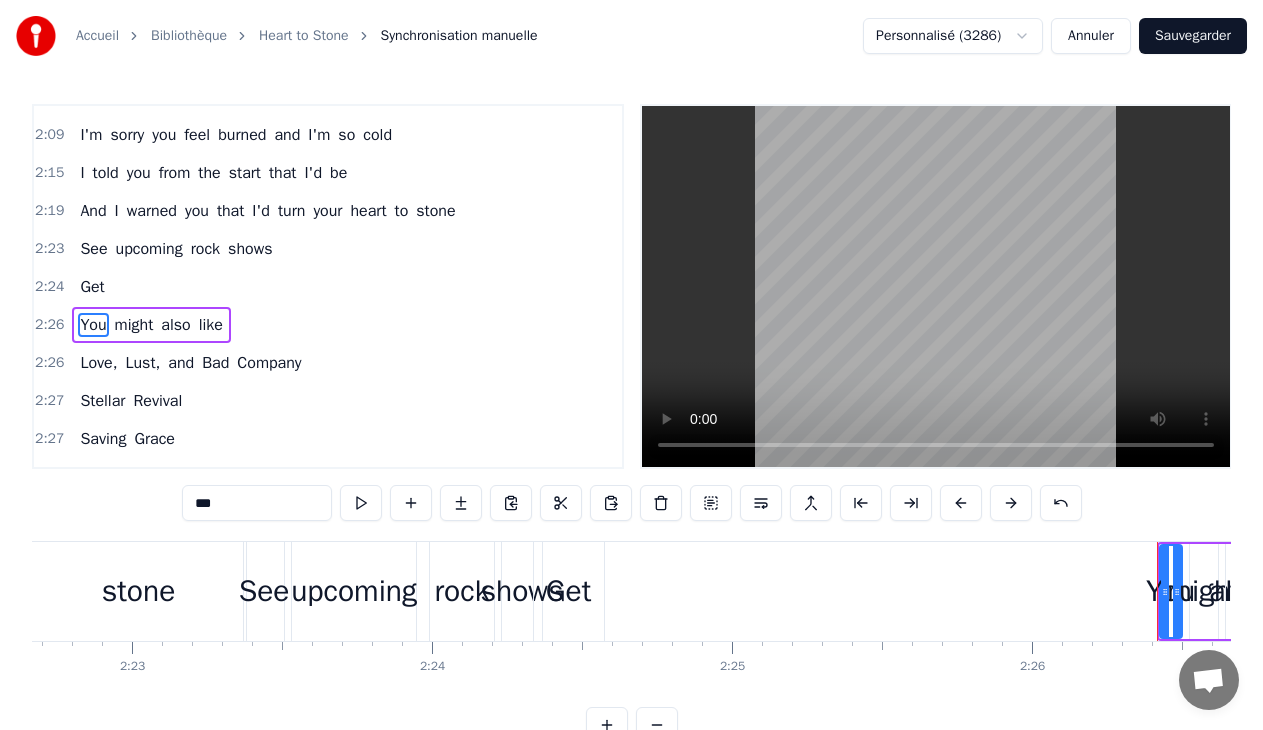 scroll, scrollTop: 714, scrollLeft: 0, axis: vertical 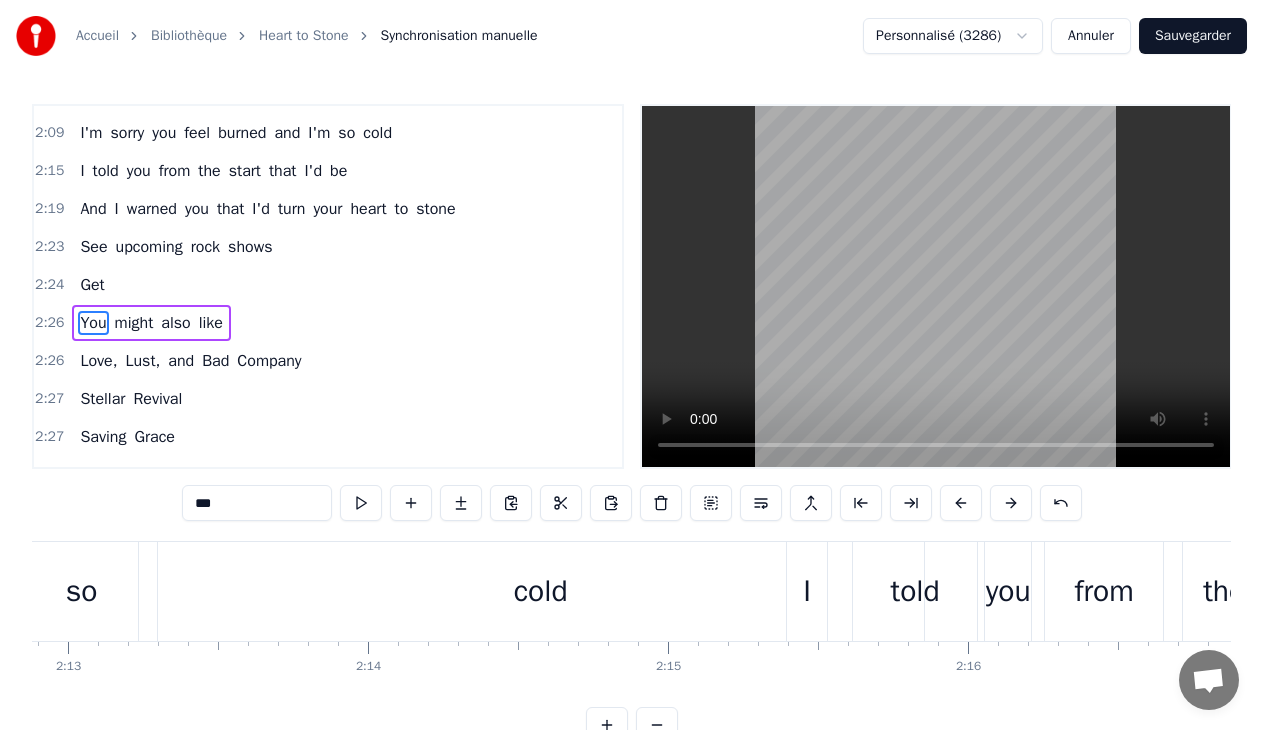 click on "cold" at bounding box center [541, 591] 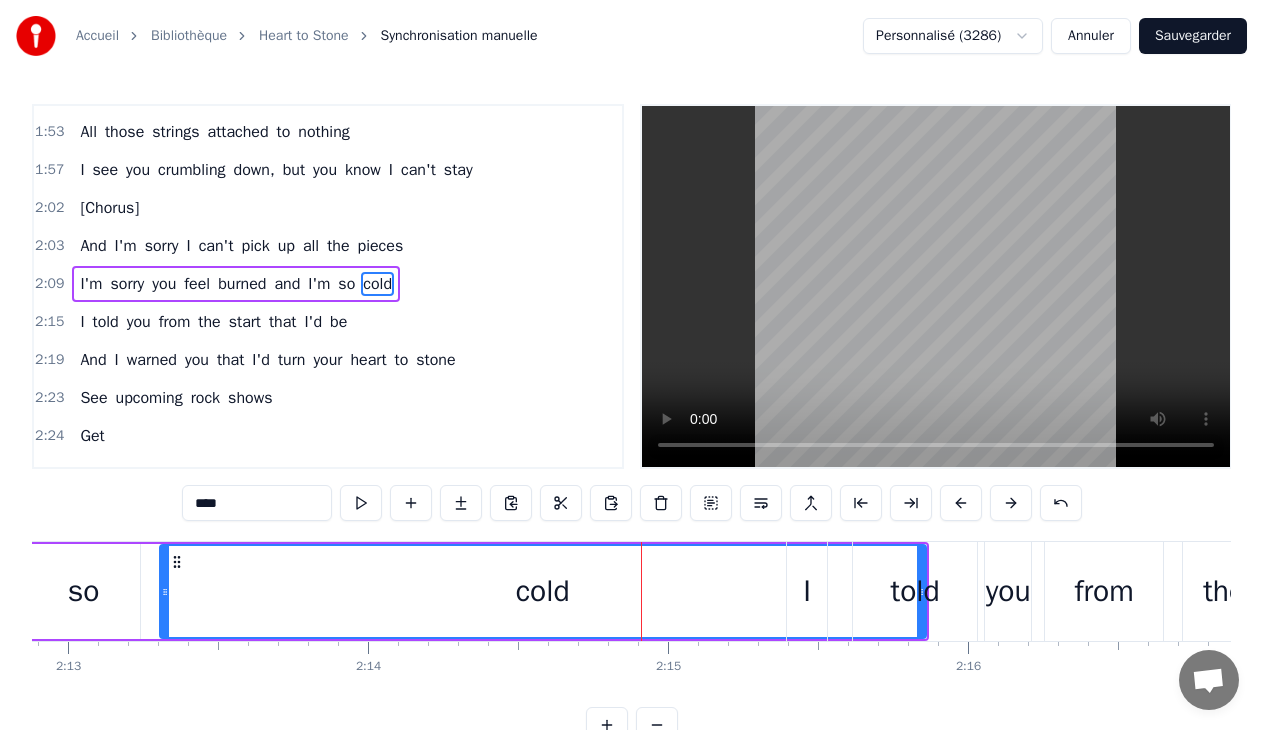 scroll, scrollTop: 560, scrollLeft: 0, axis: vertical 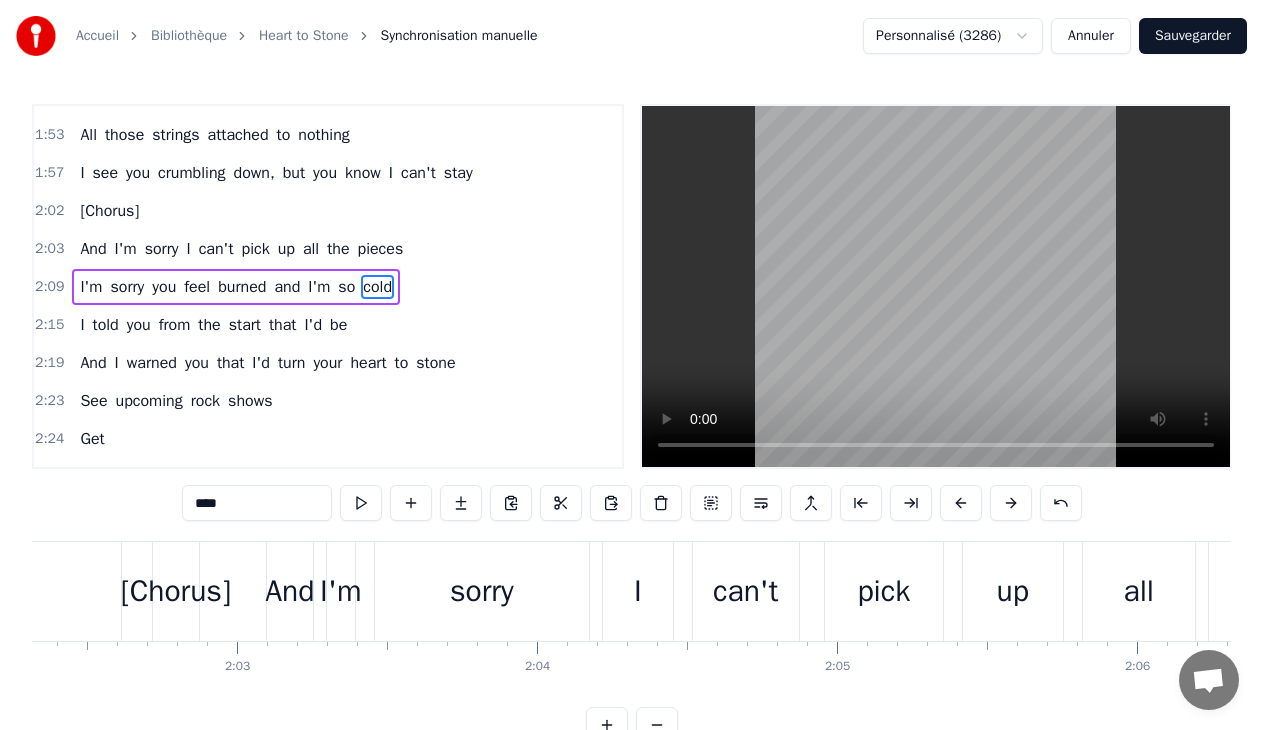 click on "sorry" at bounding box center (482, 591) 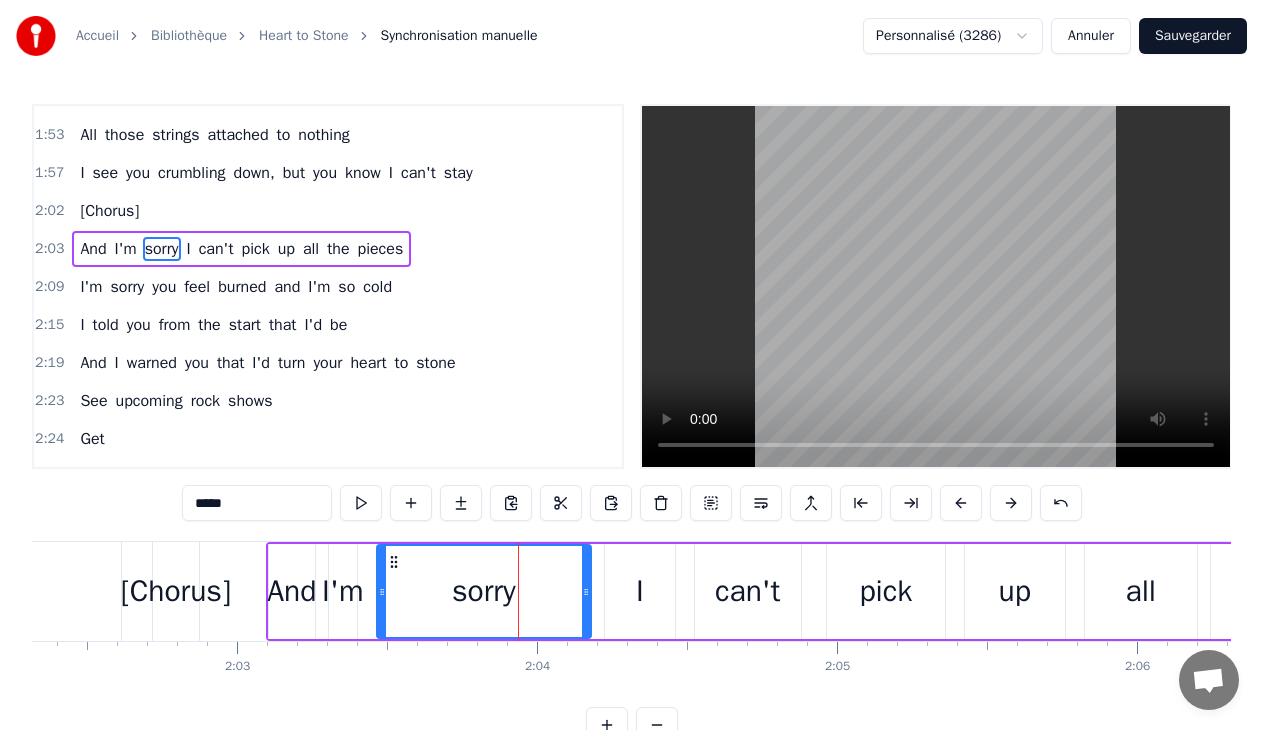 scroll, scrollTop: 522, scrollLeft: 0, axis: vertical 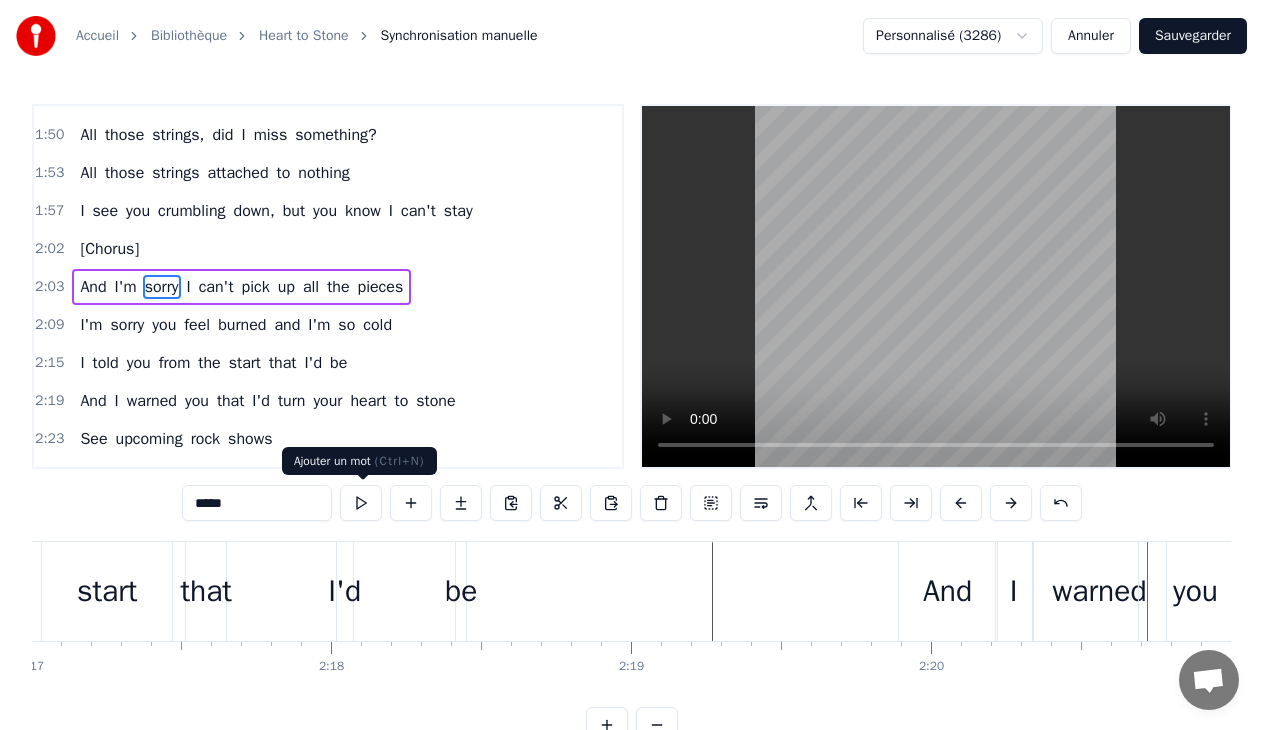 click at bounding box center (411, 503) 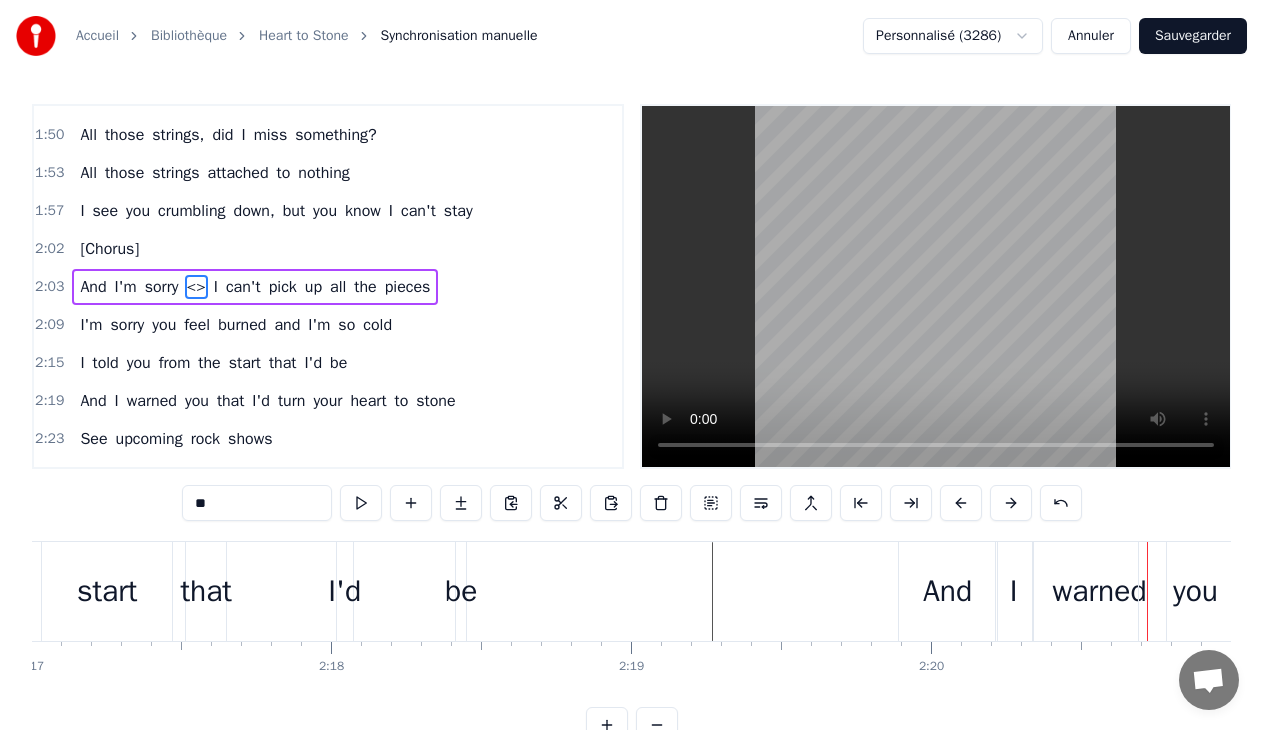 click on "<>" at bounding box center [196, 287] 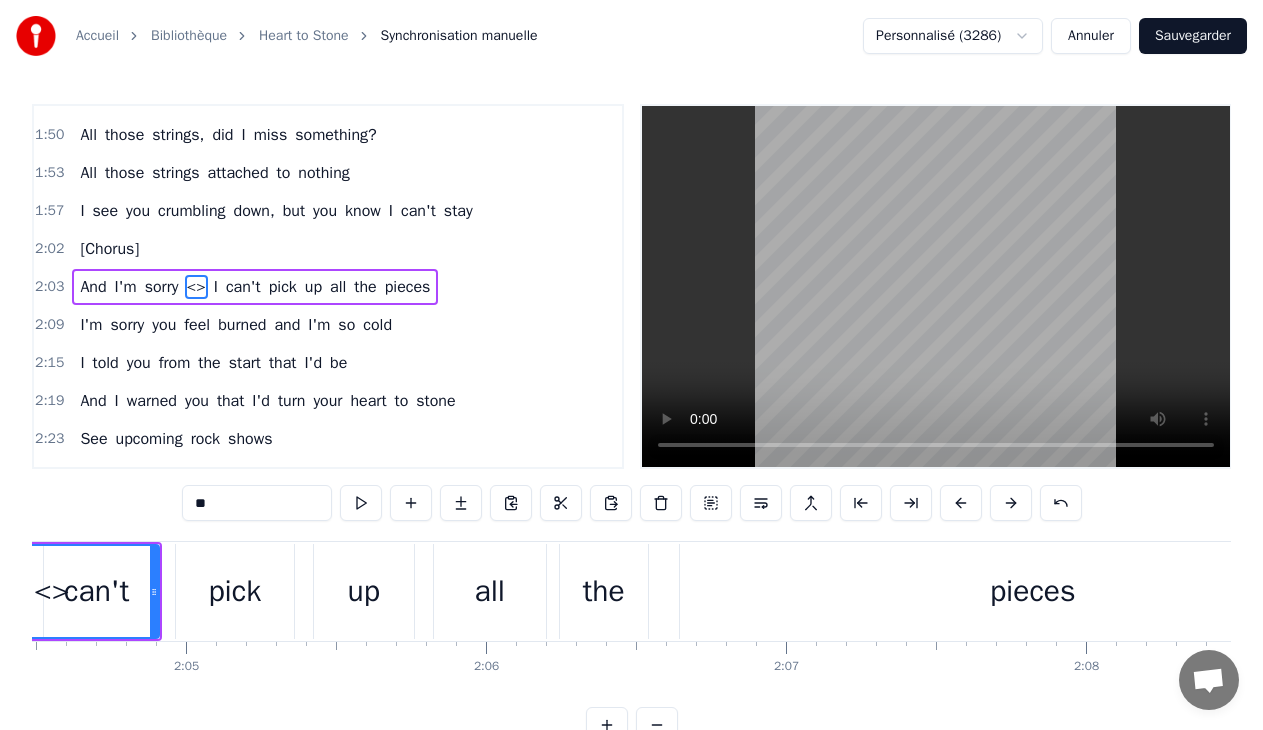 scroll, scrollTop: 0, scrollLeft: 37156, axis: horizontal 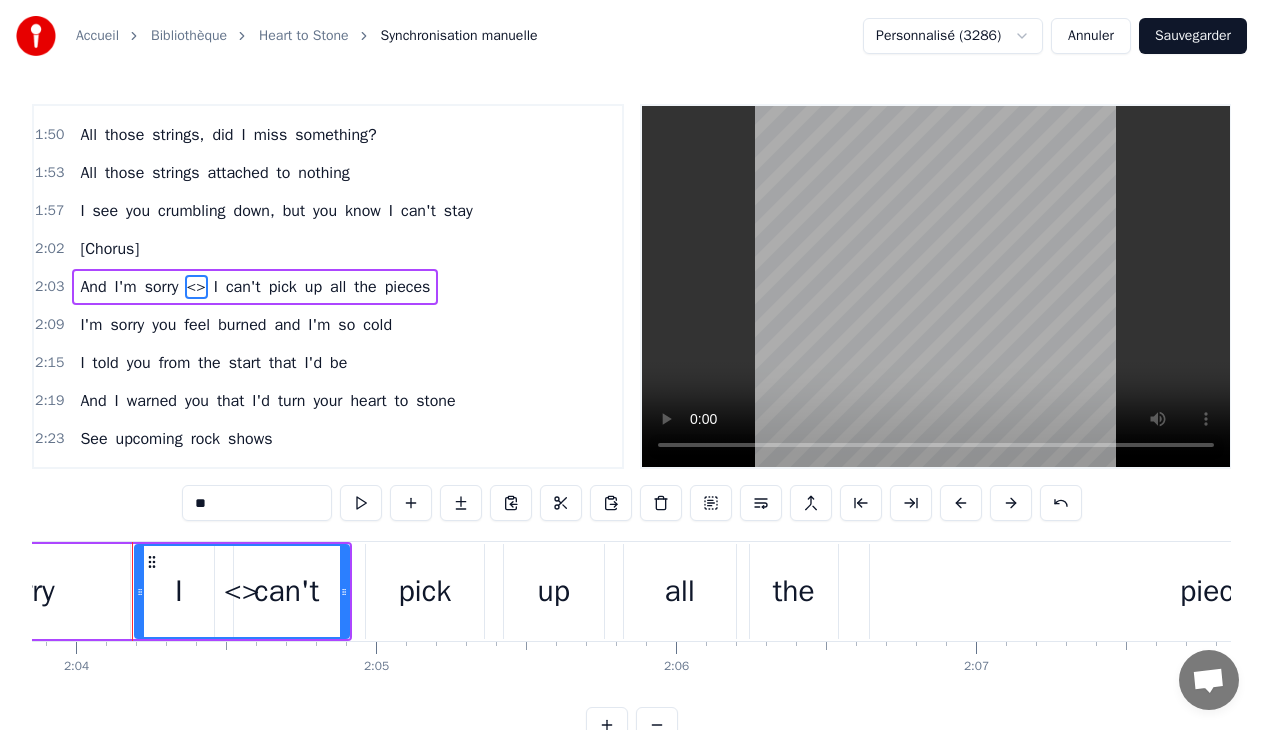 click on "2:15 I told you from the start that I'd be" at bounding box center (328, 363) 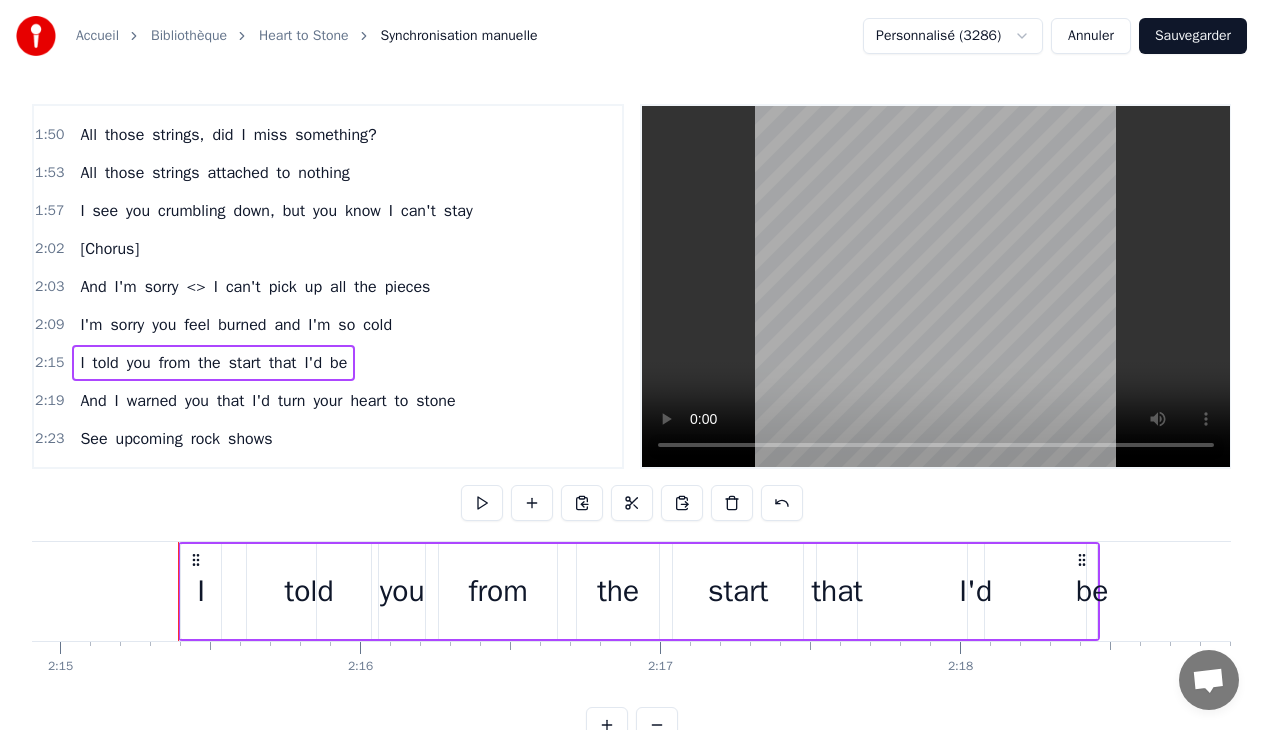 scroll, scrollTop: 0, scrollLeft: 40518, axis: horizontal 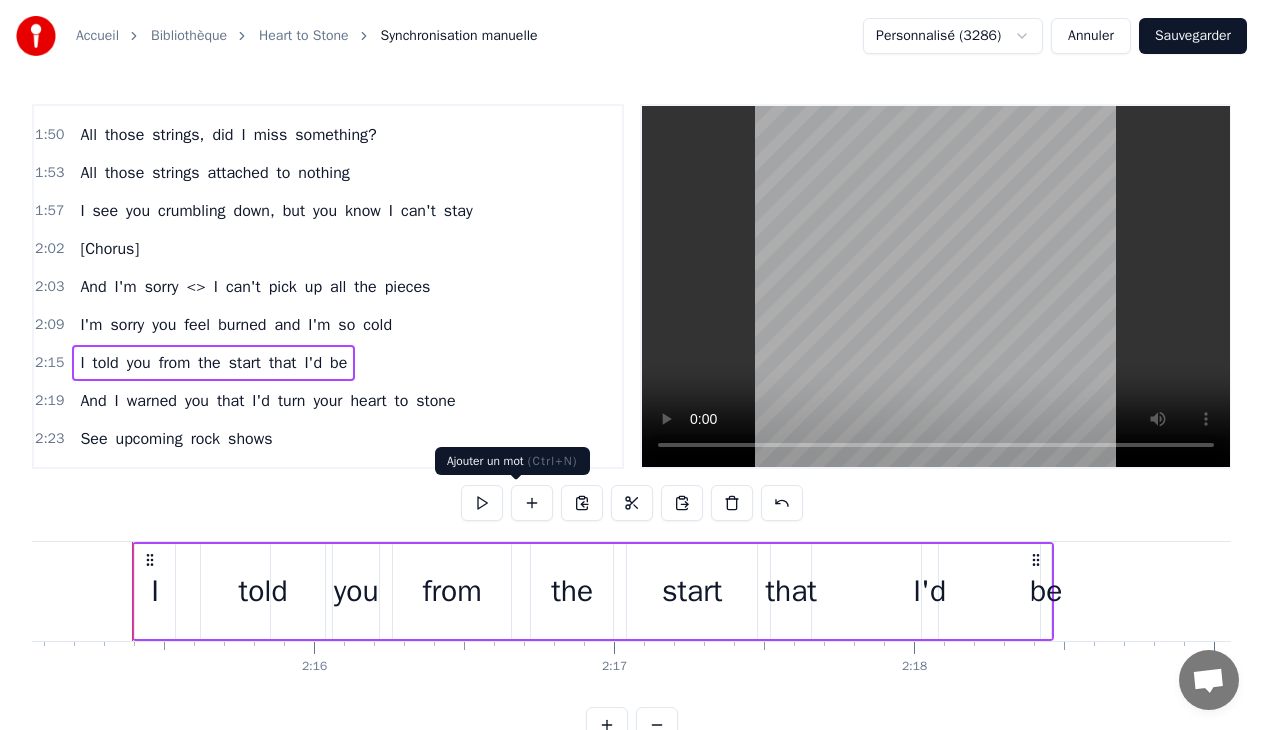 click at bounding box center [532, 503] 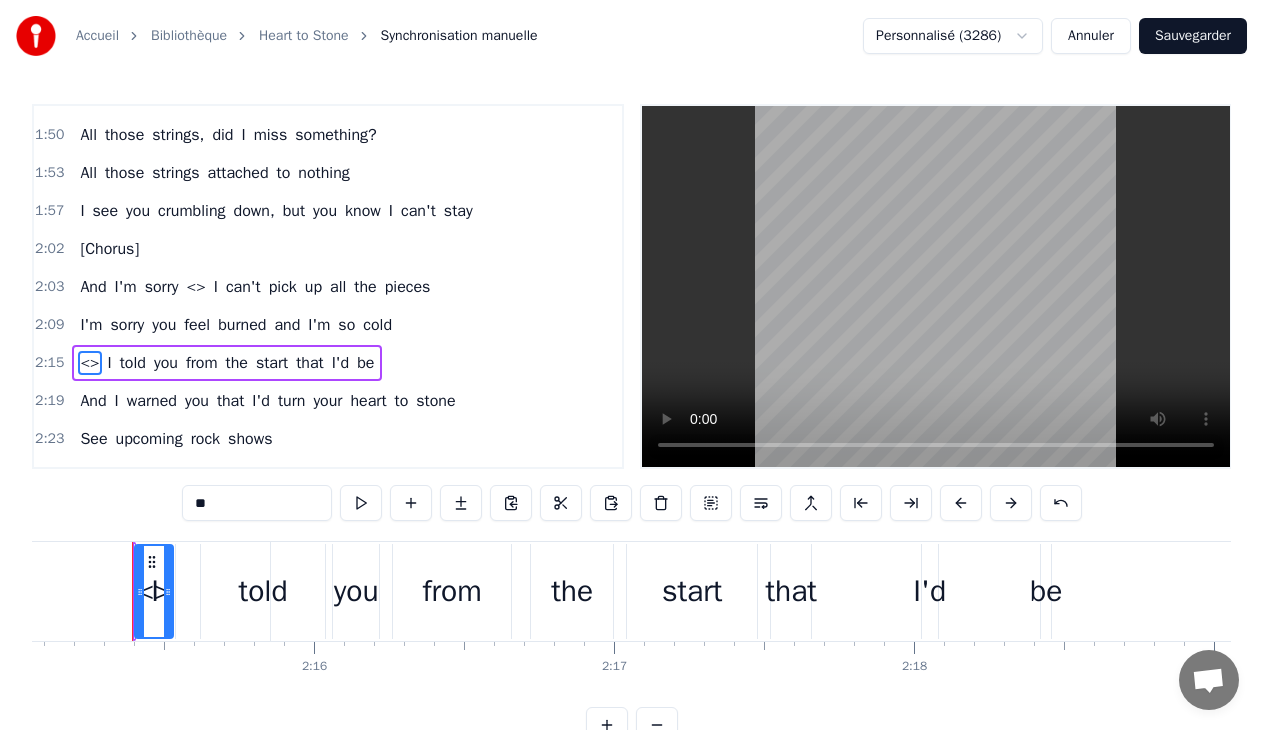 scroll, scrollTop: 598, scrollLeft: 0, axis: vertical 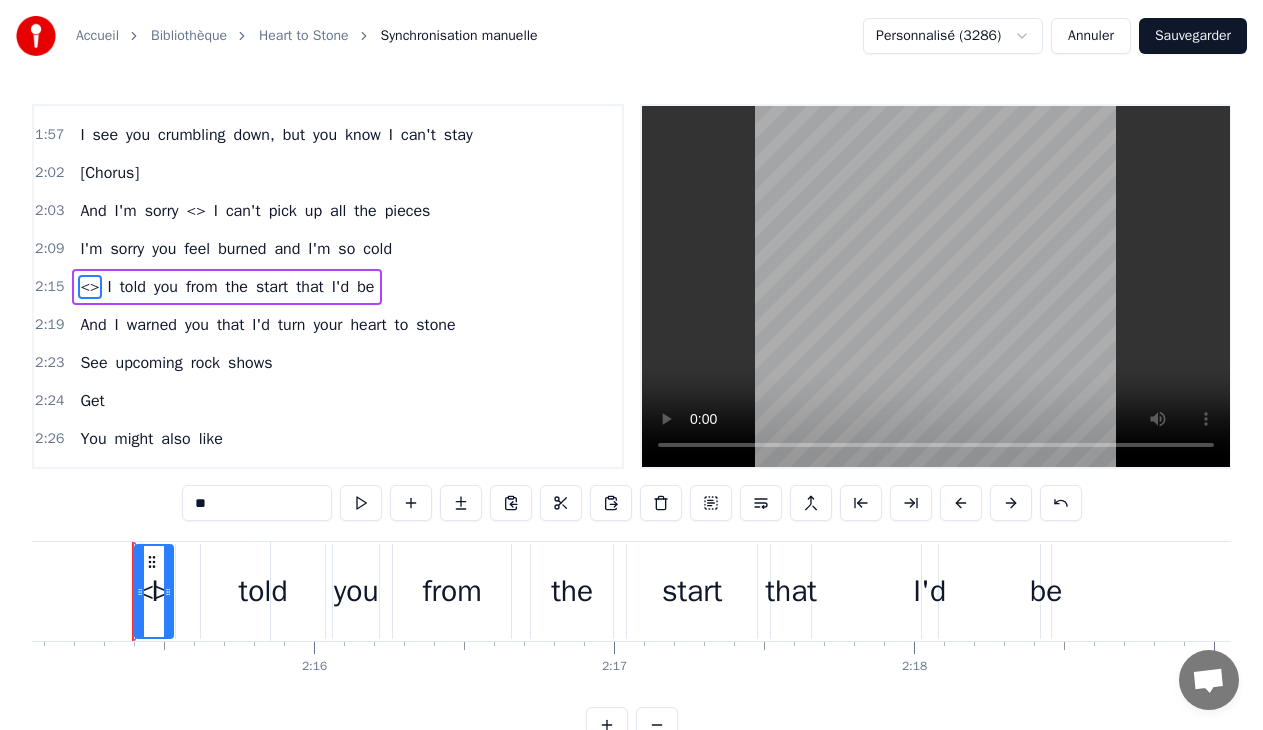 drag, startPoint x: 88, startPoint y: 280, endPoint x: 214, endPoint y: 289, distance: 126.32102 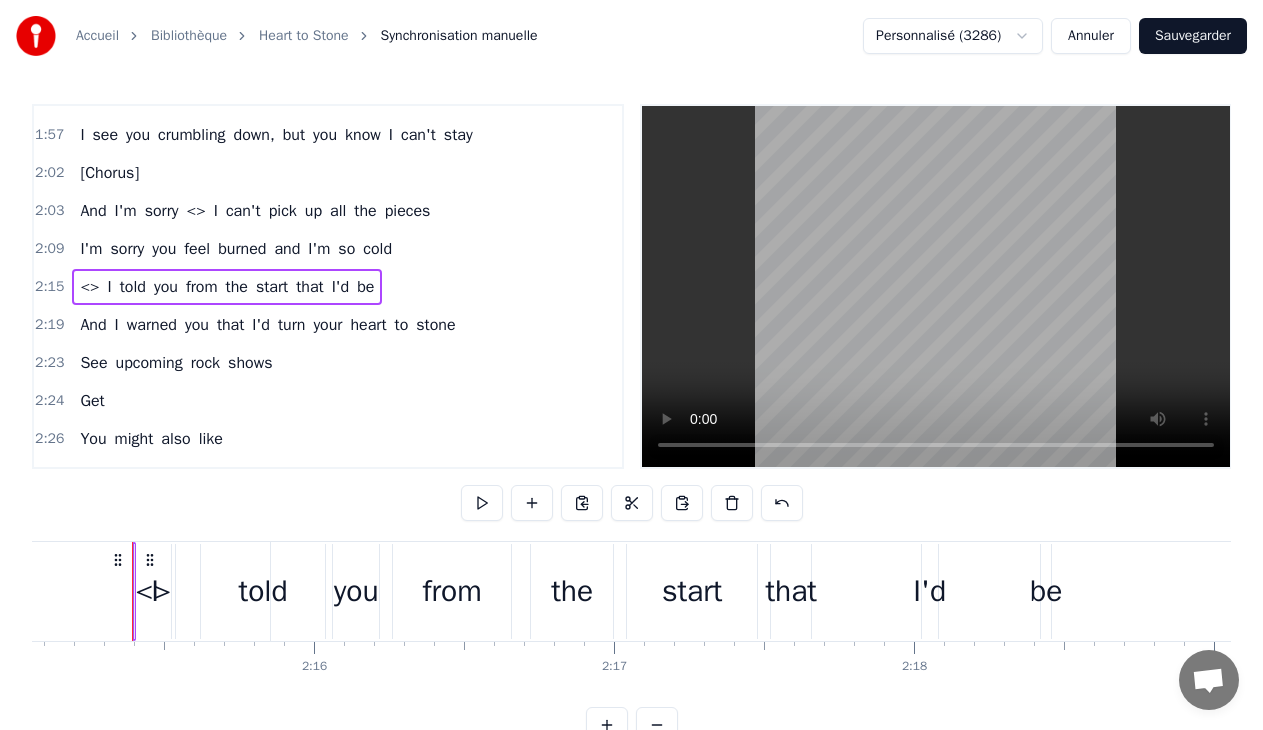click on "<> I told you from the start that I'd be" at bounding box center (227, 287) 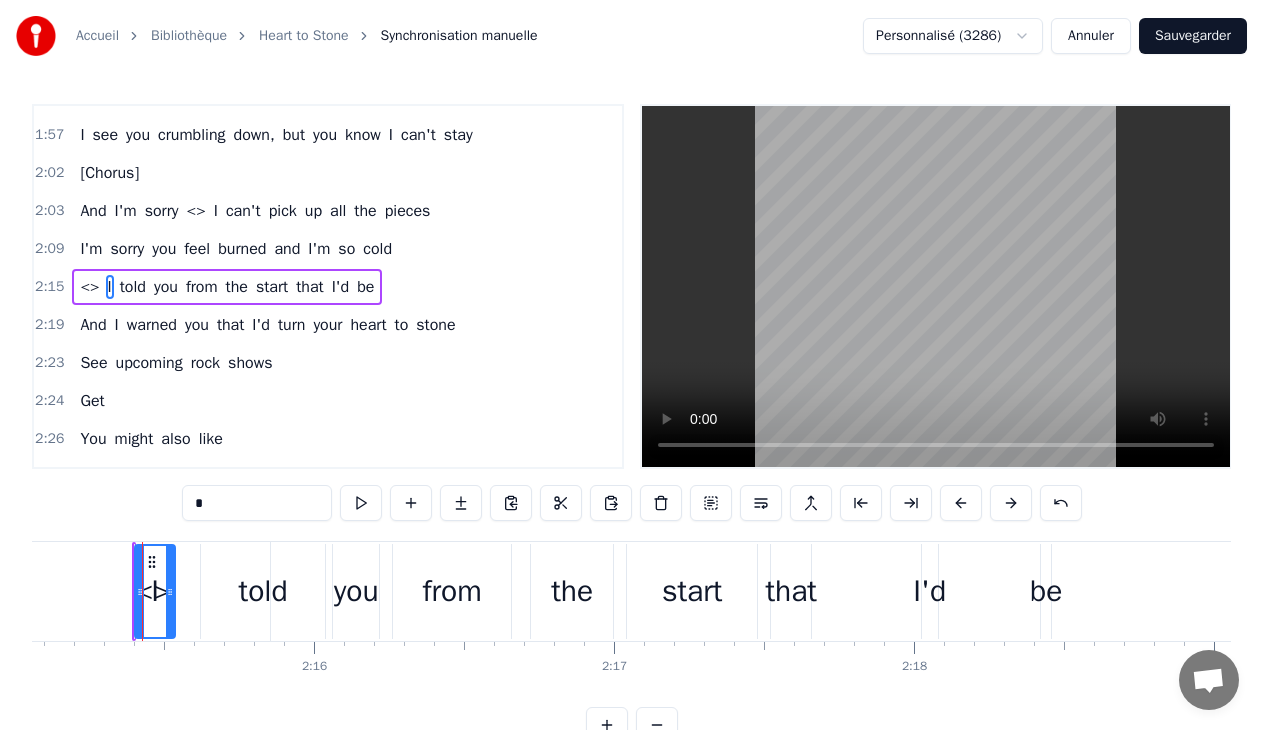 click 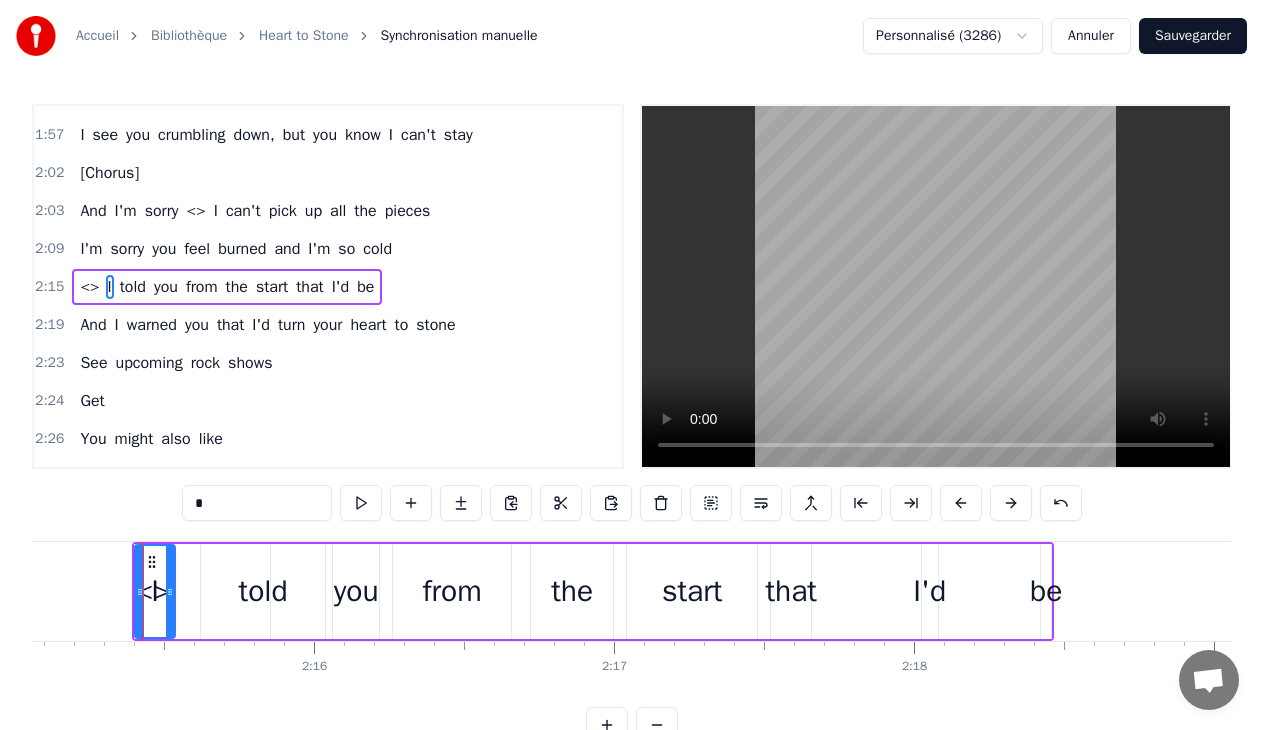 click on "<>" at bounding box center (89, 287) 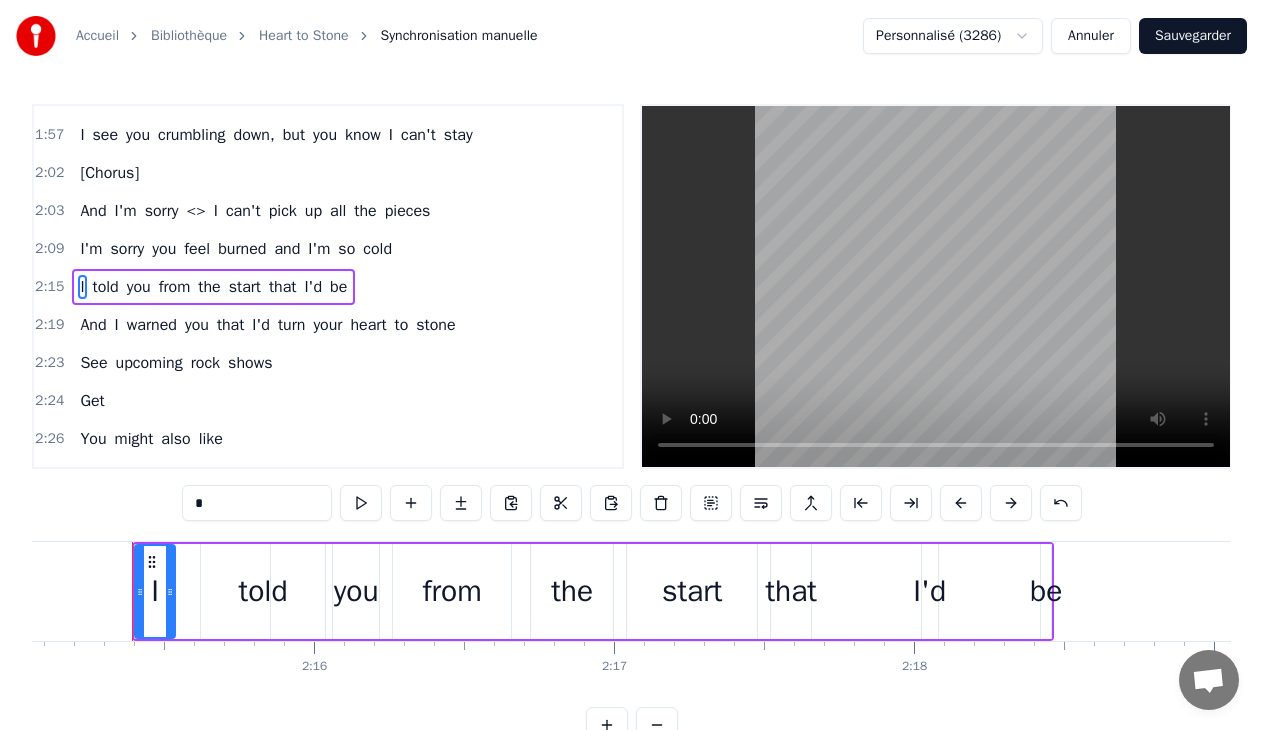 click on "be" at bounding box center [338, 287] 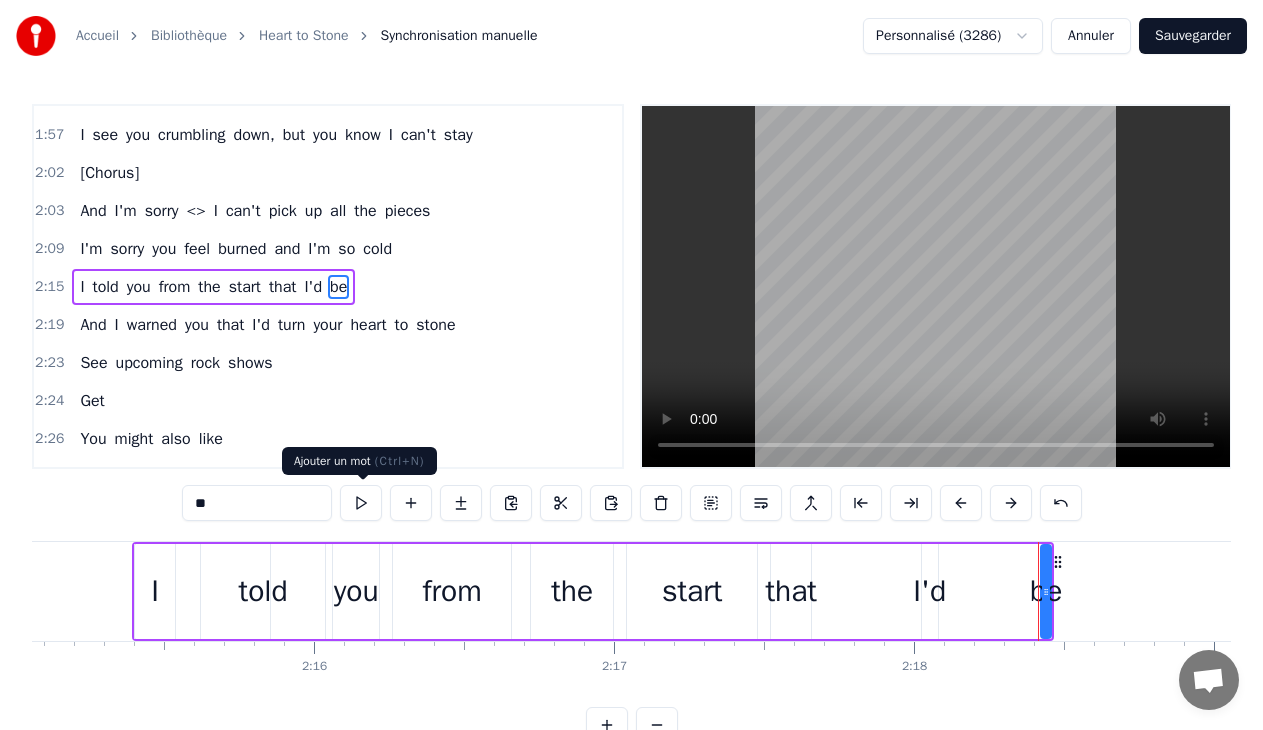 click at bounding box center (411, 503) 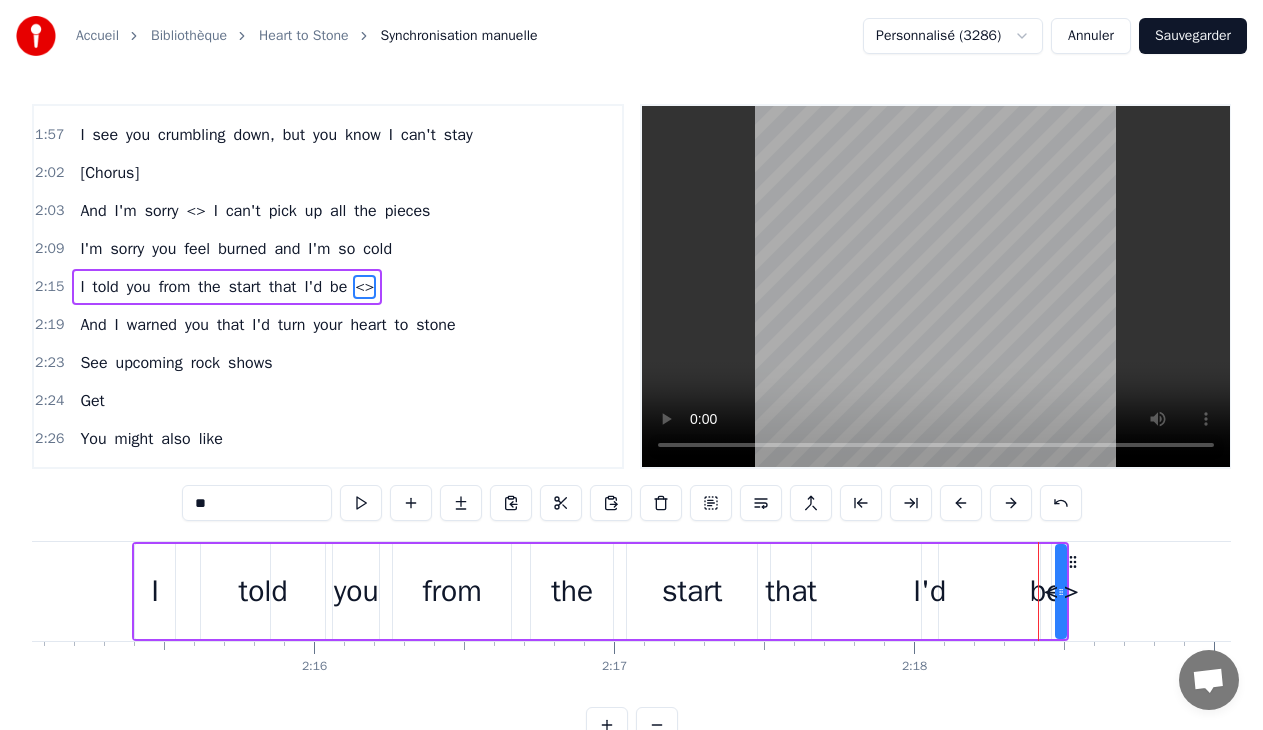 click on "<>" at bounding box center (364, 287) 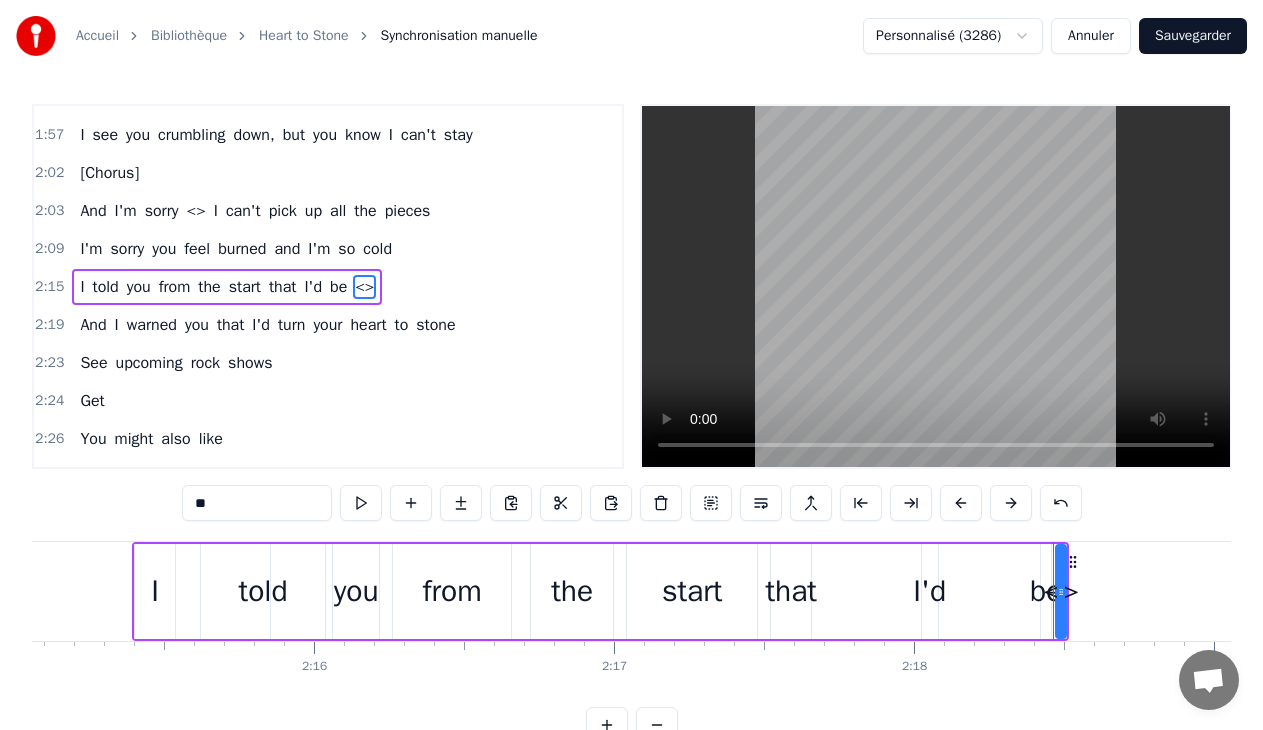 click on "<>" at bounding box center (364, 287) 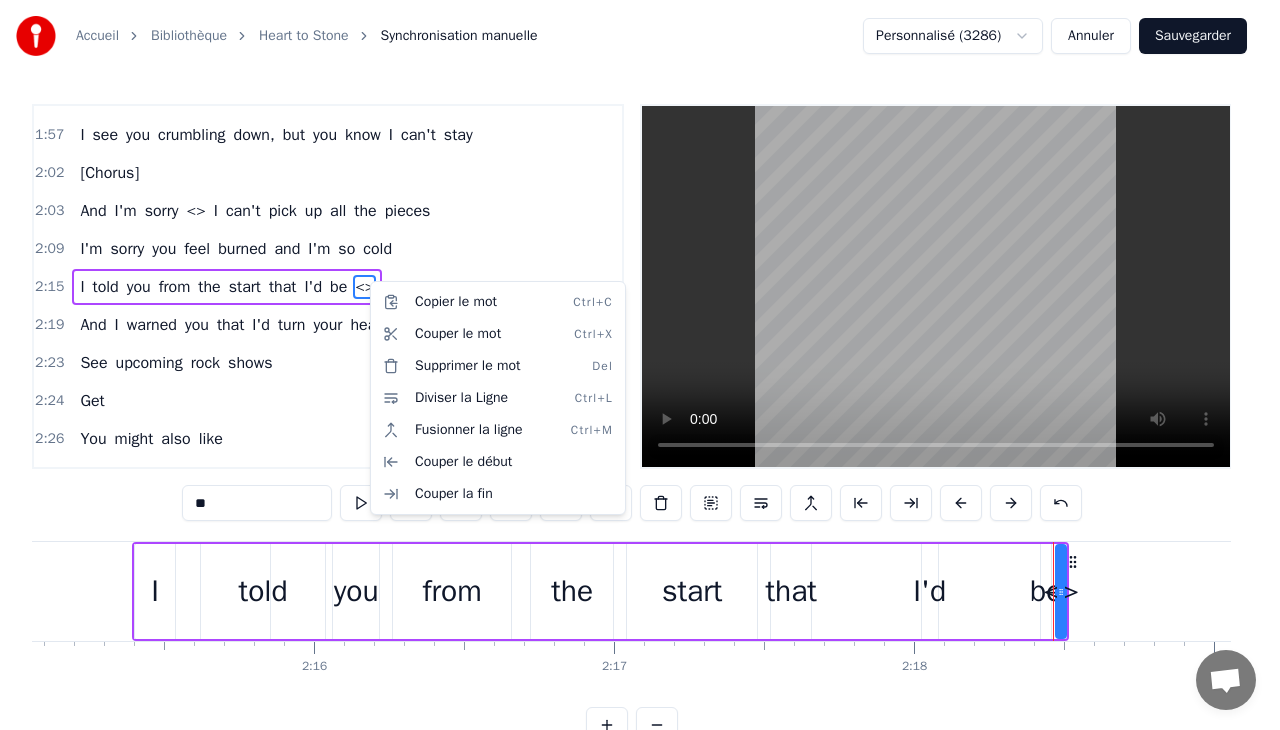 click on "Accueil Bibliothèque Heart to Stone Synchronisation manuelle Personnalisé (3286) Annuler Sauvegarder 0:05 [Verse 1] 0:33 I always knew that I'd end up being the bad guy 0:40 If I broke down your walls and I made you feel safe 0:46 Fairytale inspiration 0:50 [MEDICAL_DATA] on your expectations 0:53 I see you falling apart and it's hard to feel the same 0:59 [Chorus] 0:59 And I'm sorry I can't pick up all the pieces 1:06 I'm sorry you feel burned and I'm so cold 1:13 I told you from the start that I'd be leaving 1:19 And I warned you that I'd turn your heart to stone 1:23 [Verse 2] 1:37 I always hate that I end up being the bad guy 1:43 When you swore up and down that we're on the same page 1:50 All those strings, did I miss something? 1:53 All those strings attached to nothing 1:57 I see you crumbling down, but you know I can't stay 2:02 [Chorus] 2:03 And I'm sorry <> I can't pick up all the pieces 2:09 I'm sorry you feel burned and I'm so cold 2:15 I told you from the start that I'd be <> 2:19 And I warned you I'd" at bounding box center [640, 387] 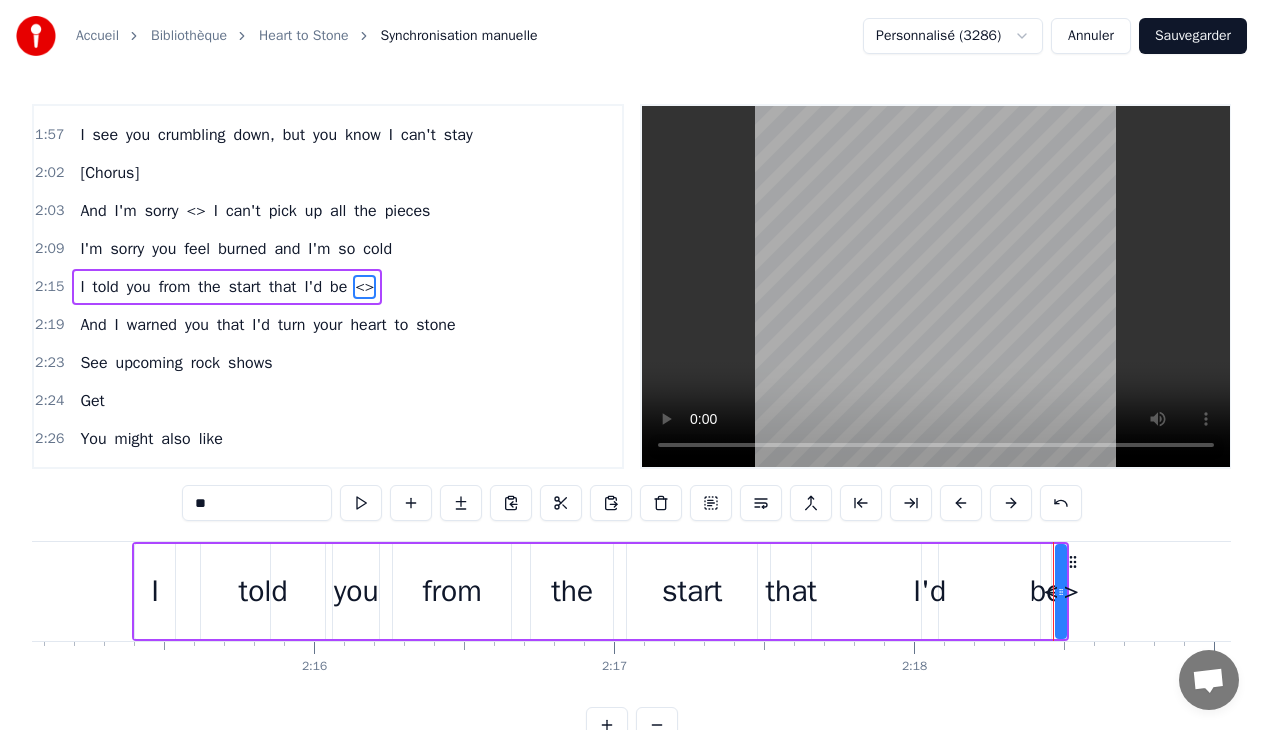click on "<>" at bounding box center (364, 287) 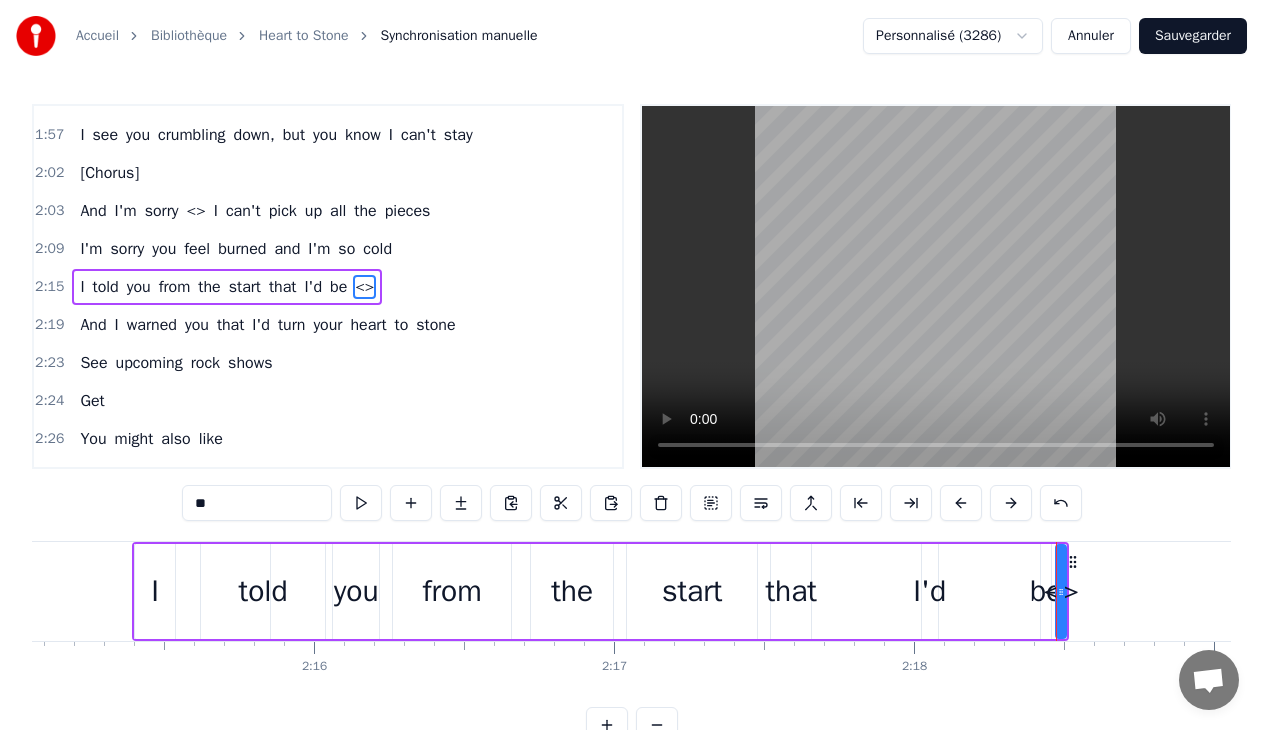 click at bounding box center (1061, 591) 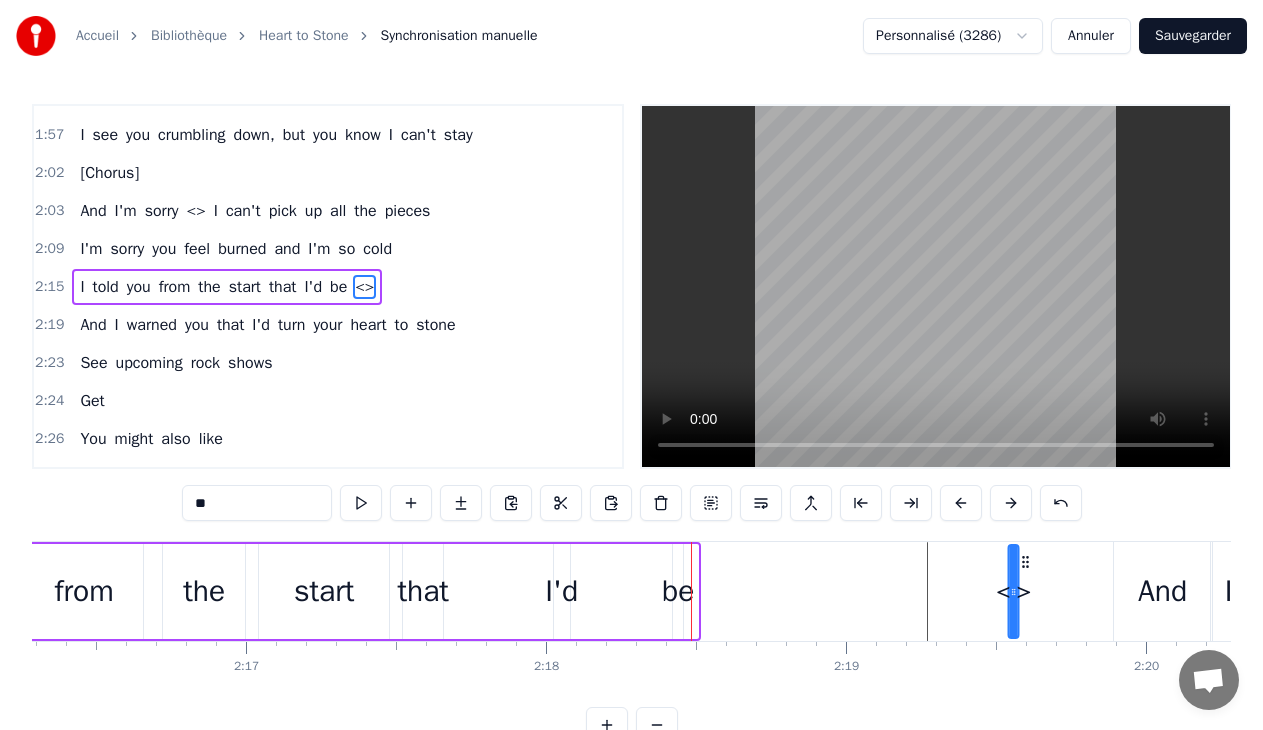 scroll, scrollTop: 0, scrollLeft: 40905, axis: horizontal 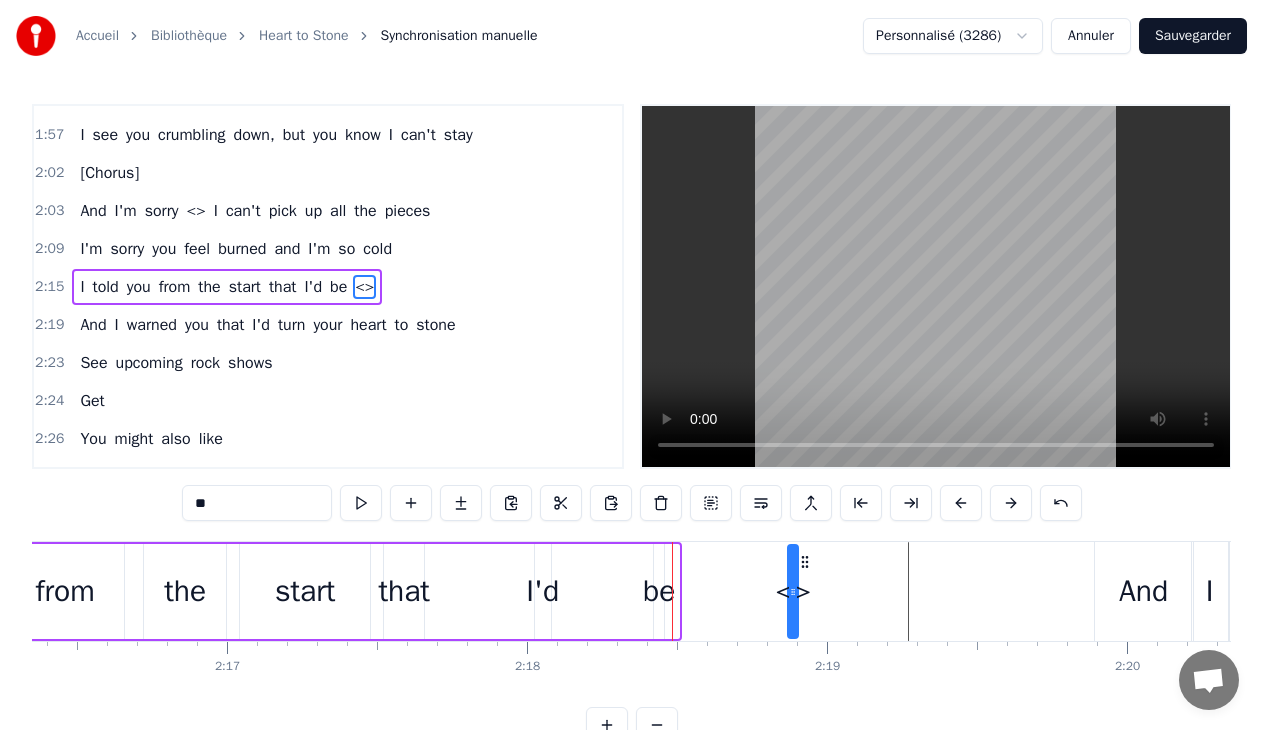drag, startPoint x: 1074, startPoint y: 562, endPoint x: 804, endPoint y: 570, distance: 270.1185 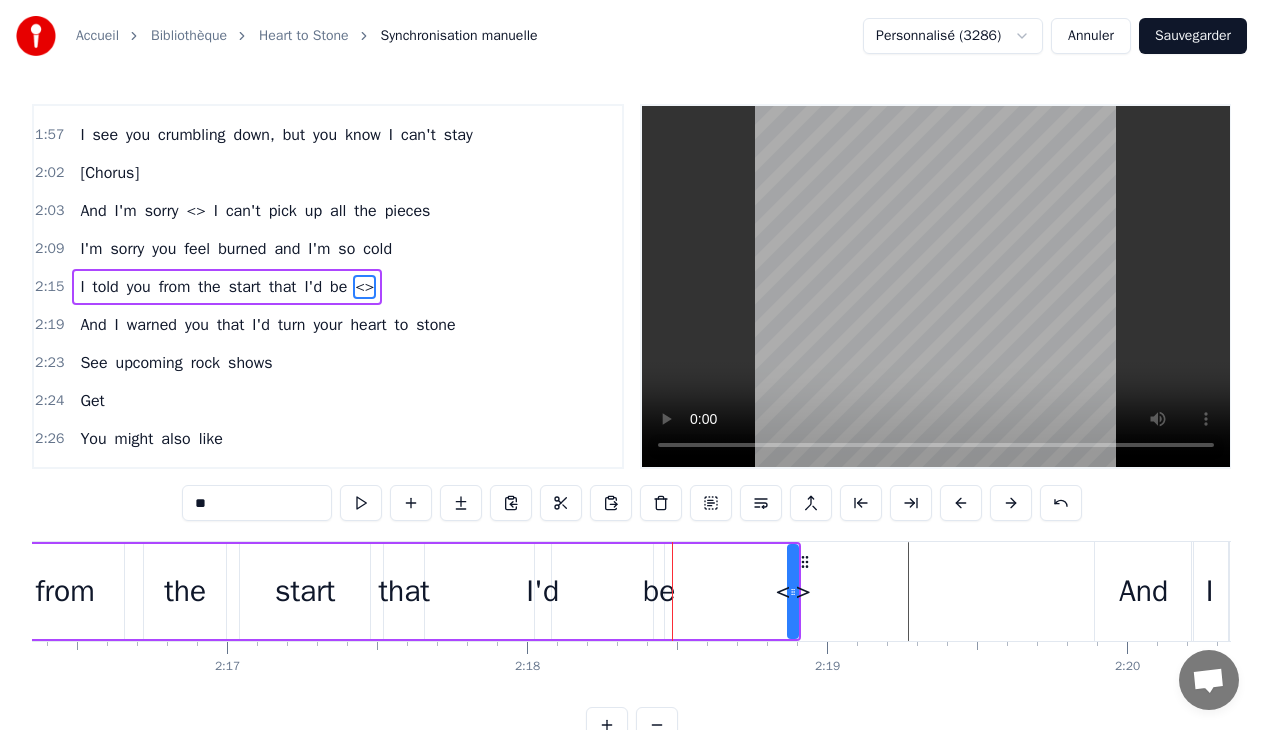 click on "<>" at bounding box center (793, 591) 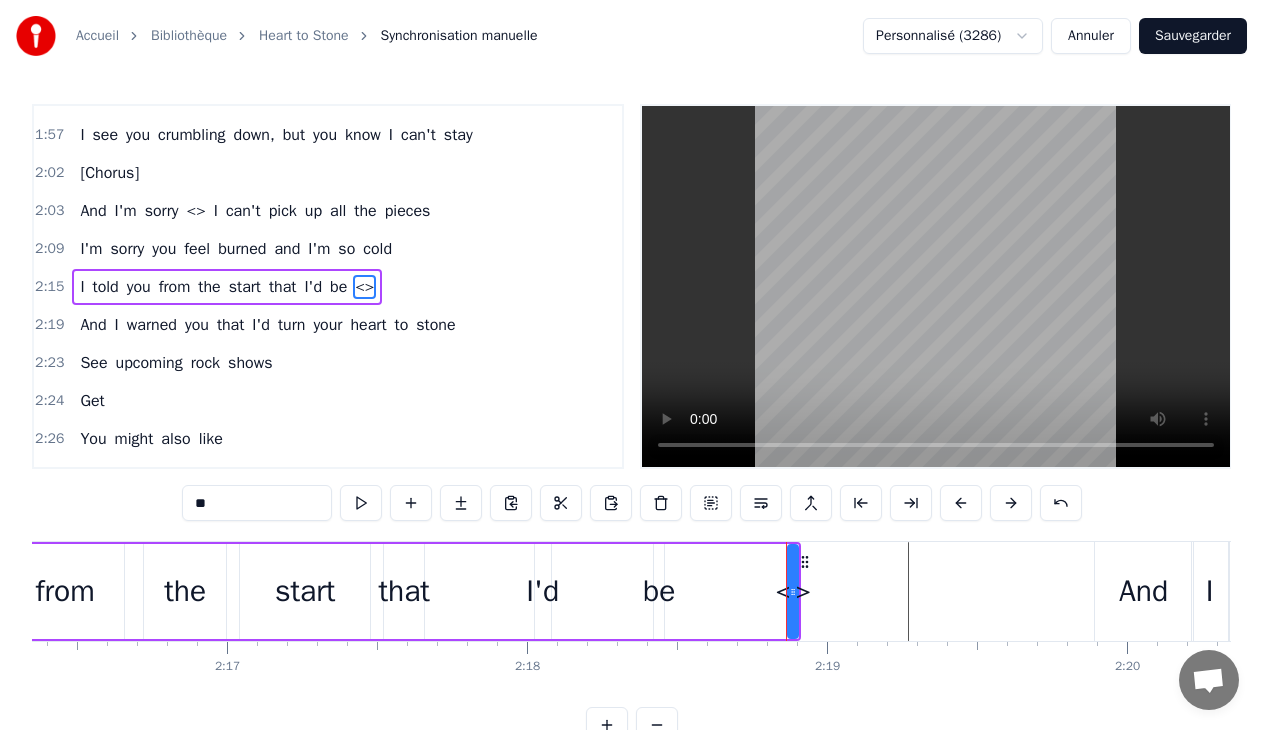 click on "<>" at bounding box center [793, 591] 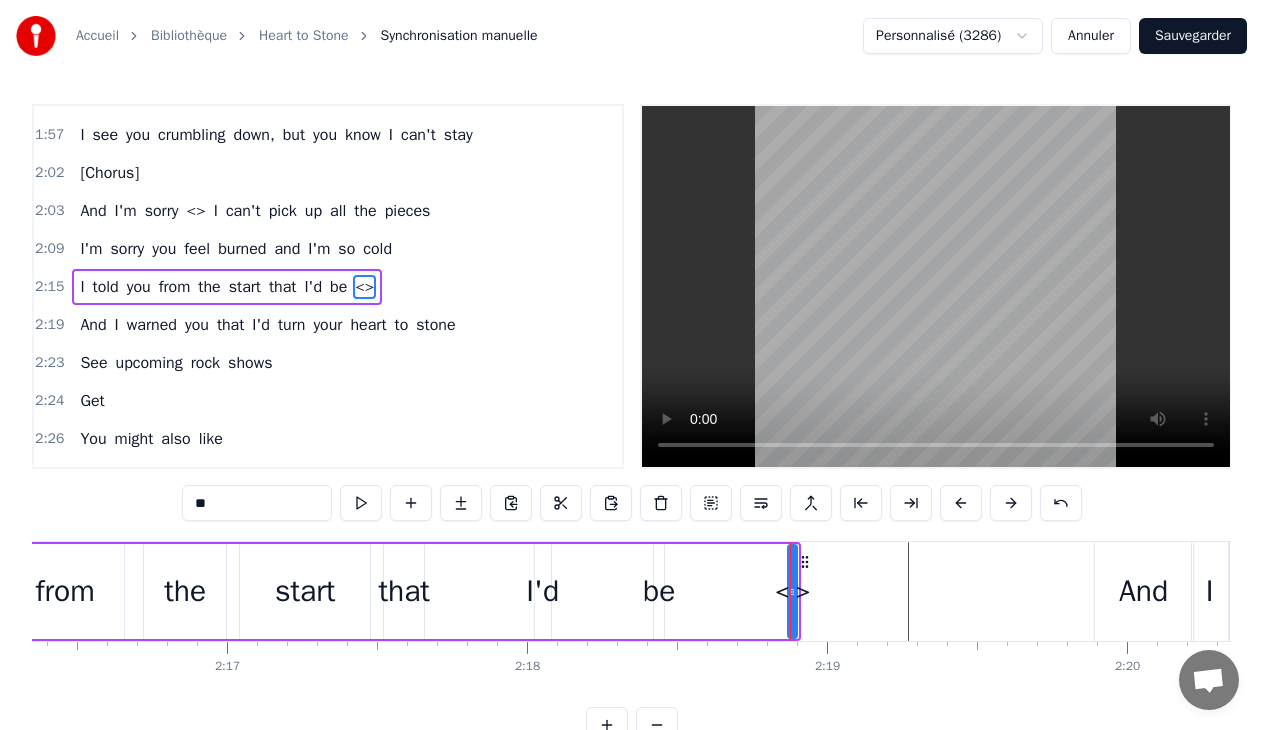 click at bounding box center (792, 591) 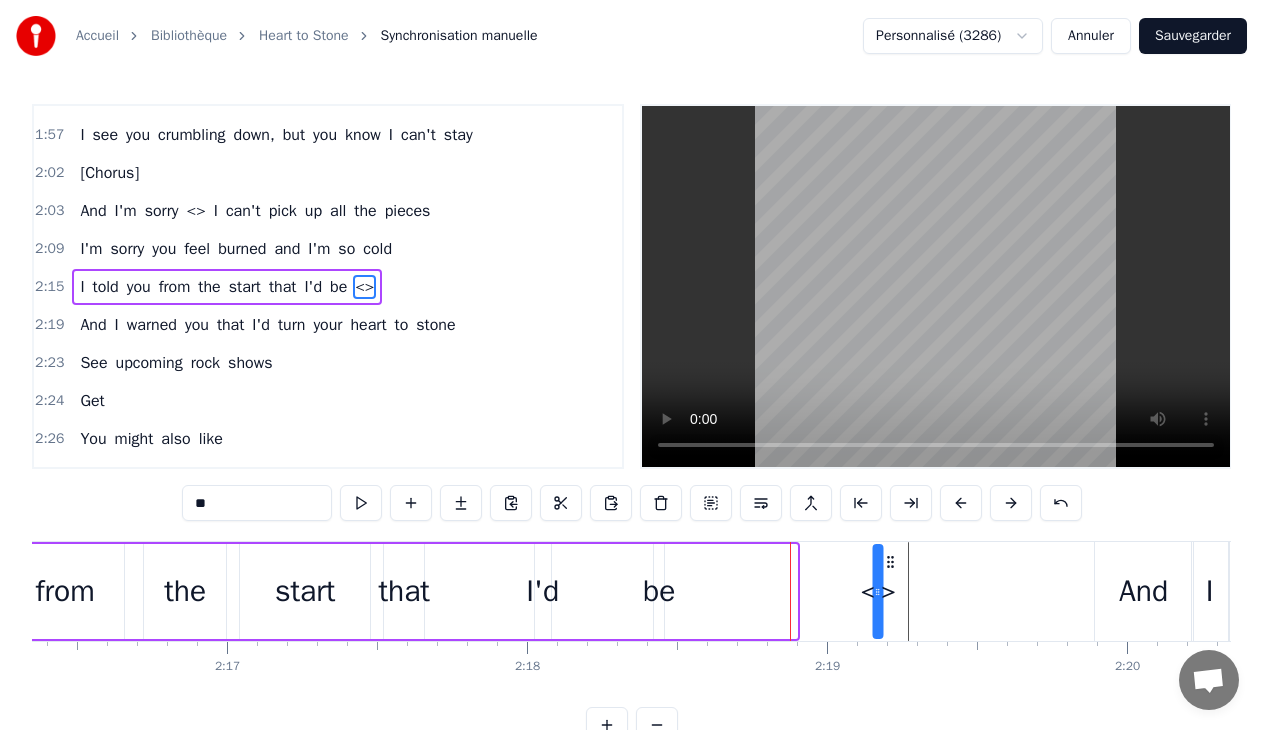 drag, startPoint x: 802, startPoint y: 564, endPoint x: 908, endPoint y: 571, distance: 106.23088 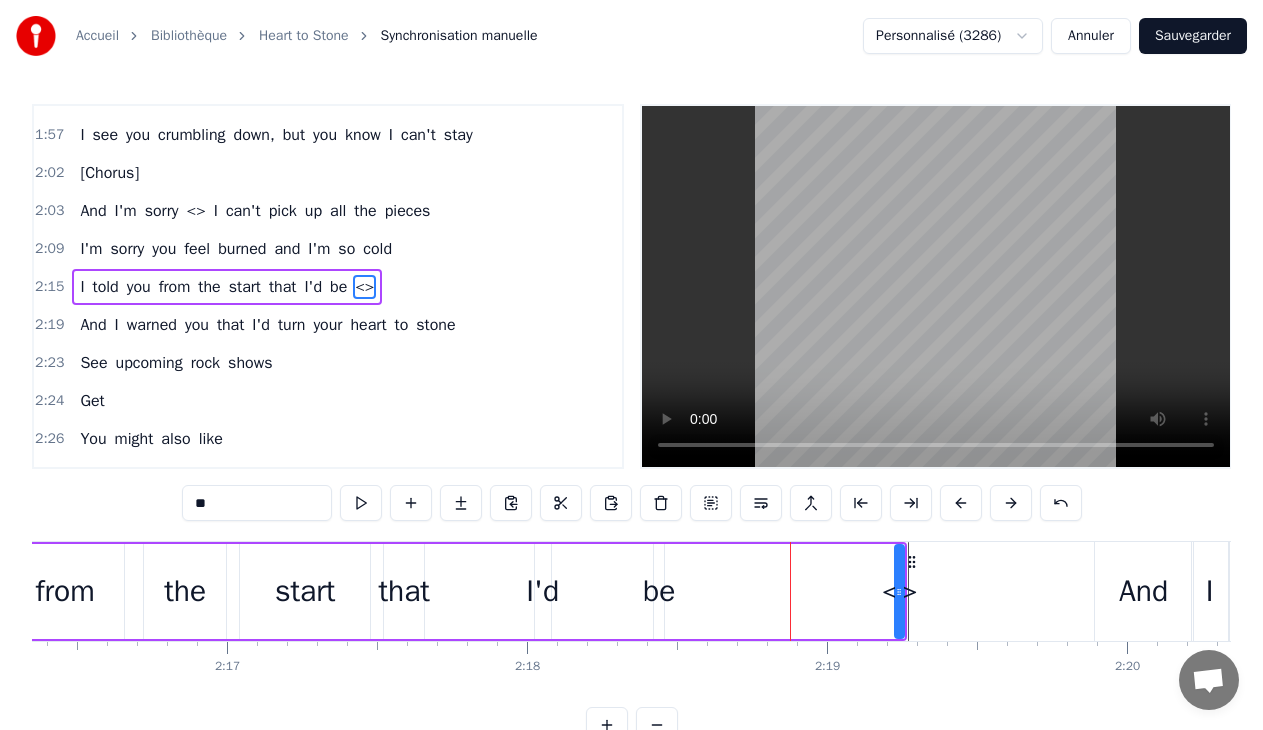 click on "<>" at bounding box center [900, 591] 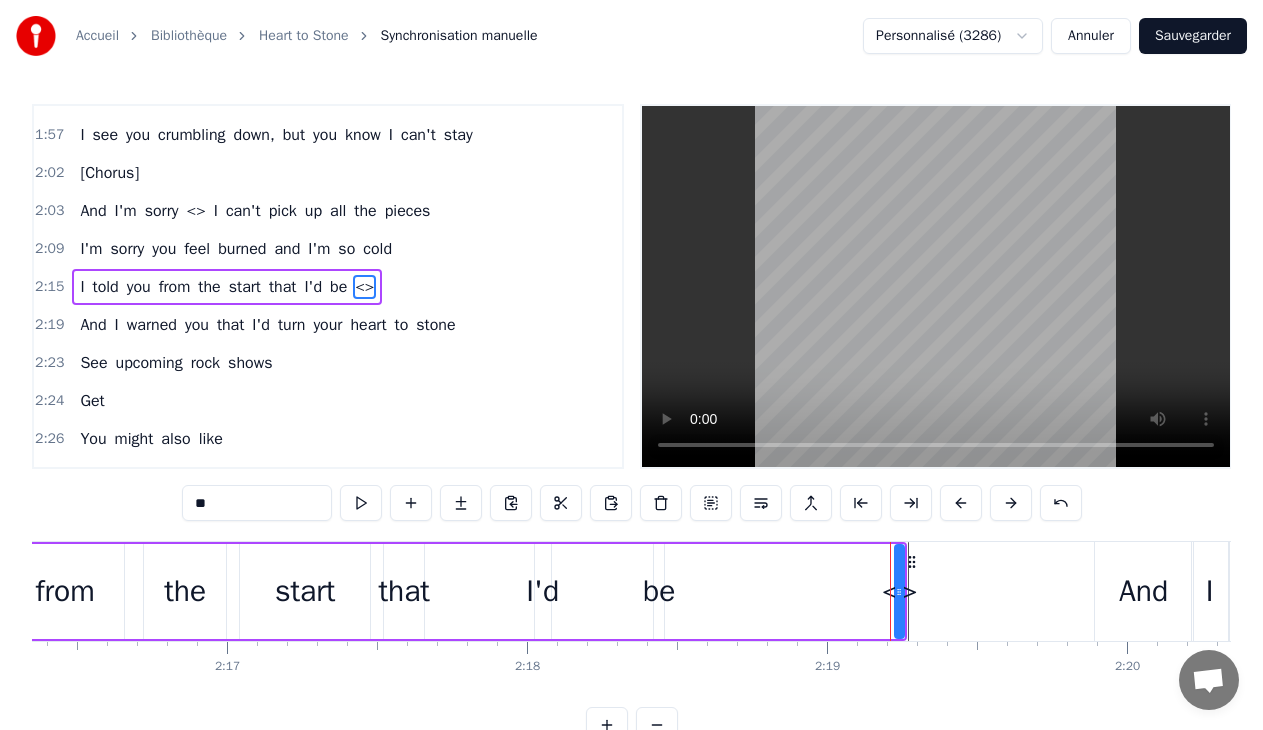 click on "<>" at bounding box center (900, 591) 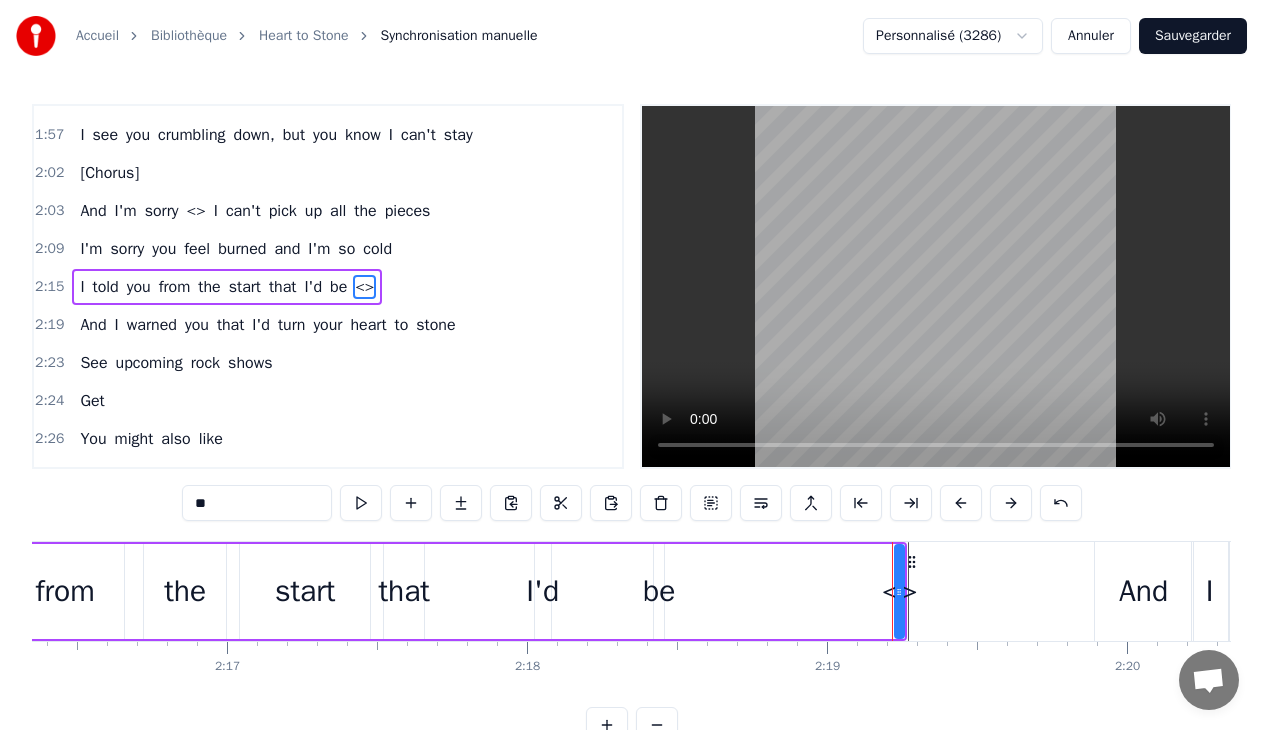click on "<>" at bounding box center (364, 287) 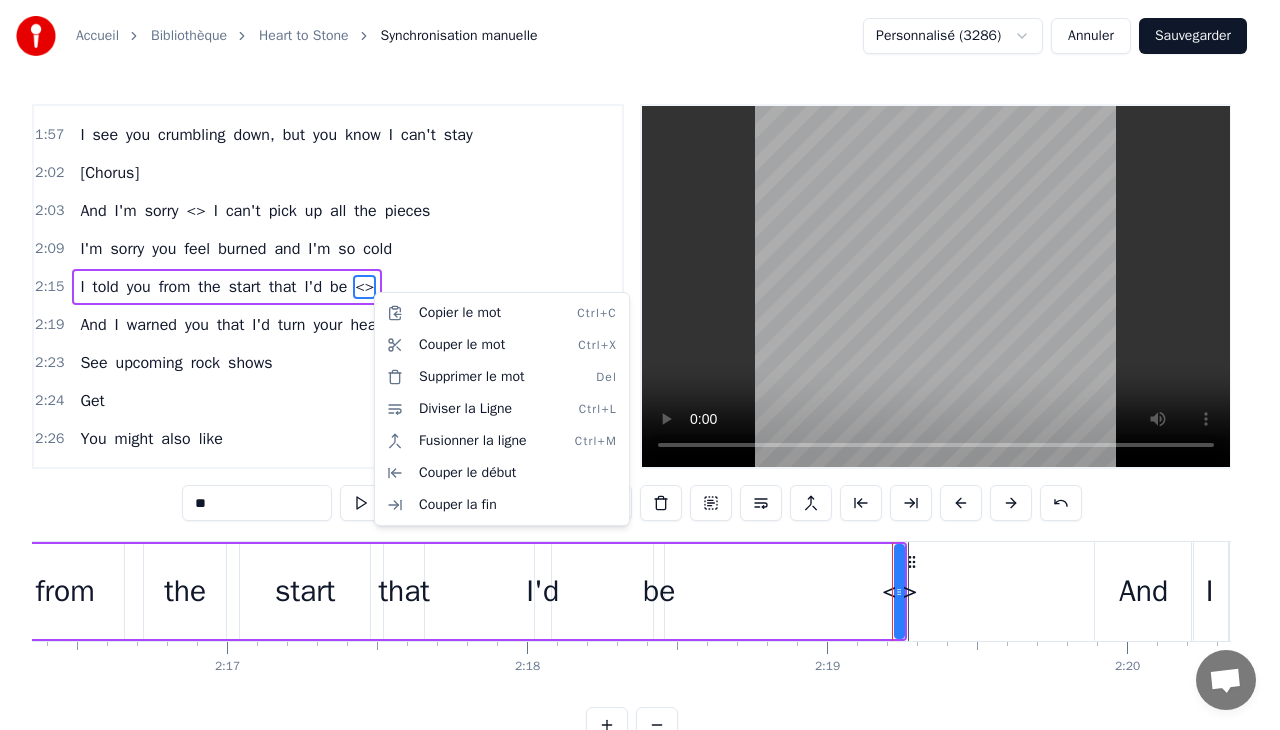 click on "Accueil Bibliothèque Heart to Stone Synchronisation manuelle Personnalisé (3286) Annuler Sauvegarder 0:05 [Verse 1] 0:33 I always knew that I'd end up being the bad guy 0:40 If I broke down your walls and I made you feel safe 0:46 Fairytale inspiration 0:50 [MEDICAL_DATA] on your expectations 0:53 I see you falling apart and it's hard to feel the same 0:59 [Chorus] 0:59 And I'm sorry I can't pick up all the pieces 1:06 I'm sorry you feel burned and I'm so cold 1:13 I told you from the start that I'd be leaving 1:19 And I warned you that I'd turn your heart to stone 1:23 [Verse 2] 1:37 I always hate that I end up being the bad guy 1:43 When you swore up and down that we're on the same page 1:50 All those strings, did I miss something? 1:53 All those strings attached to nothing 1:57 I see you crumbling down, but you know I can't stay 2:02 [Chorus] 2:03 And I'm sorry <> I can't pick up all the pieces 2:09 I'm sorry you feel burned and I'm so cold 2:15 I told you from the start that I'd be <> 2:19 And I warned you I'd" at bounding box center [640, 387] 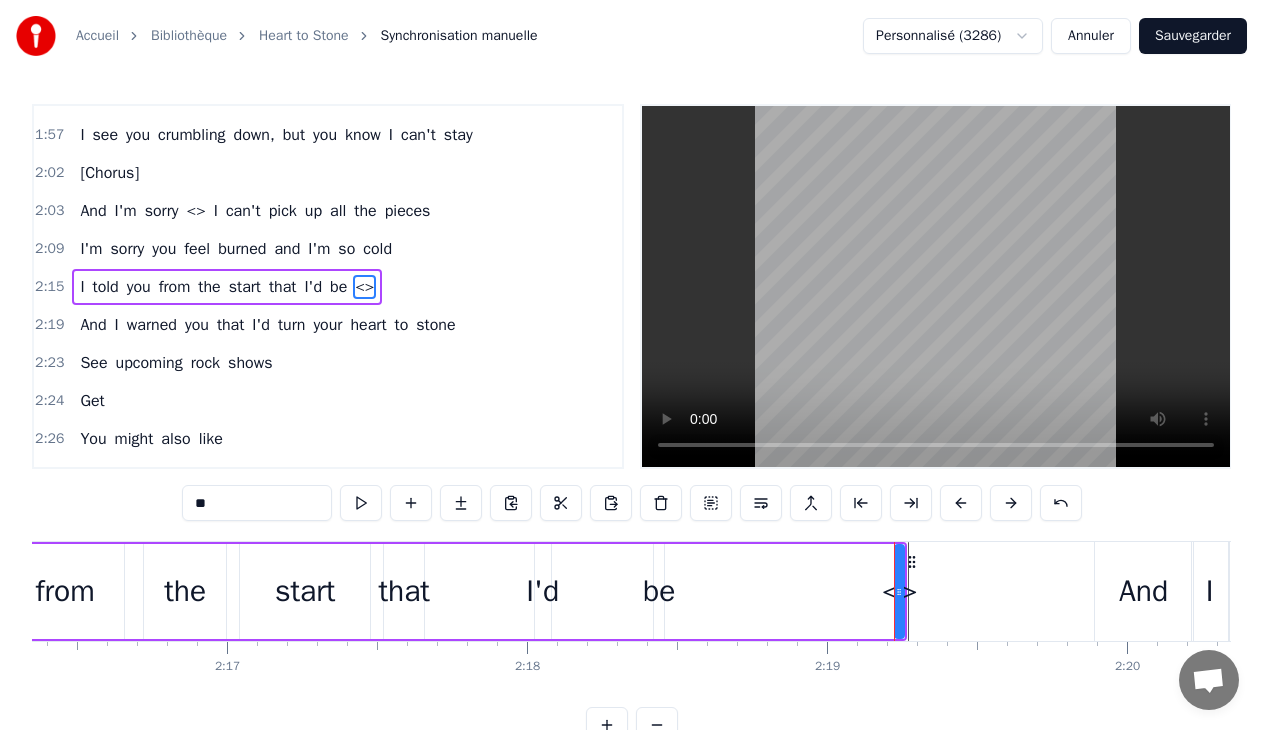 click at bounding box center [899, 591] 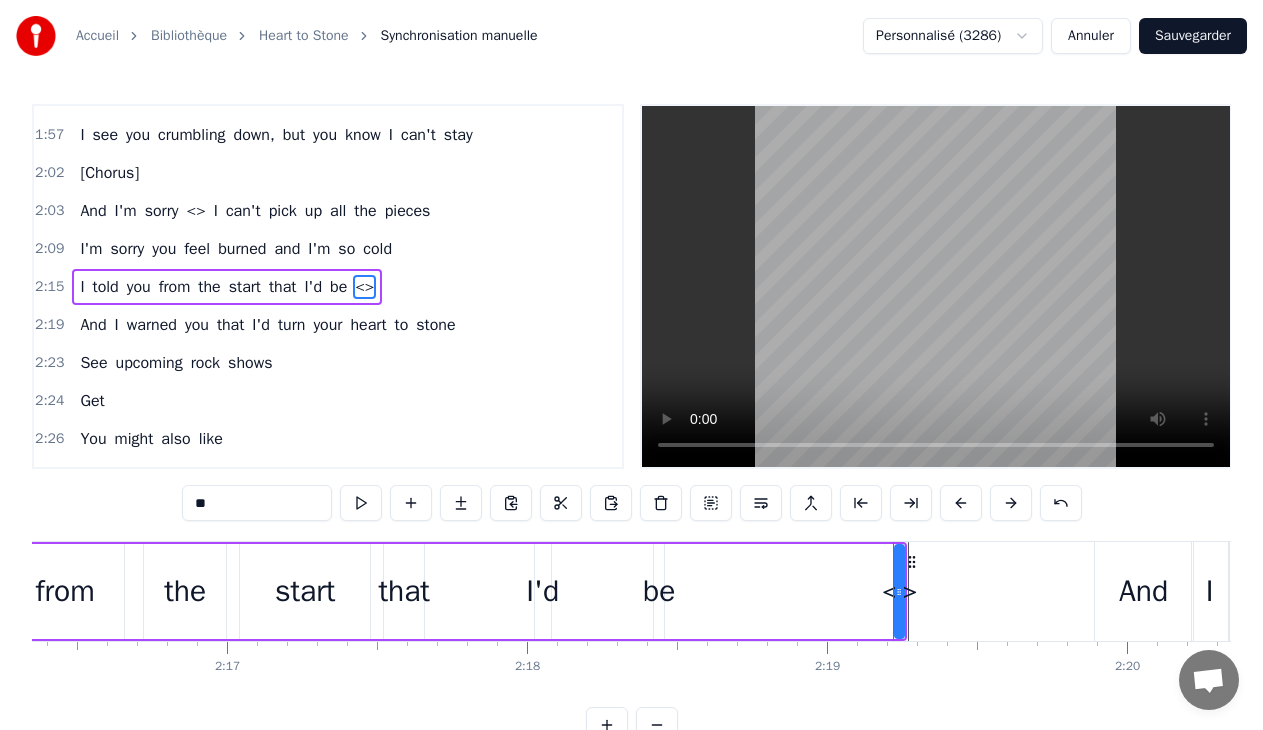 click at bounding box center [899, 591] 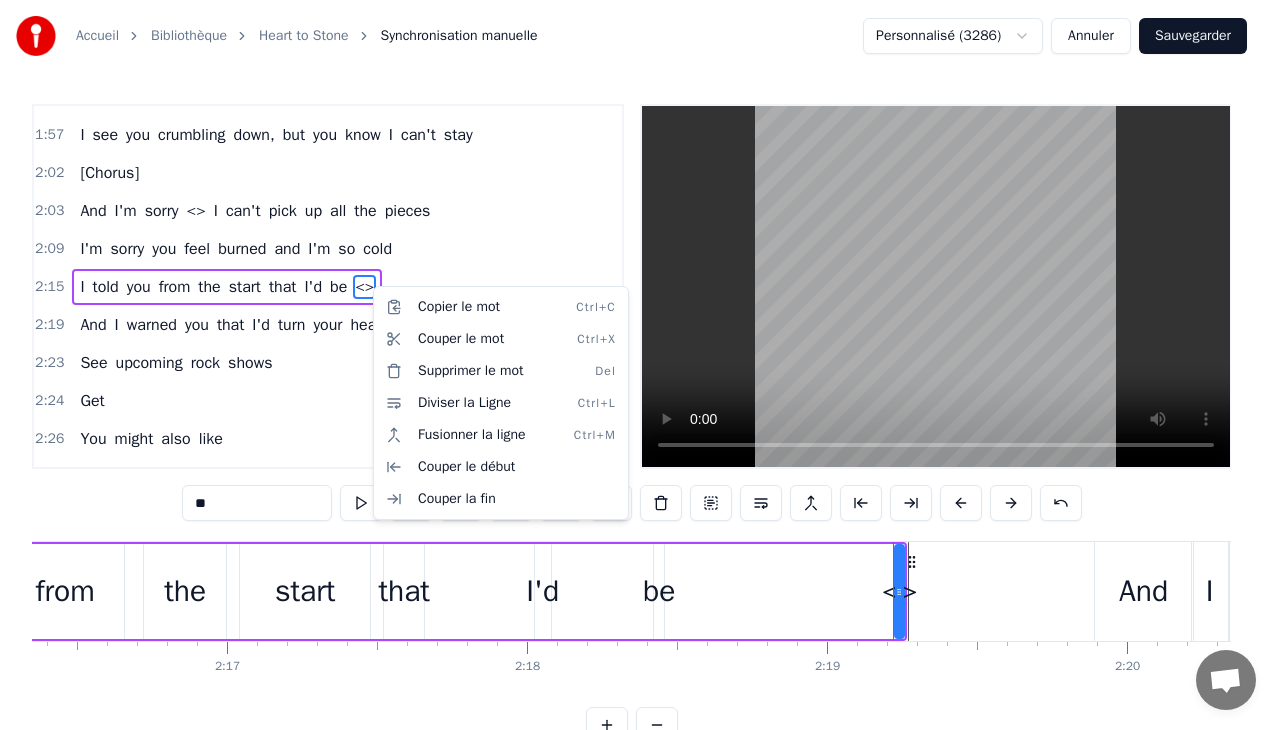 click on "Accueil Bibliothèque Heart to Stone Synchronisation manuelle Personnalisé (3286) Annuler Sauvegarder 0:05 [Verse 1] 0:33 I always knew that I'd end up being the bad guy 0:40 If I broke down your walls and I made you feel safe 0:46 Fairytale inspiration 0:50 [MEDICAL_DATA] on your expectations 0:53 I see you falling apart and it's hard to feel the same 0:59 [Chorus] 0:59 And I'm sorry I can't pick up all the pieces 1:06 I'm sorry you feel burned and I'm so cold 1:13 I told you from the start that I'd be leaving 1:19 And I warned you that I'd turn your heart to stone 1:23 [Verse 2] 1:37 I always hate that I end up being the bad guy 1:43 When you swore up and down that we're on the same page 1:50 All those strings, did I miss something? 1:53 All those strings attached to nothing 1:57 I see you crumbling down, but you know I can't stay 2:02 [Chorus] 2:03 And I'm sorry <> I can't pick up all the pieces 2:09 I'm sorry you feel burned and I'm so cold 2:15 I told you from the start that I'd be <> 2:19 And I warned you I'd" at bounding box center [640, 387] 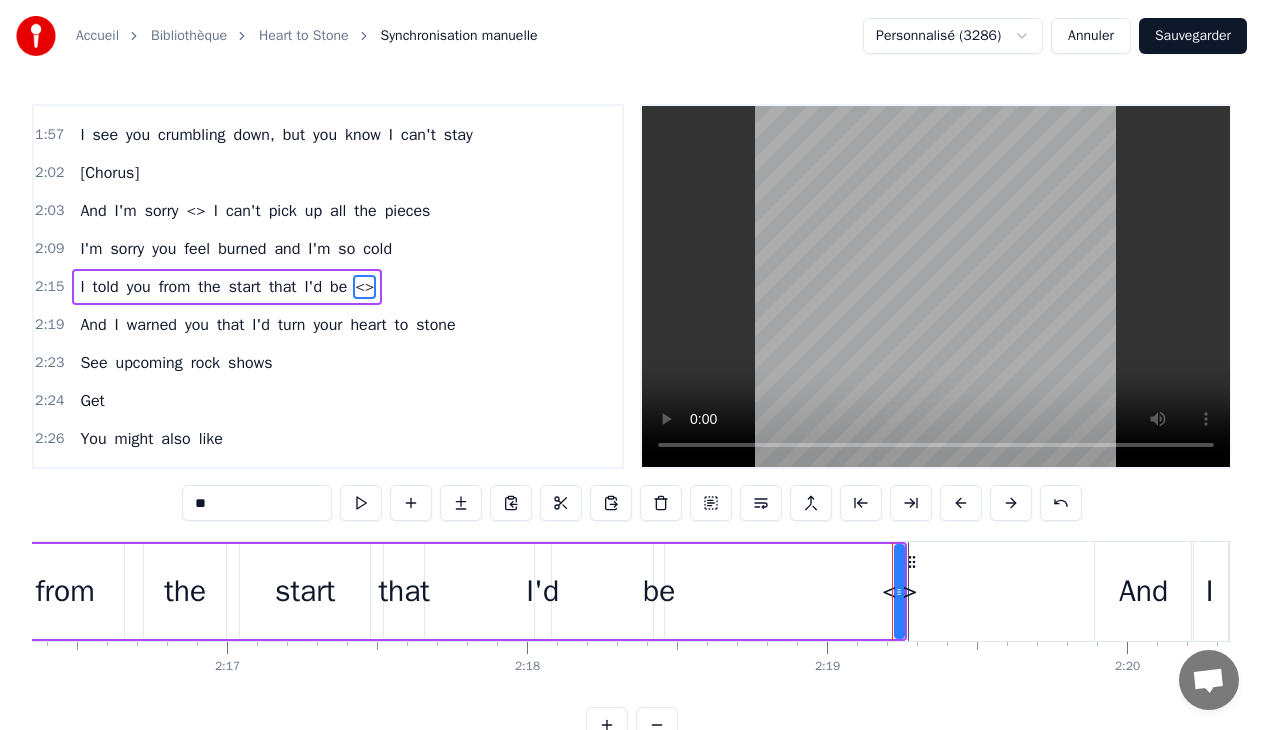 click on "<>" at bounding box center (364, 287) 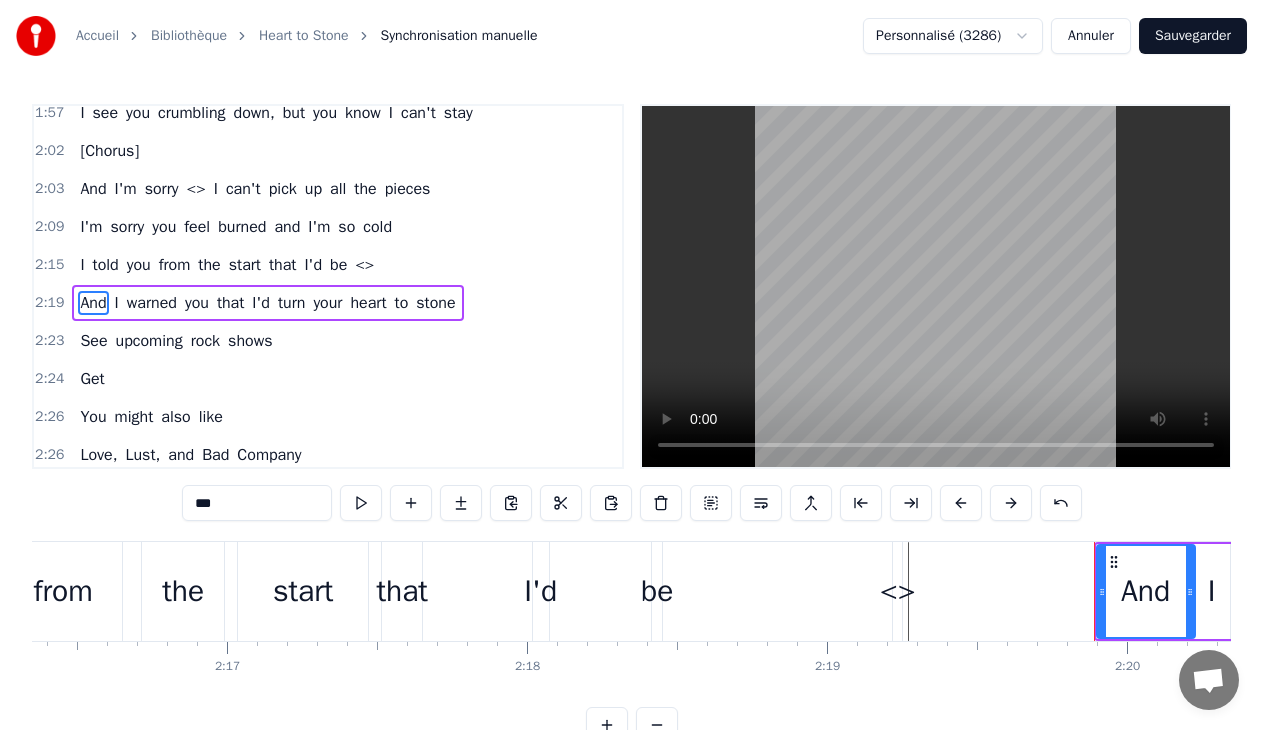 scroll, scrollTop: 636, scrollLeft: 0, axis: vertical 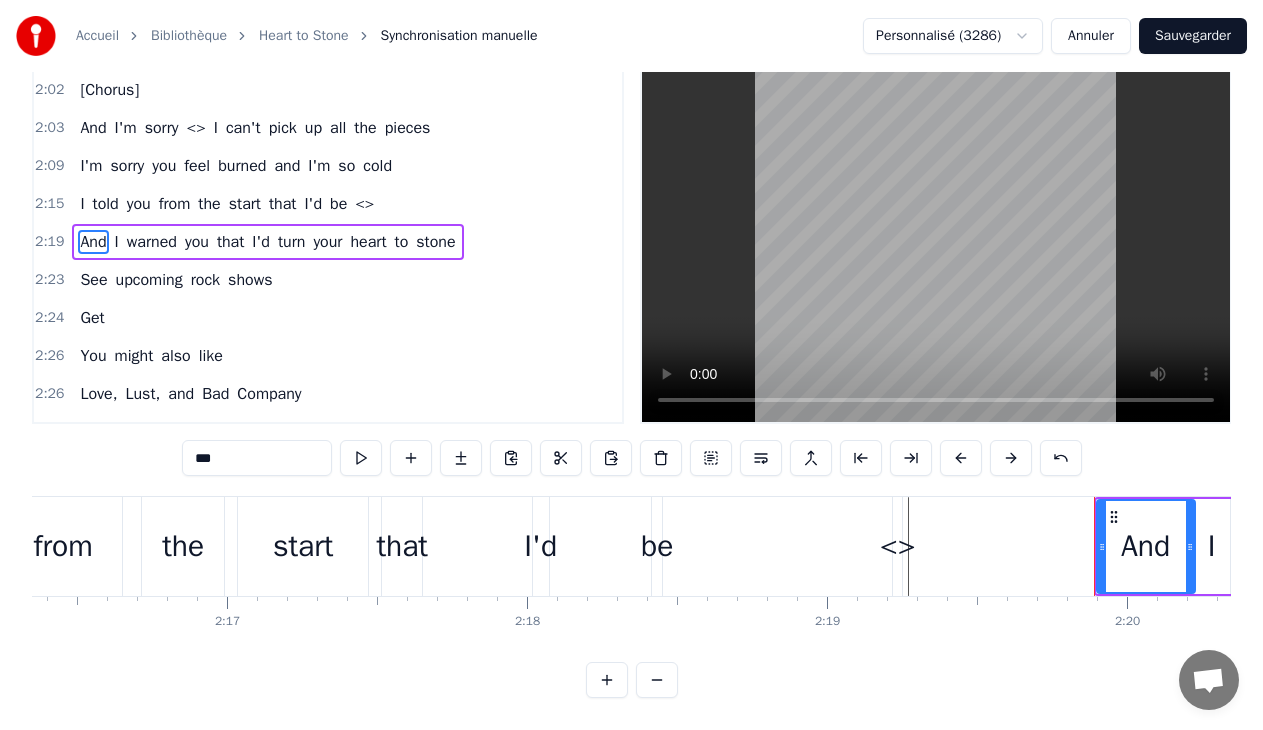 click on "<>" at bounding box center [364, 204] 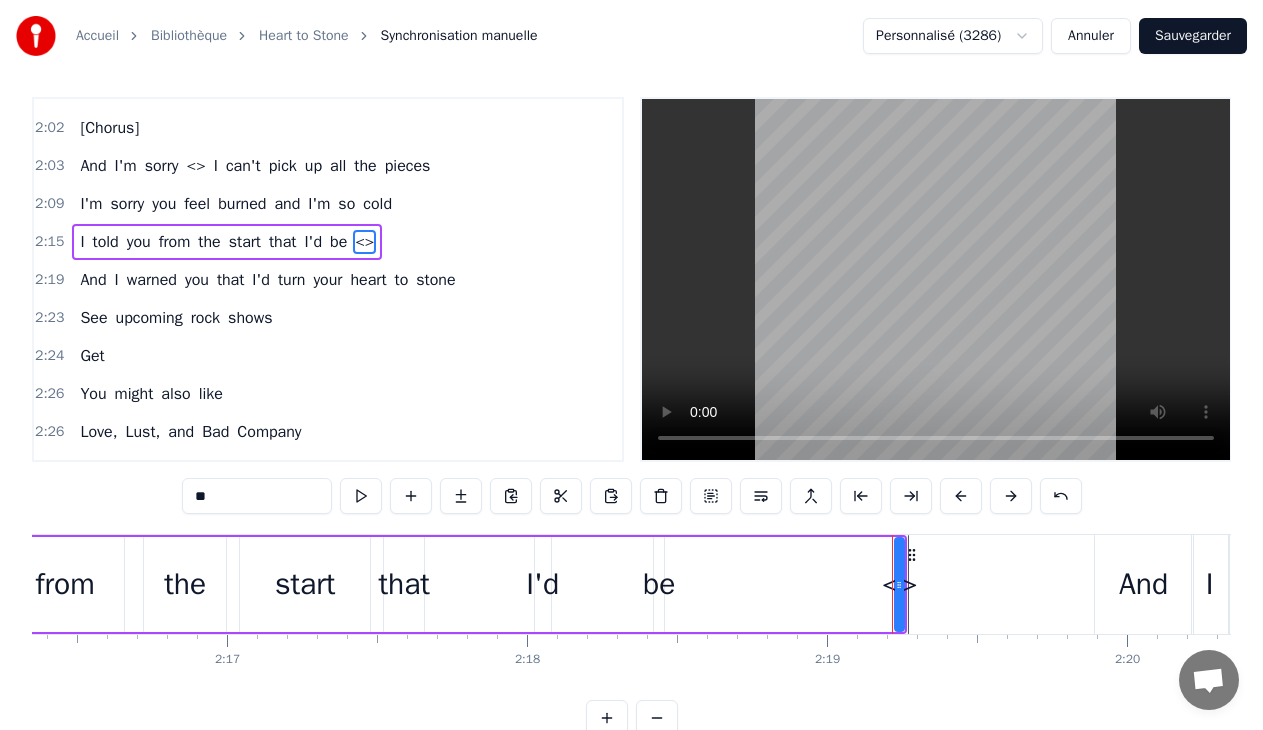 scroll, scrollTop: 0, scrollLeft: 0, axis: both 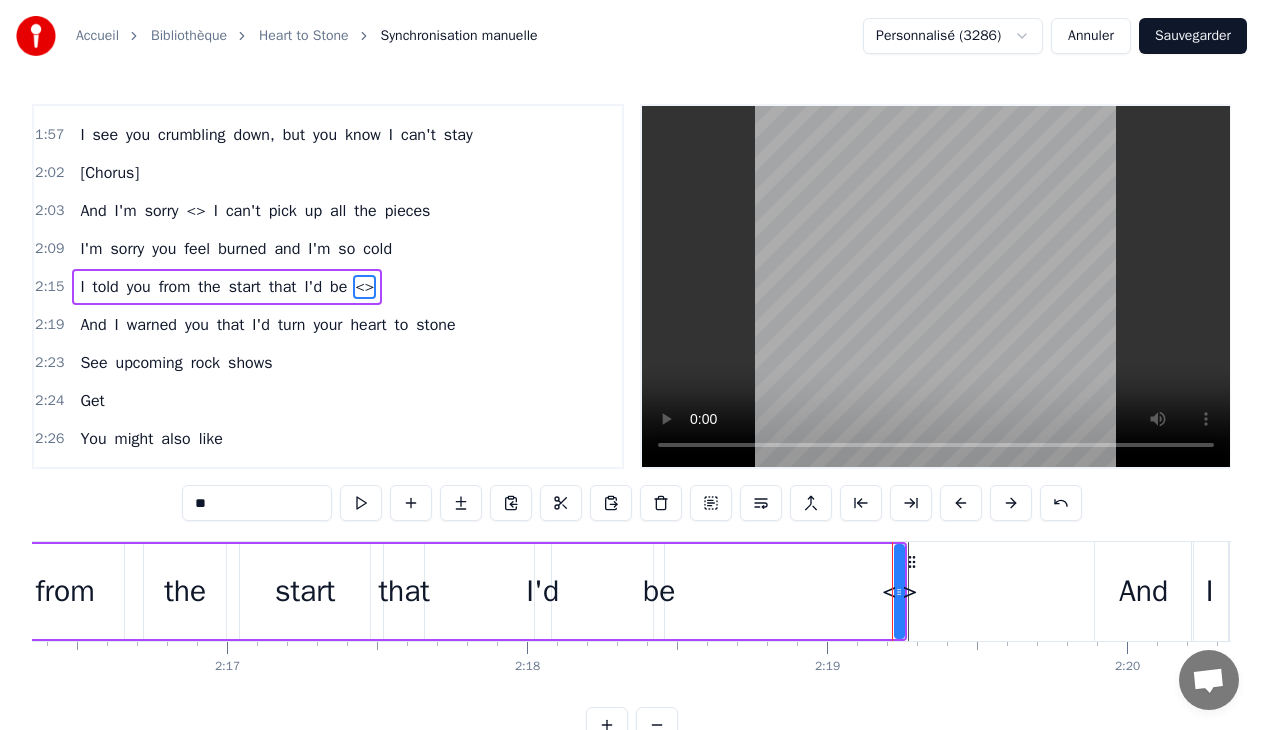click on "<>" at bounding box center (364, 287) 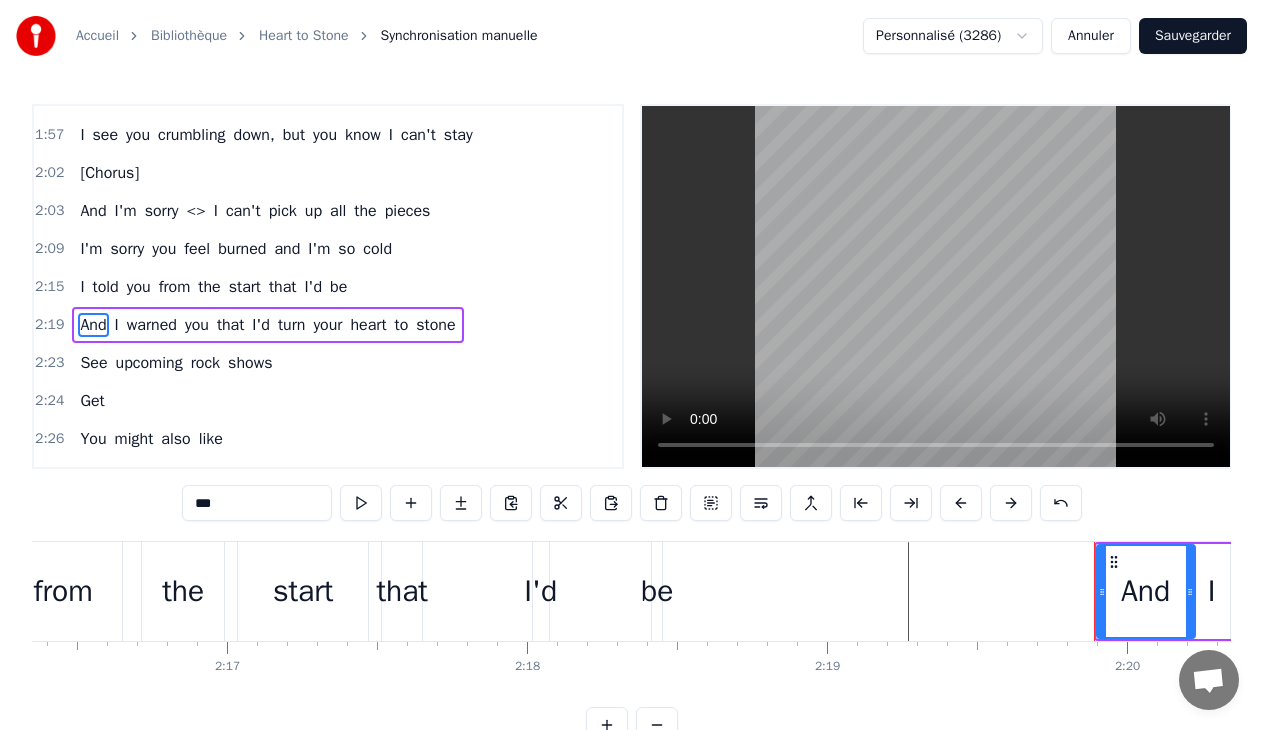scroll, scrollTop: 636, scrollLeft: 0, axis: vertical 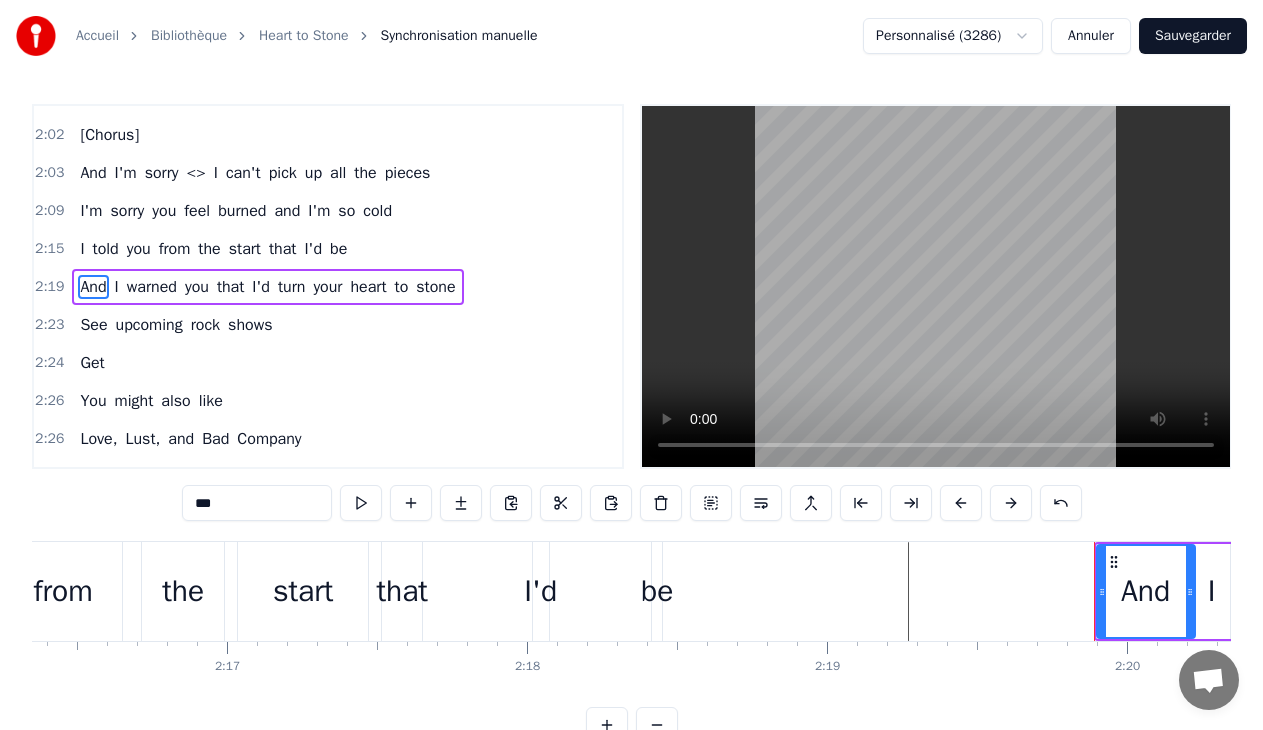 click at bounding box center (-3962, 591) 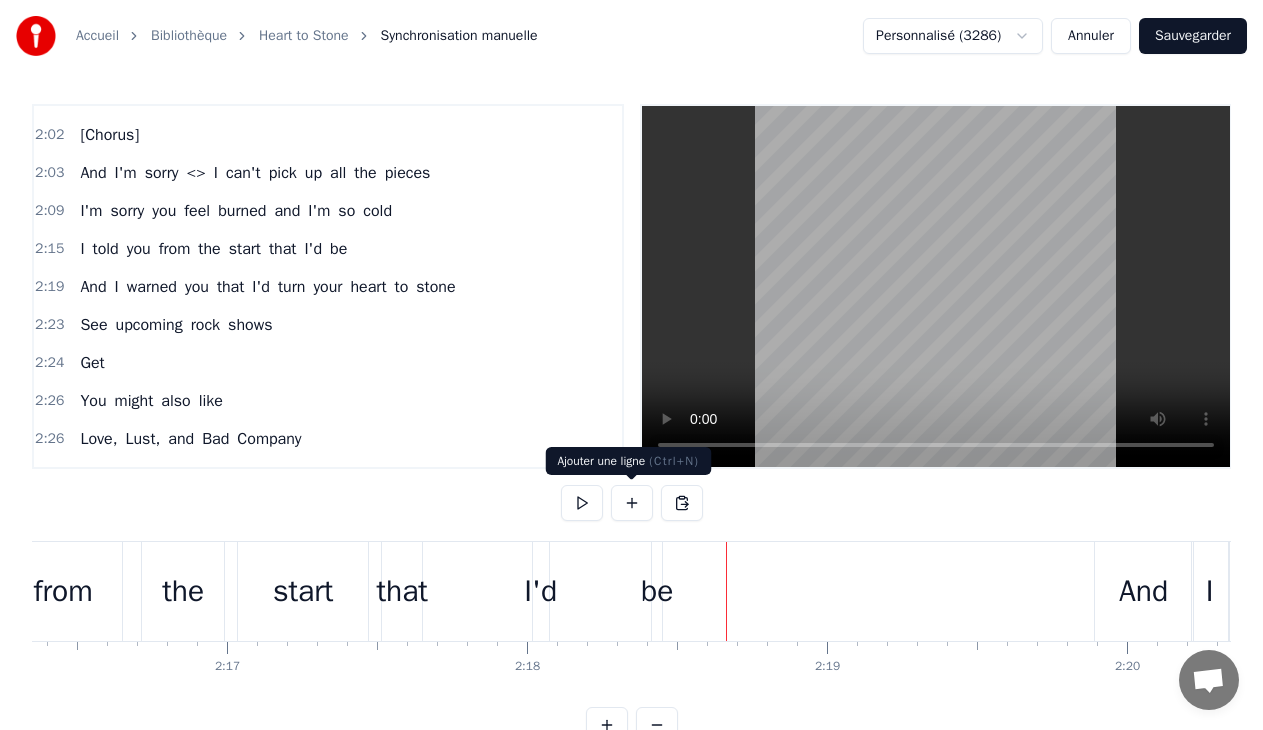 click at bounding box center (632, 503) 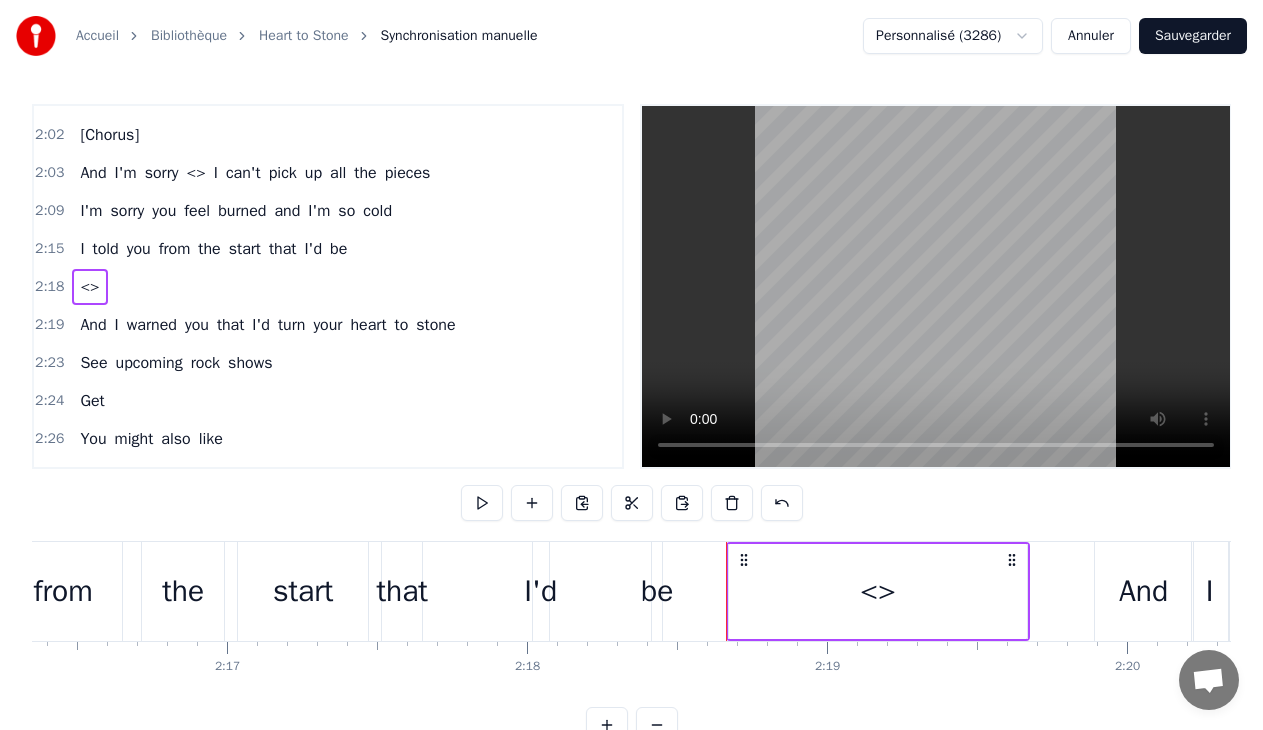 click 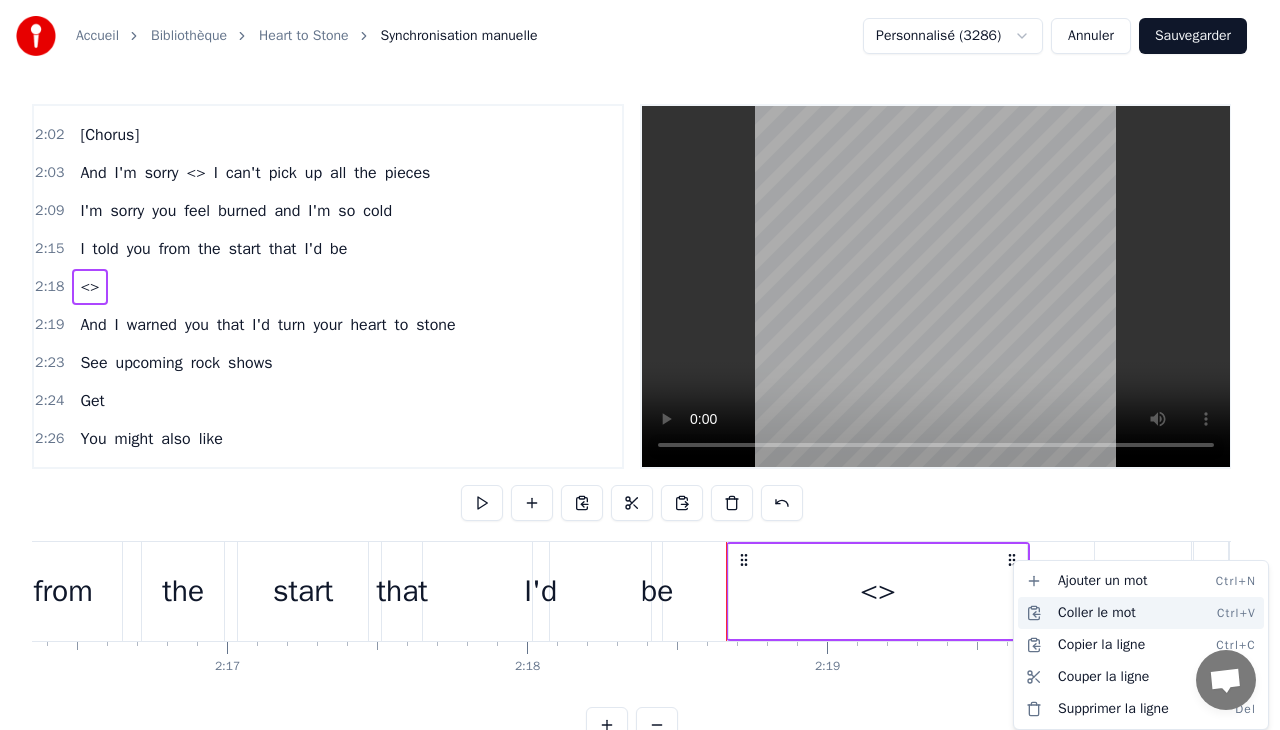 click on "Coller le mot Ctrl+V" at bounding box center [1141, 613] 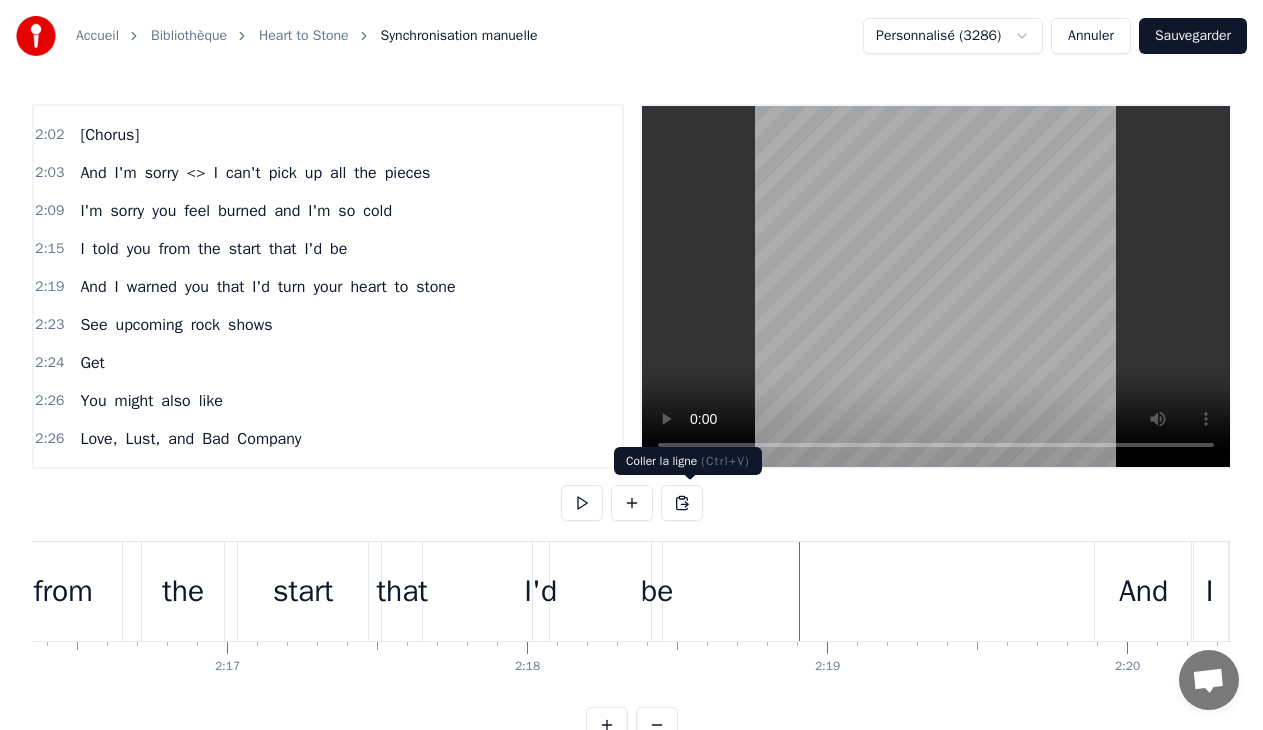 click at bounding box center (682, 503) 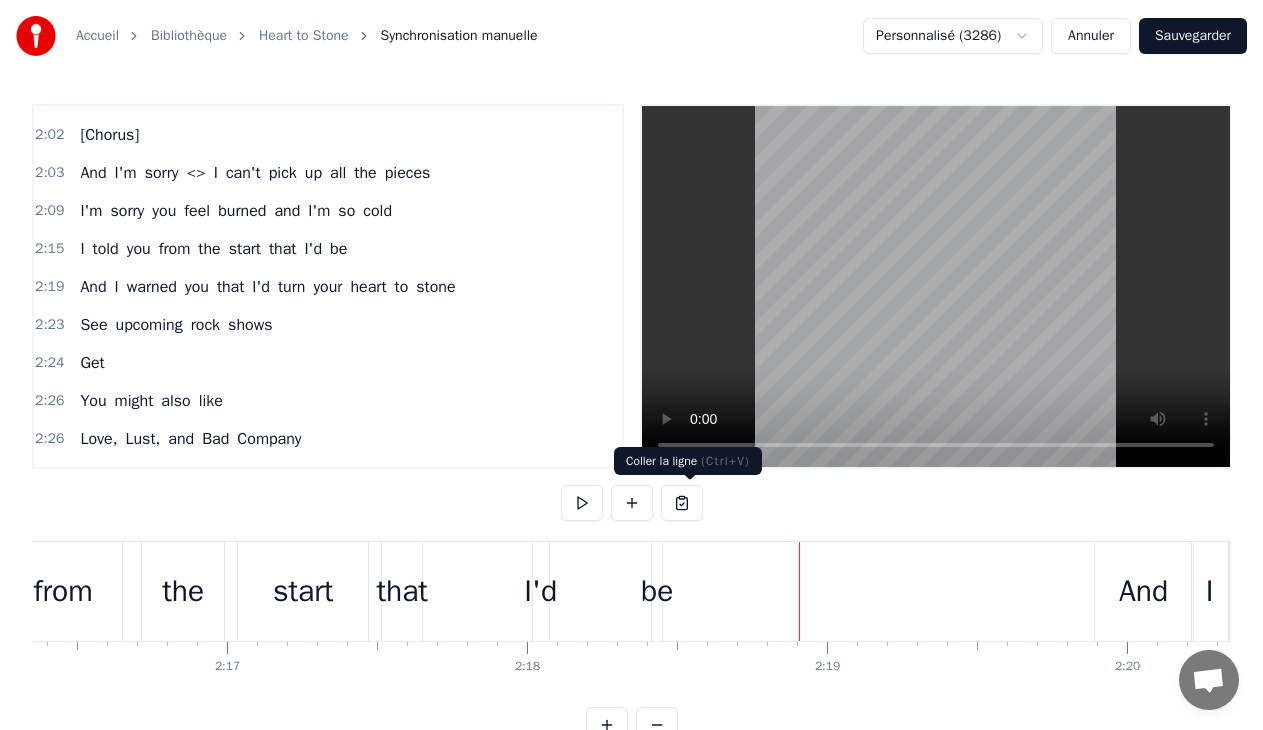 click at bounding box center [682, 503] 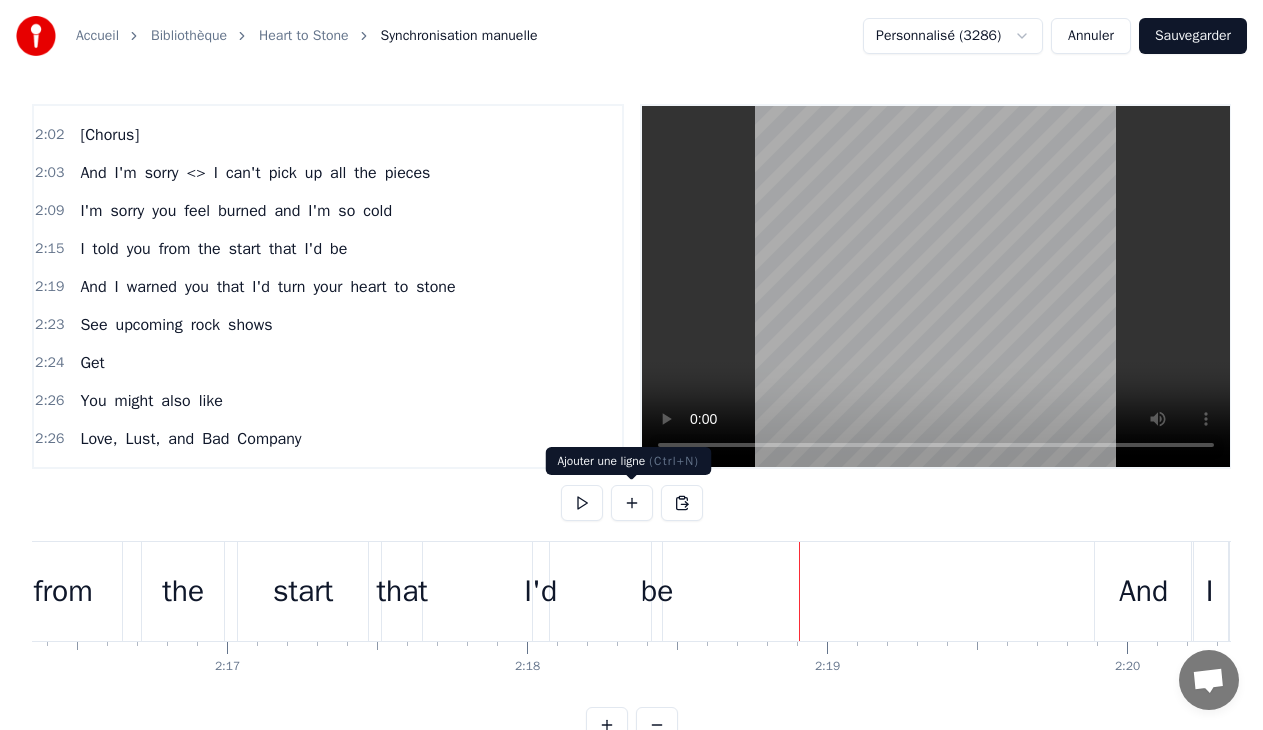 click at bounding box center (632, 503) 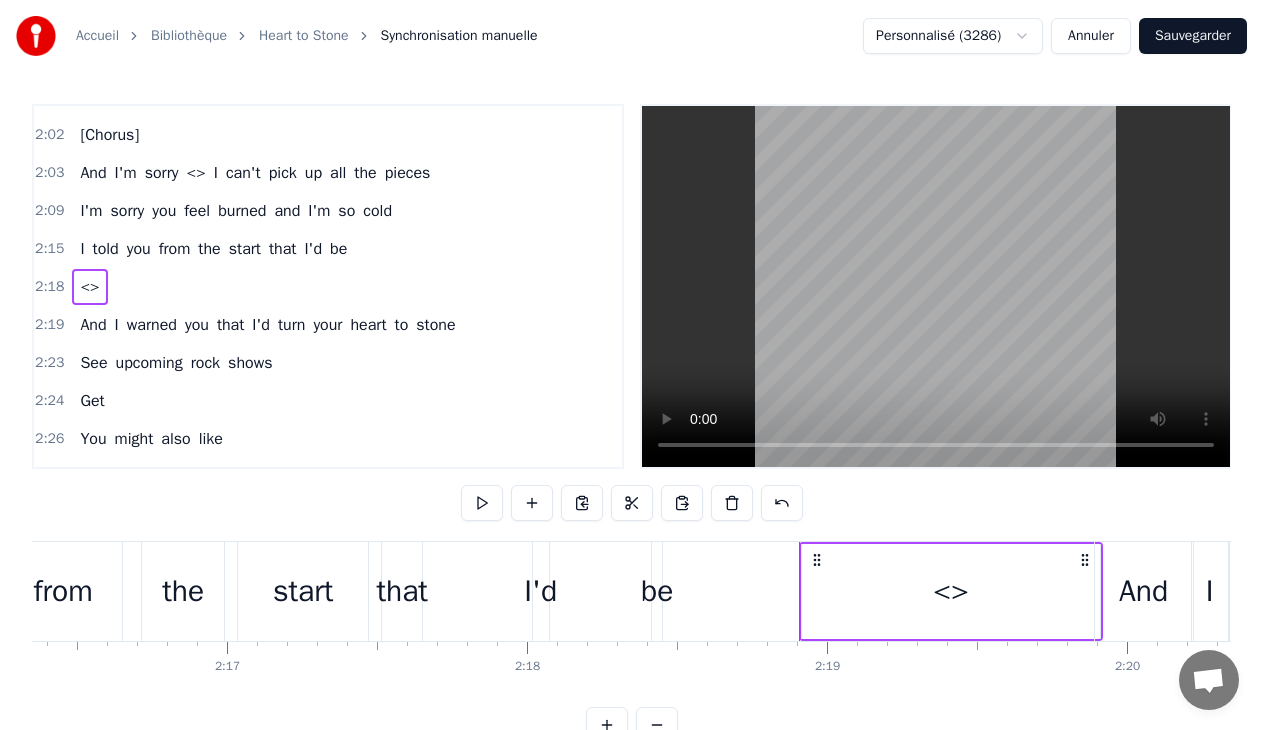 click on "<>" at bounding box center (951, 591) 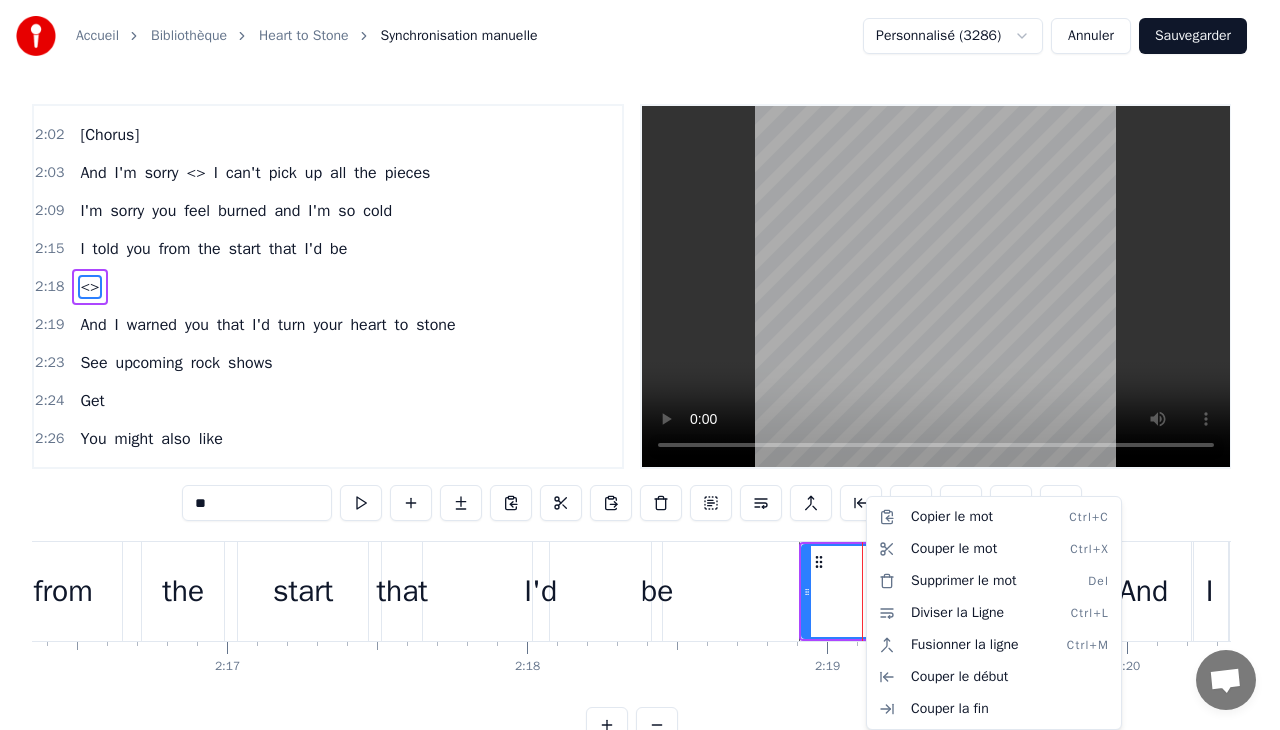 click on "Accueil Bibliothèque Heart to Stone Synchronisation manuelle Personnalisé (3286) Annuler Sauvegarder 0:05 [Verse 1] 0:33 I always knew that I'd end up being the bad guy 0:40 If I broke down your walls and I made you feel safe 0:46 Fairytale inspiration 0:50 [MEDICAL_DATA] on your expectations 0:53 I see you falling apart and it's hard to feel the same 0:59 [Chorus] 0:59 And I'm sorry I can't pick up all the pieces 1:06 I'm sorry you feel burned and I'm so cold 1:13 I told you from the start that I'd be leaving 1:19 And I warned you that I'd turn your heart to stone 1:23 [Verse 2] 1:37 I always hate that I end up being the bad guy 1:43 When you swore up and down that we're on the same page 1:50 All those strings, did I miss something? 1:53 All those strings attached to nothing 1:57 I see you crumbling down, but you know I can't stay 2:02 [Chorus] 2:03 And I'm sorry <> I can't pick up all the pieces 2:09 I'm sorry you feel burned and I'm so cold 2:15 I told you from the start that I'd be 2:18 <> 2:19 And I warned to" at bounding box center (640, 387) 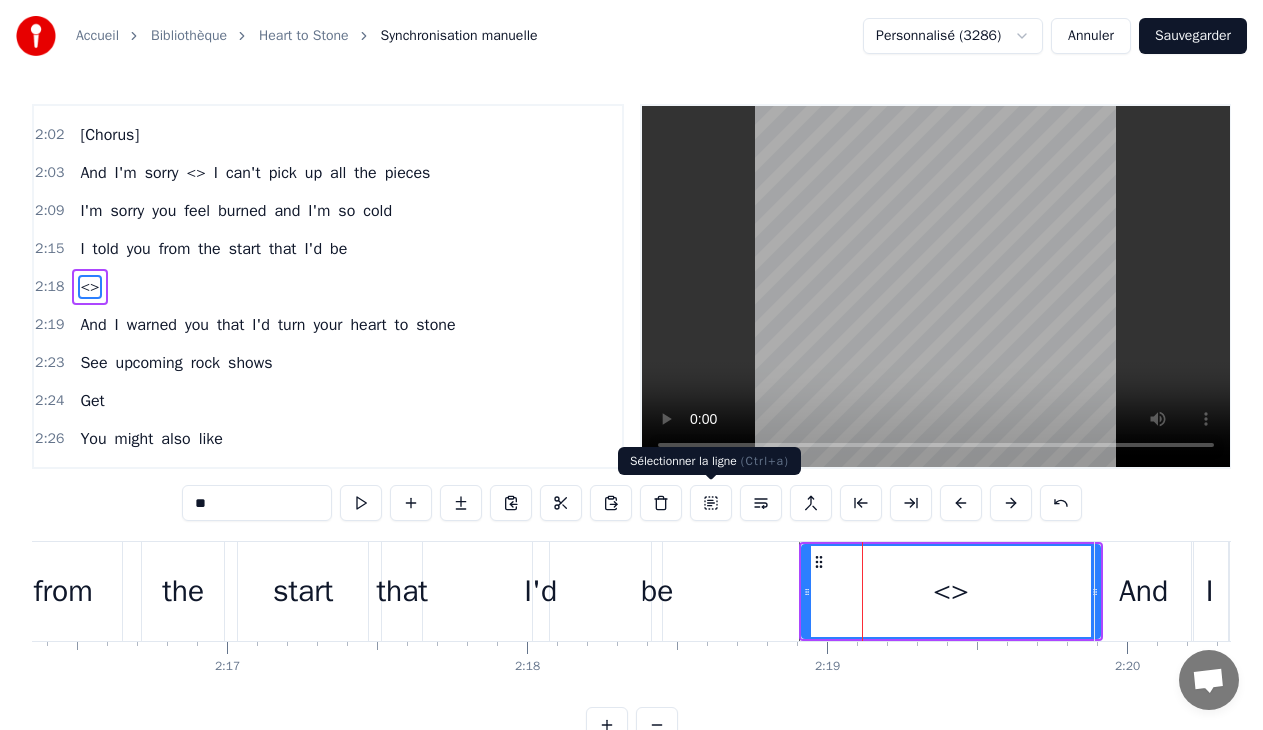 click at bounding box center [711, 503] 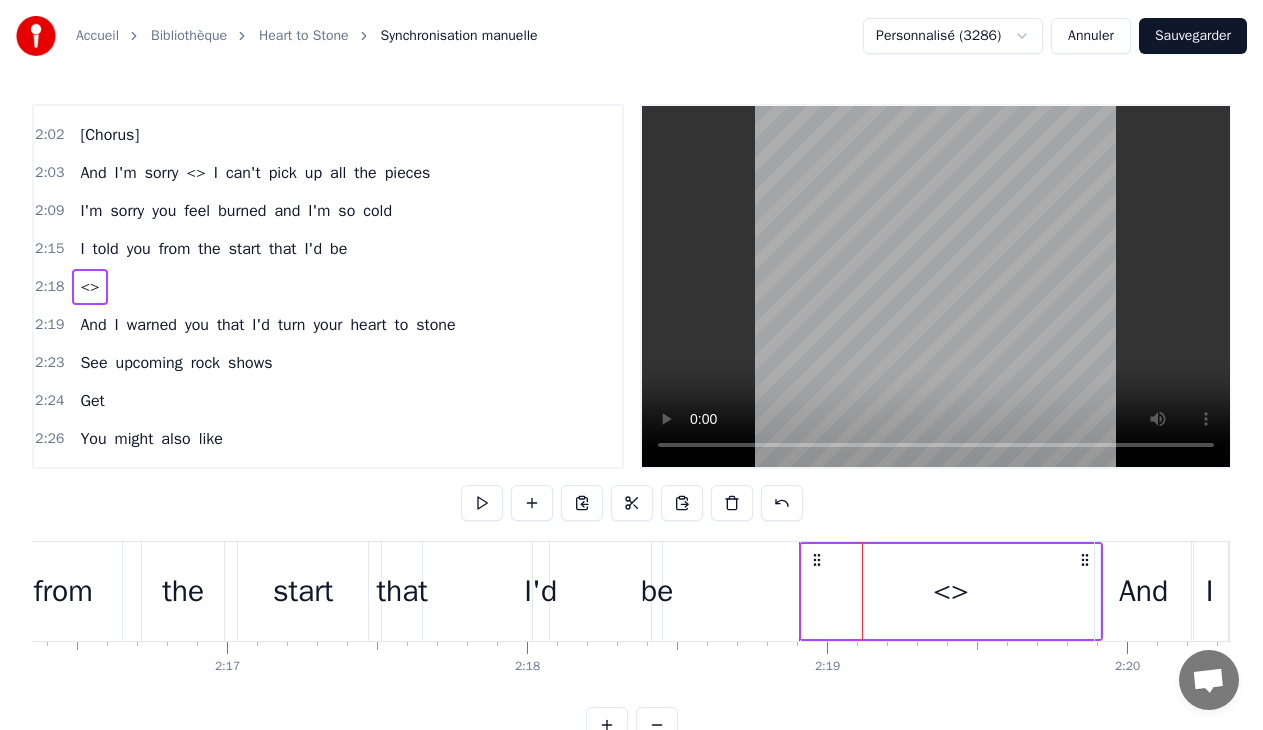 click on "<>" at bounding box center (951, 591) 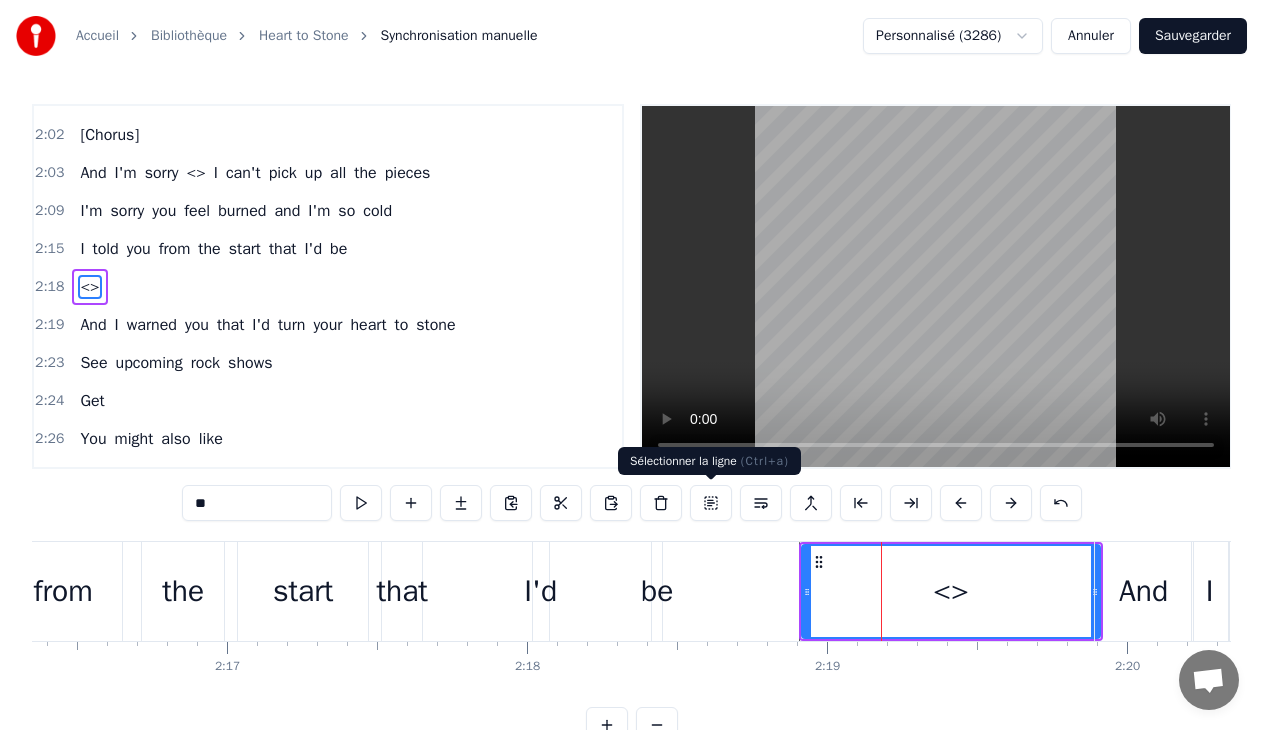 click at bounding box center (711, 503) 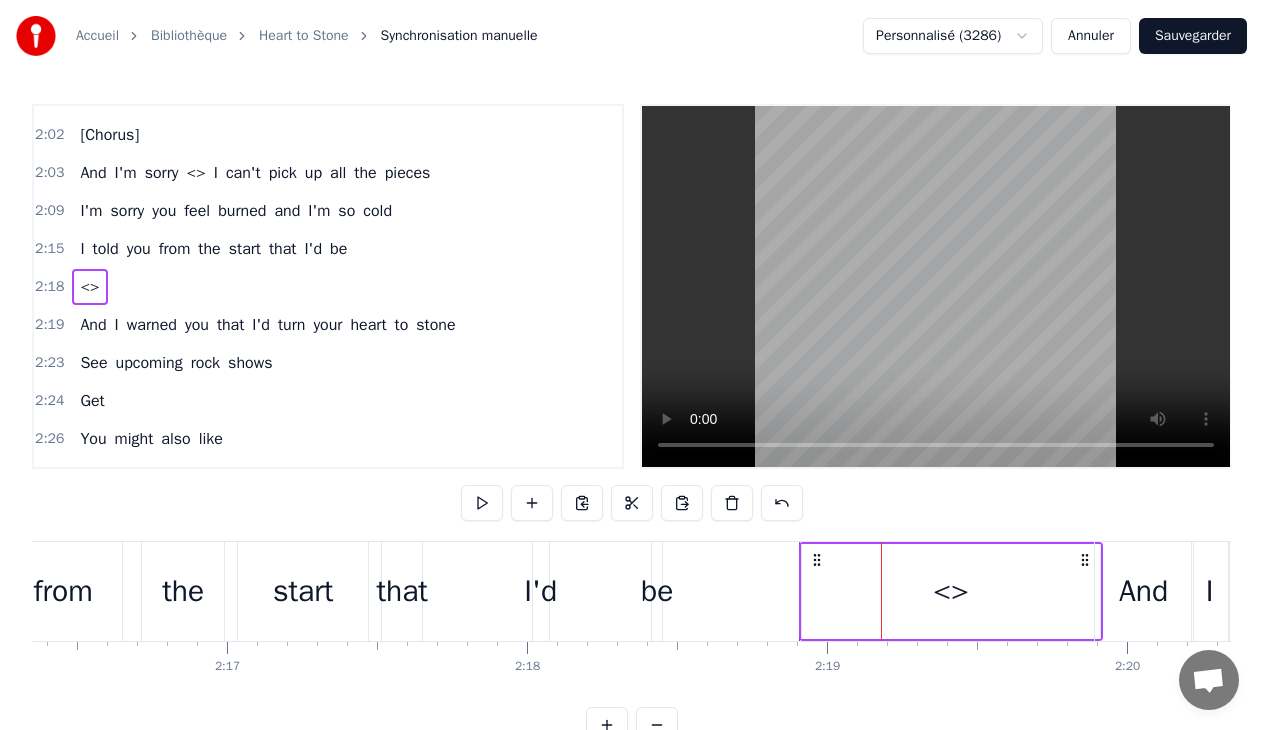 click on "<>" at bounding box center (951, 591) 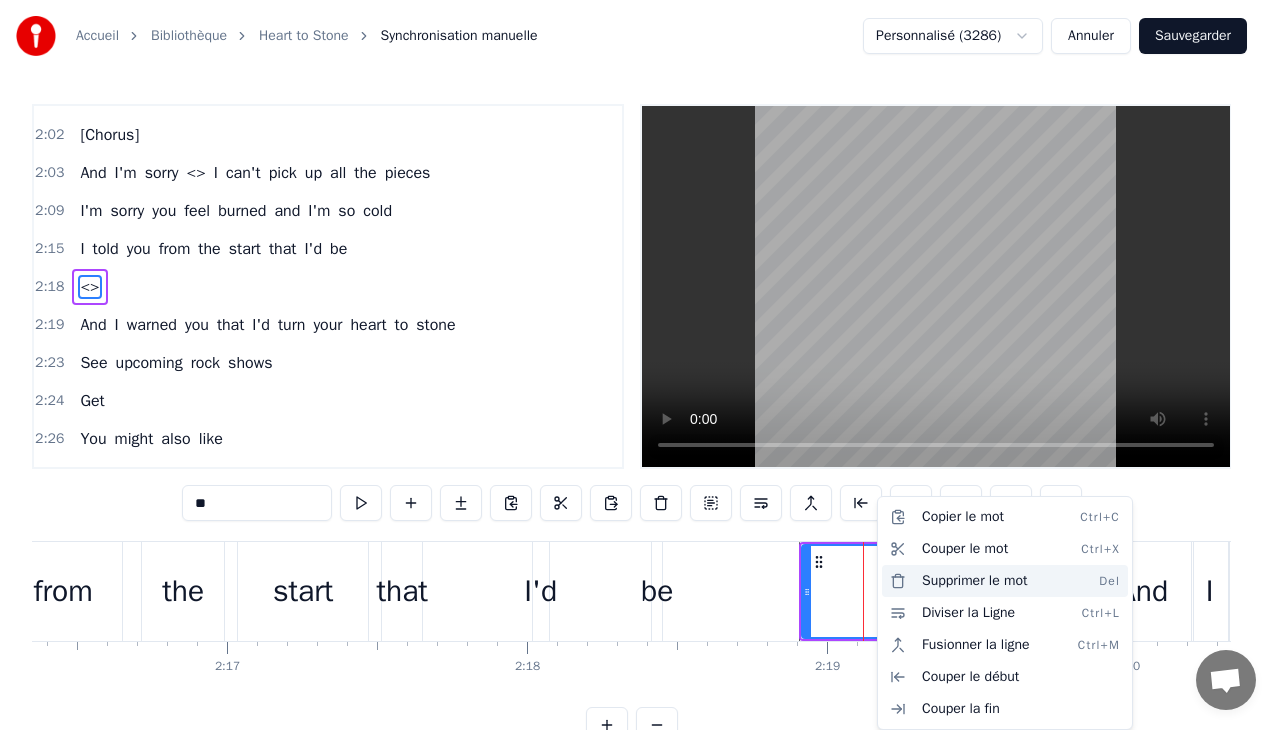 click on "Supprimer le mot Del" at bounding box center (1005, 581) 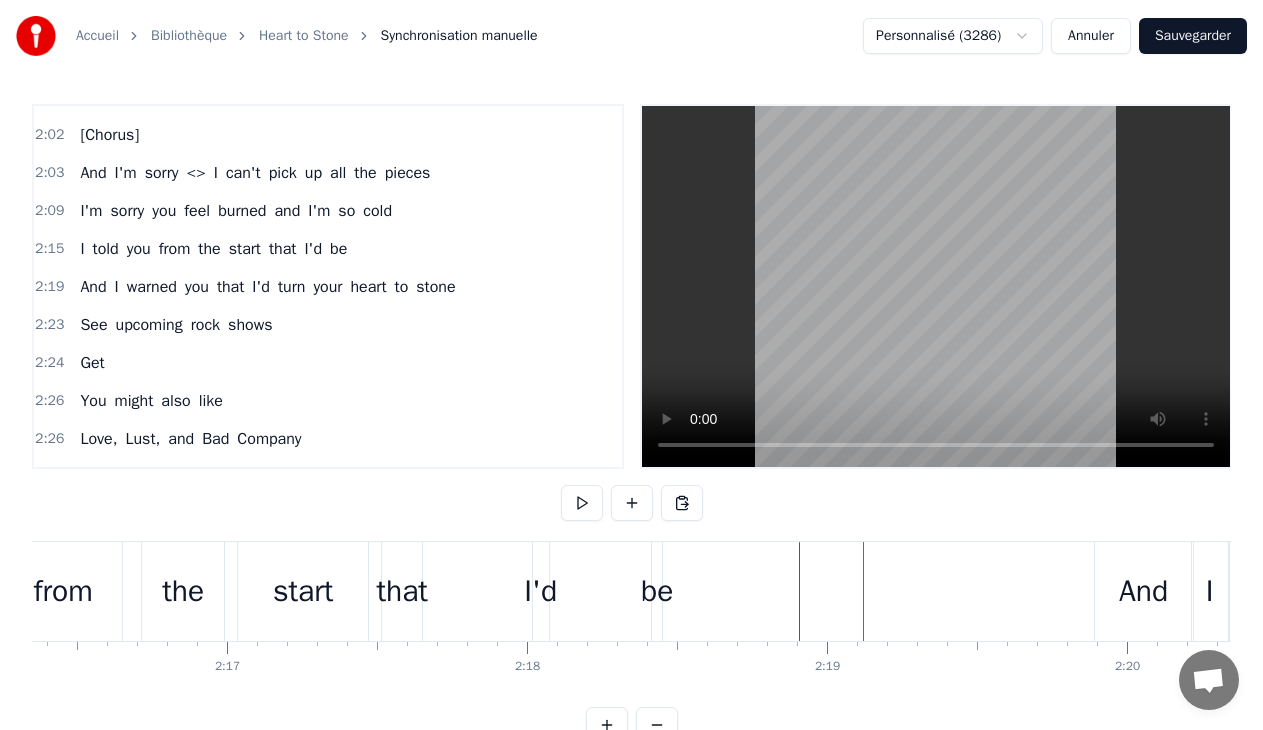 click at bounding box center [-3962, 591] 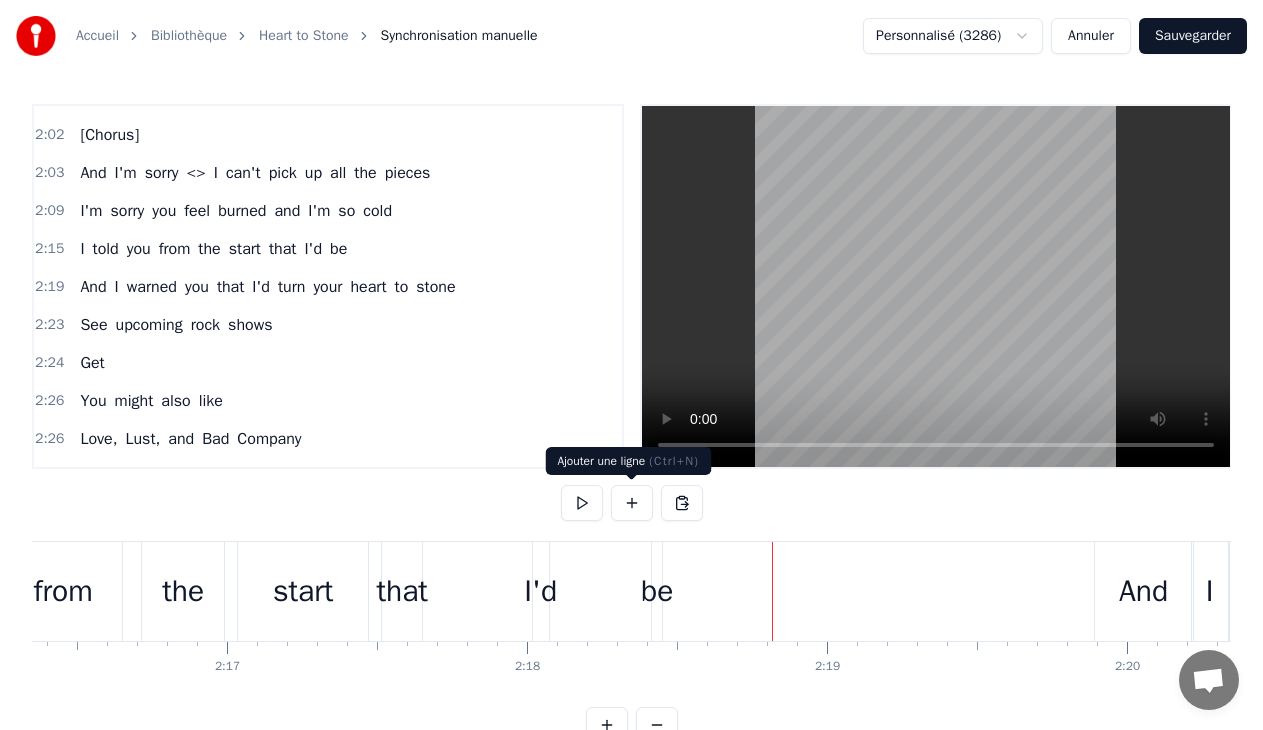 click at bounding box center (632, 503) 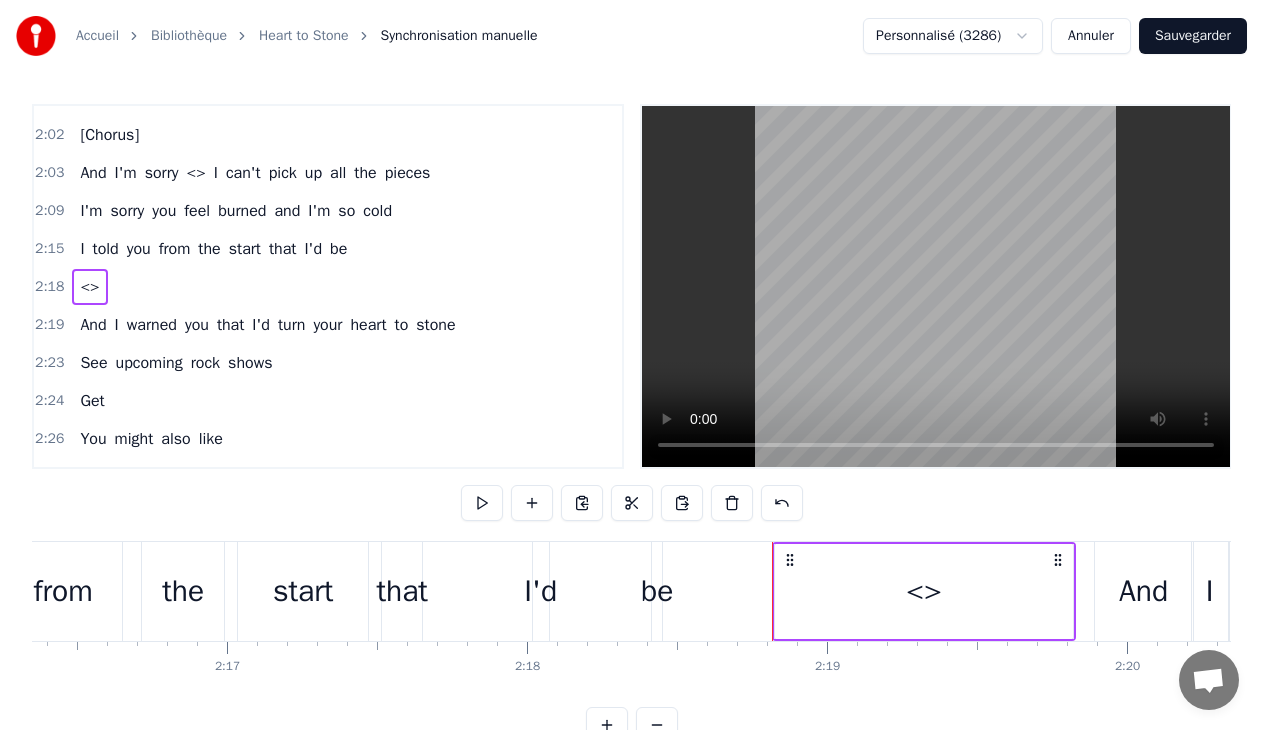 click on "<>" at bounding box center (924, 591) 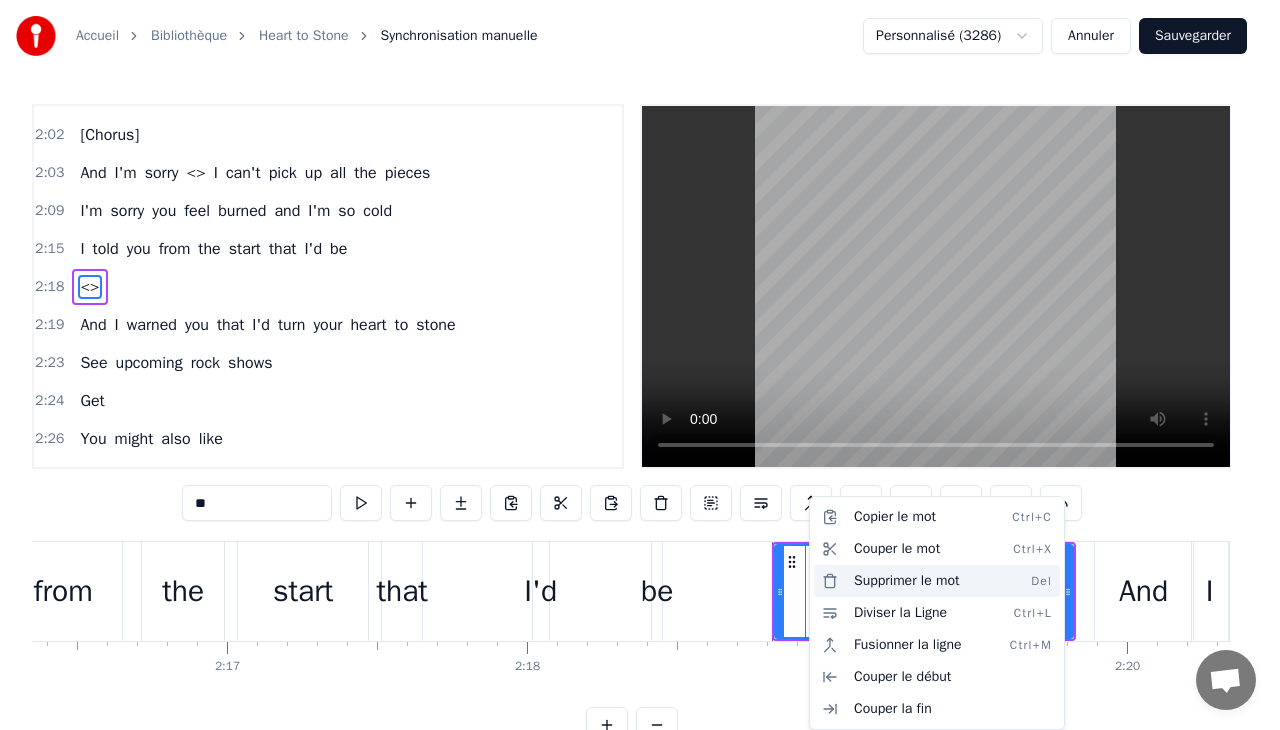 click on "Supprimer le mot Del" at bounding box center [937, 581] 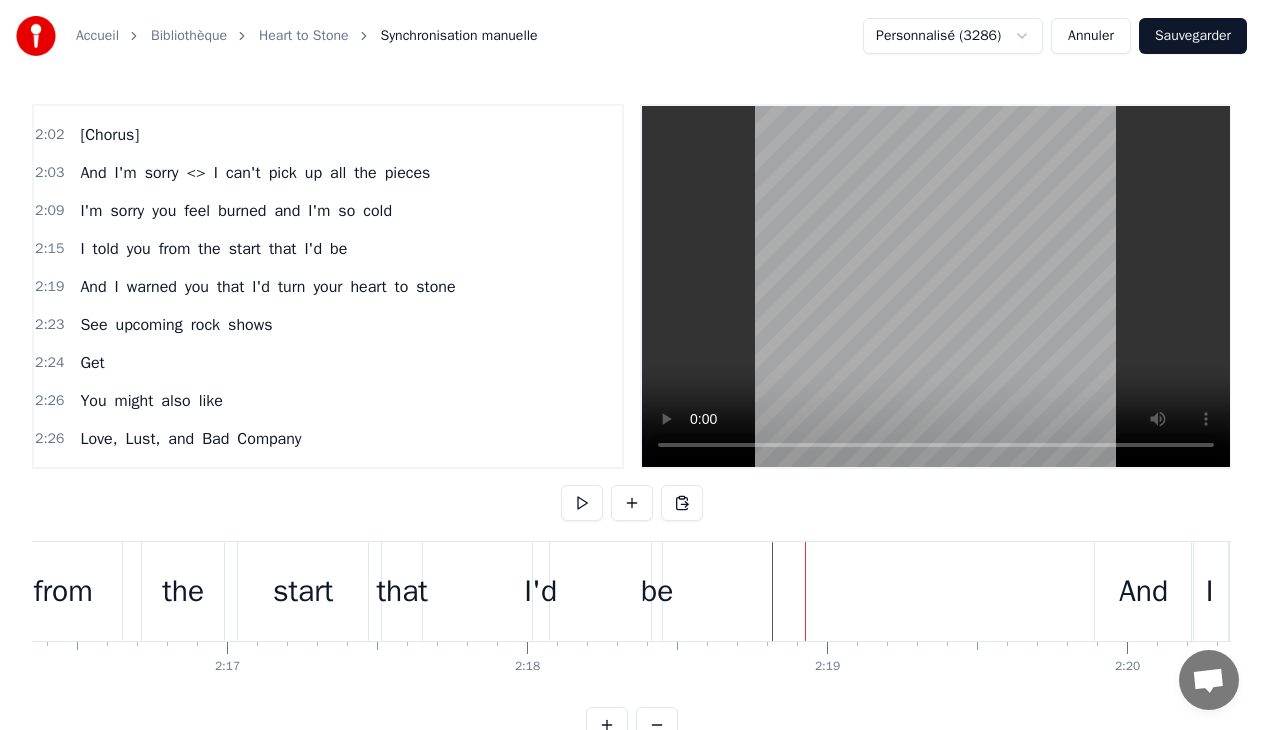 click at bounding box center [-3962, 591] 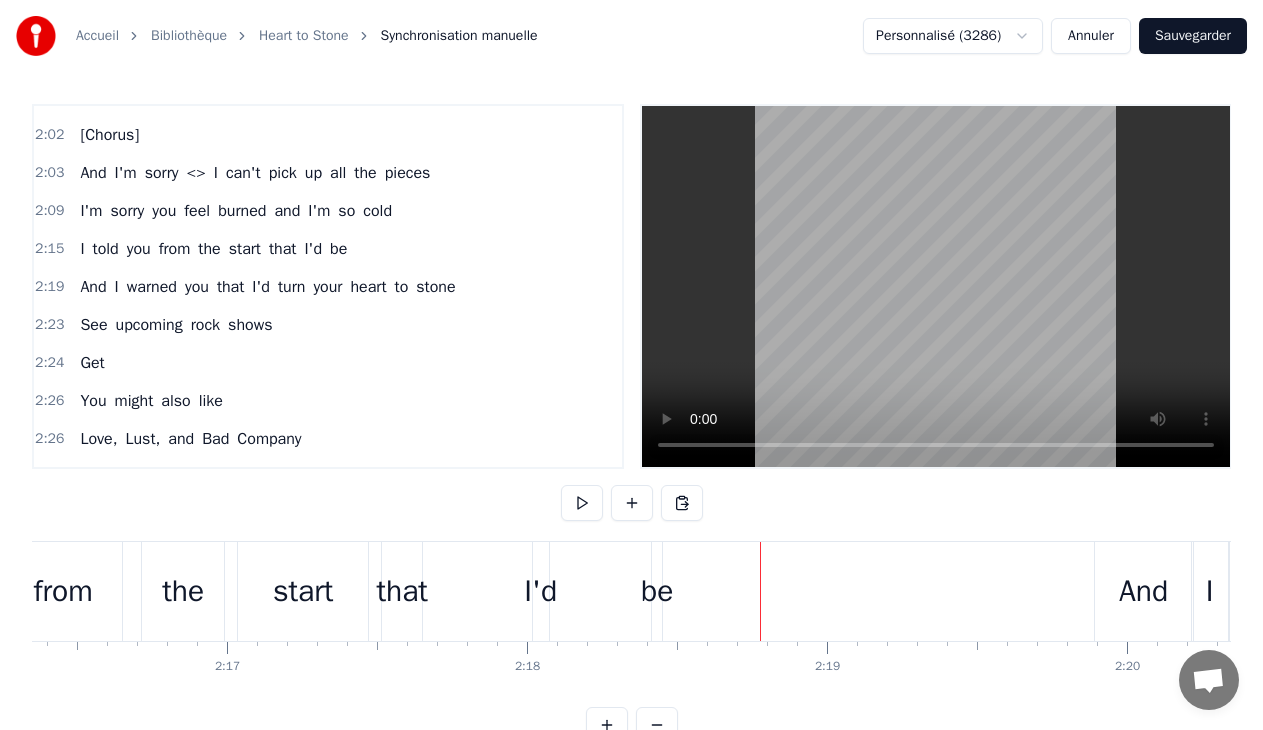 click at bounding box center [-3962, 591] 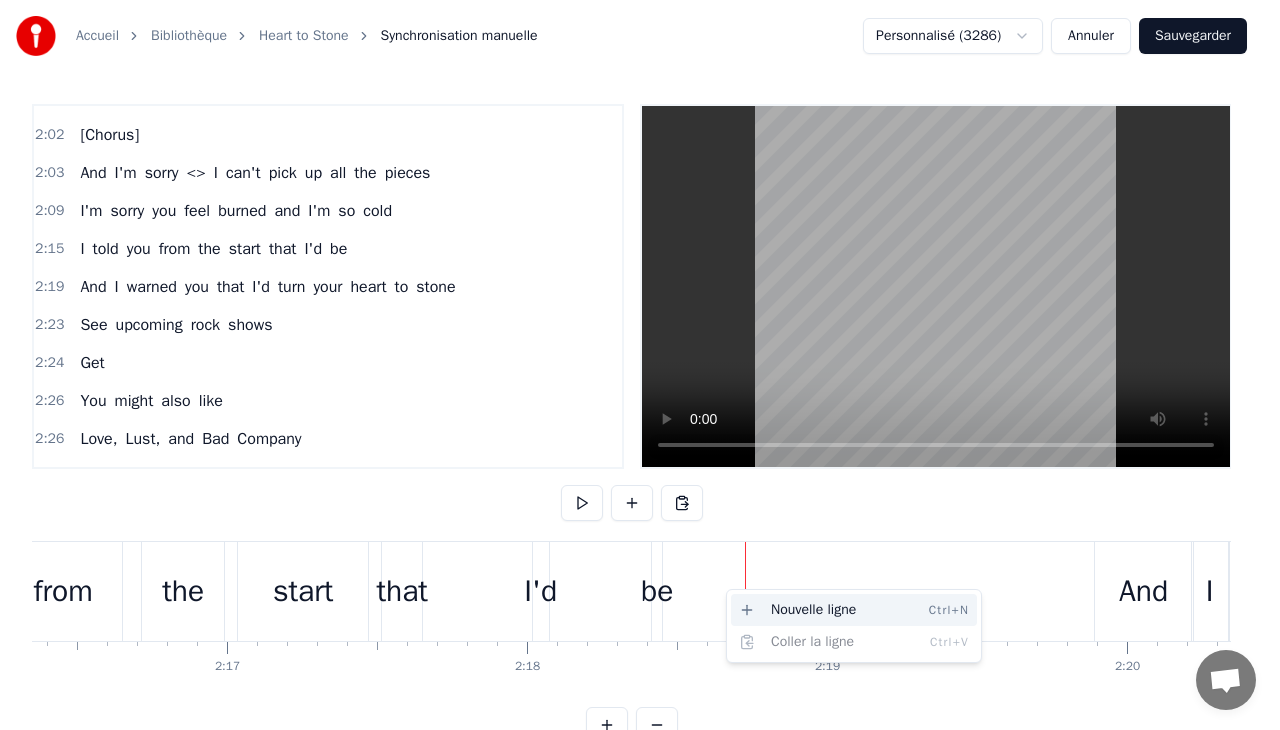 click on "Nouvelle ligne Ctrl+N" at bounding box center (854, 610) 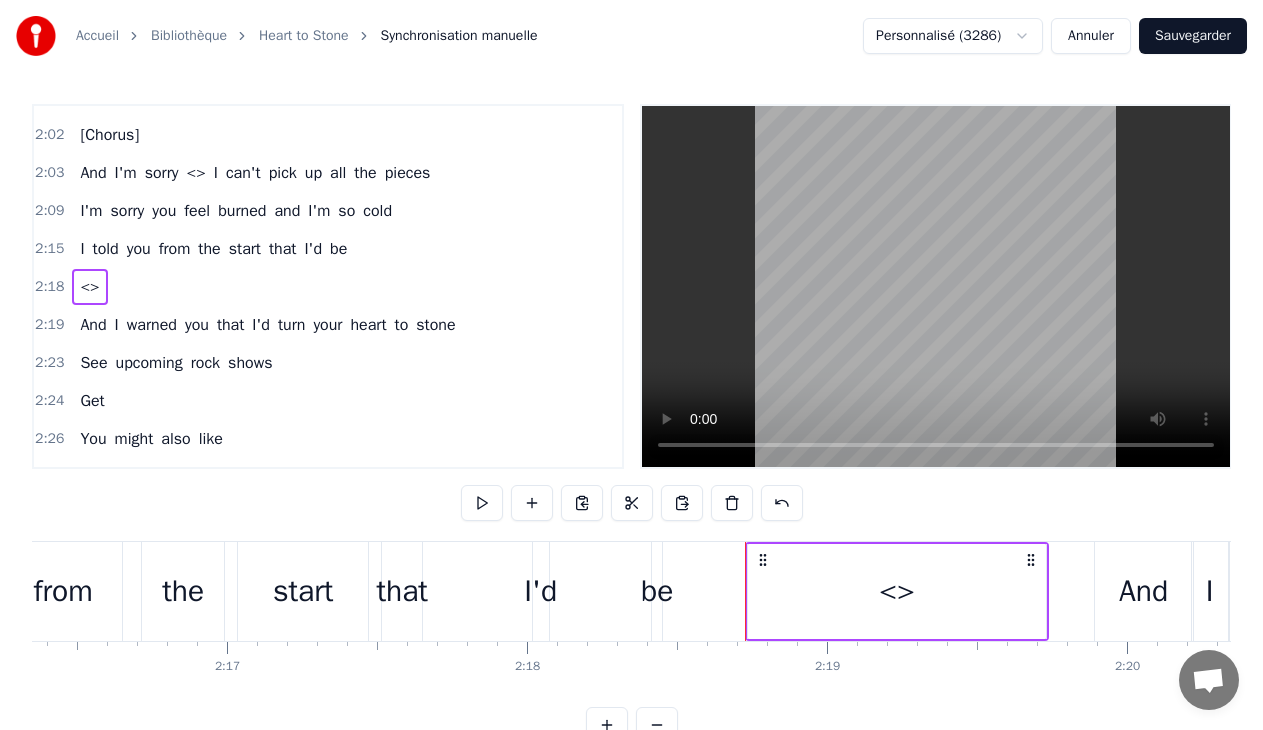 click on "<>" at bounding box center (897, 591) 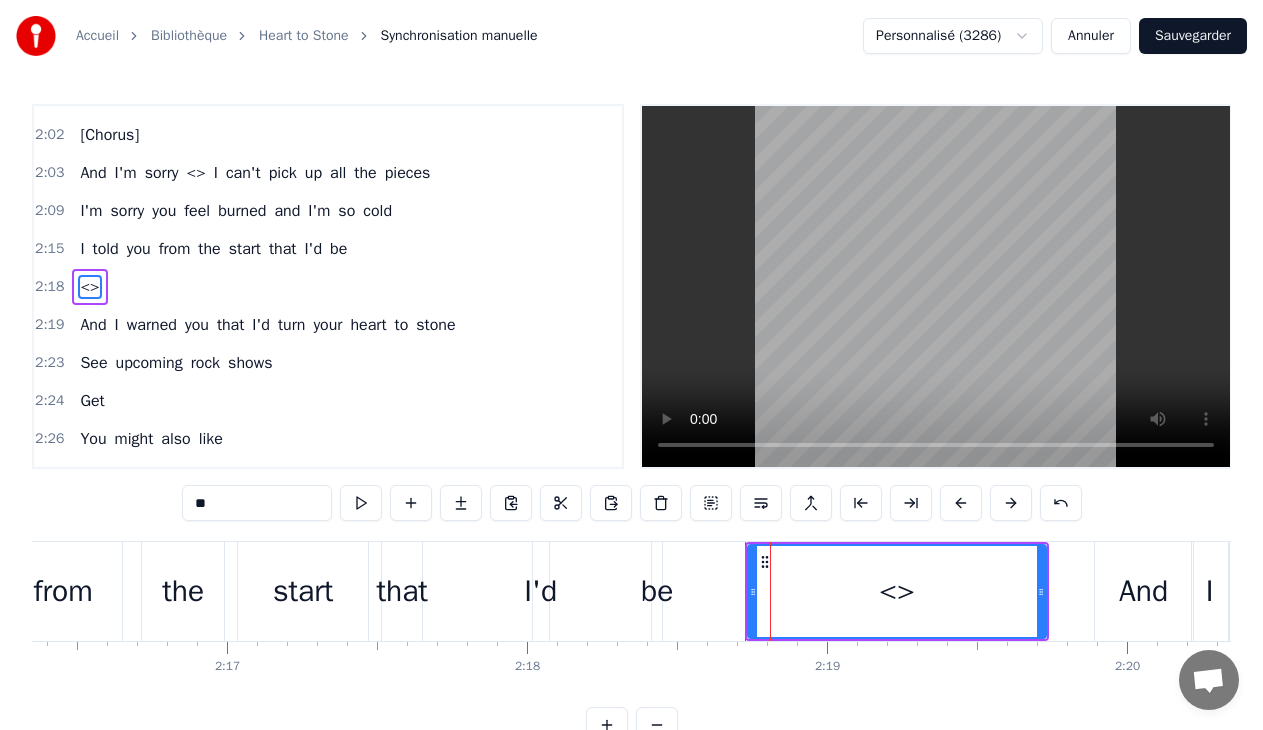 click on "<>" at bounding box center (89, 287) 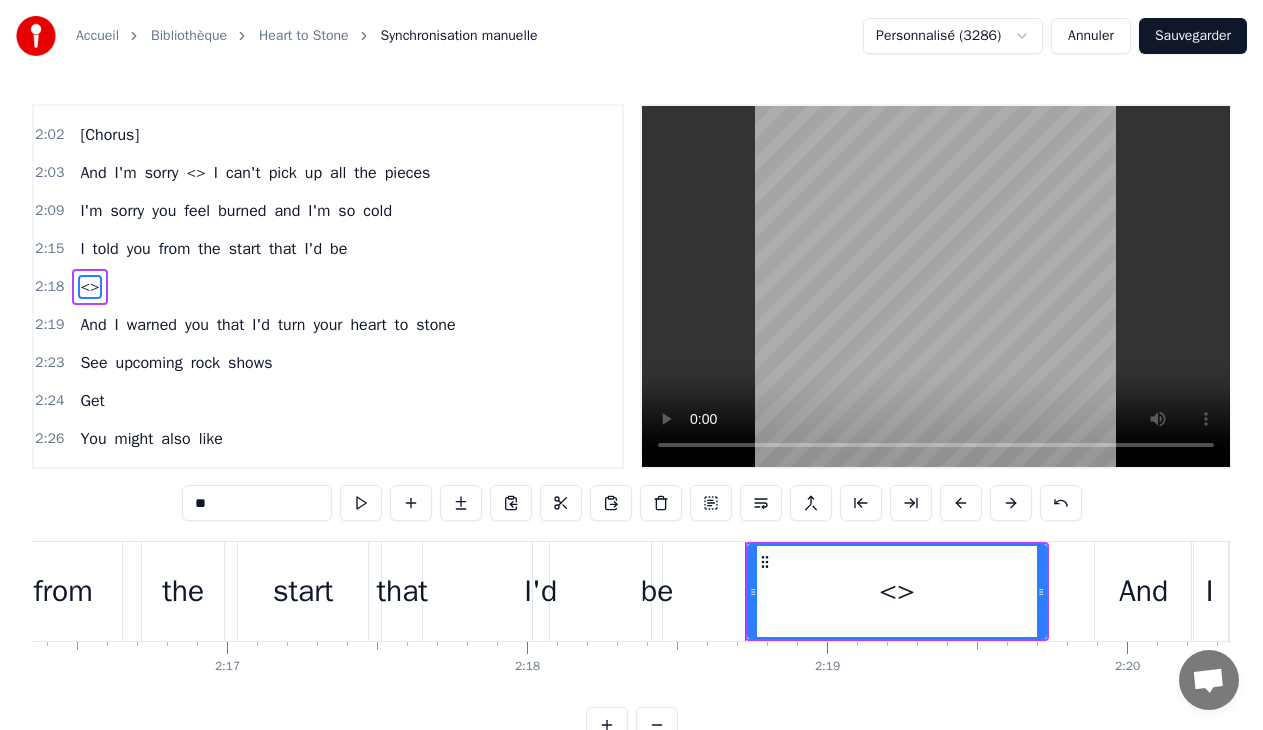 click on "<>" at bounding box center (89, 287) 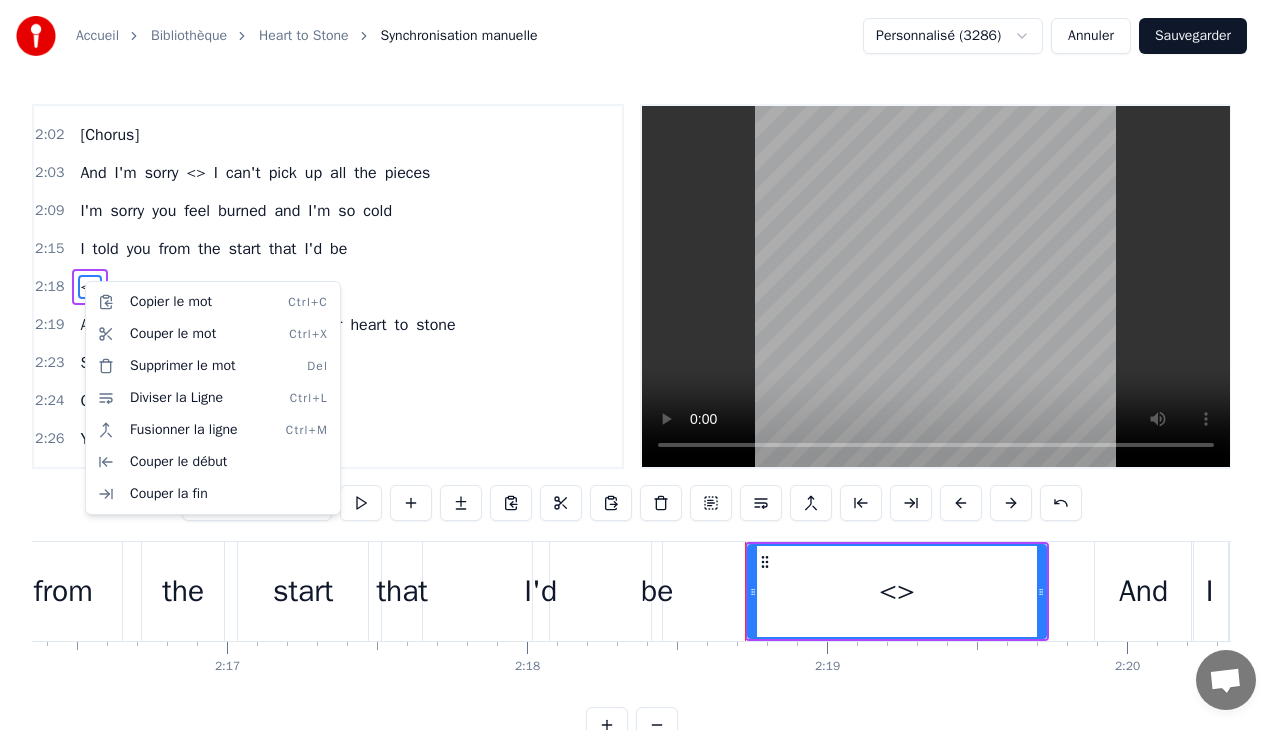 click on "Accueil Bibliothèque Heart to Stone Synchronisation manuelle Personnalisé (3286) Annuler Sauvegarder 0:05 [Verse 1] 0:33 I always knew that I'd end up being the bad guy 0:40 If I broke down your walls and I made you feel safe 0:46 Fairytale inspiration 0:50 [MEDICAL_DATA] on your expectations 0:53 I see you falling apart and it's hard to feel the same 0:59 [Chorus] 0:59 And I'm sorry I can't pick up all the pieces 1:06 I'm sorry you feel burned and I'm so cold 1:13 I told you from the start that I'd be leaving 1:19 And I warned you that I'd turn your heart to stone 1:23 [Verse 2] 1:37 I always hate that I end up being the bad guy 1:43 When you swore up and down that we're on the same page 1:50 All those strings, did I miss something? 1:53 All those strings attached to nothing 1:57 I see you crumbling down, but you know I can't stay 2:02 [Chorus] 2:03 And I'm sorry <> I can't pick up all the pieces 2:09 I'm sorry you feel burned and I'm so cold 2:15 I told you from the start that I'd be 2:18 <> 2:19 And I warned to" at bounding box center (640, 387) 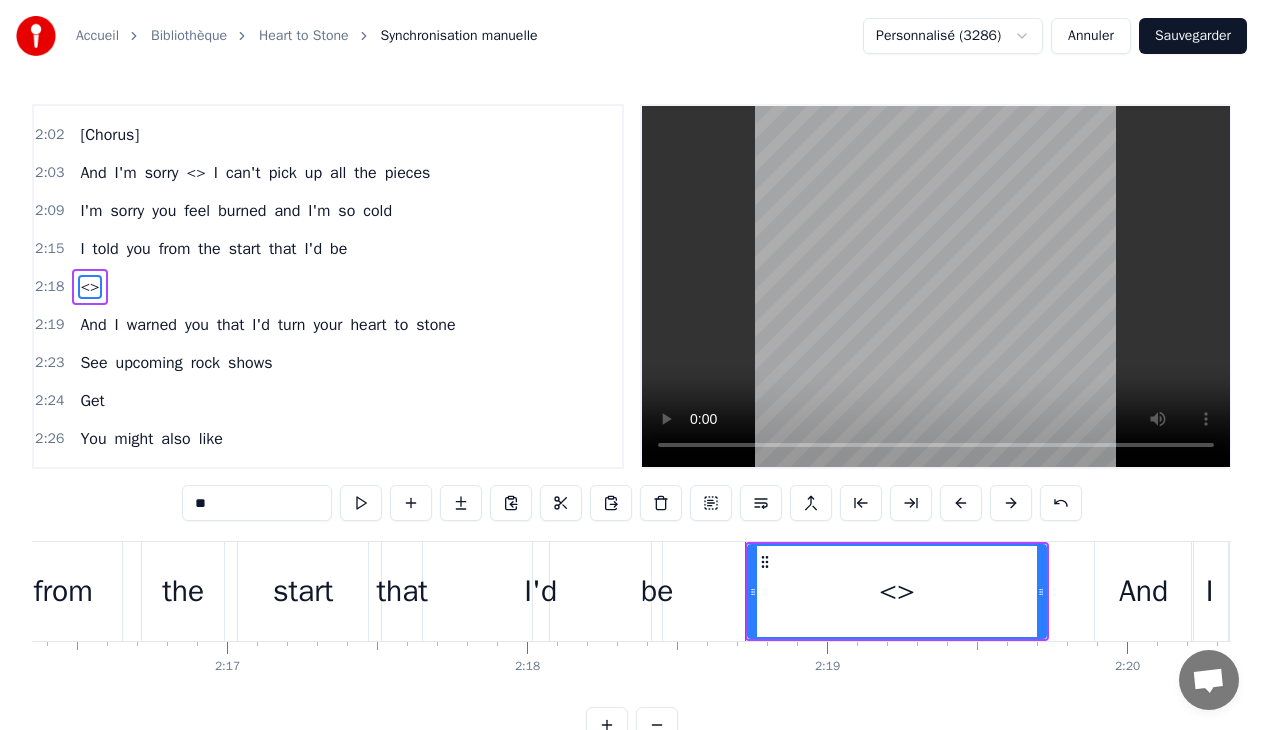 click on "Accueil Bibliothèque Heart to Stone Synchronisation manuelle Personnalisé (3286) Annuler Sauvegarder 0:05 [Verse 1] 0:33 I always knew that I'd end up being the bad guy 0:40 If I broke down your walls and I made you feel safe 0:46 Fairytale inspiration 0:50 [MEDICAL_DATA] on your expectations 0:53 I see you falling apart and it's hard to feel the same 0:59 [Chorus] 0:59 And I'm sorry I can't pick up all the pieces 1:06 I'm sorry you feel burned and I'm so cold 1:13 I told you from the start that I'd be leaving 1:19 And I warned you that I'd turn your heart to stone 1:23 [Verse 2] 1:37 I always hate that I end up being the bad guy 1:43 When you swore up and down that we're on the same page 1:50 All those strings, did I miss something? 1:53 All those strings attached to nothing 1:57 I see you crumbling down, but you know I can't stay 2:02 [Chorus] 2:03 And I'm sorry <> I can't pick up all the pieces 2:09 I'm sorry you feel burned and I'm so cold 2:15 I told you from the start that I'd be 2:18 <> 2:19 And I warned to" at bounding box center (631, 387) 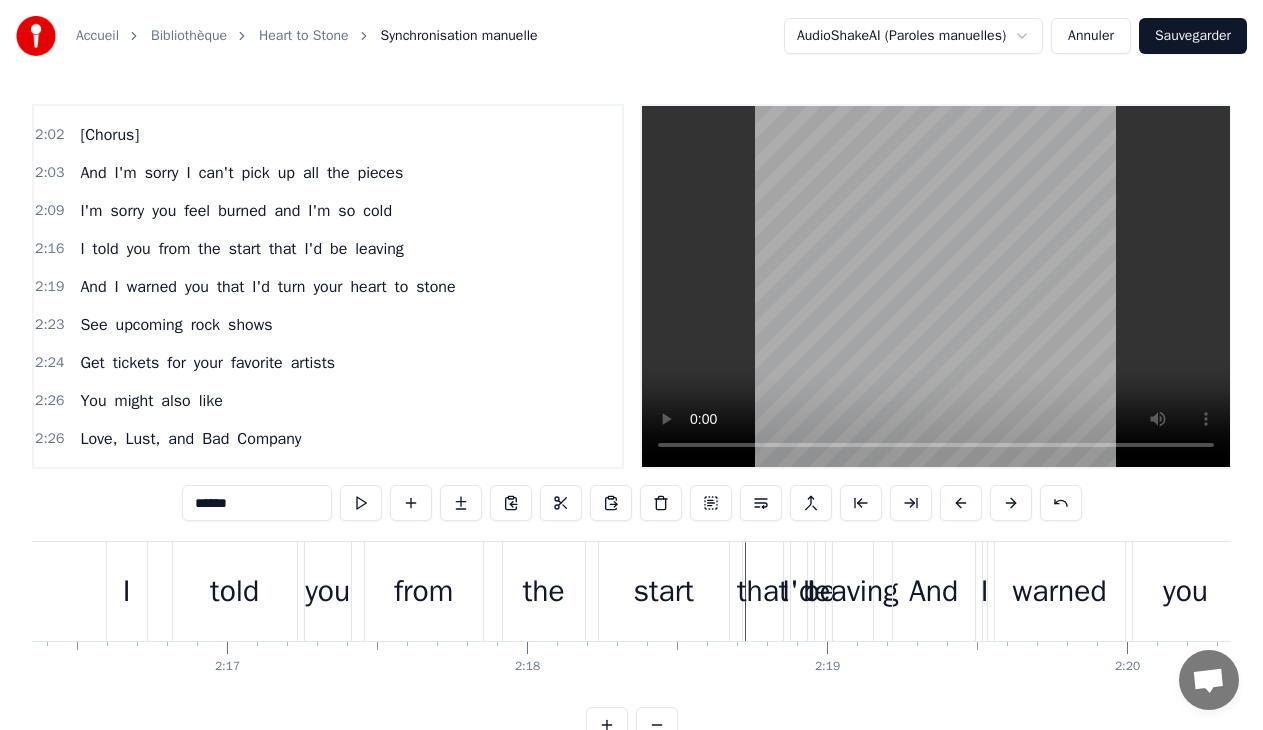 scroll, scrollTop: 635, scrollLeft: 0, axis: vertical 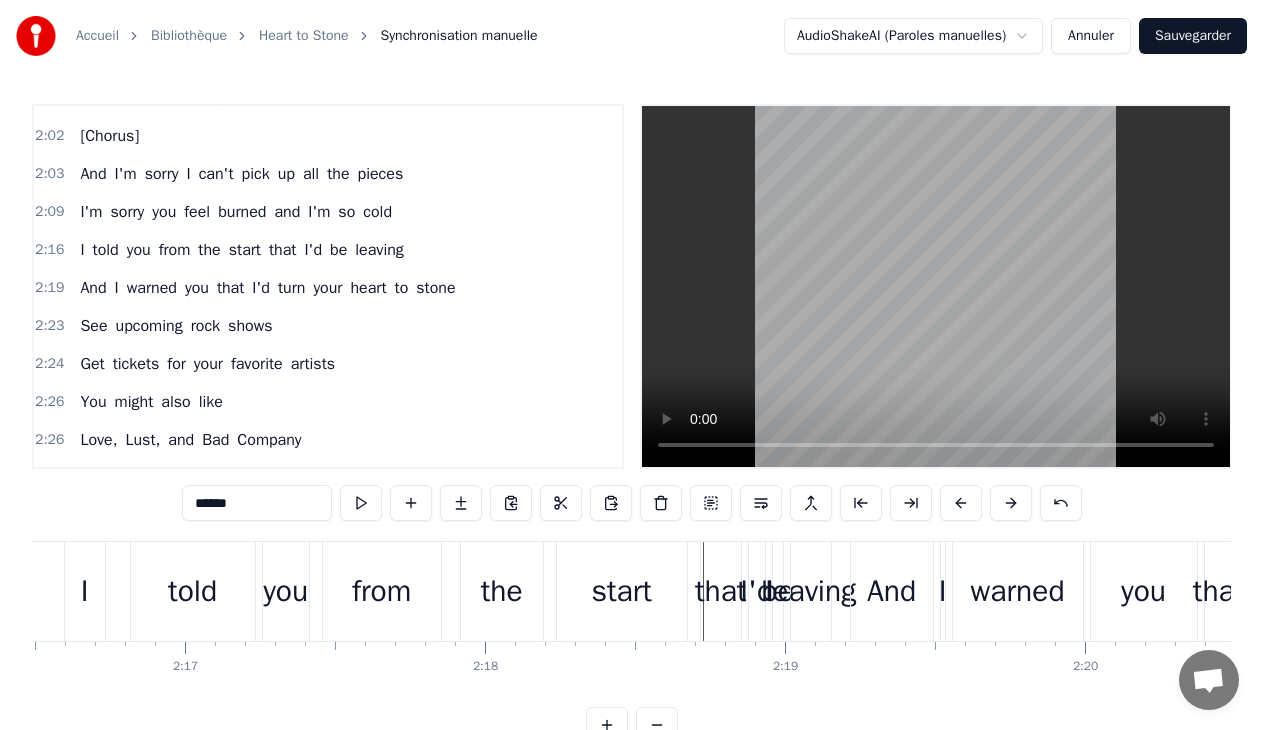 drag, startPoint x: 721, startPoint y: 569, endPoint x: 699, endPoint y: 572, distance: 22.203604 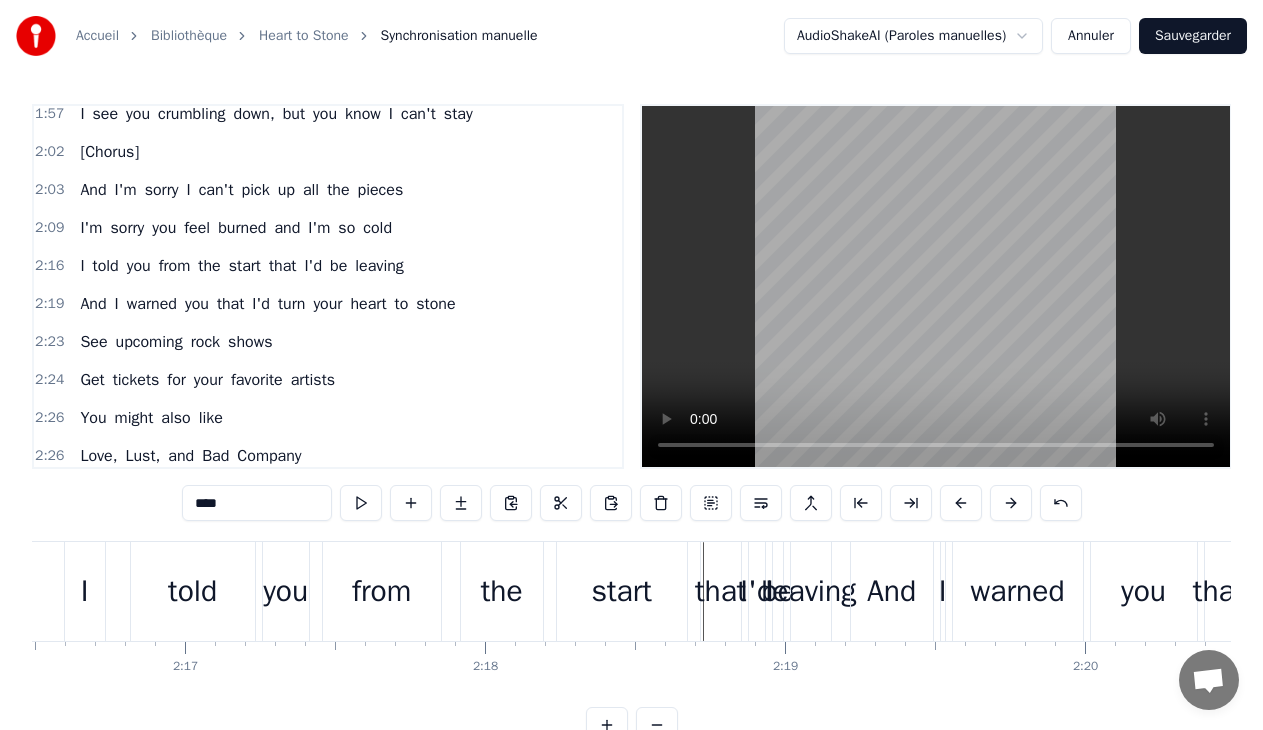 scroll, scrollTop: 598, scrollLeft: 0, axis: vertical 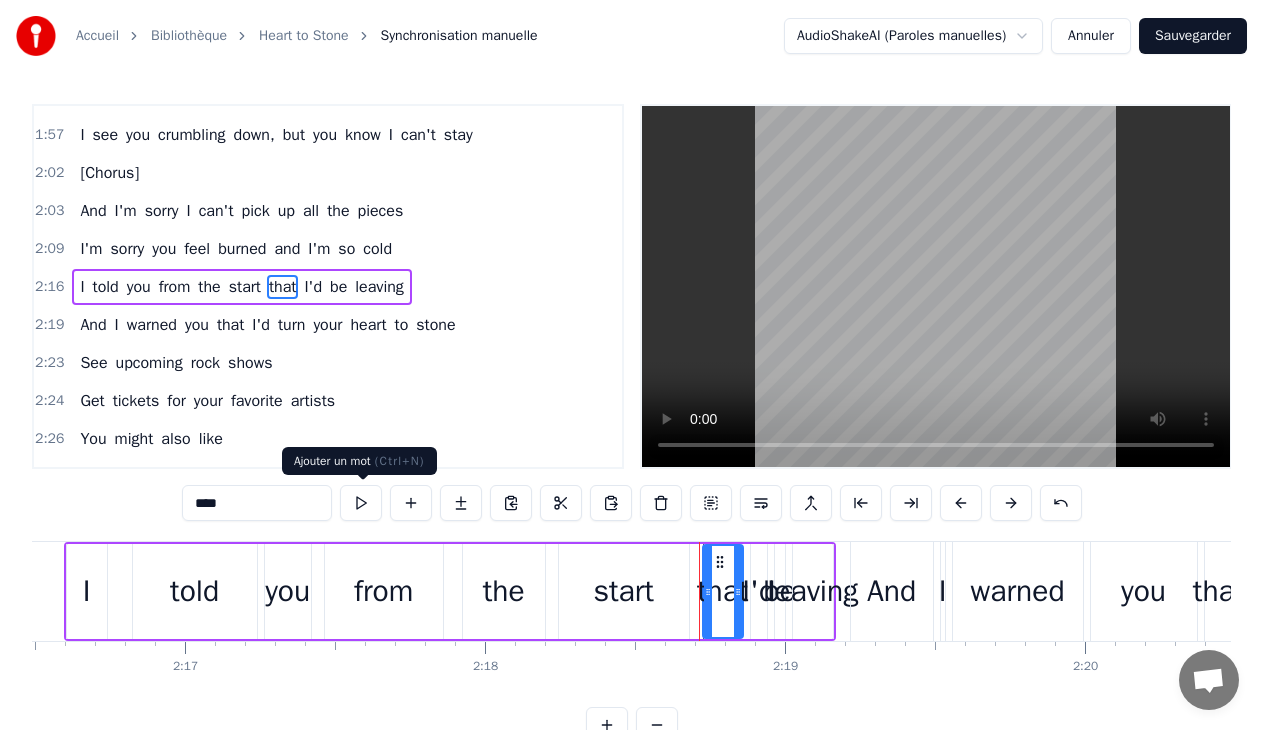 click at bounding box center [411, 503] 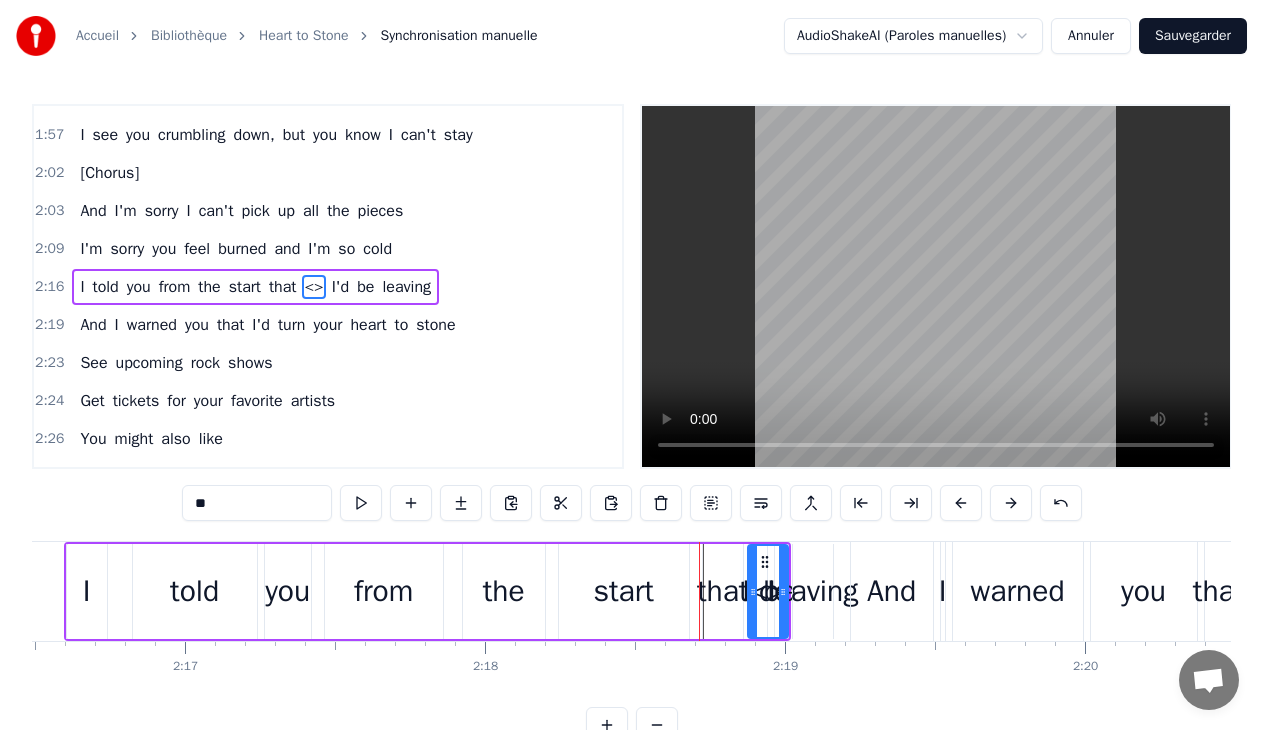 click on "<>" at bounding box center (313, 287) 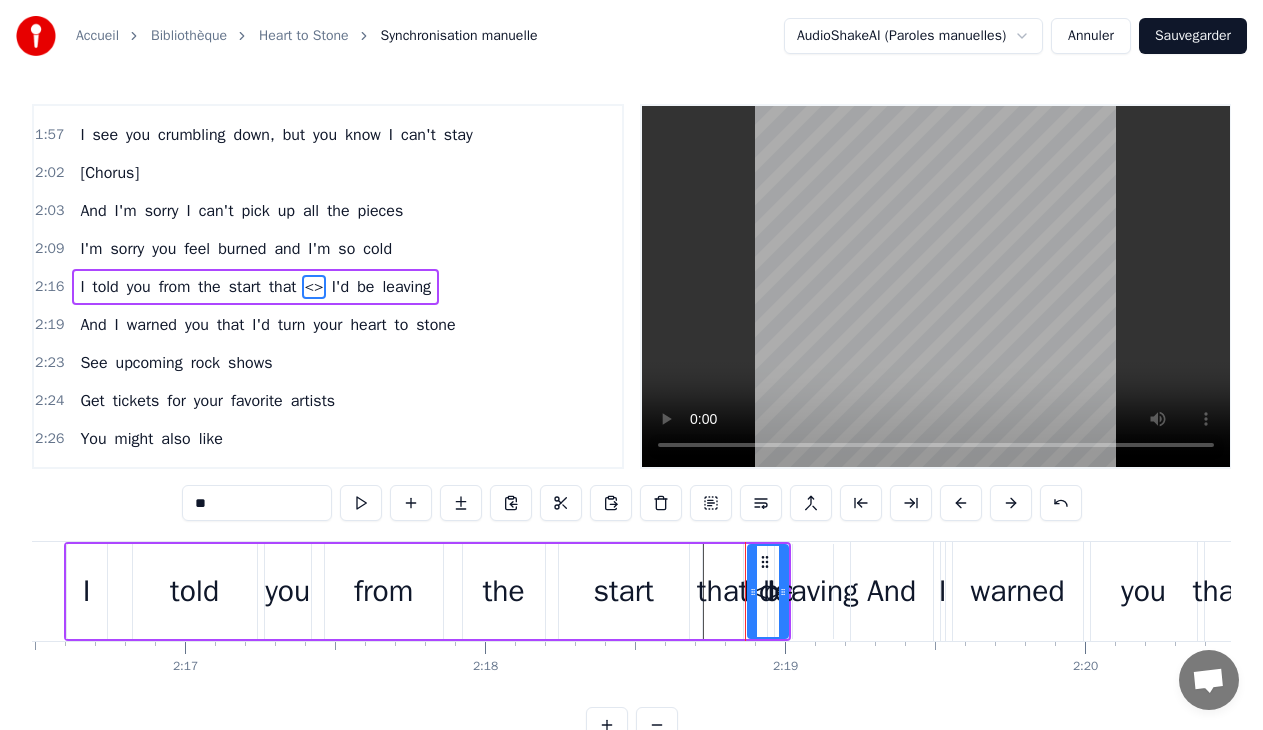 click on "<>" at bounding box center (313, 287) 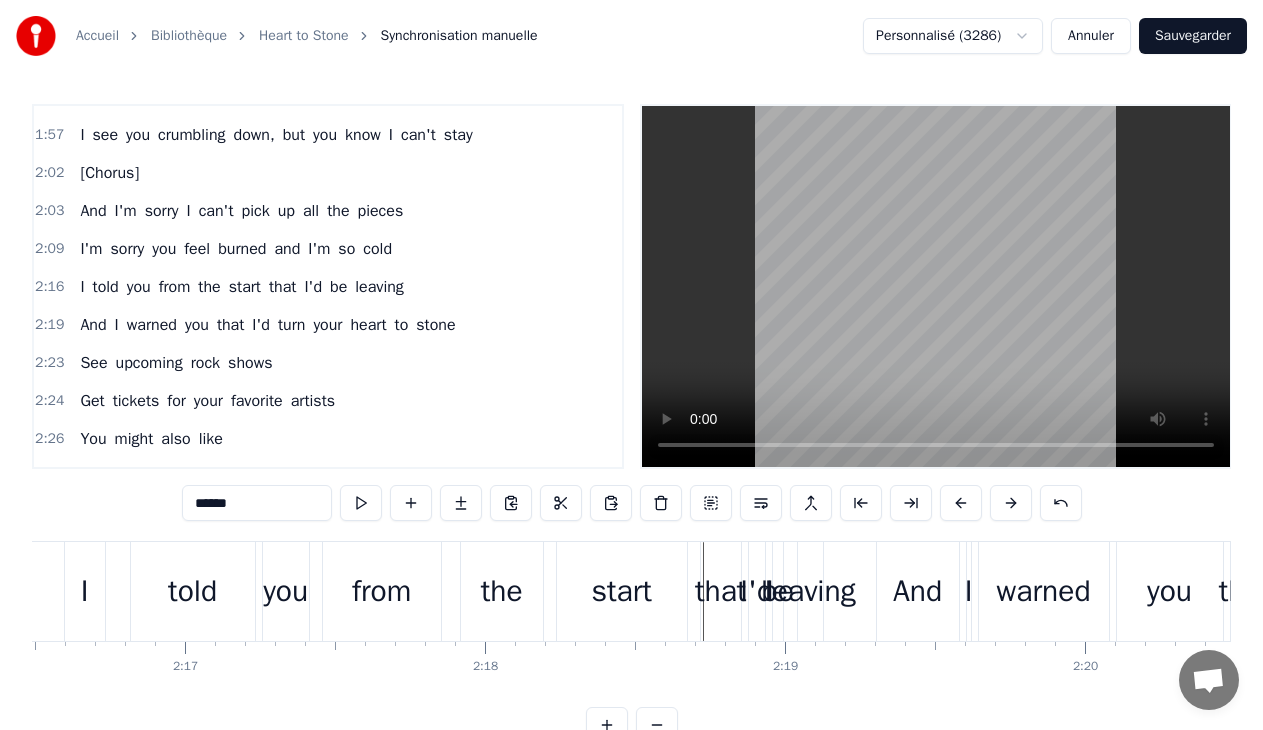 scroll, scrollTop: 597, scrollLeft: 0, axis: vertical 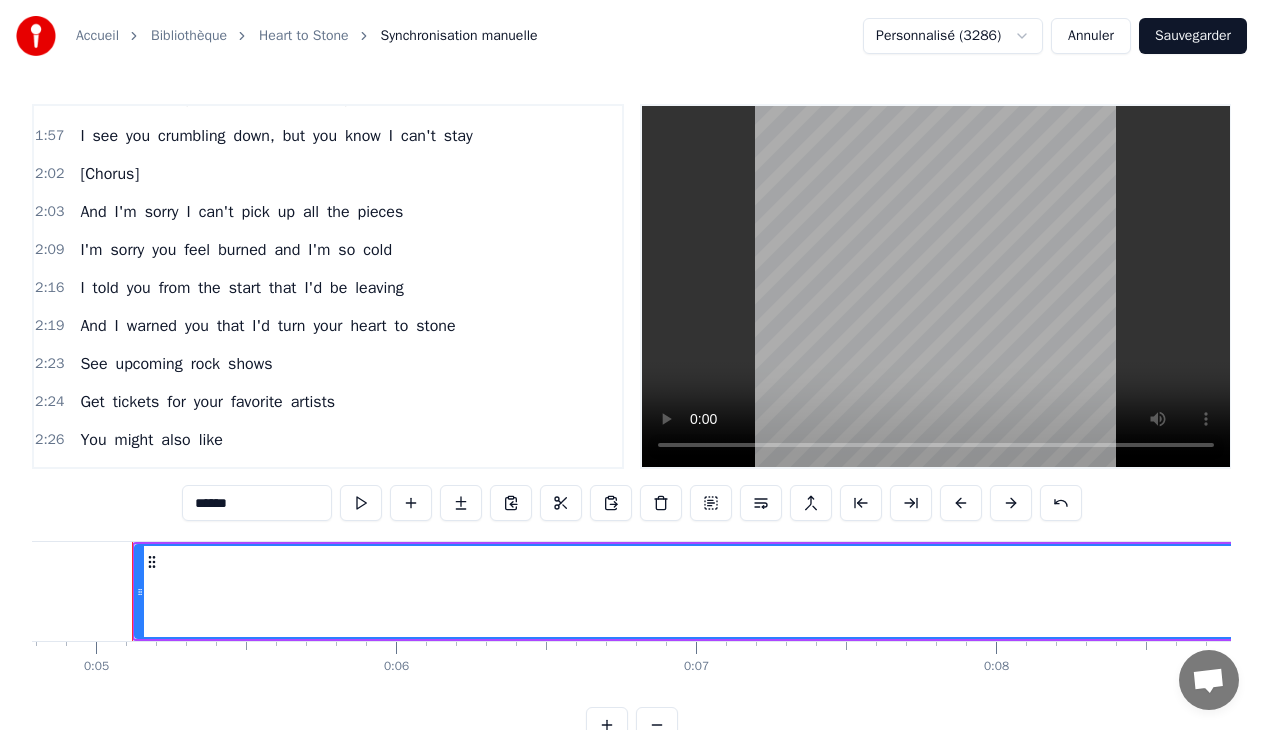 click on "******" at bounding box center (257, 503) 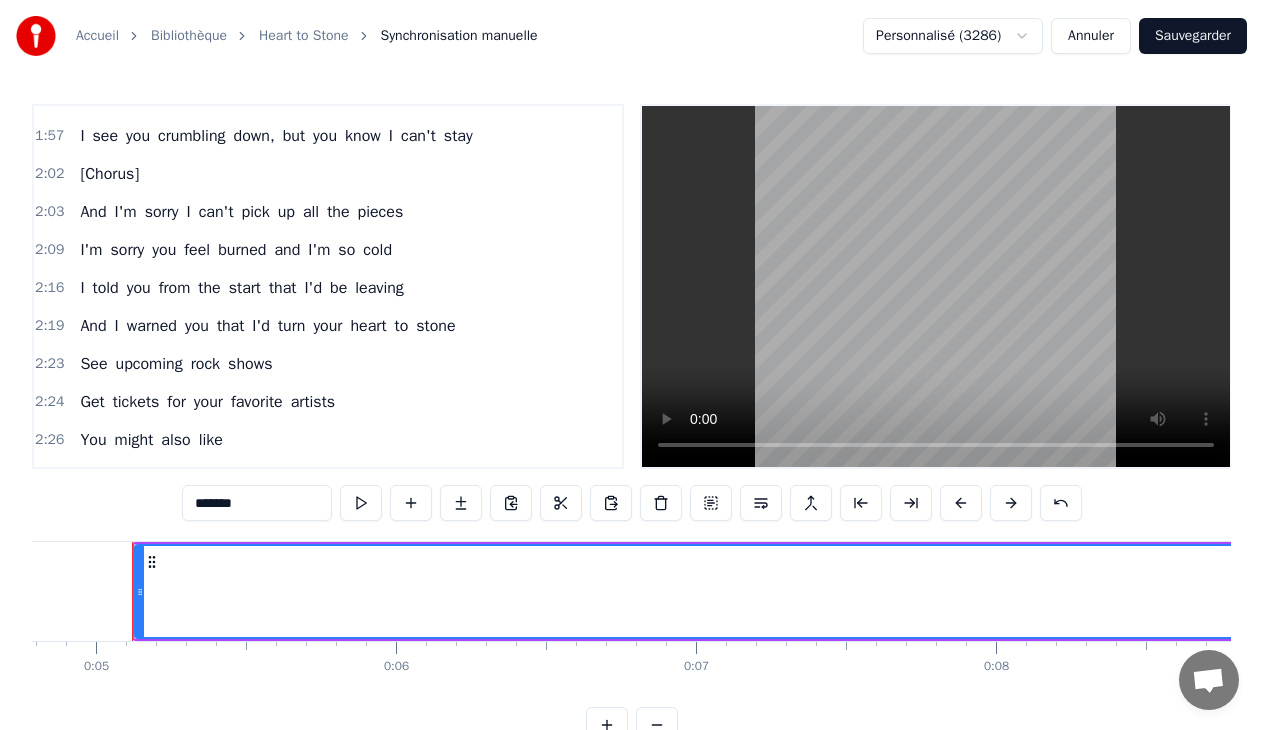 type on "******" 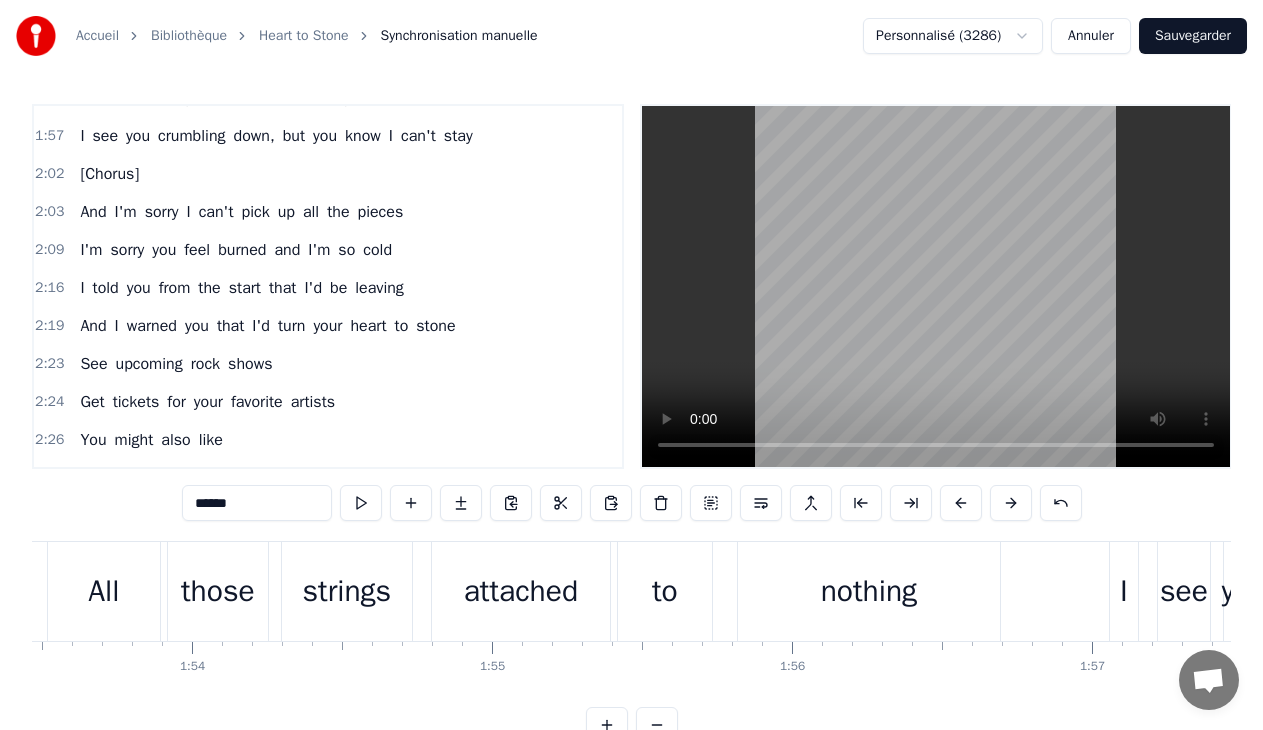 scroll, scrollTop: 0, scrollLeft: 34103, axis: horizontal 